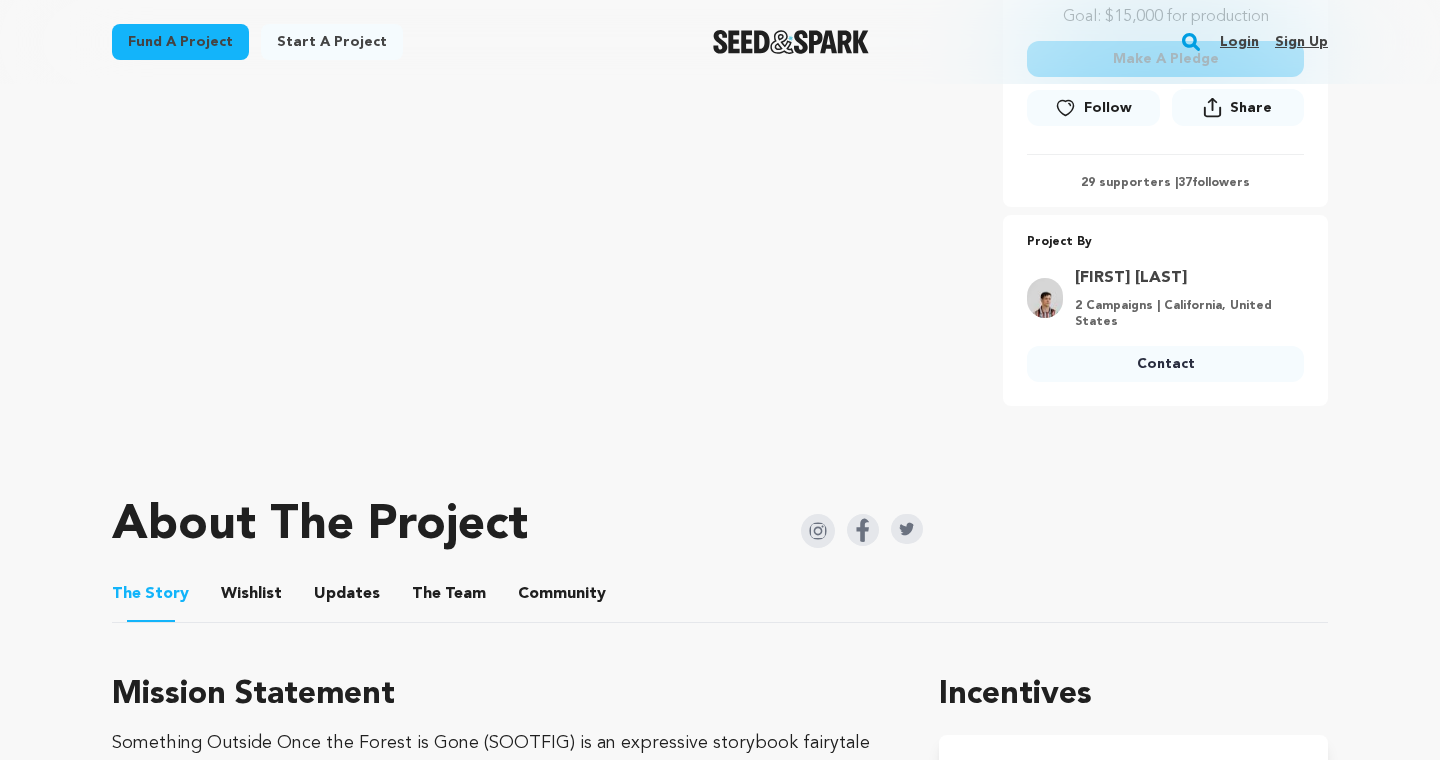scroll, scrollTop: 882, scrollLeft: 0, axis: vertical 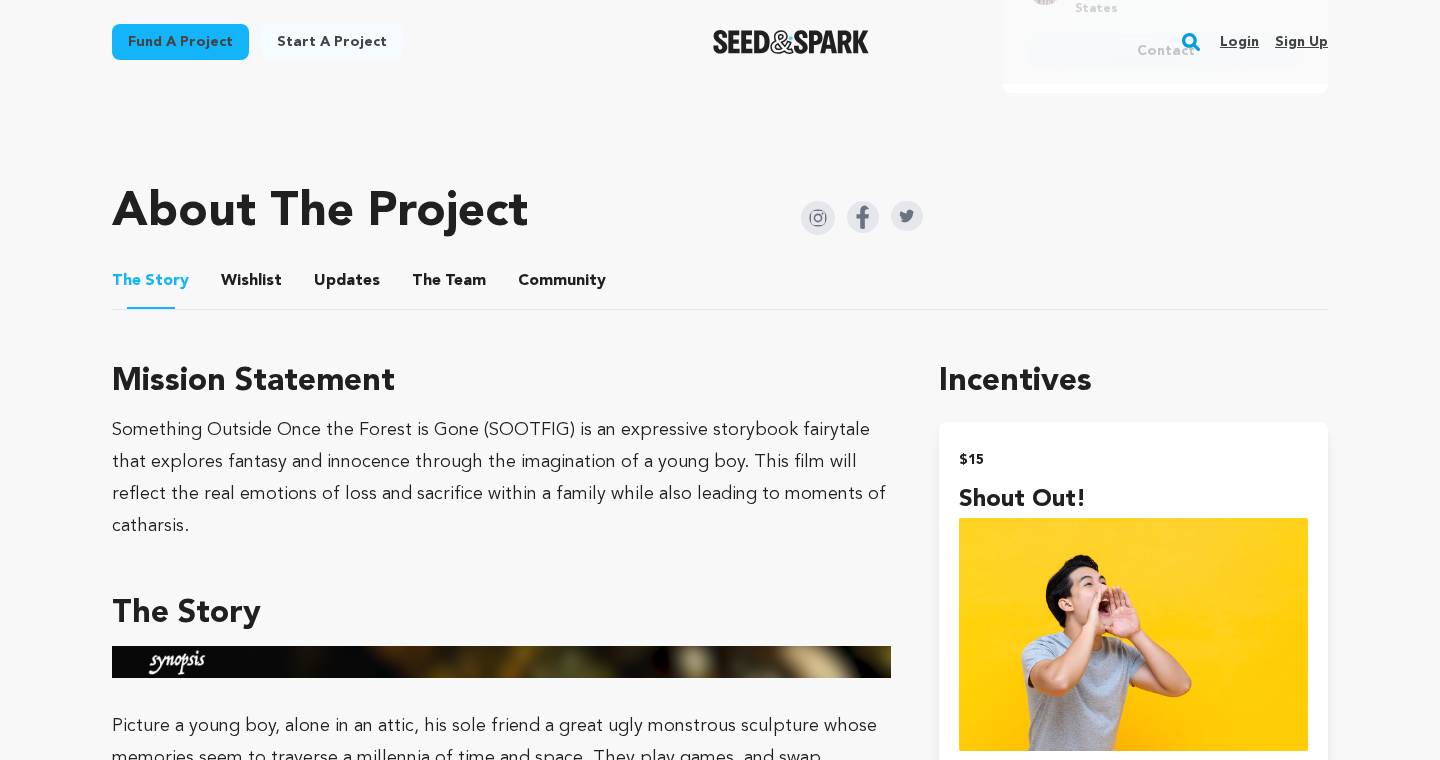 click on "The Team" at bounding box center (449, 285) 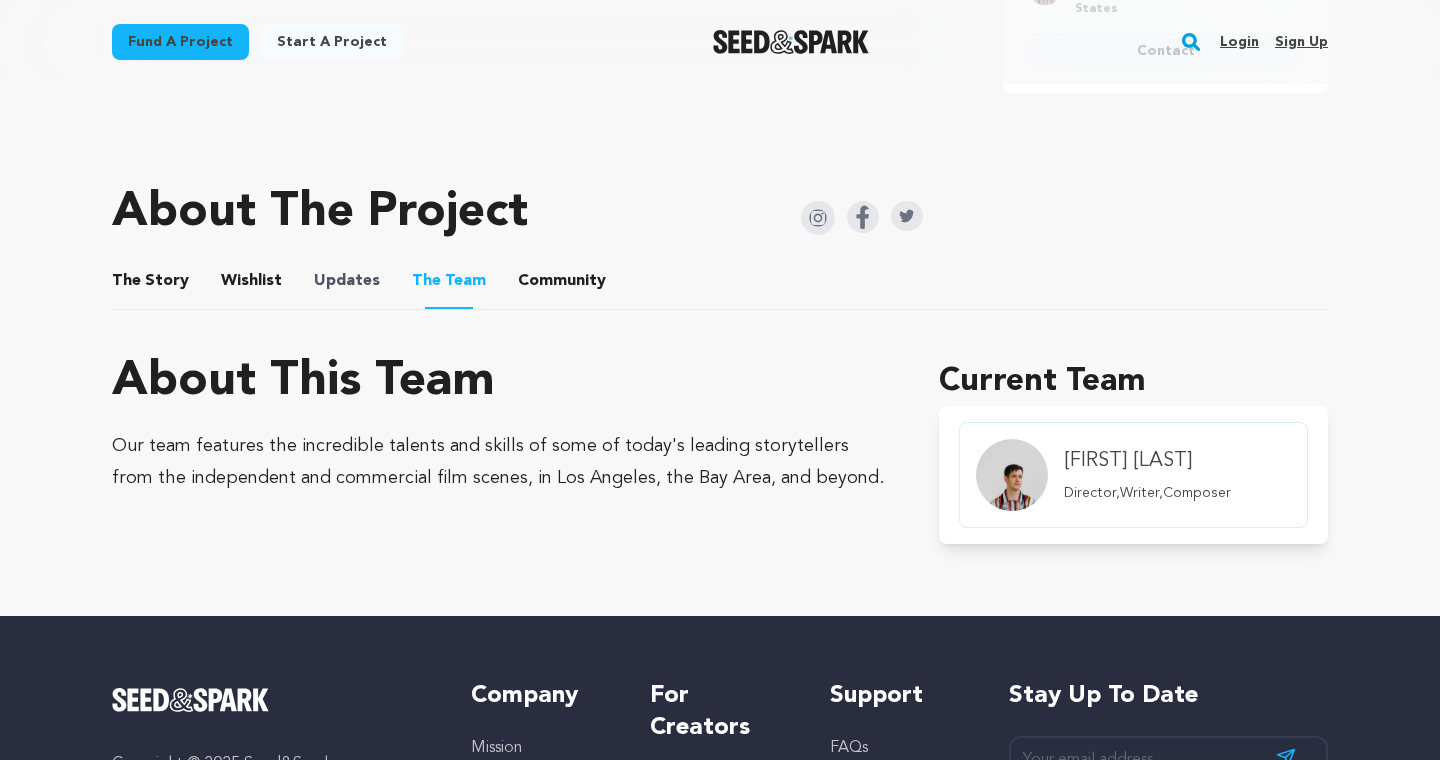 click on "Updates" at bounding box center (347, 281) 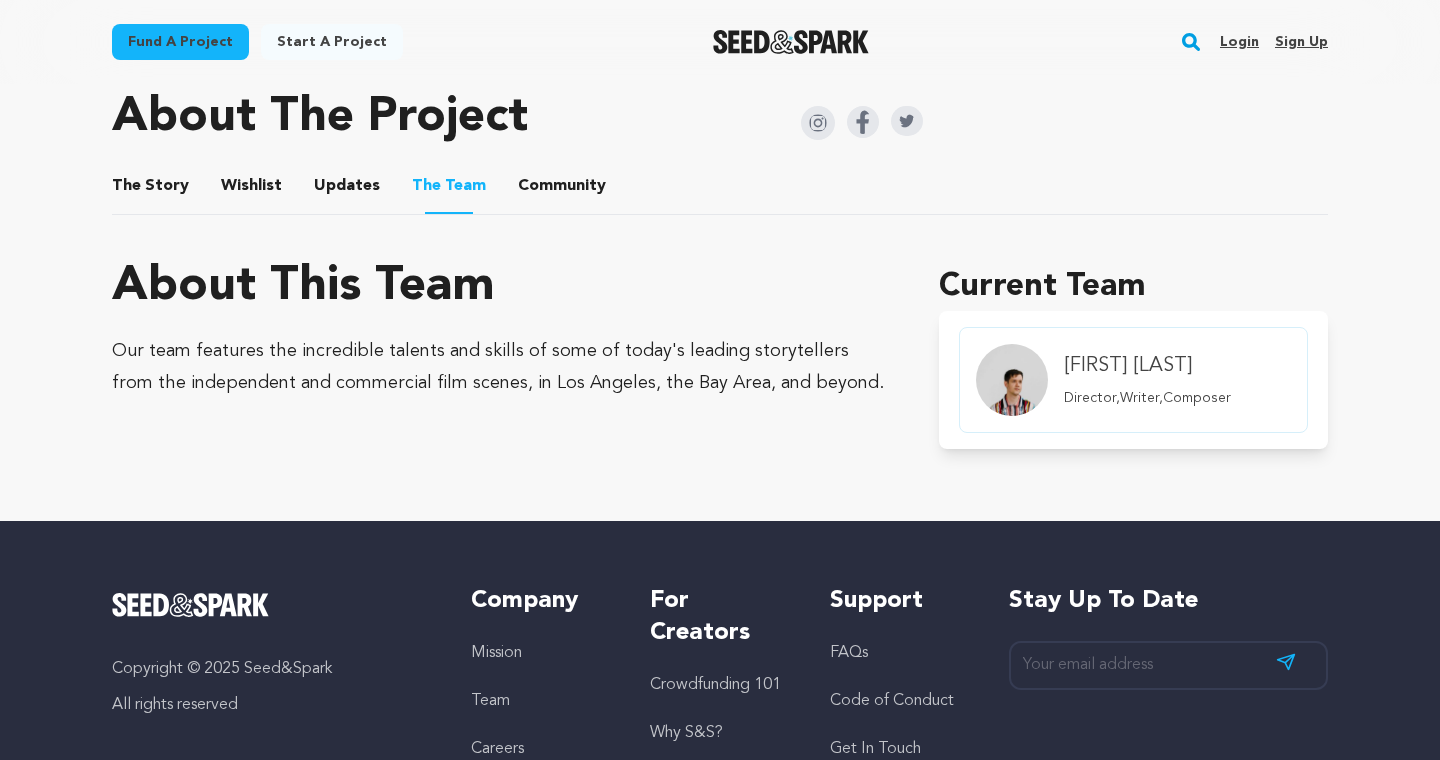 scroll, scrollTop: 979, scrollLeft: 0, axis: vertical 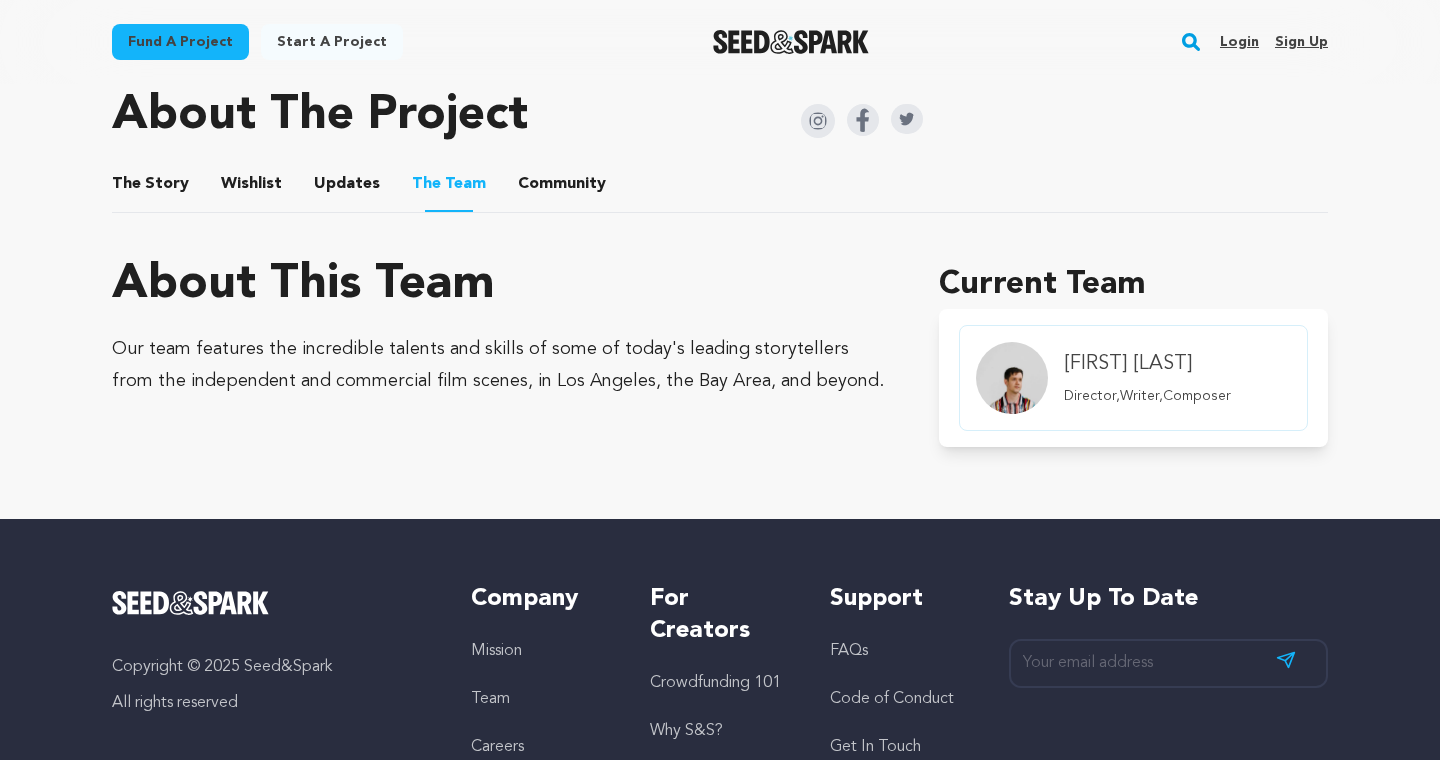 click on "Updates" at bounding box center (347, 188) 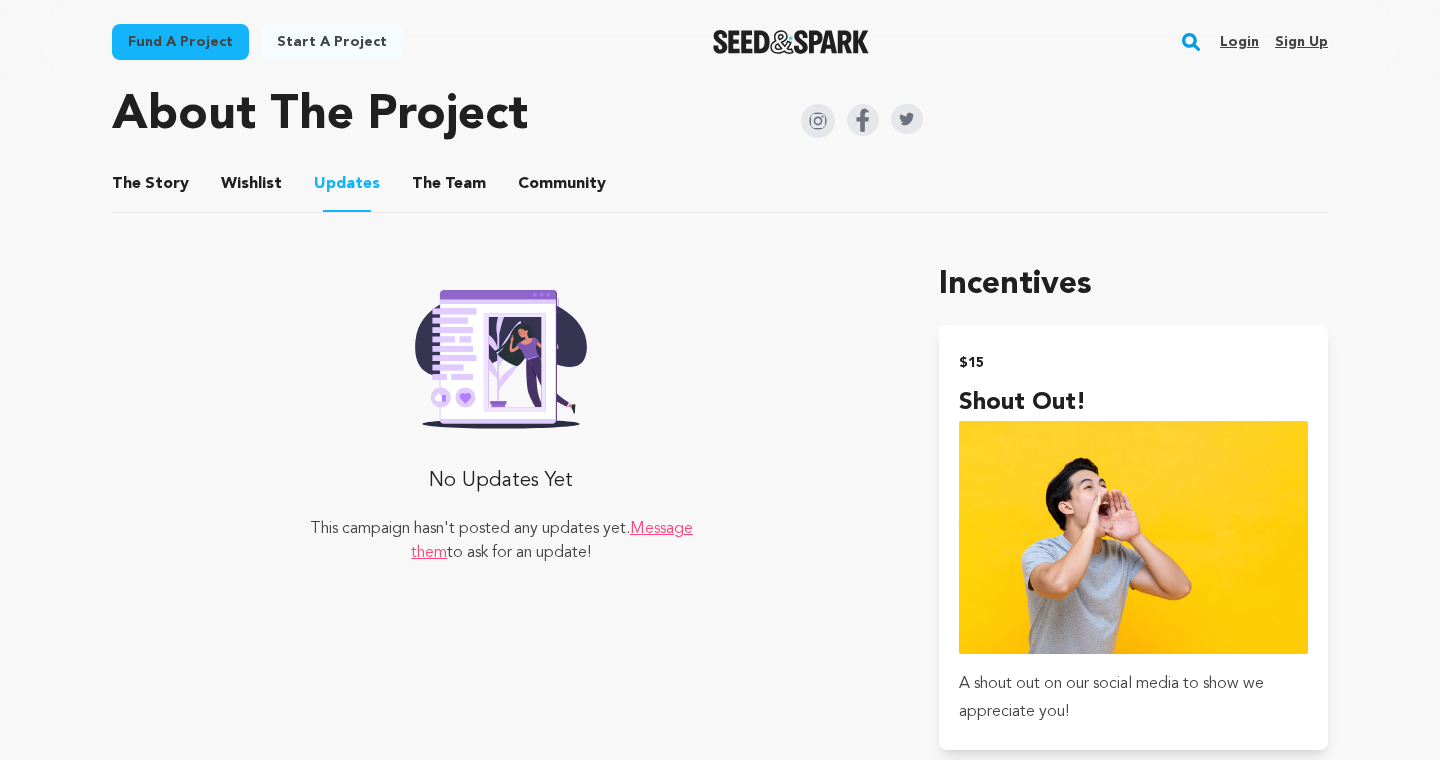click on "Wishlist" at bounding box center [252, 188] 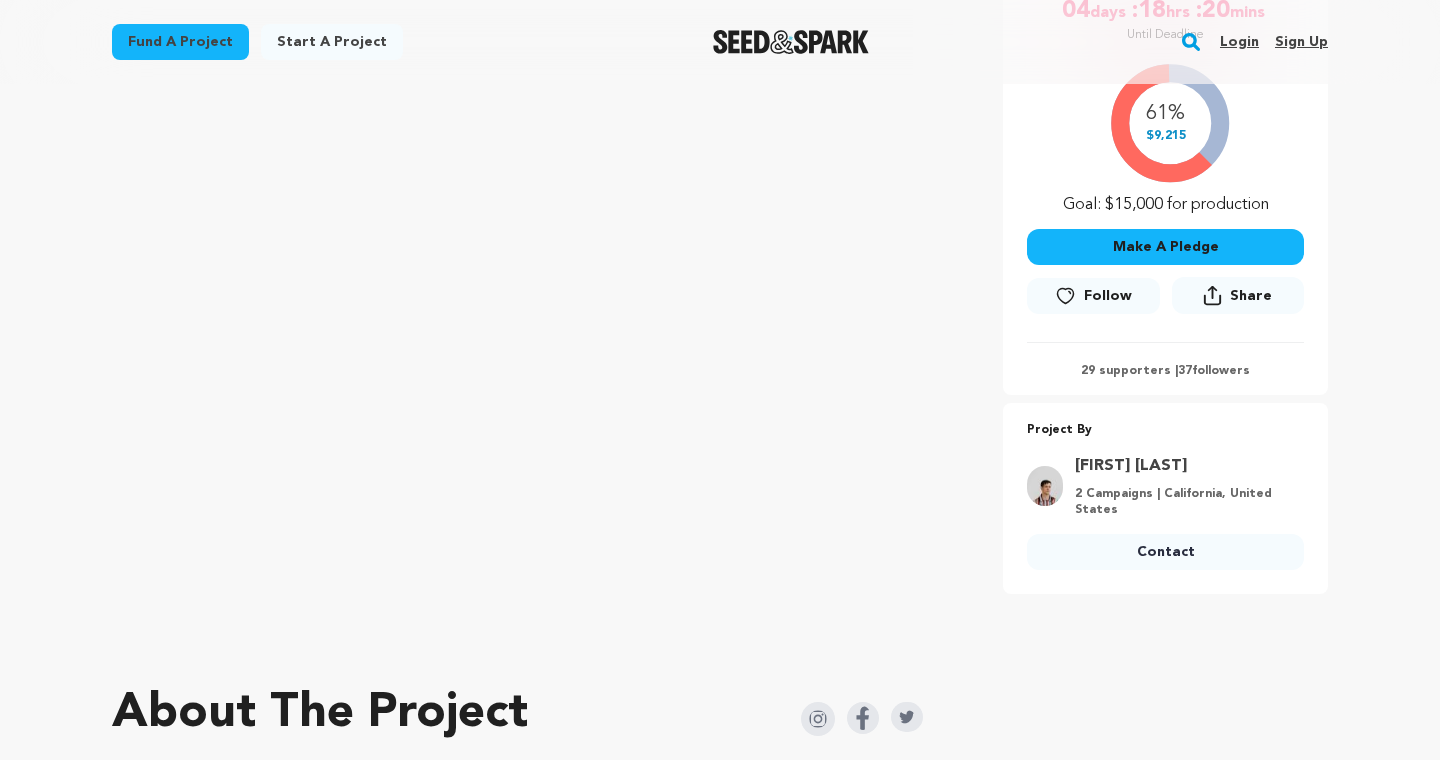 scroll, scrollTop: 295, scrollLeft: 0, axis: vertical 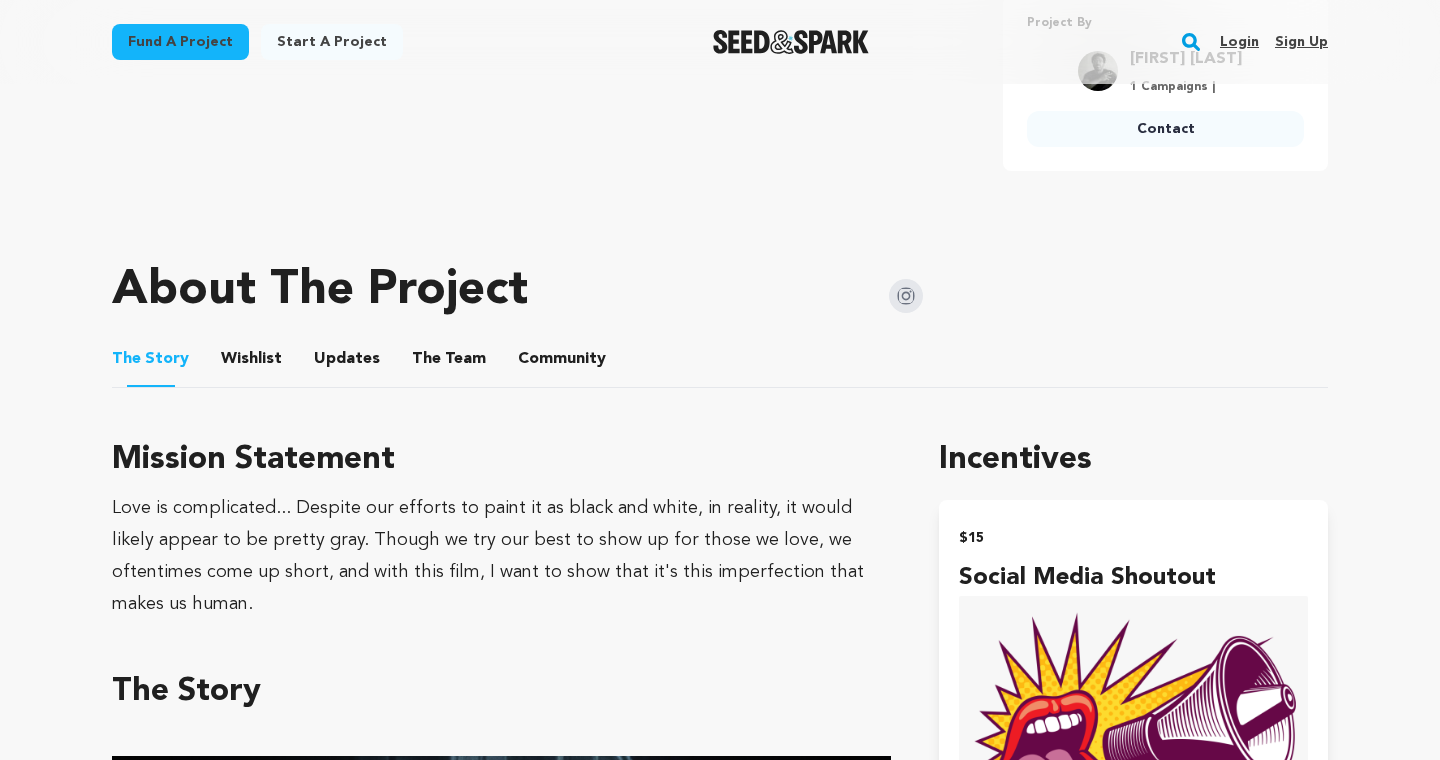 click on "The Team" at bounding box center (449, 363) 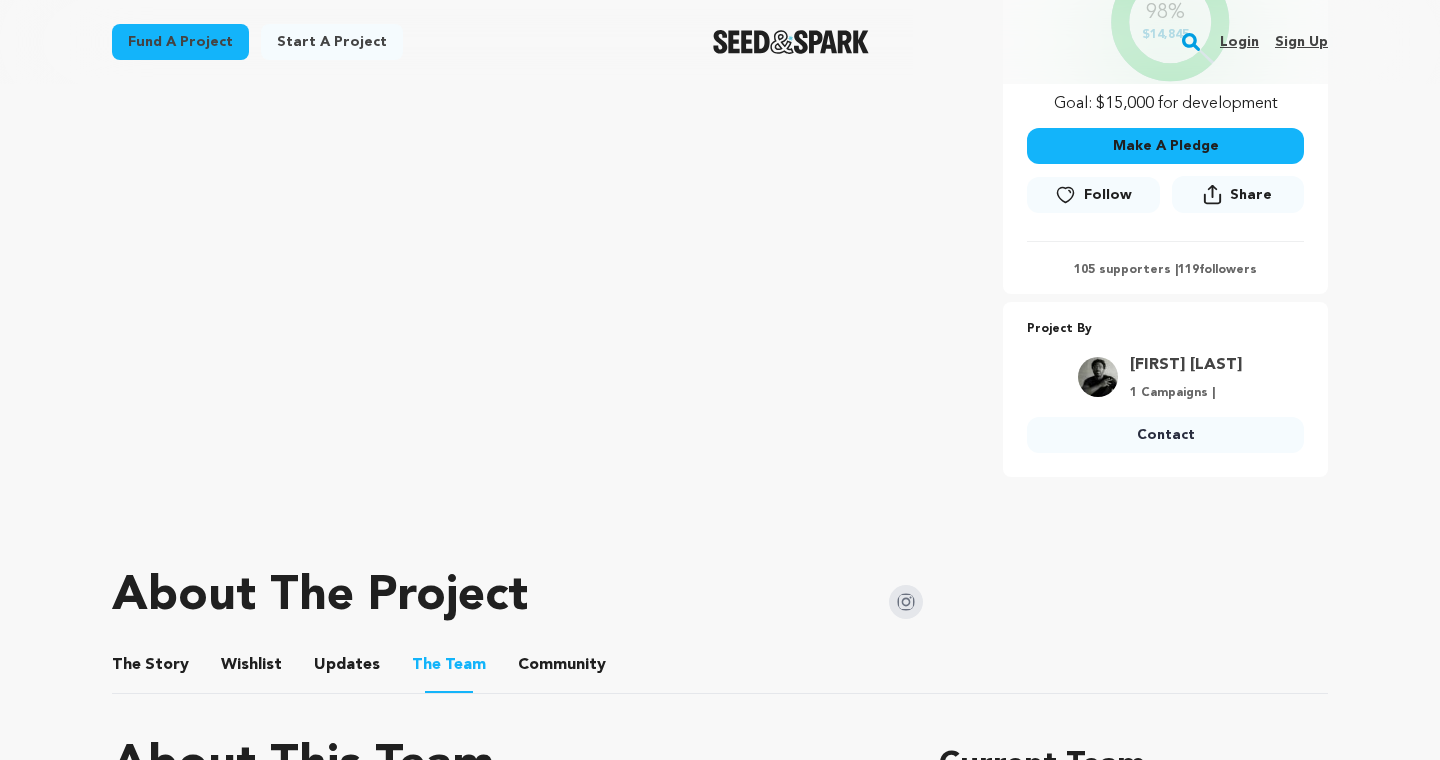 scroll, scrollTop: 549, scrollLeft: 0, axis: vertical 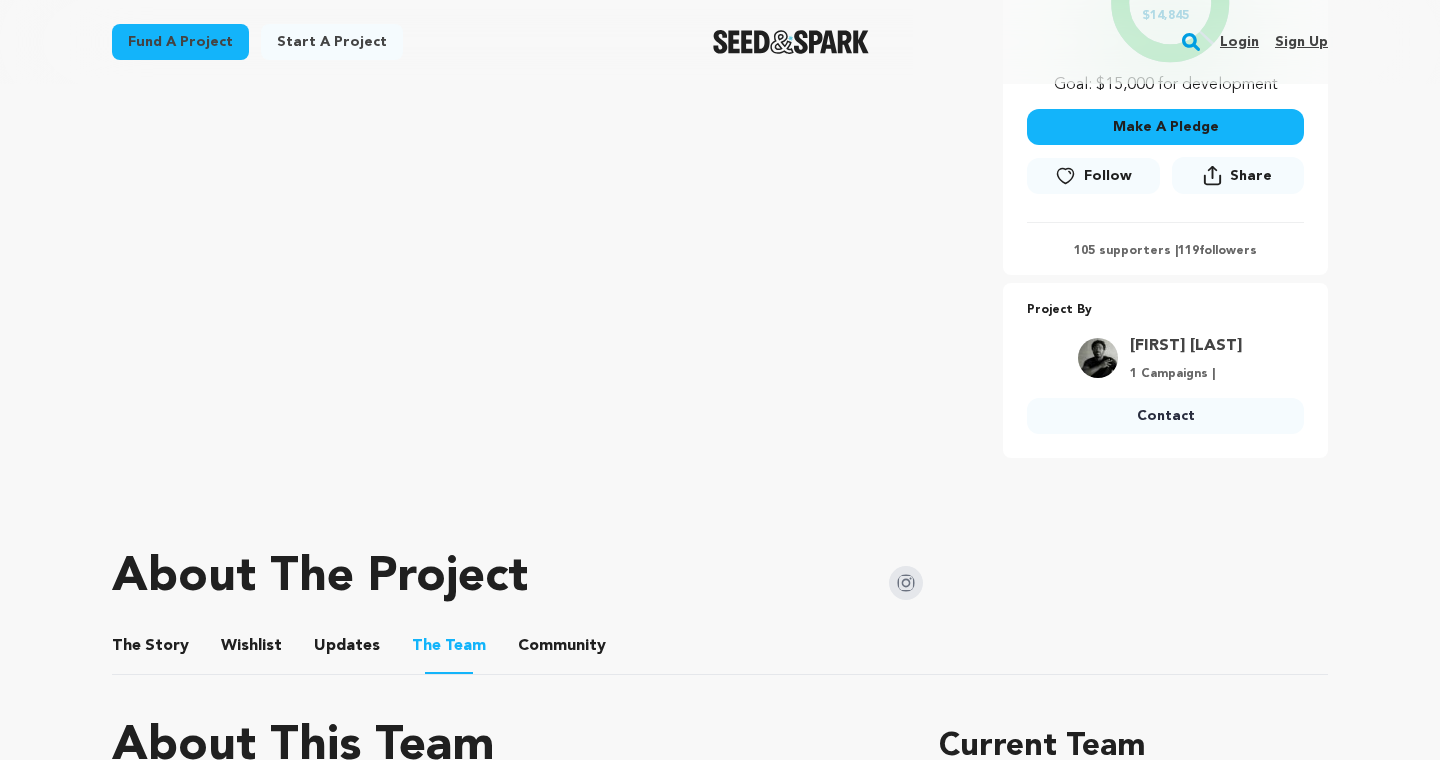 click on "Wishlist" at bounding box center [252, 650] 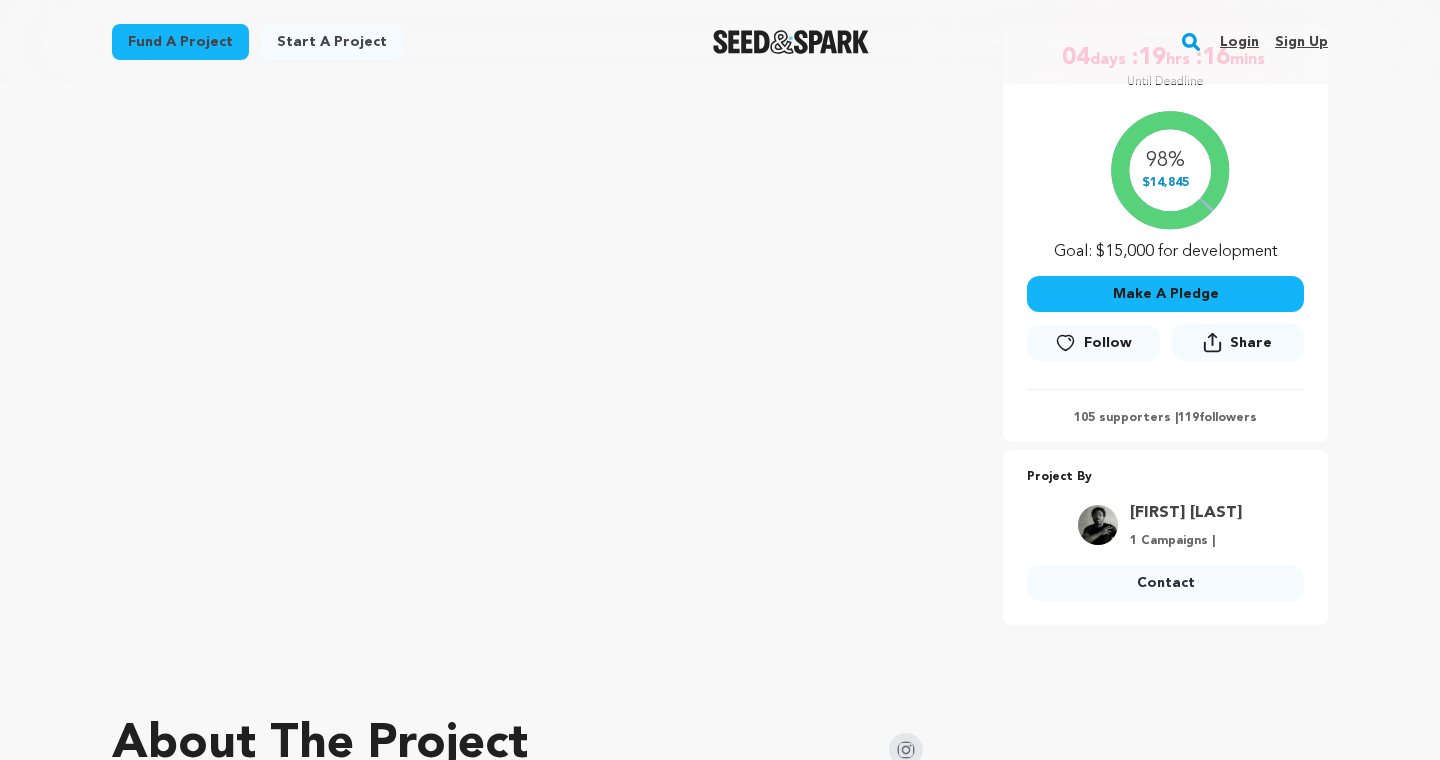 scroll, scrollTop: 421, scrollLeft: 0, axis: vertical 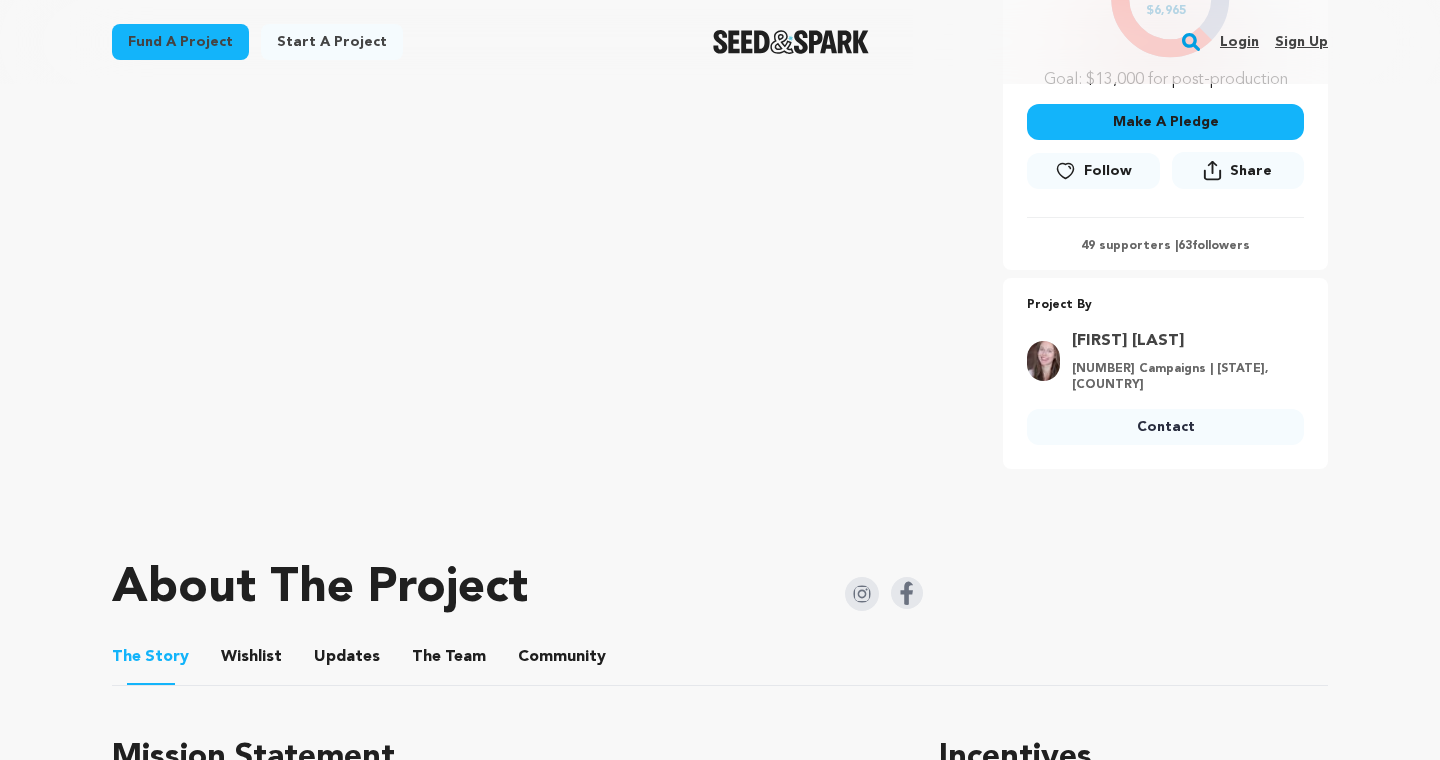 click on "The Team" at bounding box center [449, 661] 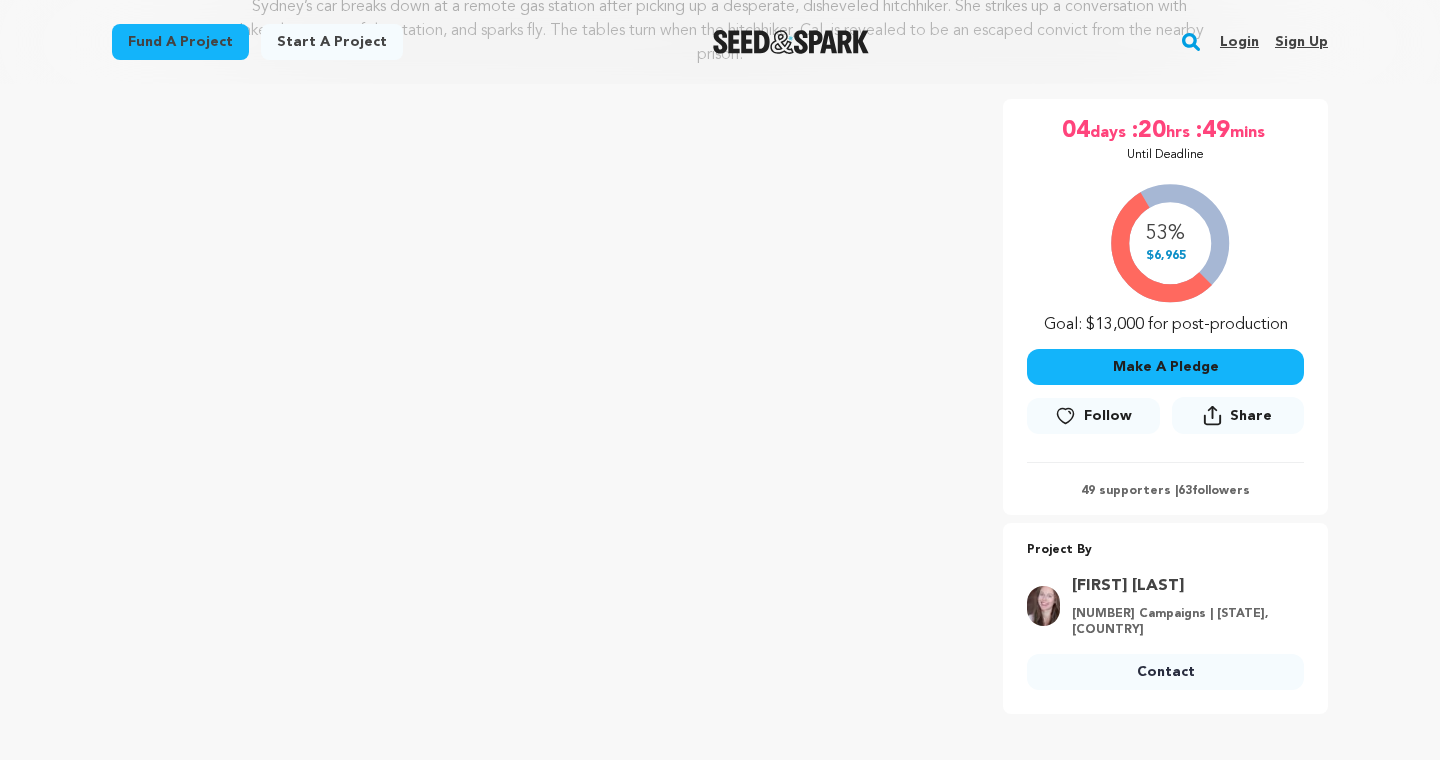 scroll, scrollTop: 306, scrollLeft: 0, axis: vertical 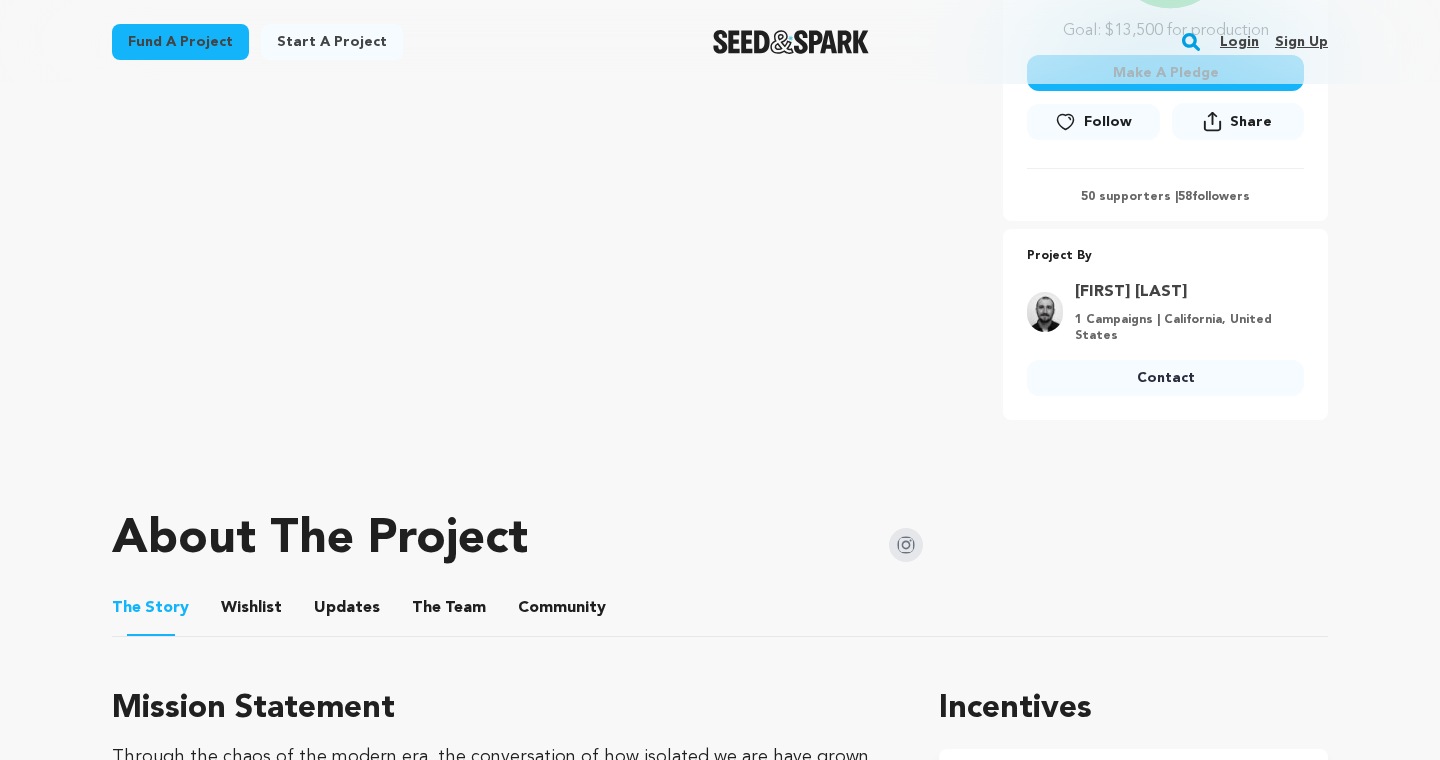 click on "The Team" at bounding box center (449, 612) 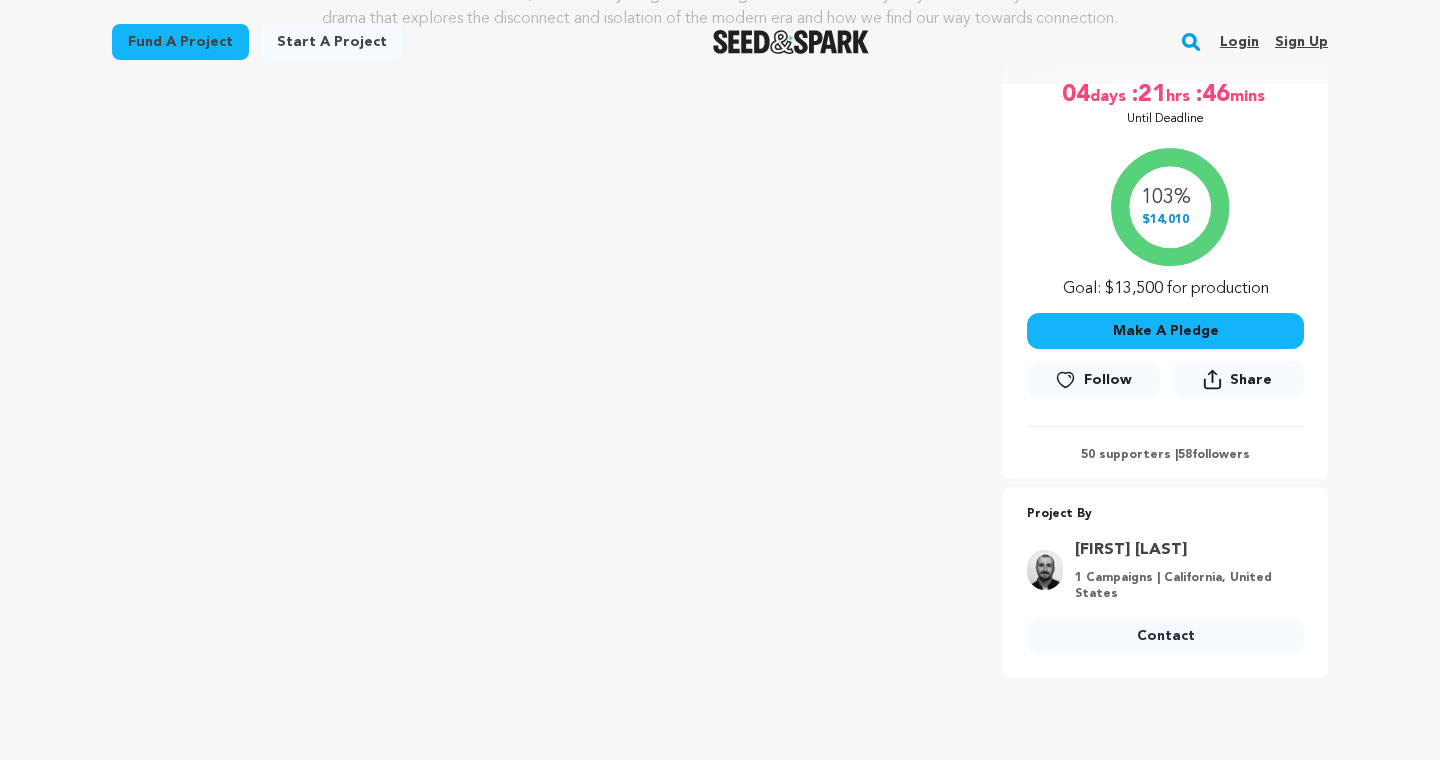 scroll, scrollTop: 319, scrollLeft: 0, axis: vertical 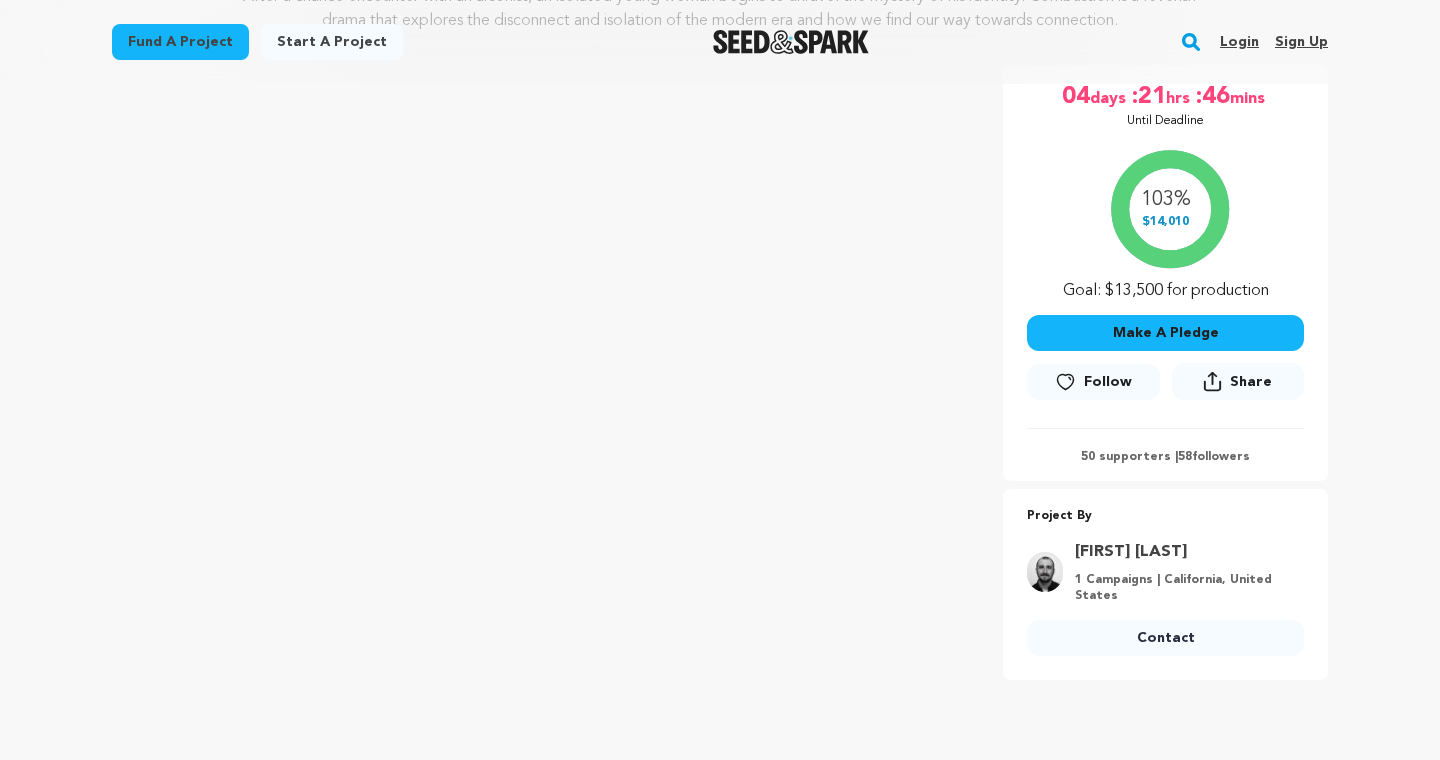 click on "Fund a project
Project details
Combustion
Los Angeles, California |                                 Film Short
Drama
Combustion" at bounding box center (720, 1036) 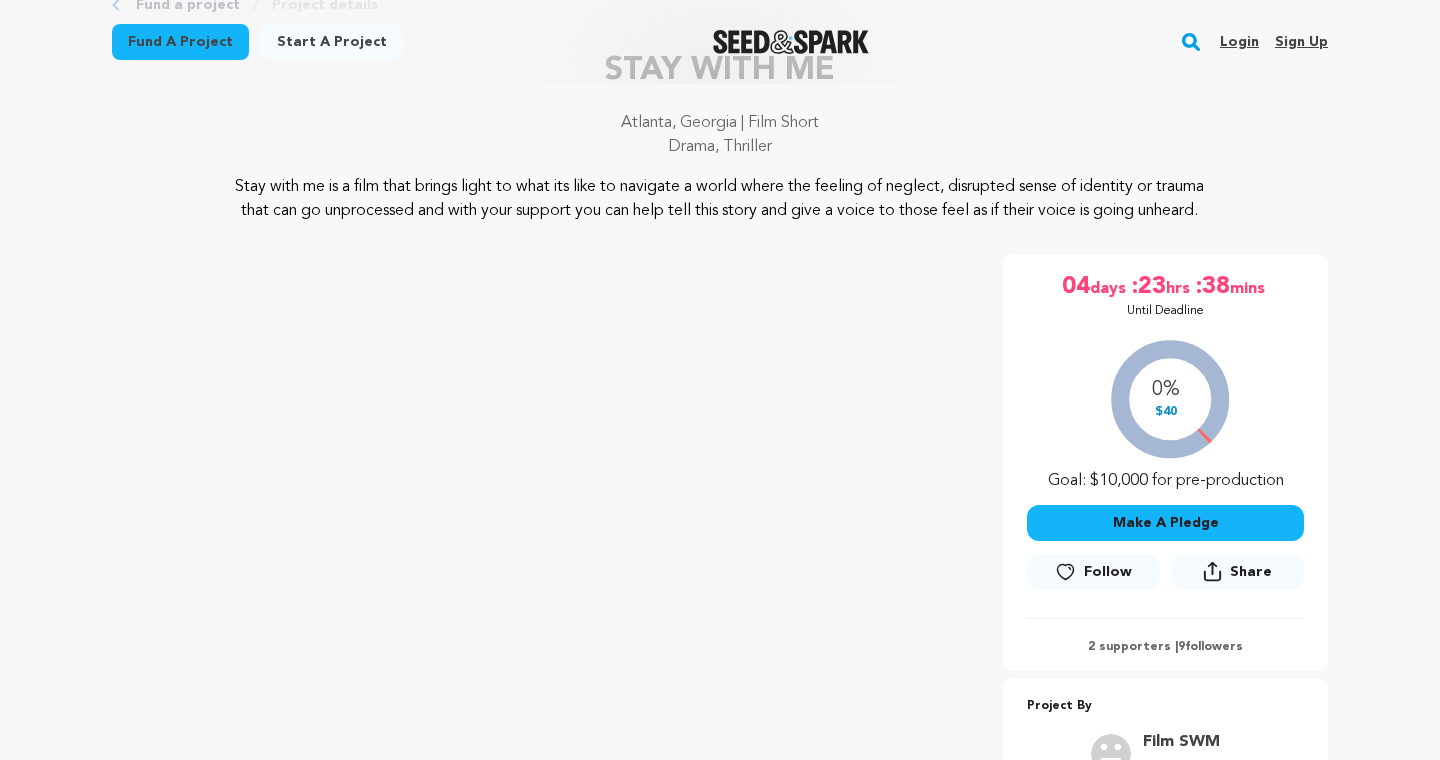 scroll, scrollTop: 127, scrollLeft: 0, axis: vertical 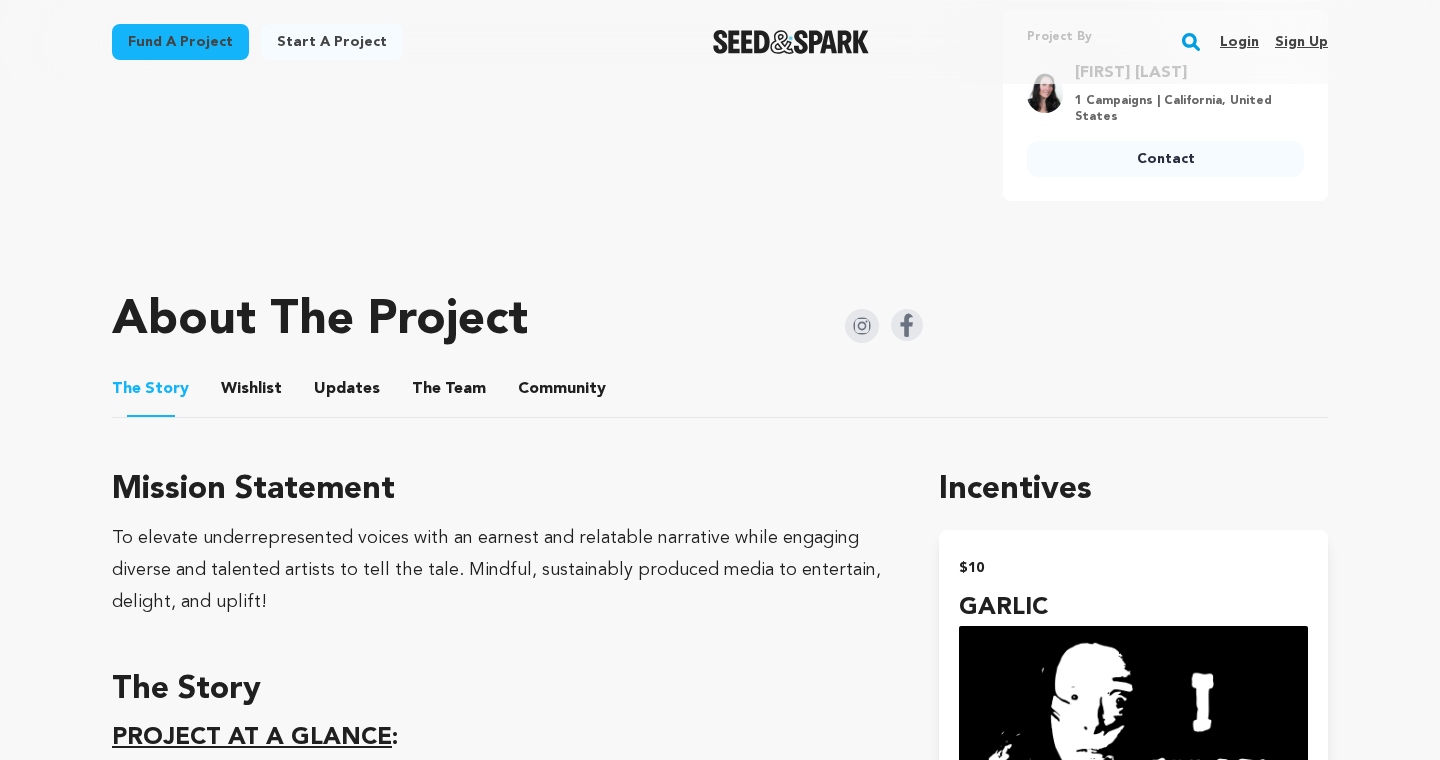 click on "Wishlist" at bounding box center [252, 393] 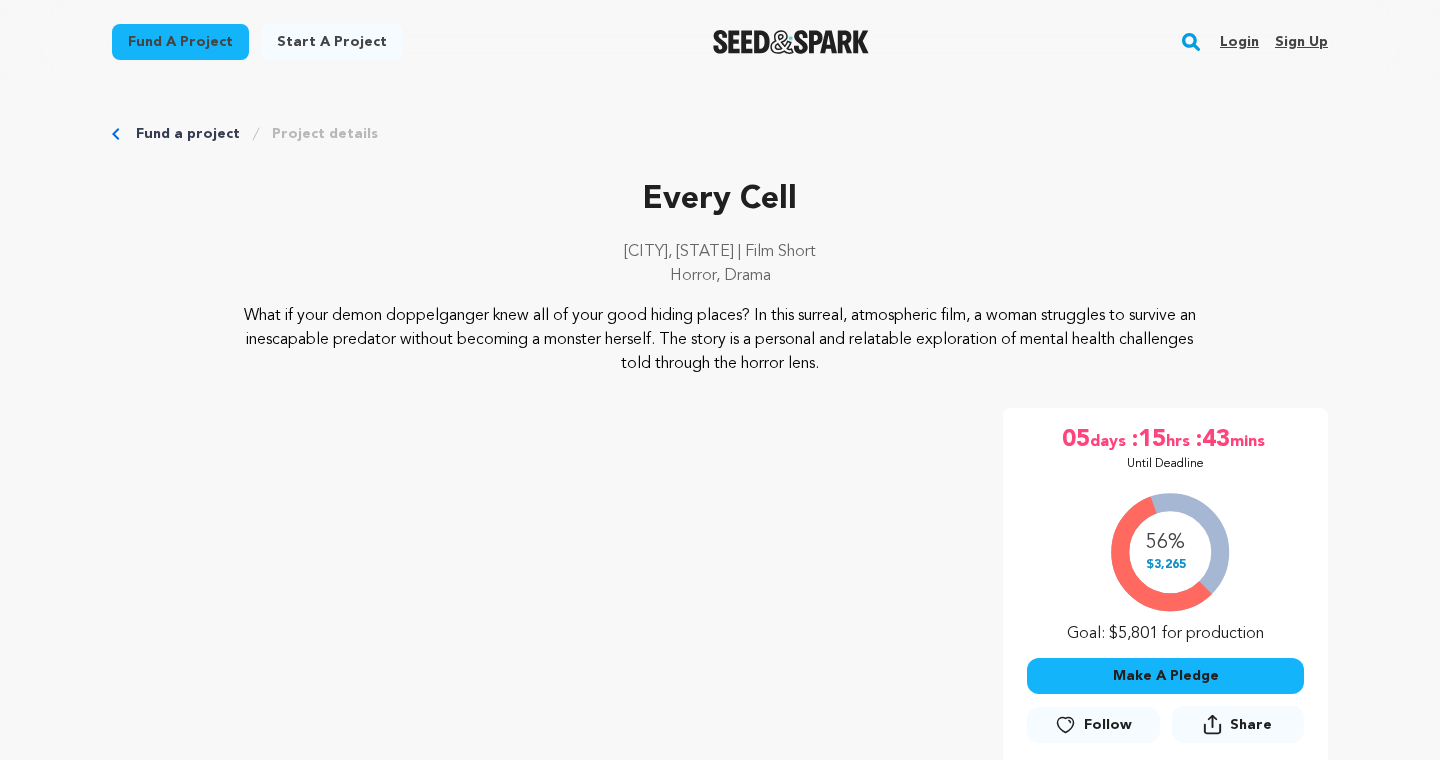 scroll, scrollTop: 0, scrollLeft: 0, axis: both 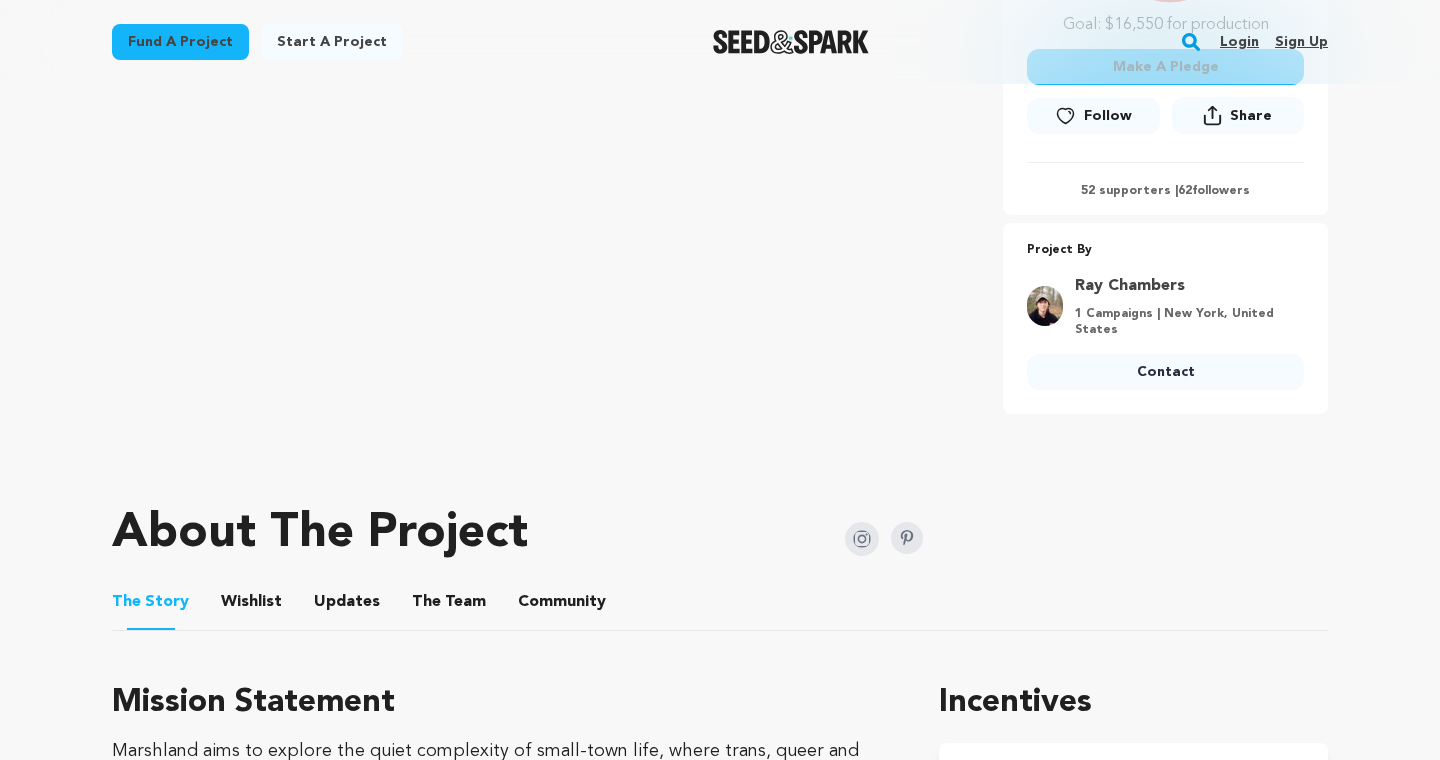 click on "Wishlist" at bounding box center [252, 606] 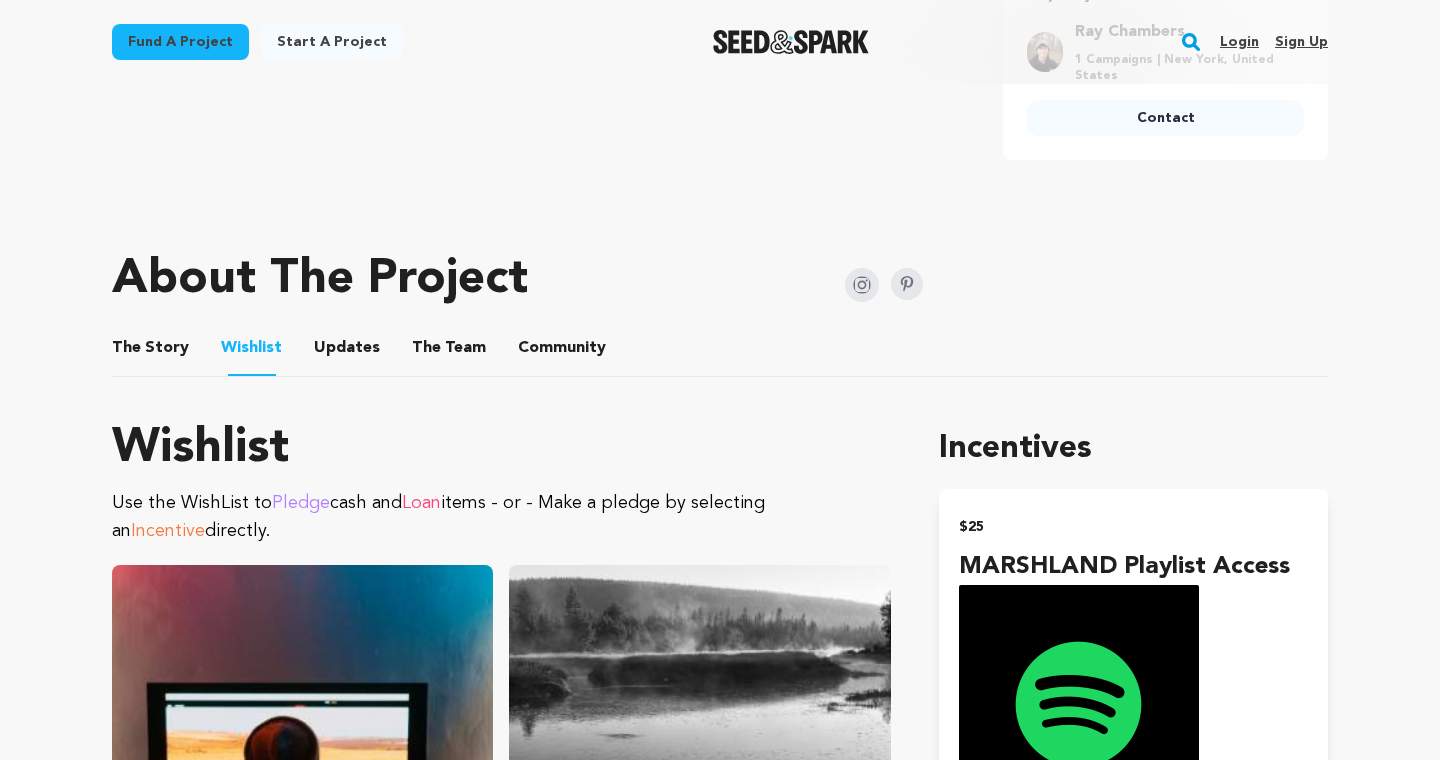 scroll, scrollTop: 838, scrollLeft: 0, axis: vertical 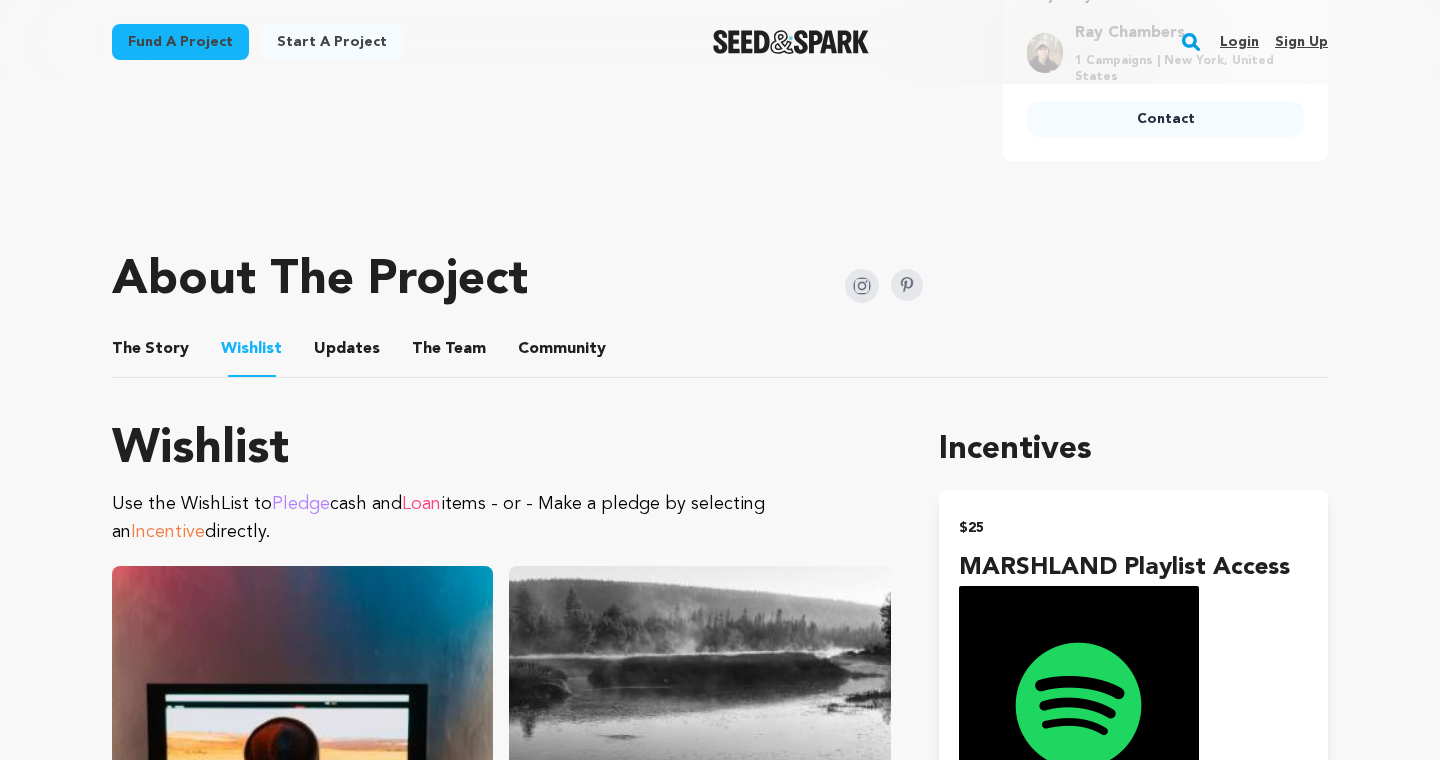 click on "The Team" at bounding box center (449, 353) 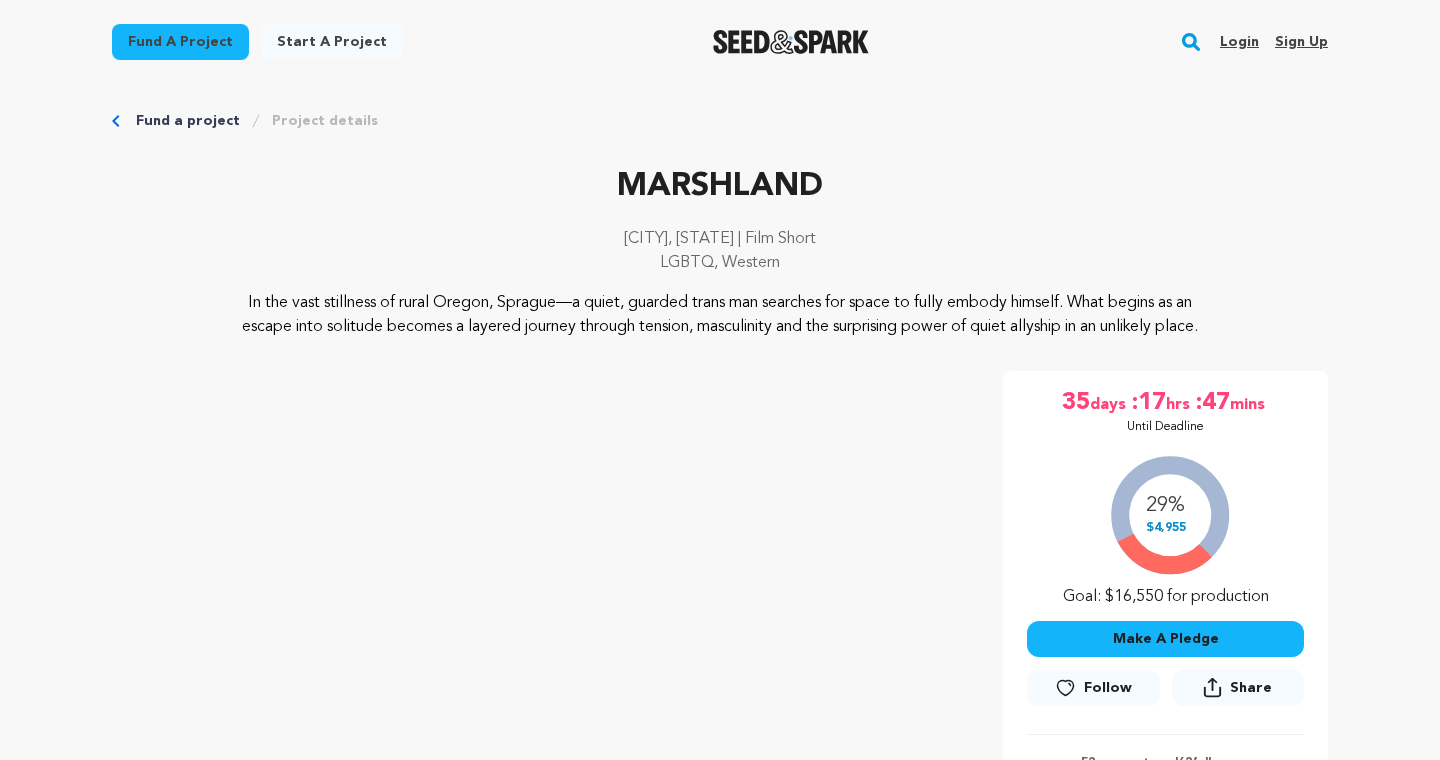 scroll, scrollTop: 7, scrollLeft: 0, axis: vertical 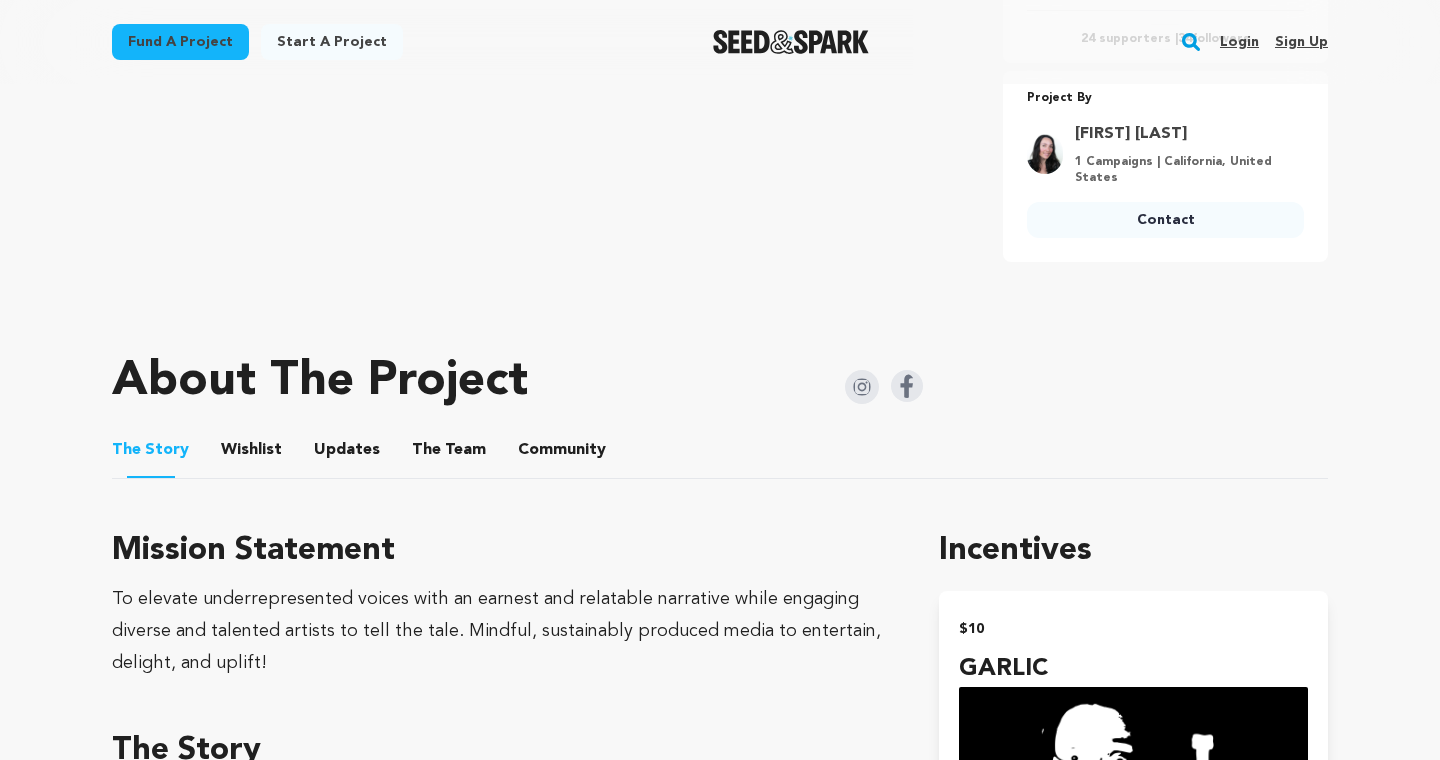click on "The Team" at bounding box center (449, 454) 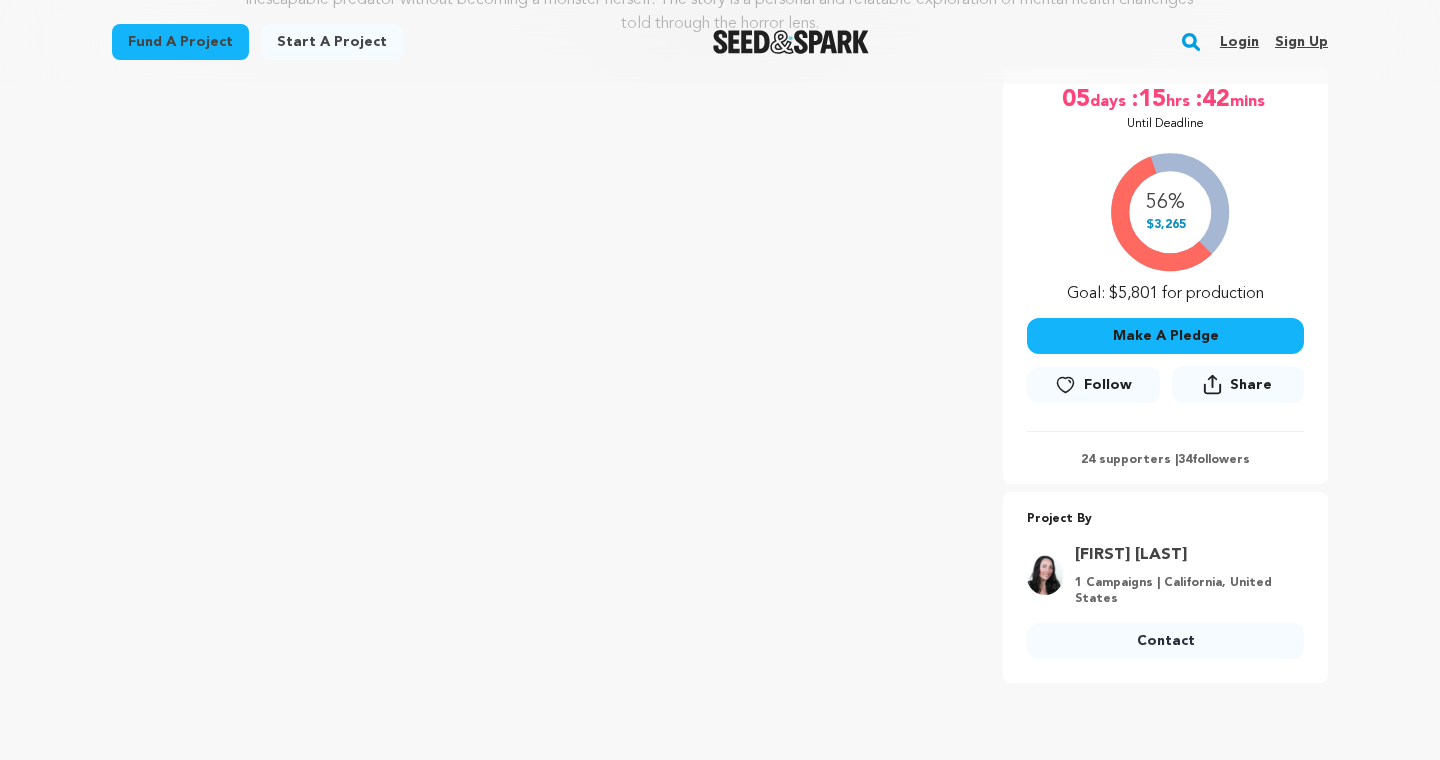 scroll, scrollTop: 339, scrollLeft: 0, axis: vertical 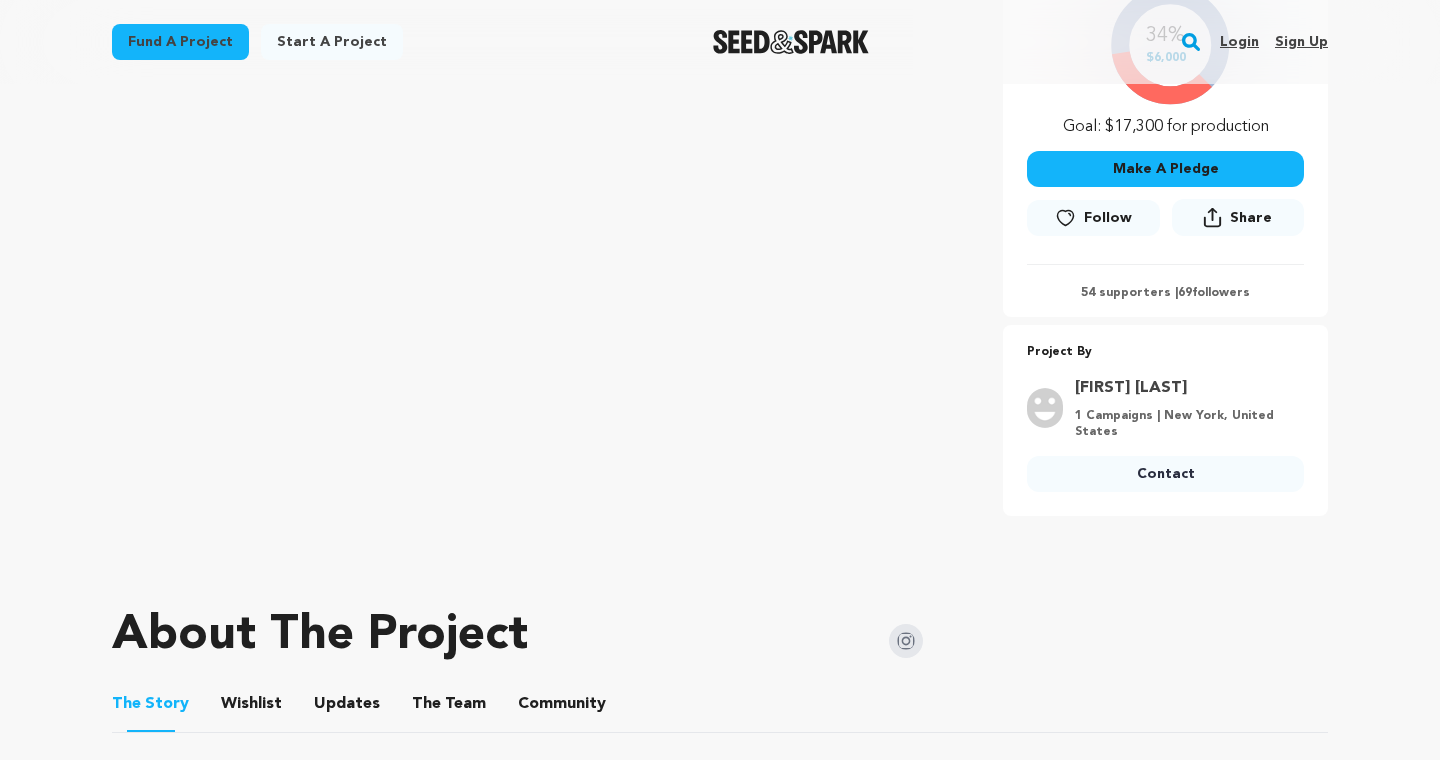 click on "Wishlist" at bounding box center [252, 708] 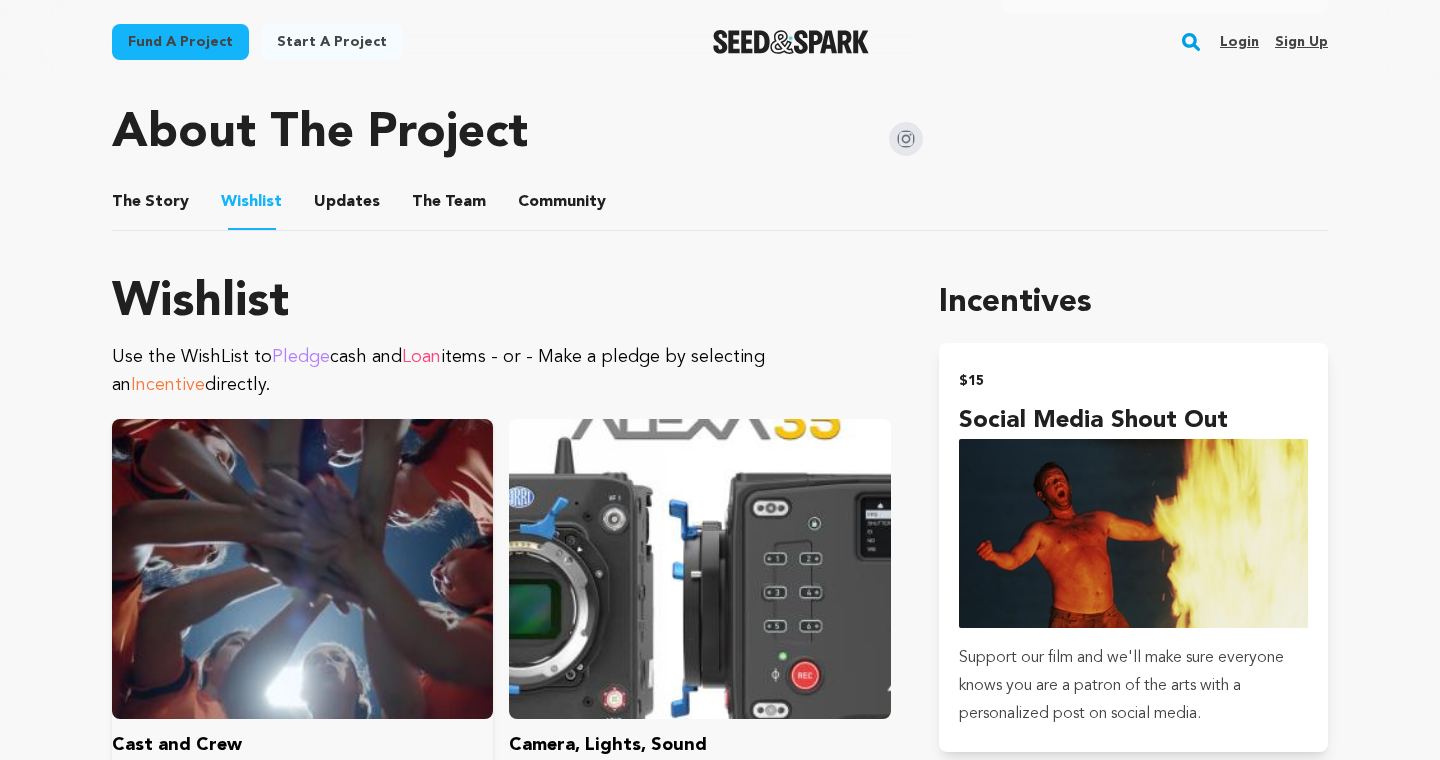 scroll, scrollTop: 1000, scrollLeft: 0, axis: vertical 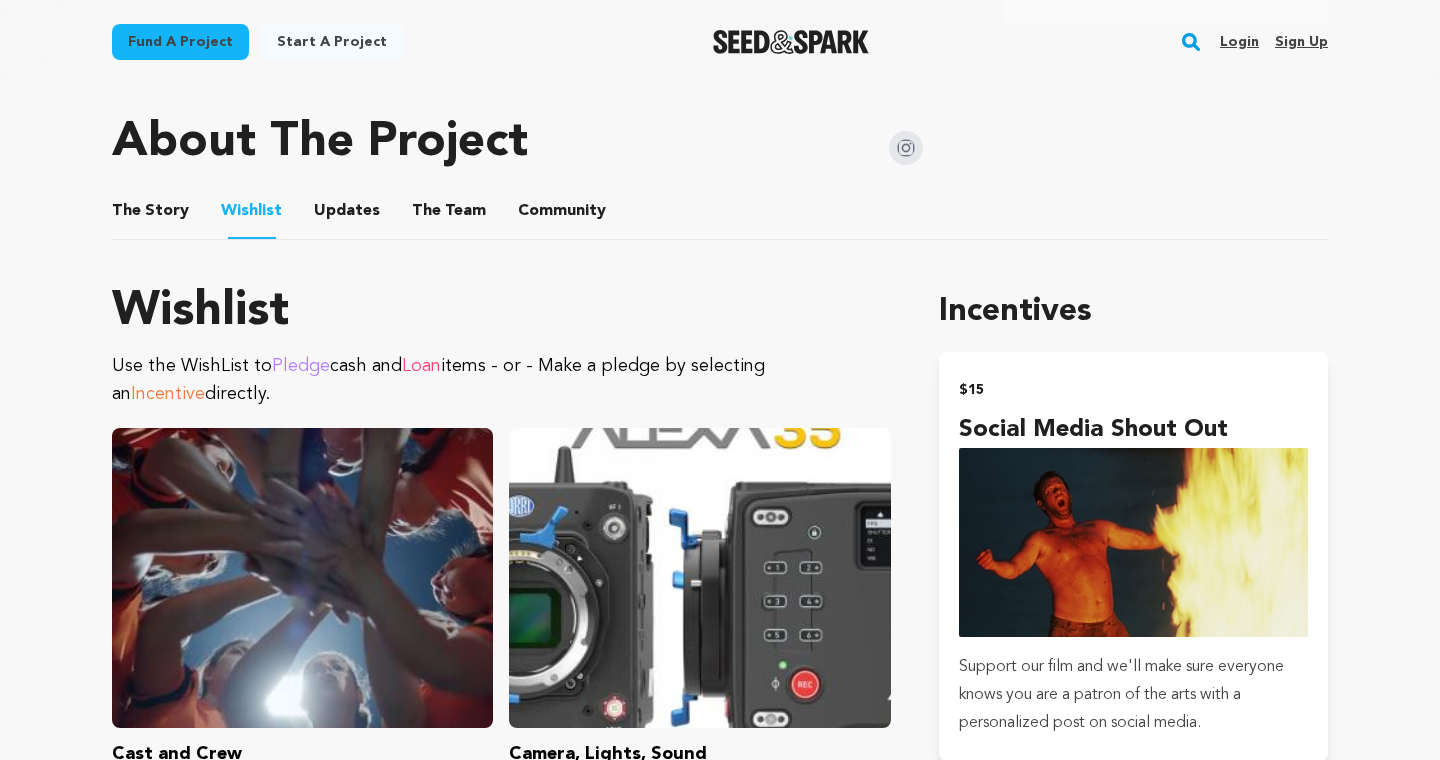 click on "The Team" at bounding box center [449, 215] 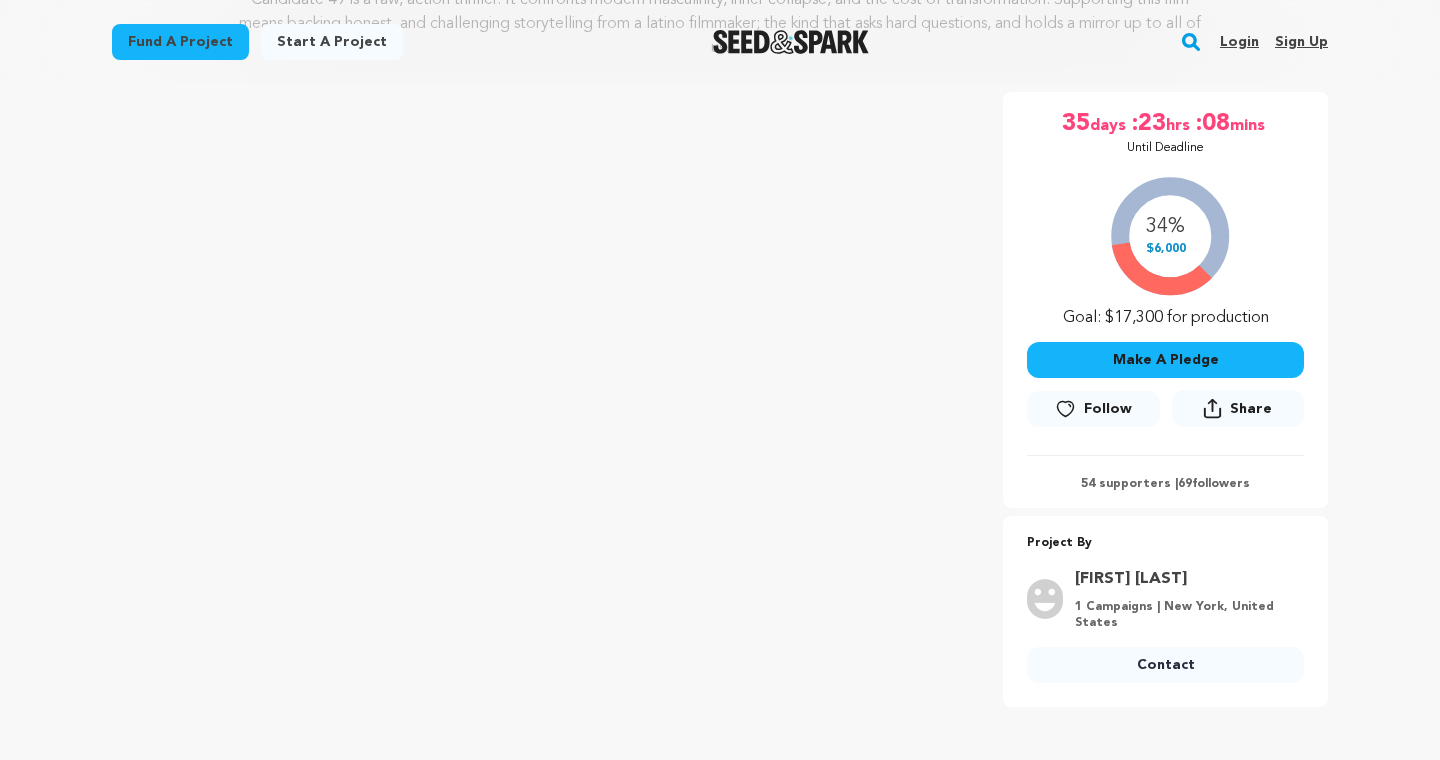 scroll, scrollTop: 314, scrollLeft: 0, axis: vertical 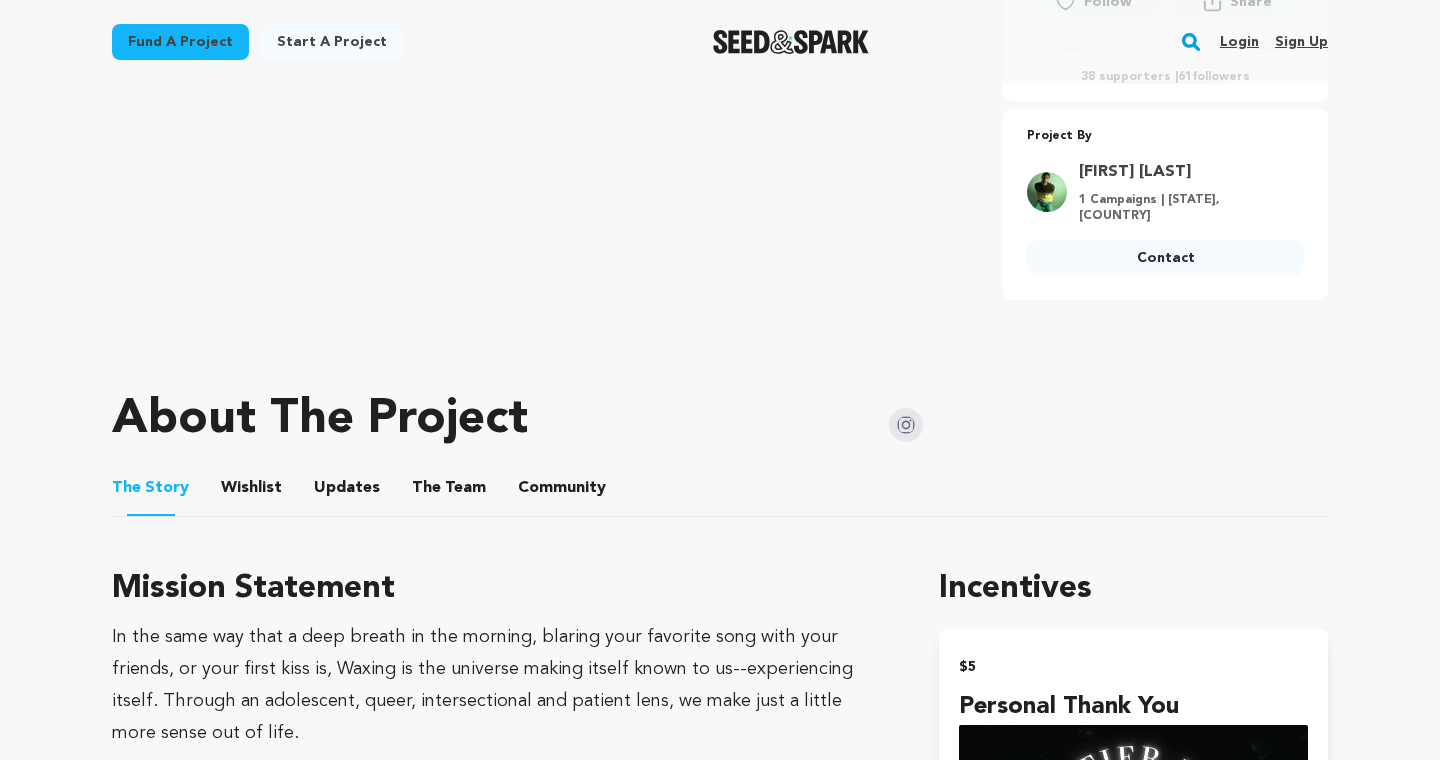 click on "Wishlist" at bounding box center (252, 492) 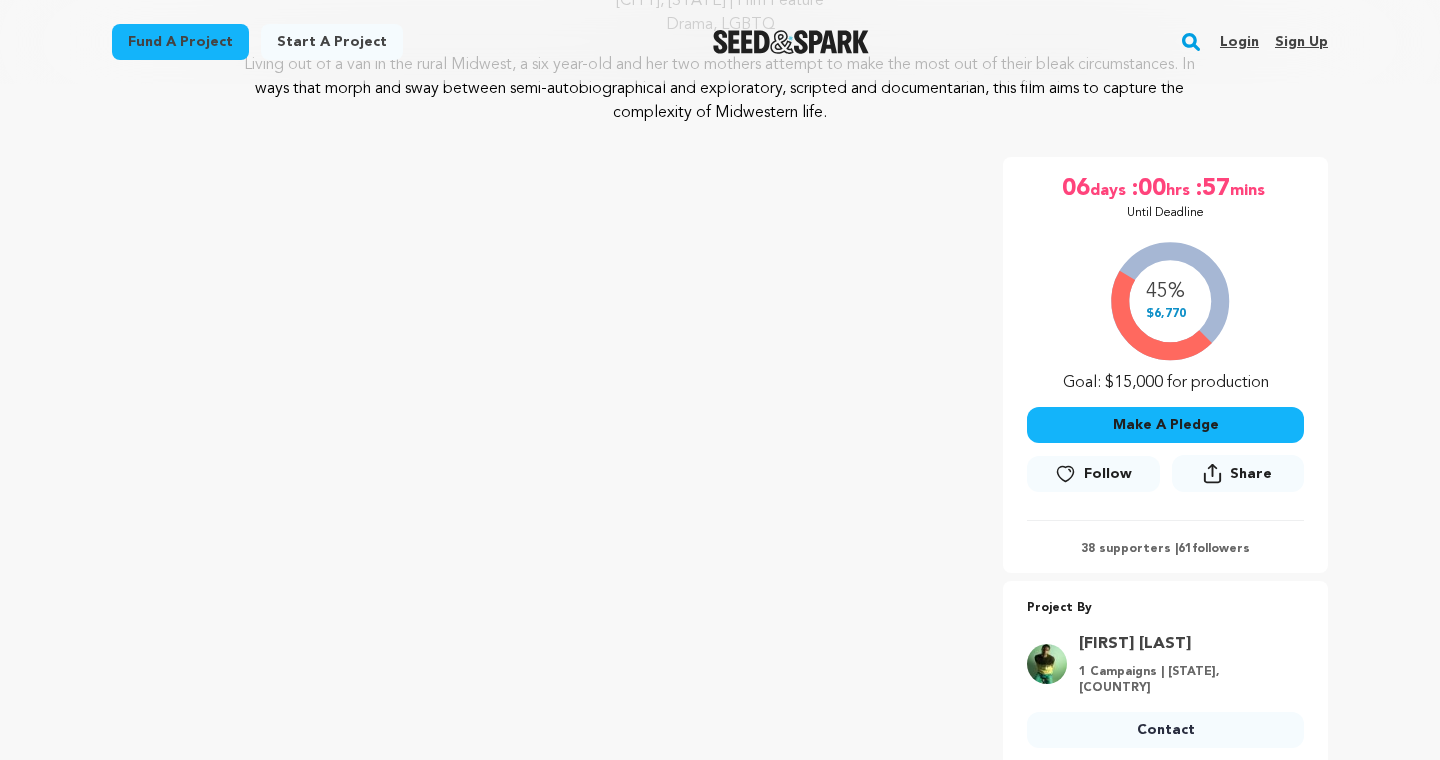 scroll, scrollTop: 258, scrollLeft: 0, axis: vertical 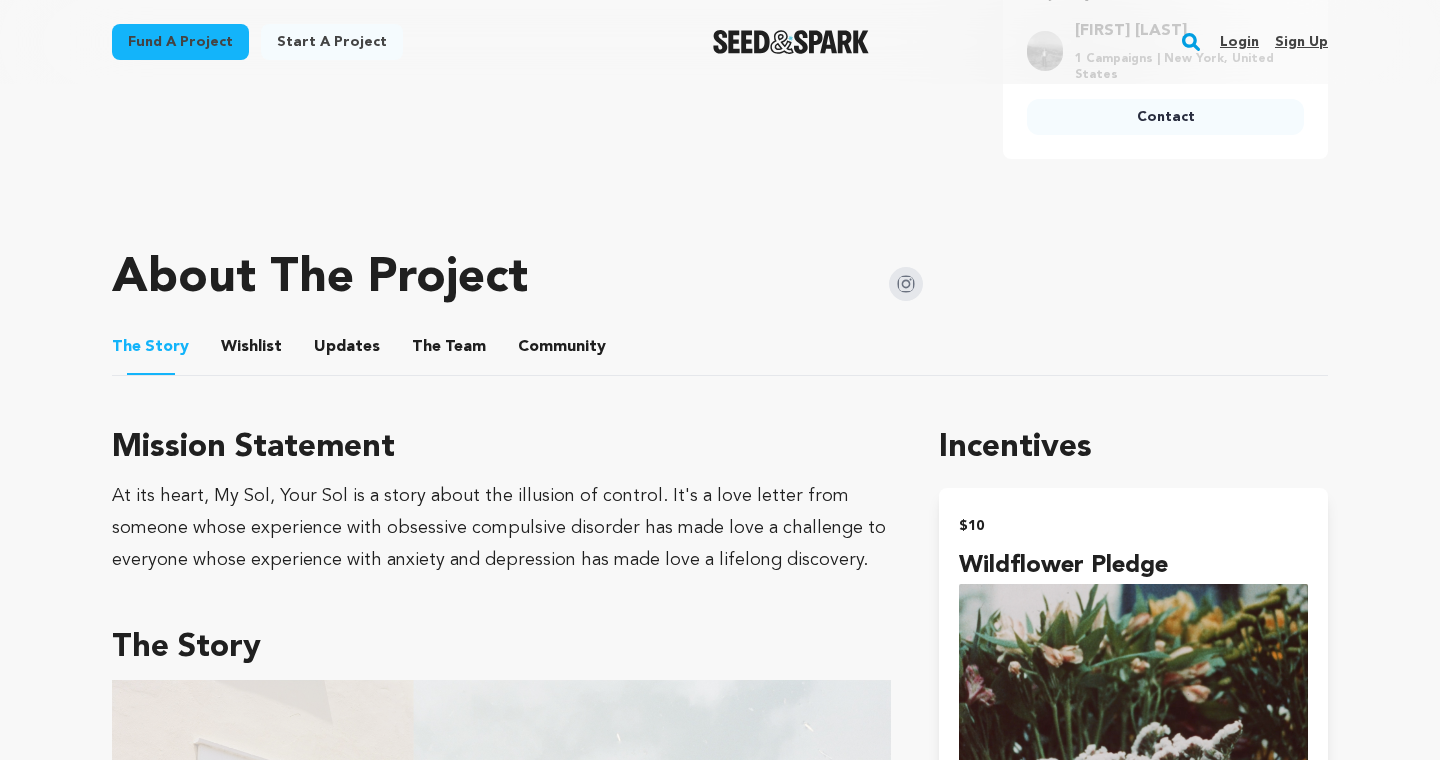 click on "The Team" at bounding box center [449, 351] 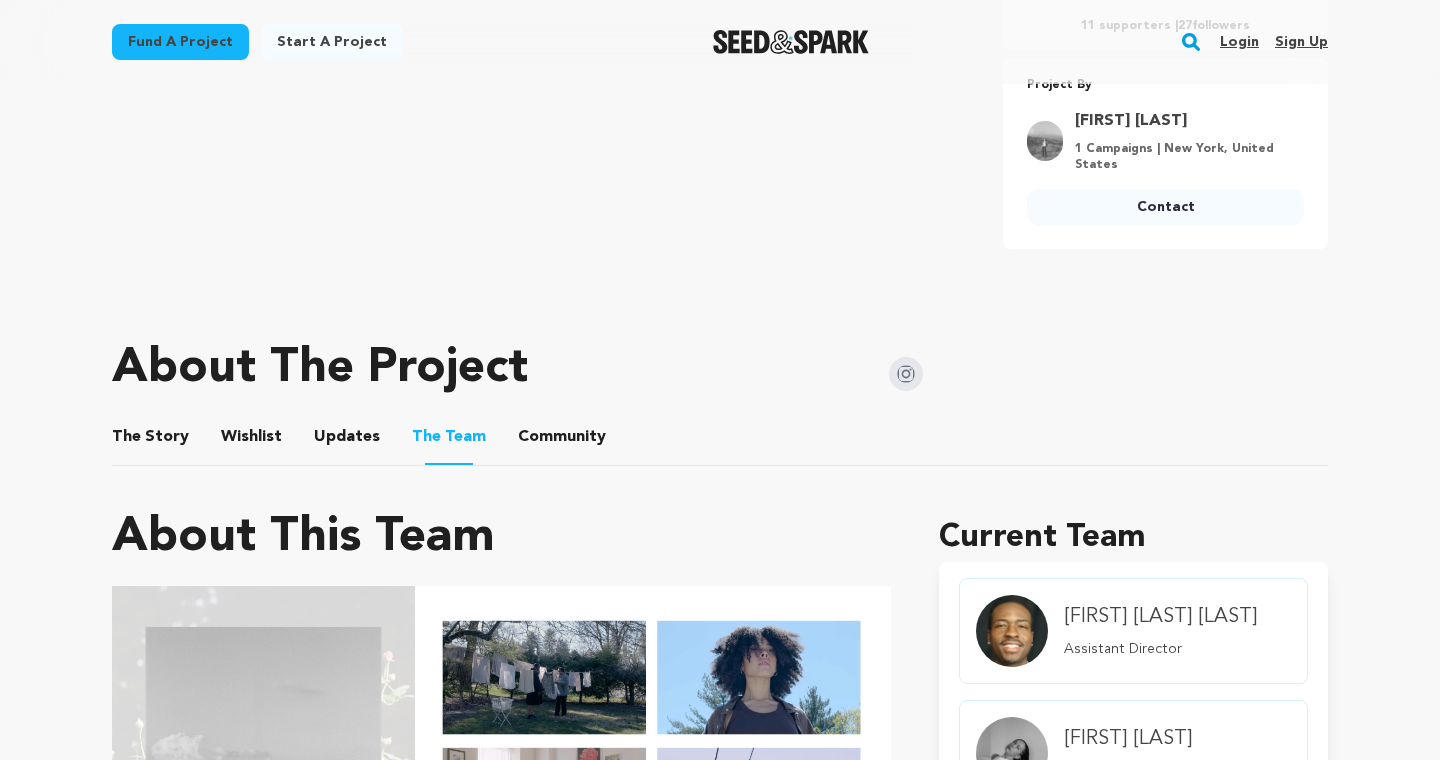 scroll, scrollTop: 777, scrollLeft: 0, axis: vertical 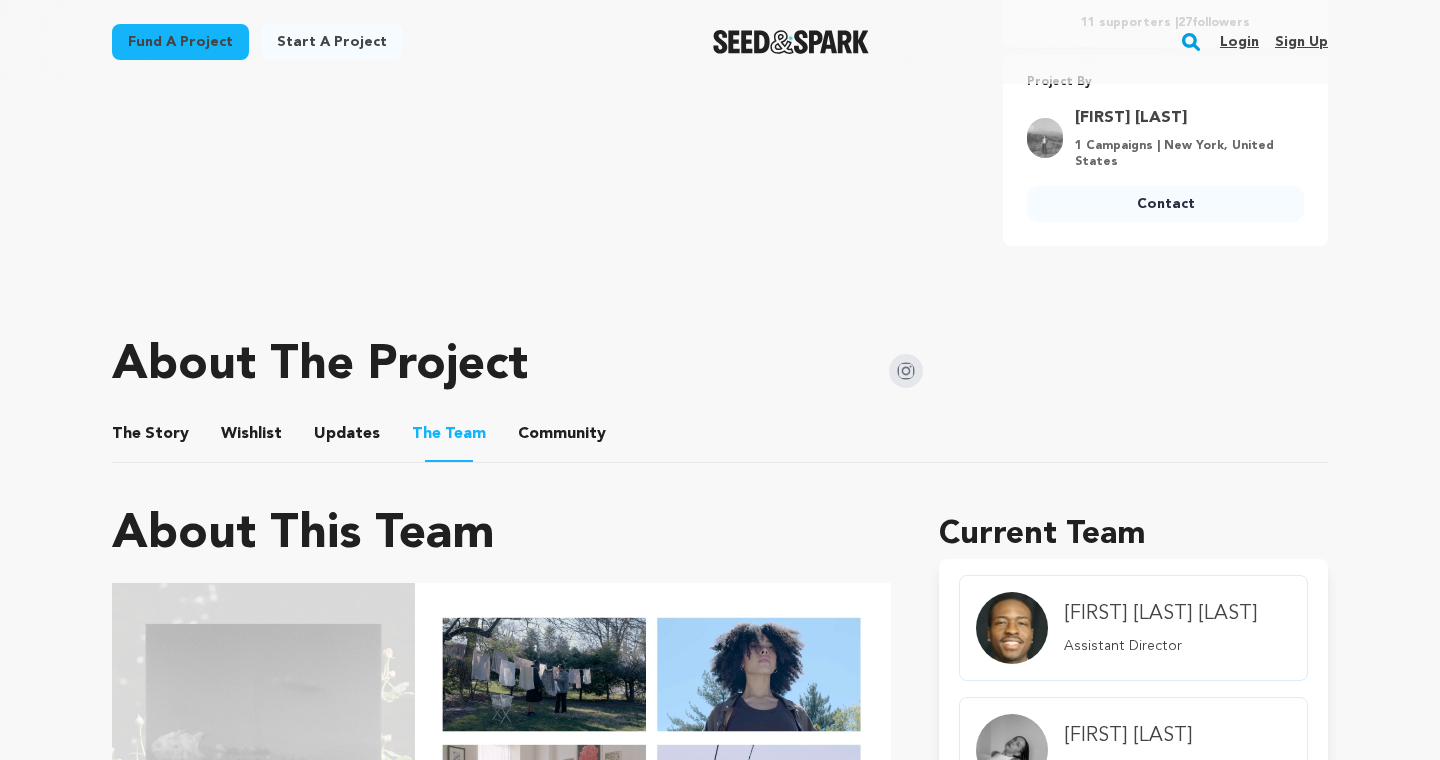 click on "Wishlist" at bounding box center [252, 438] 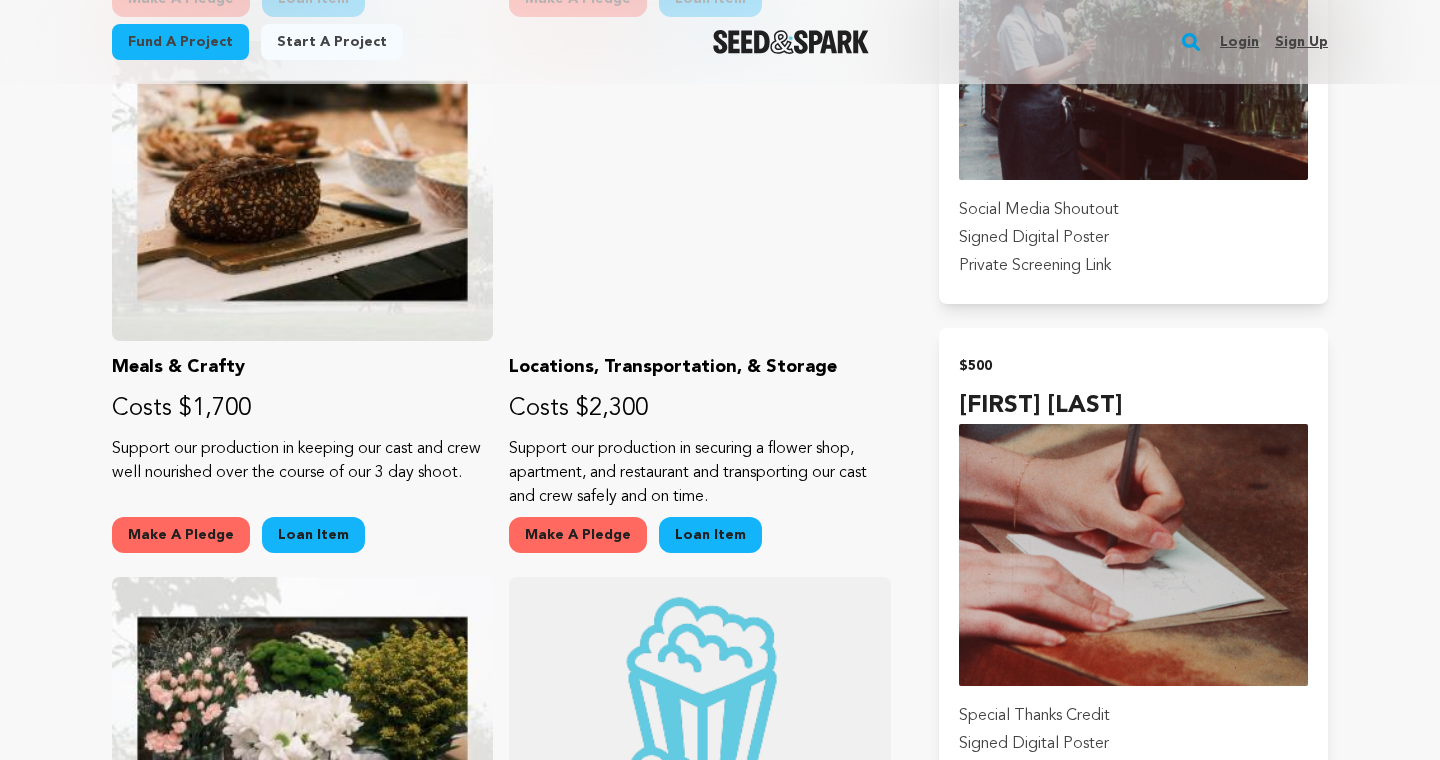scroll, scrollTop: 0, scrollLeft: 0, axis: both 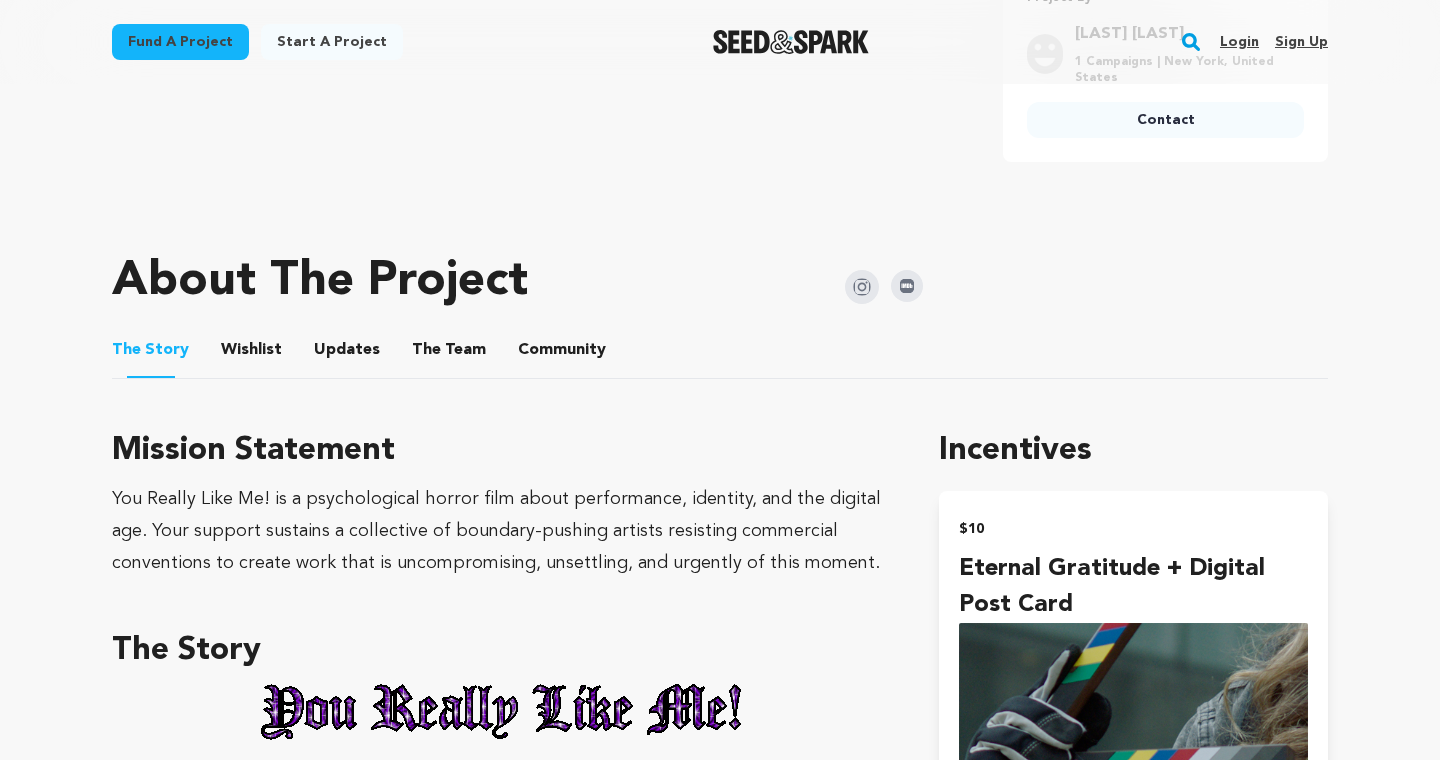 click on "Wishlist" at bounding box center (252, 354) 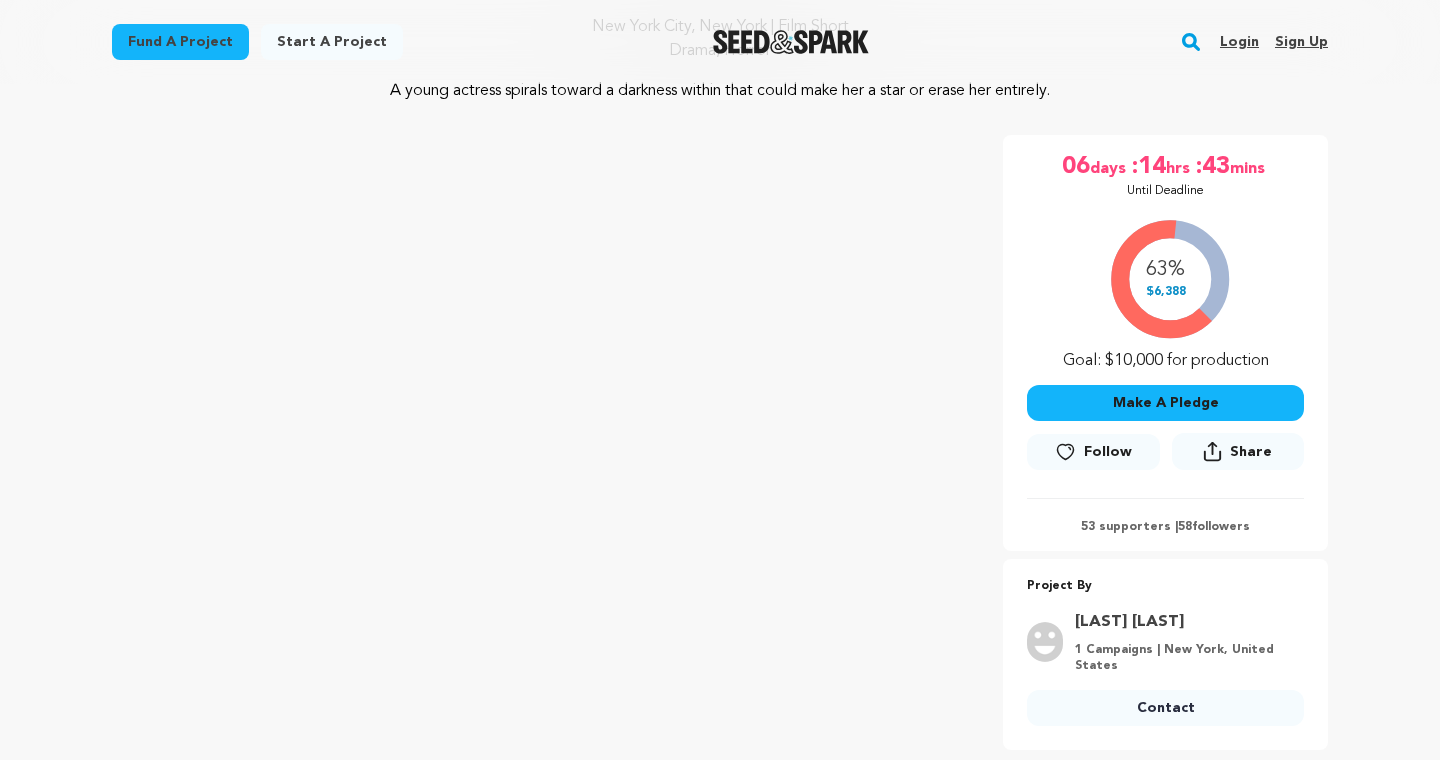 scroll, scrollTop: 226, scrollLeft: 0, axis: vertical 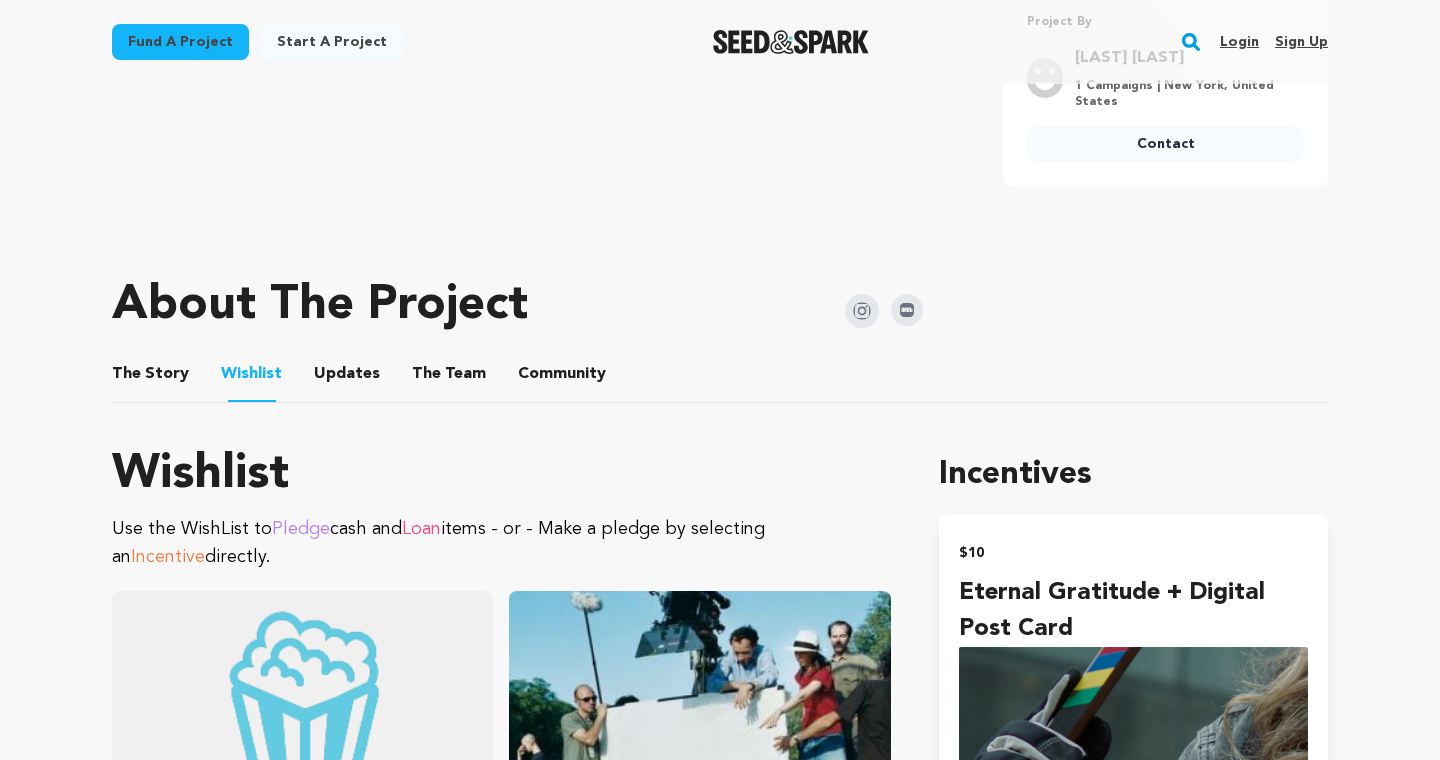 click on "The Team" at bounding box center (449, 378) 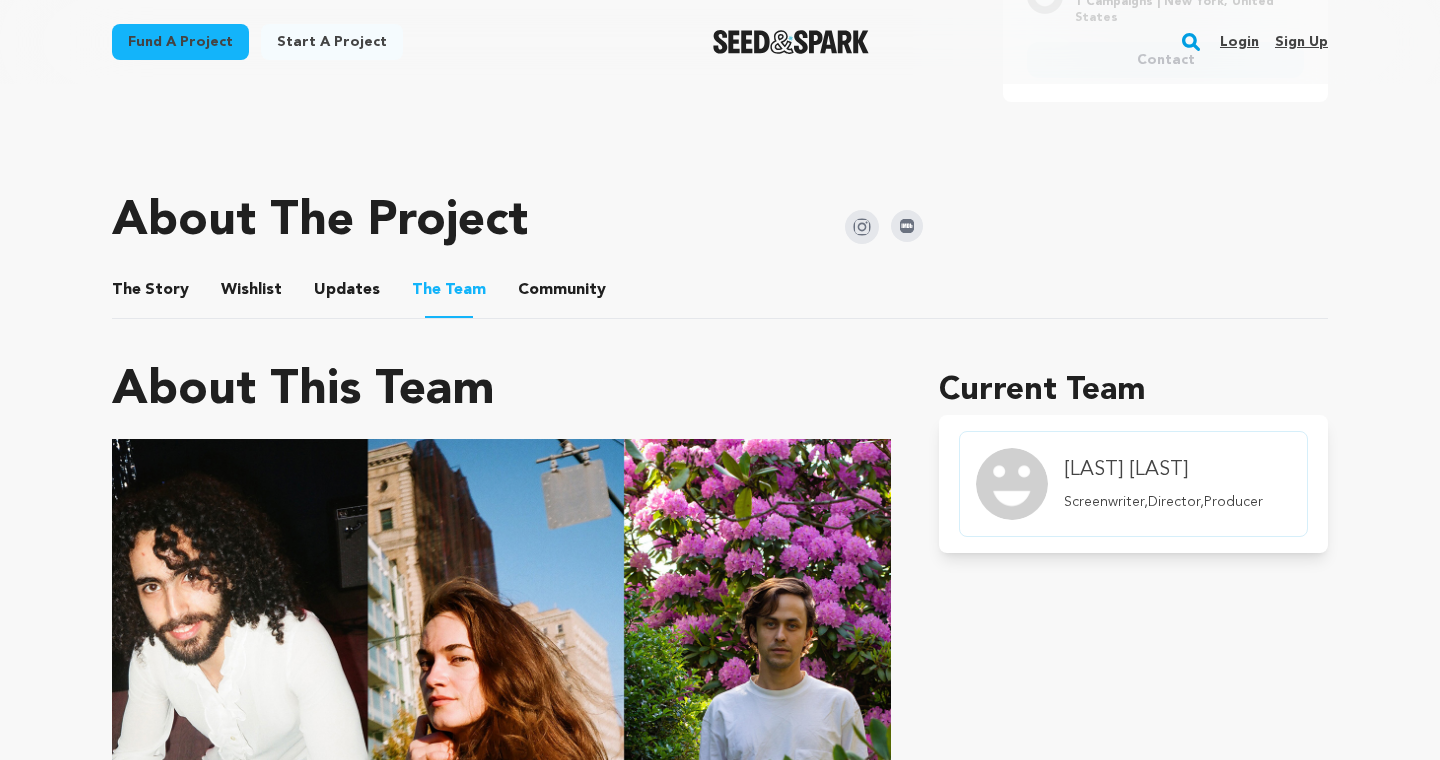 scroll, scrollTop: 879, scrollLeft: 0, axis: vertical 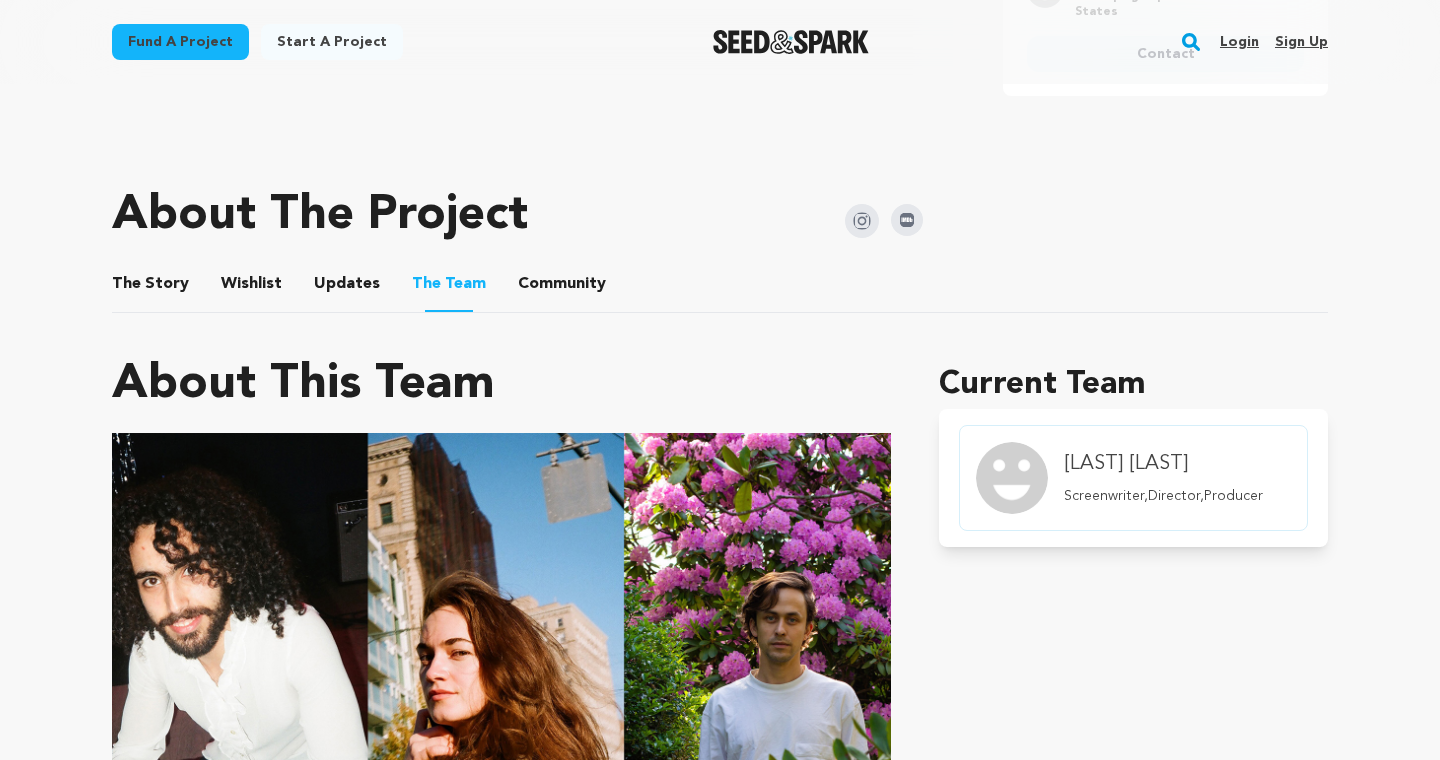 click on "The Story" at bounding box center [151, 288] 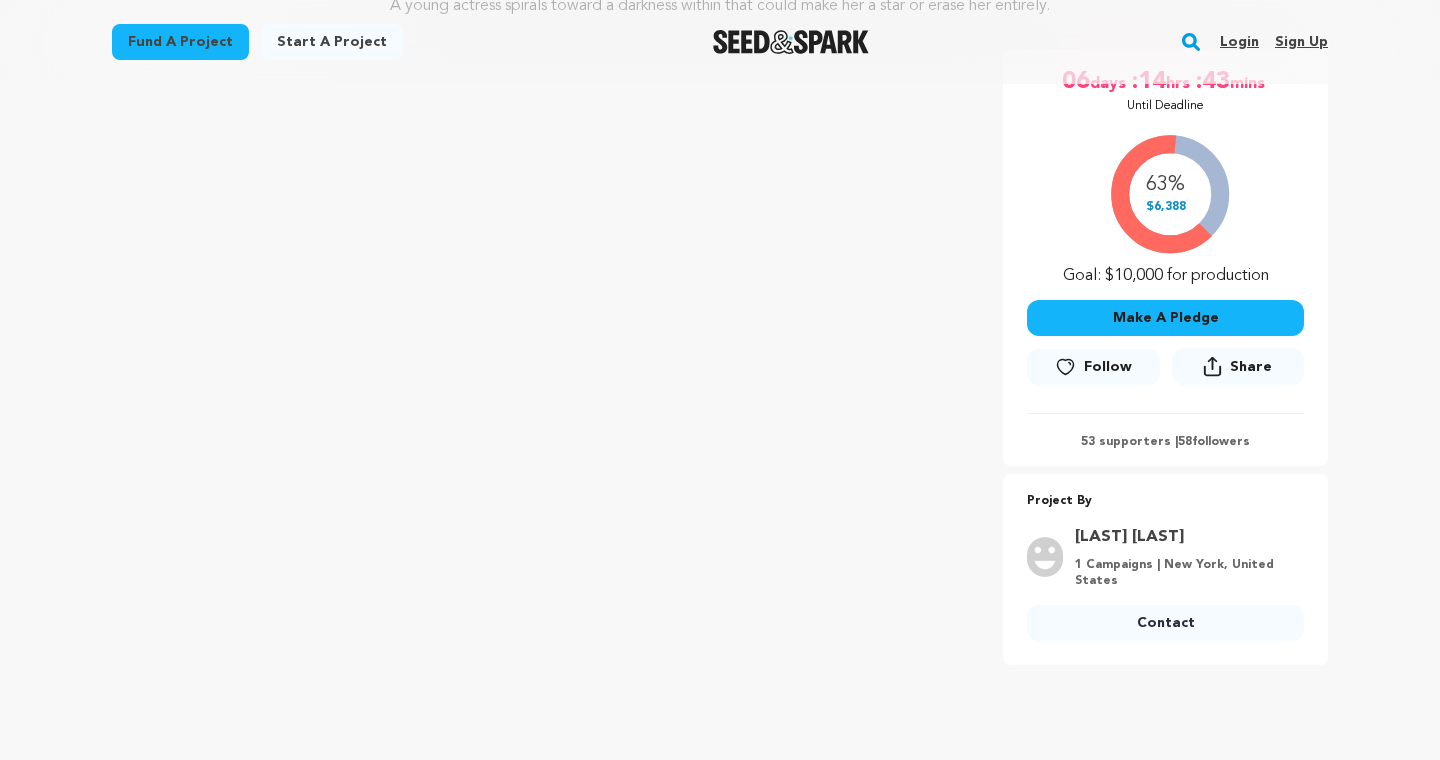 scroll, scrollTop: 331, scrollLeft: 0, axis: vertical 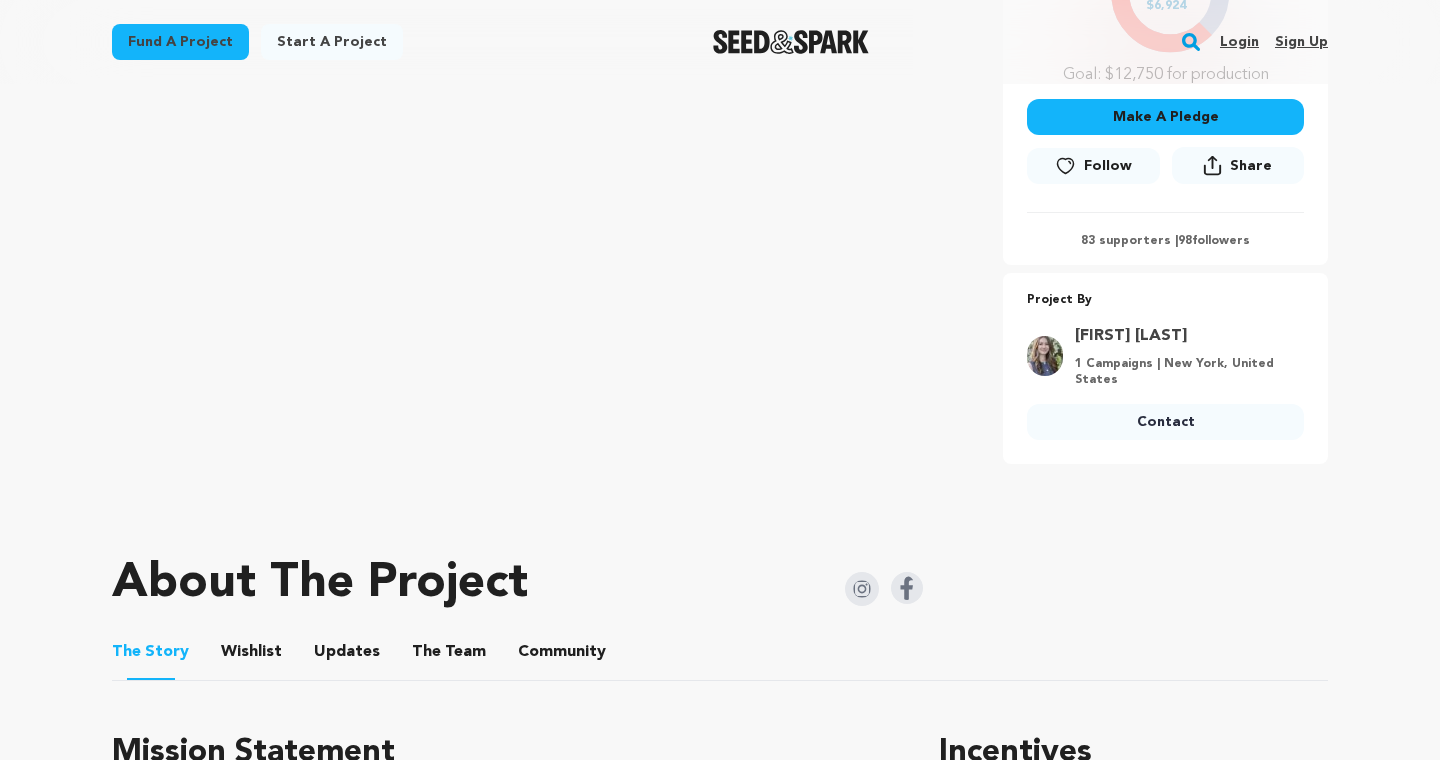 click on "Wishlist" at bounding box center (252, 656) 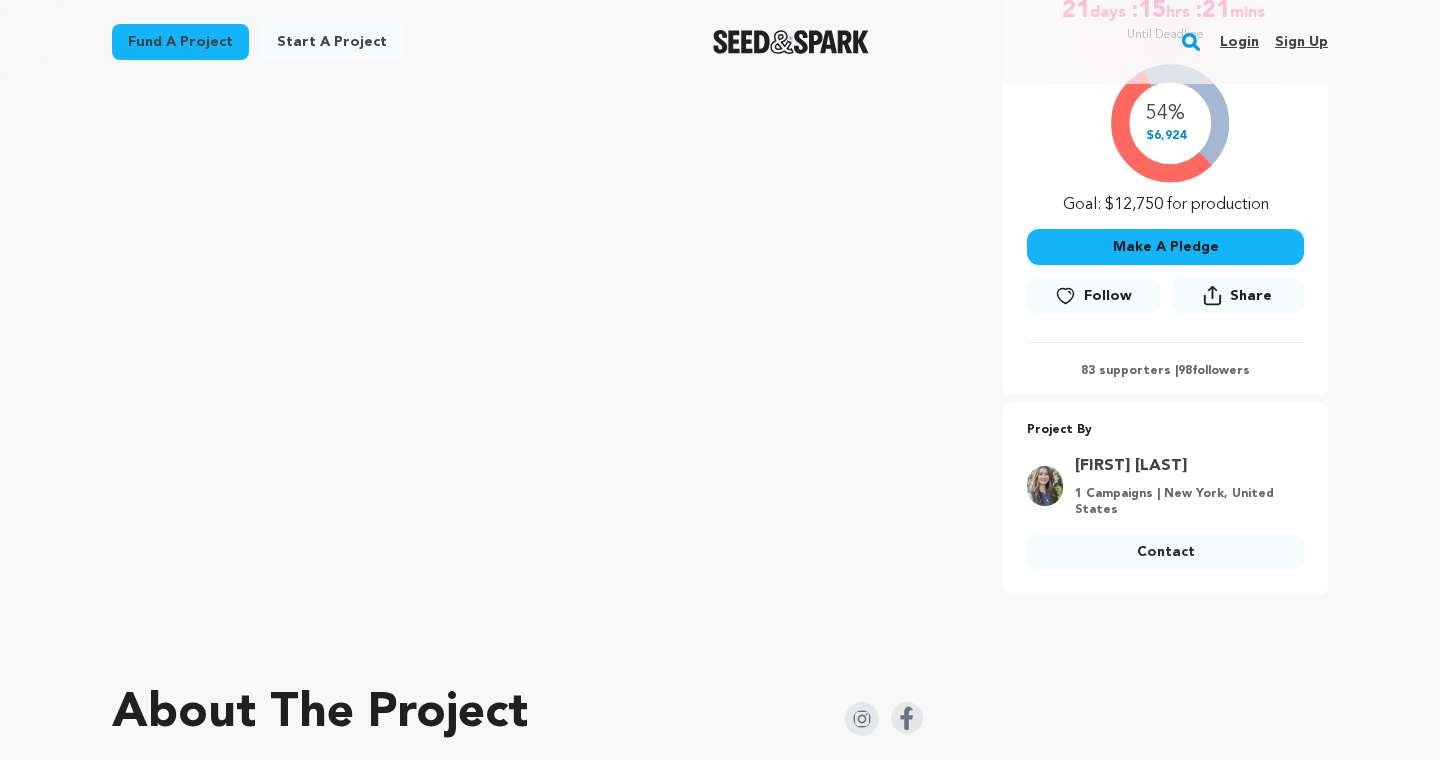 scroll, scrollTop: 560, scrollLeft: 0, axis: vertical 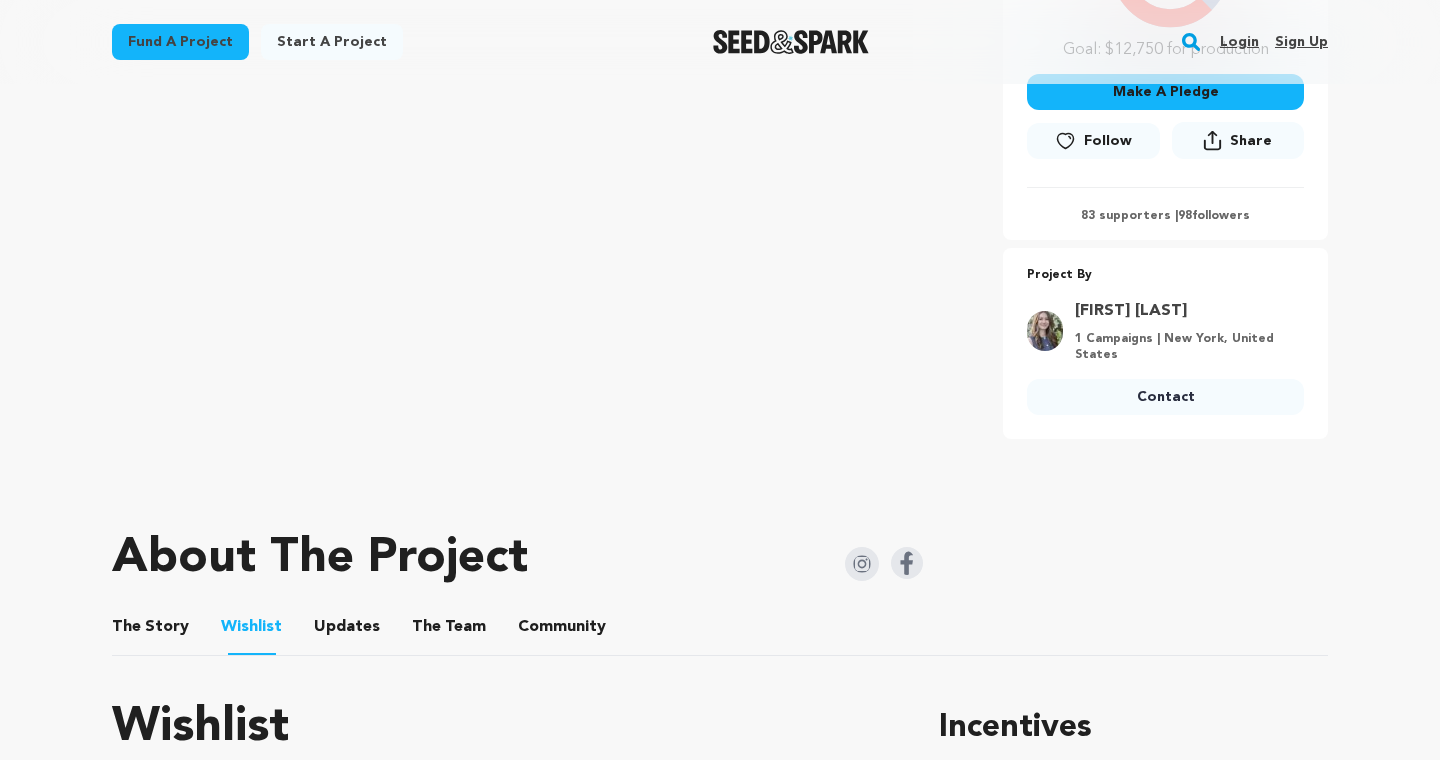 click on "The Team" at bounding box center [449, 631] 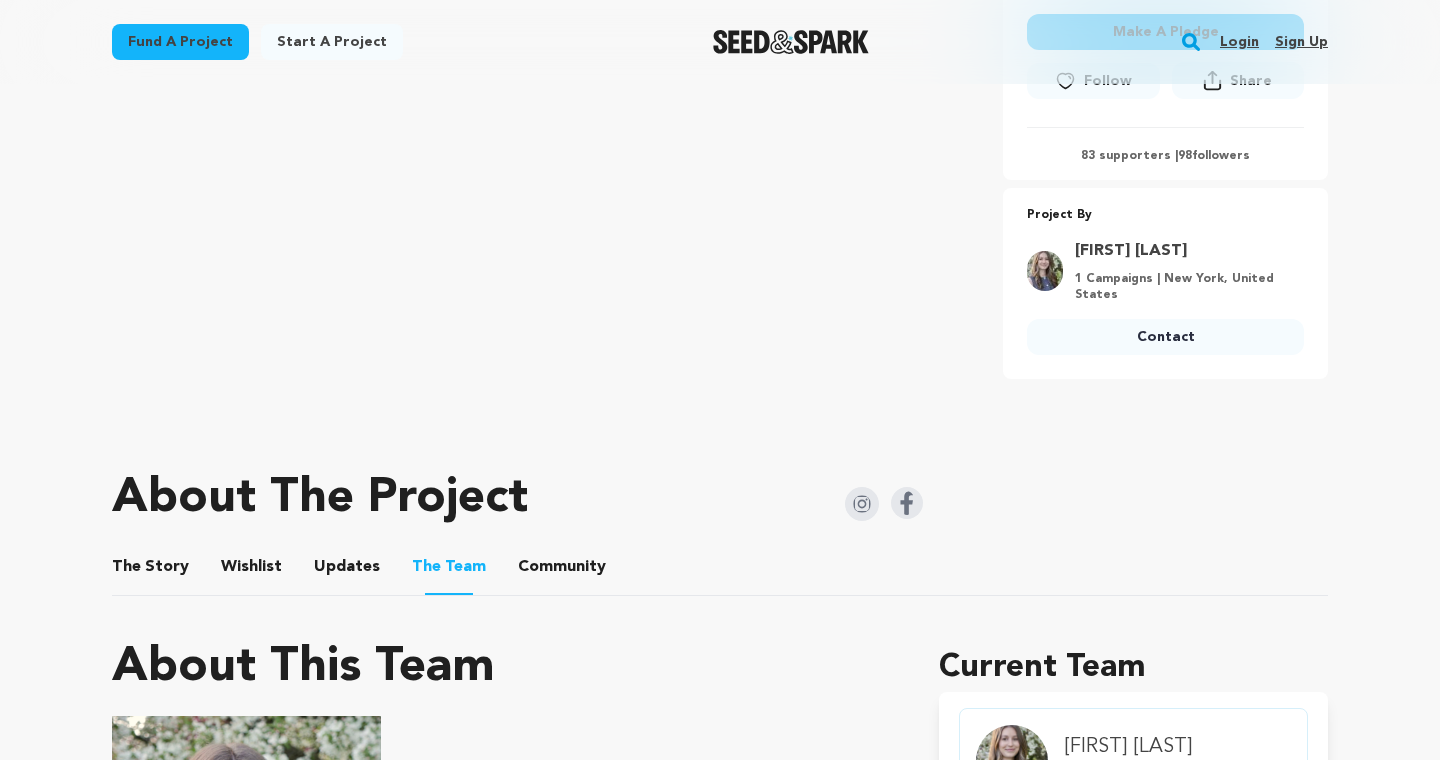 scroll, scrollTop: 598, scrollLeft: 0, axis: vertical 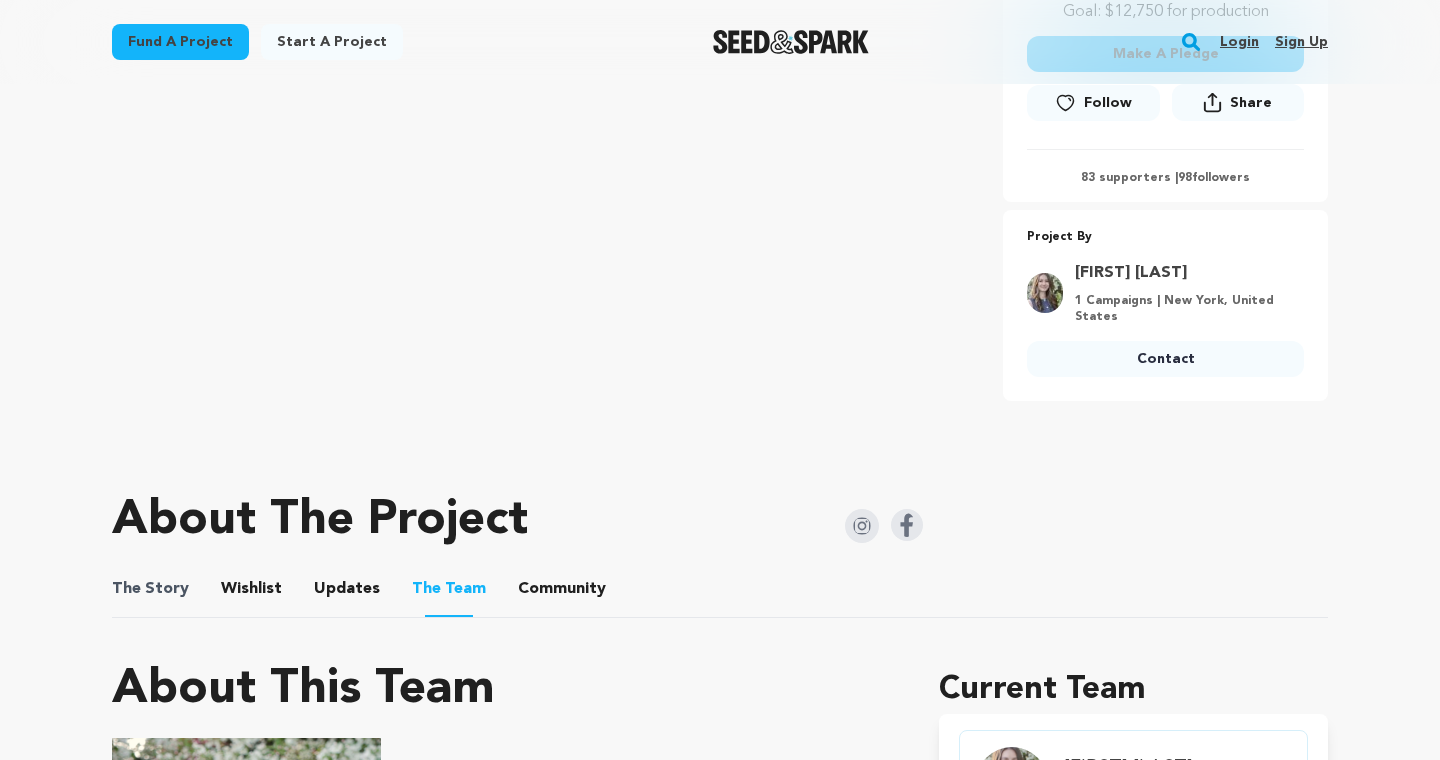 click on "The   Story" at bounding box center (150, 589) 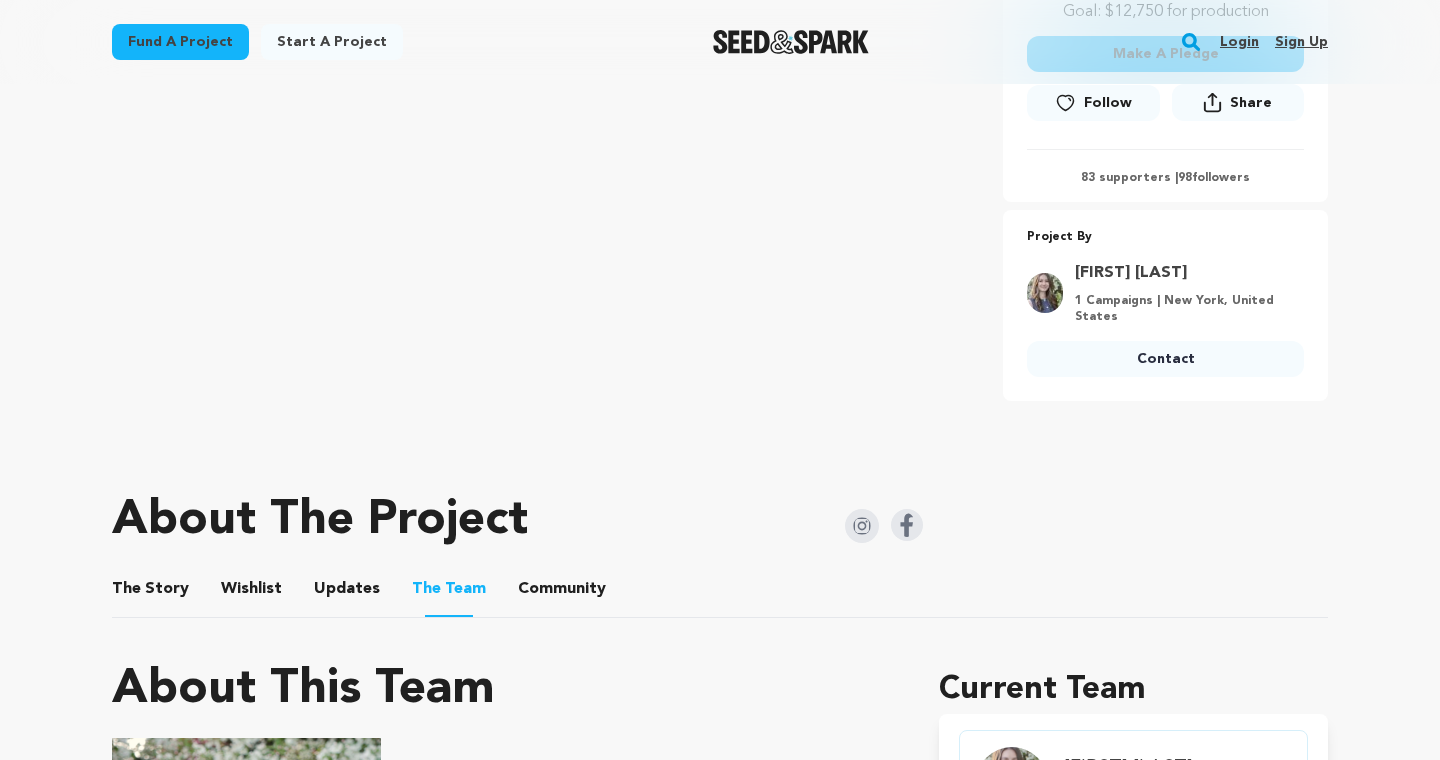 click on "The Story" at bounding box center (151, 593) 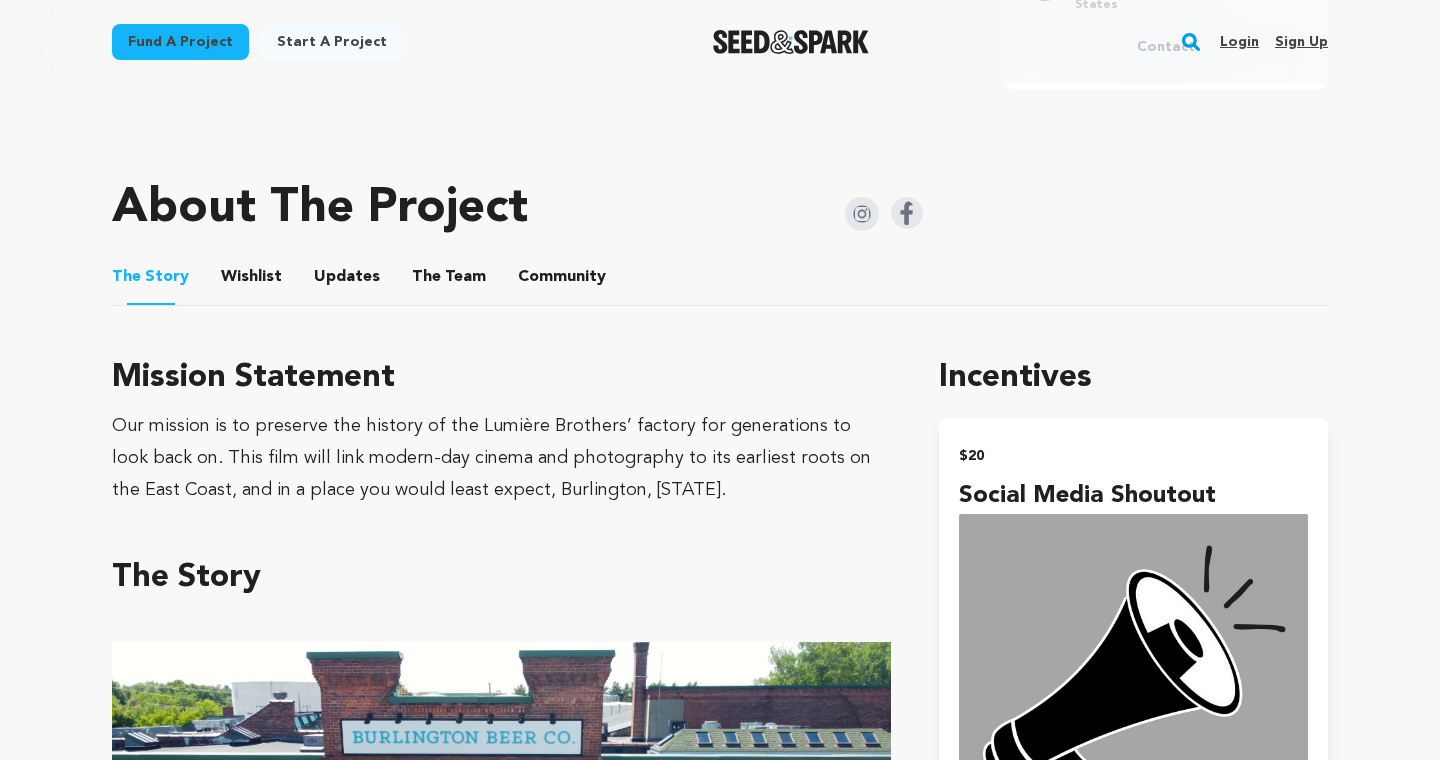 scroll, scrollTop: 898, scrollLeft: 0, axis: vertical 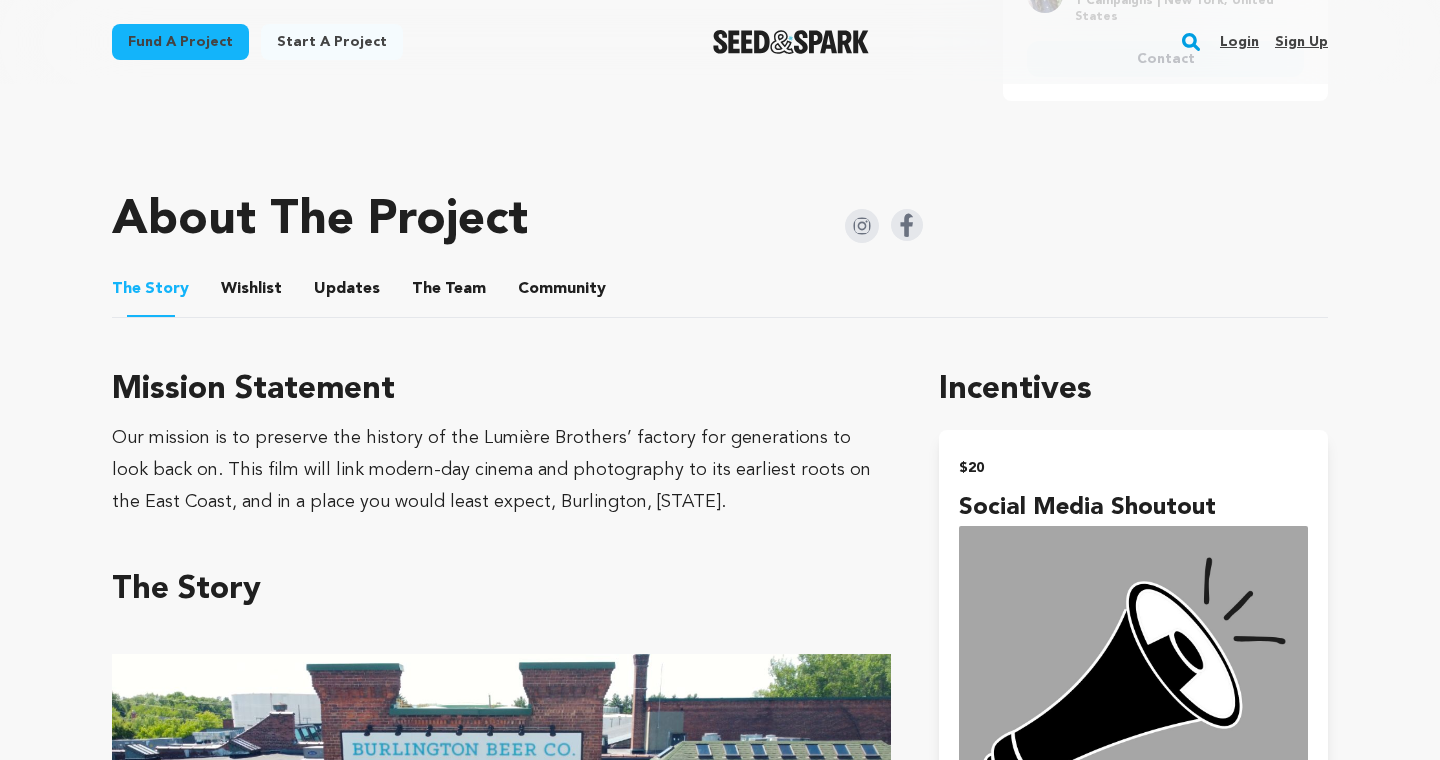 click on "The Team" at bounding box center (449, 293) 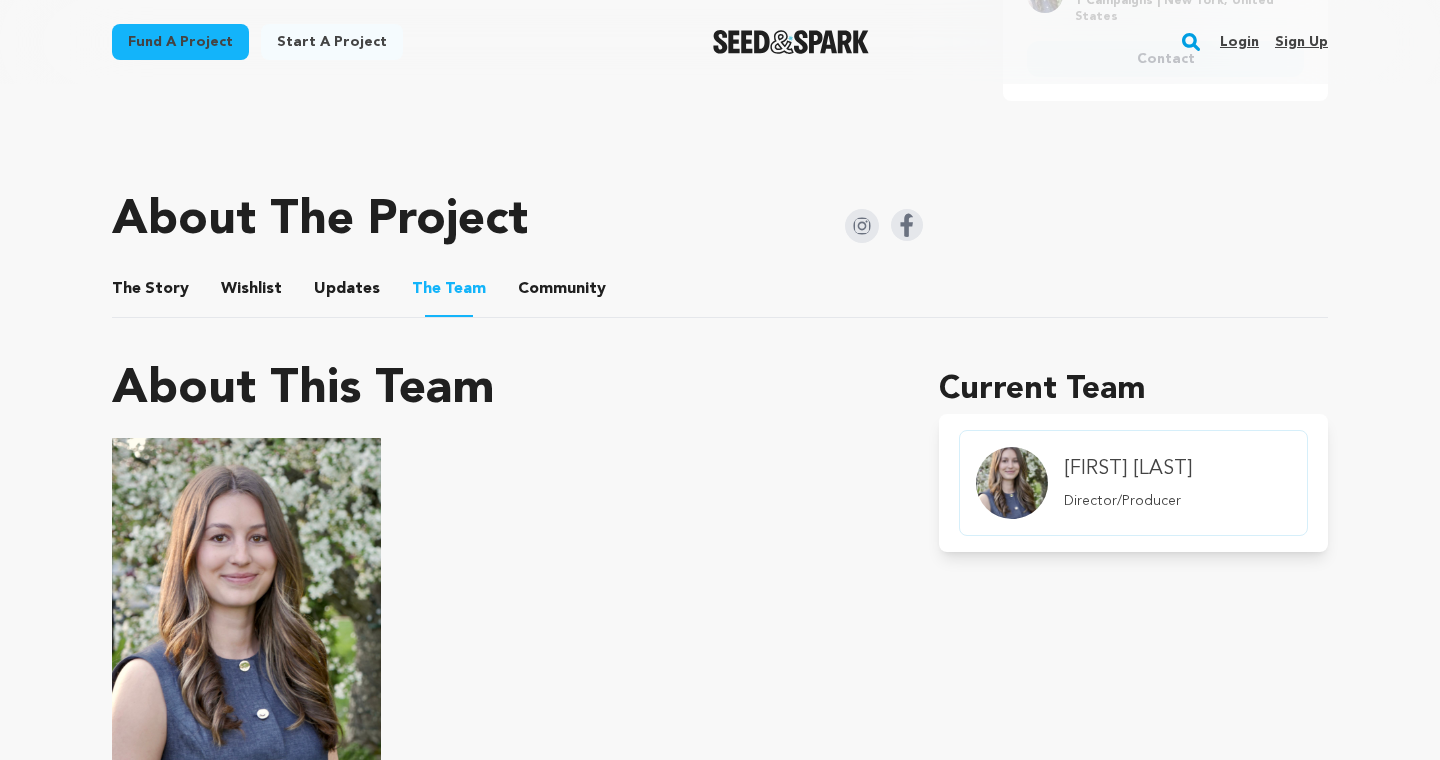 scroll, scrollTop: 908, scrollLeft: 0, axis: vertical 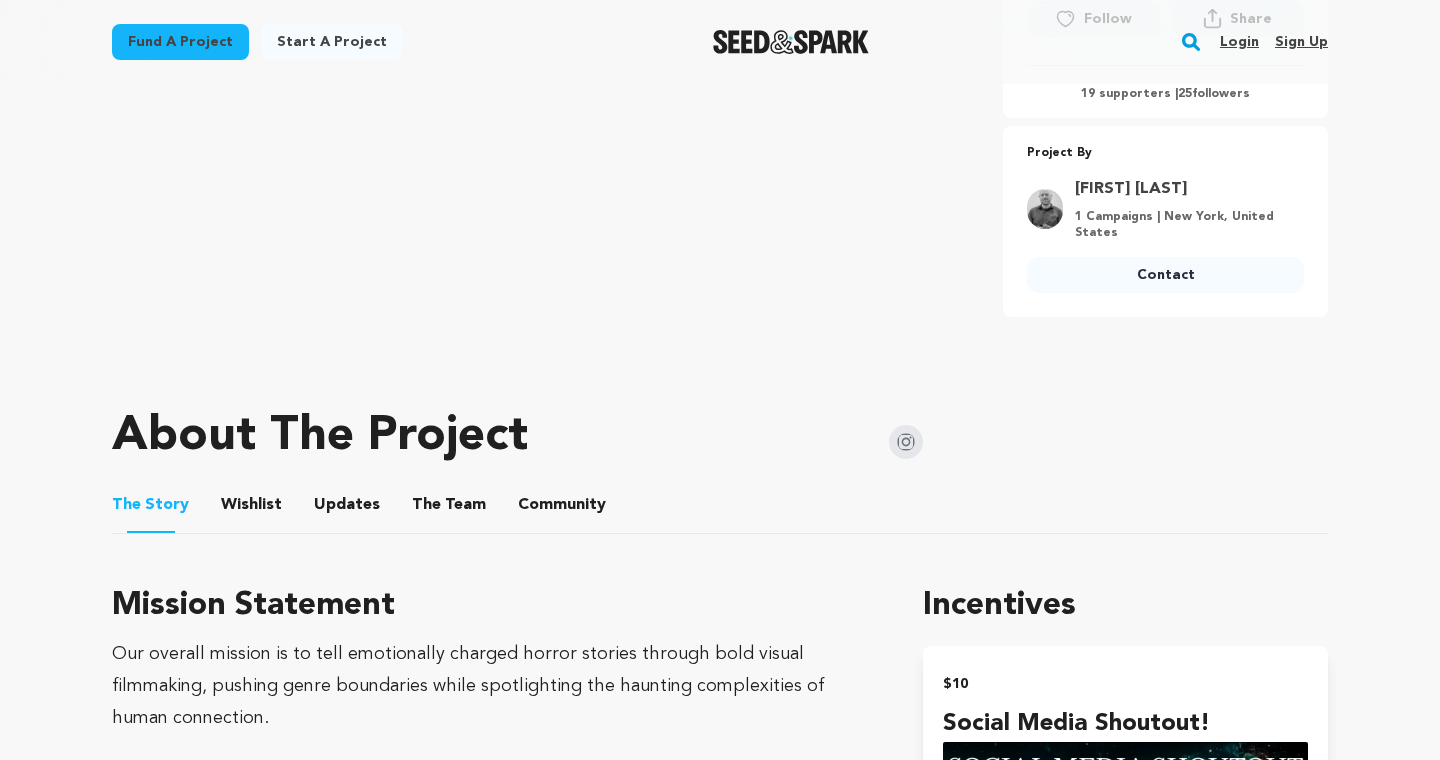 click on "Wishlist" at bounding box center (252, 509) 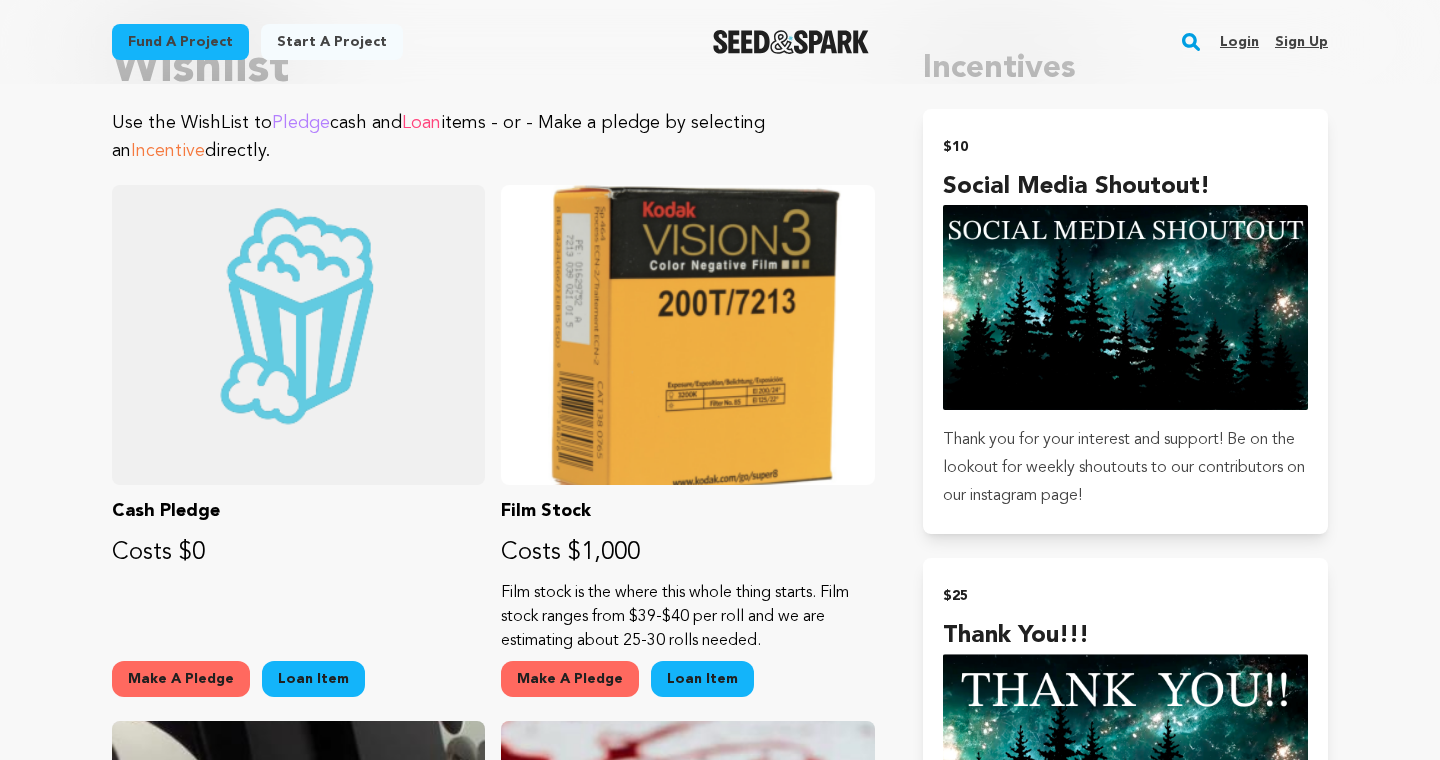 scroll, scrollTop: 0, scrollLeft: 0, axis: both 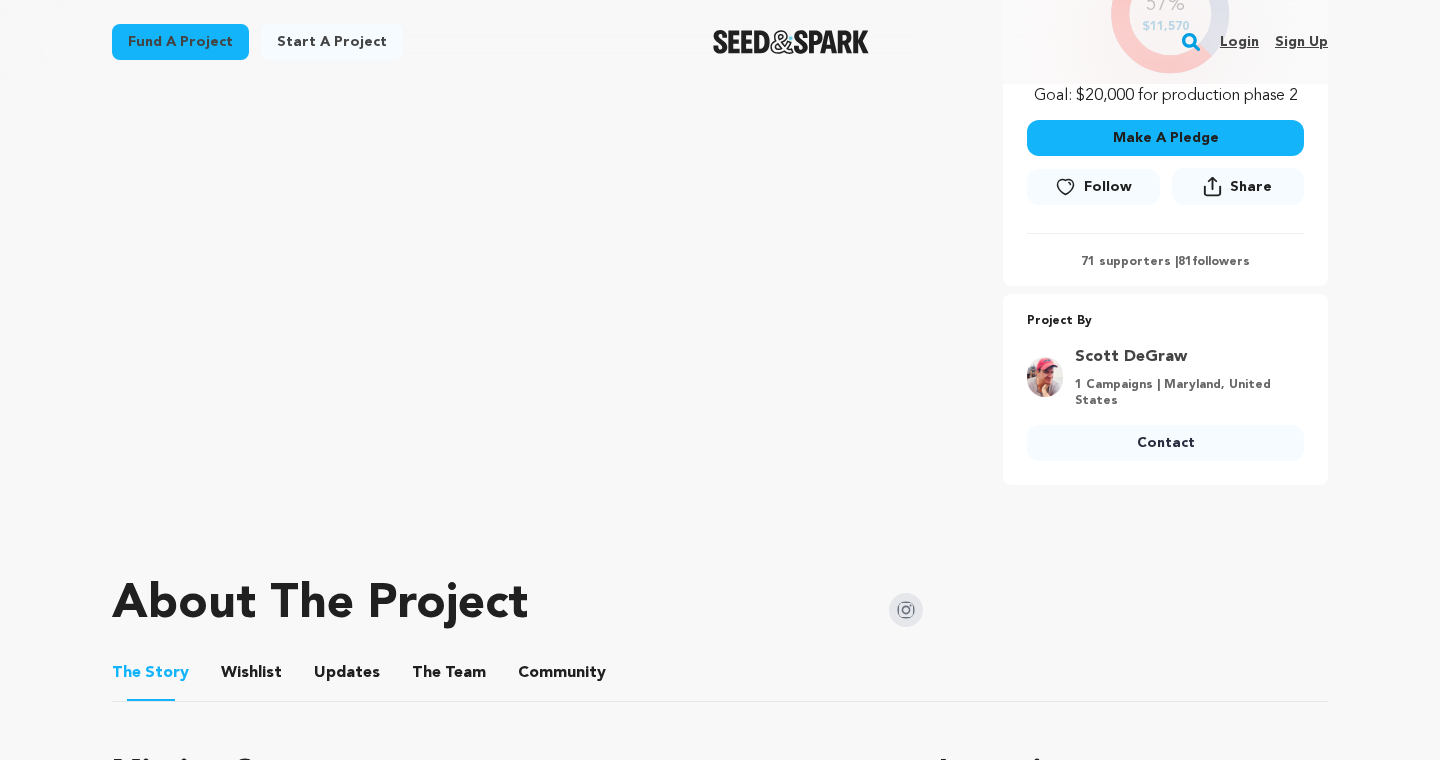 click on "The Team" at bounding box center [449, 677] 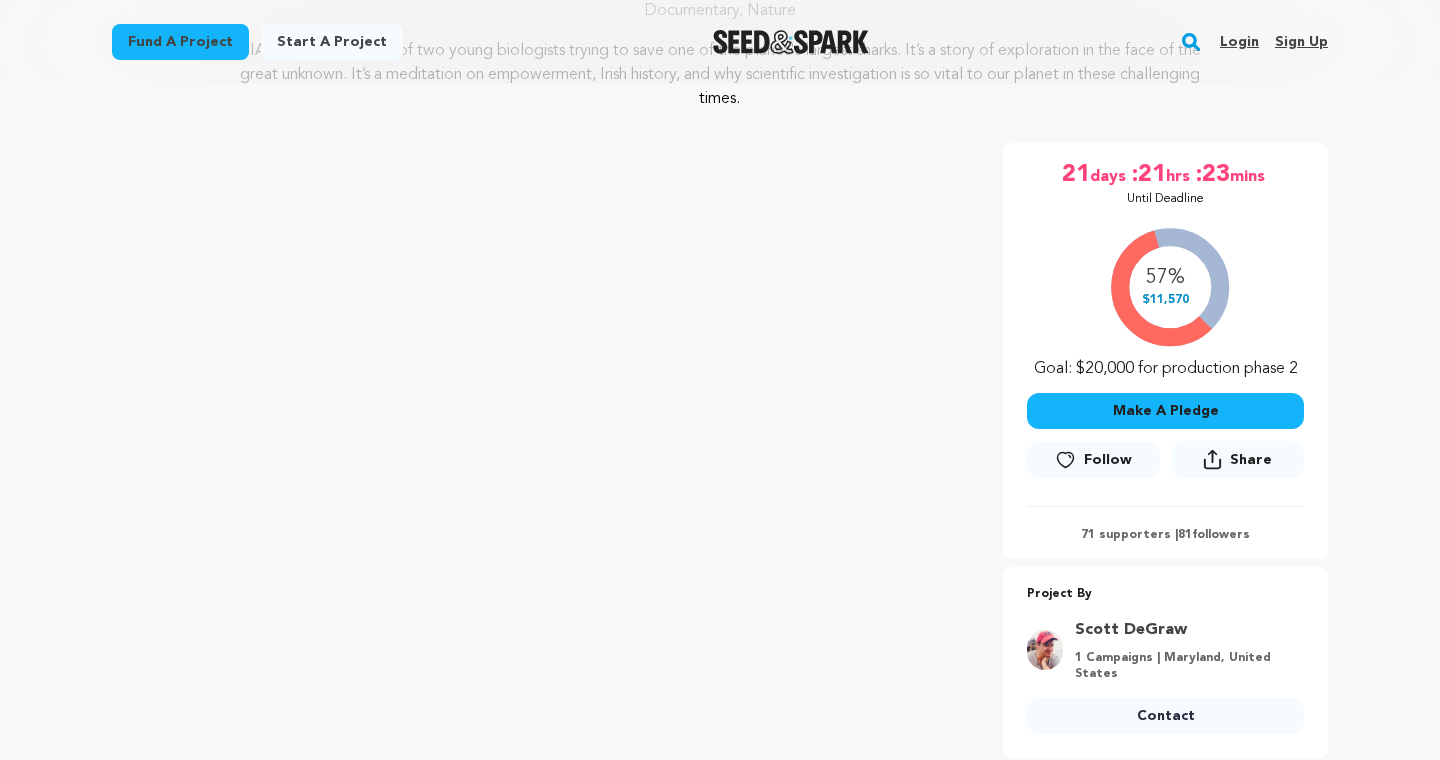 scroll, scrollTop: 335, scrollLeft: 0, axis: vertical 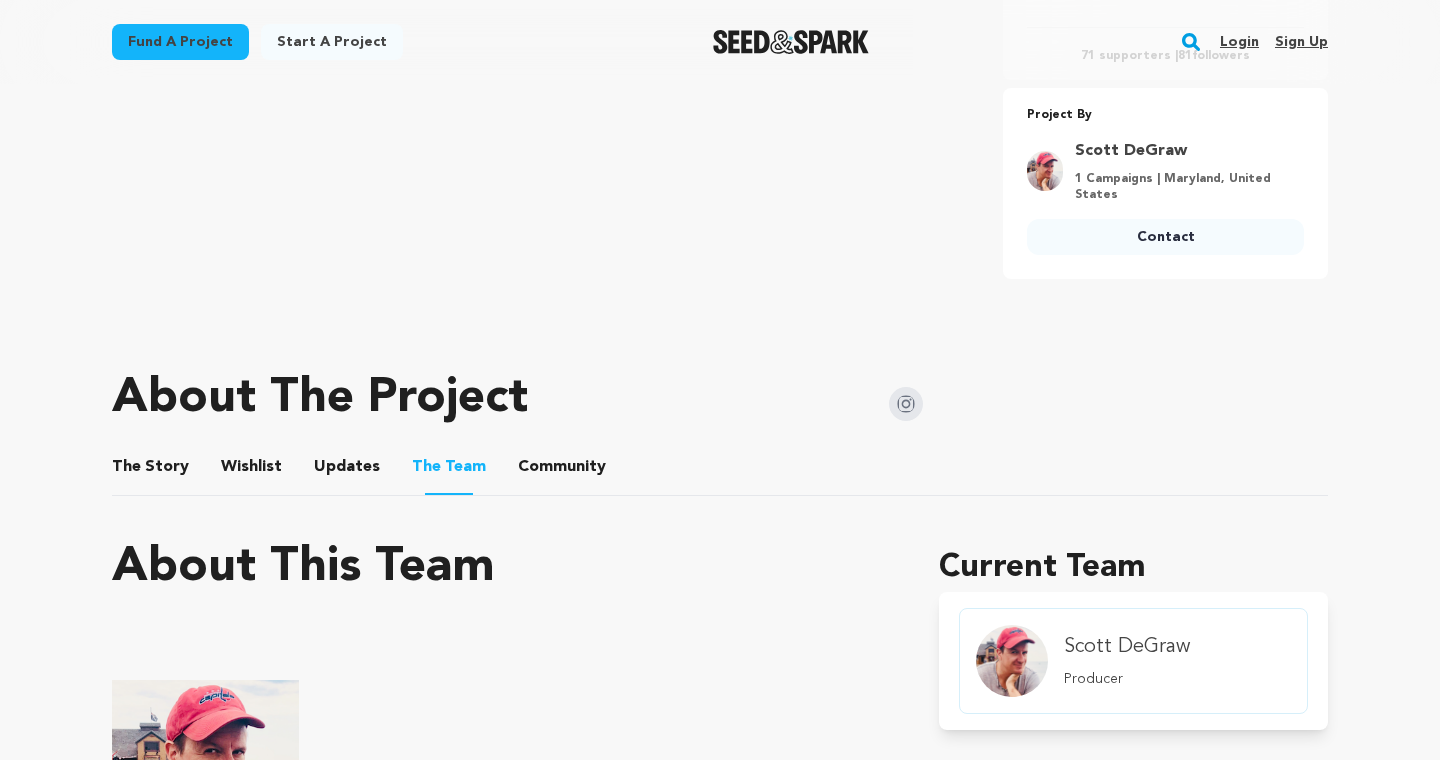 click on "Wishlist" at bounding box center (252, 471) 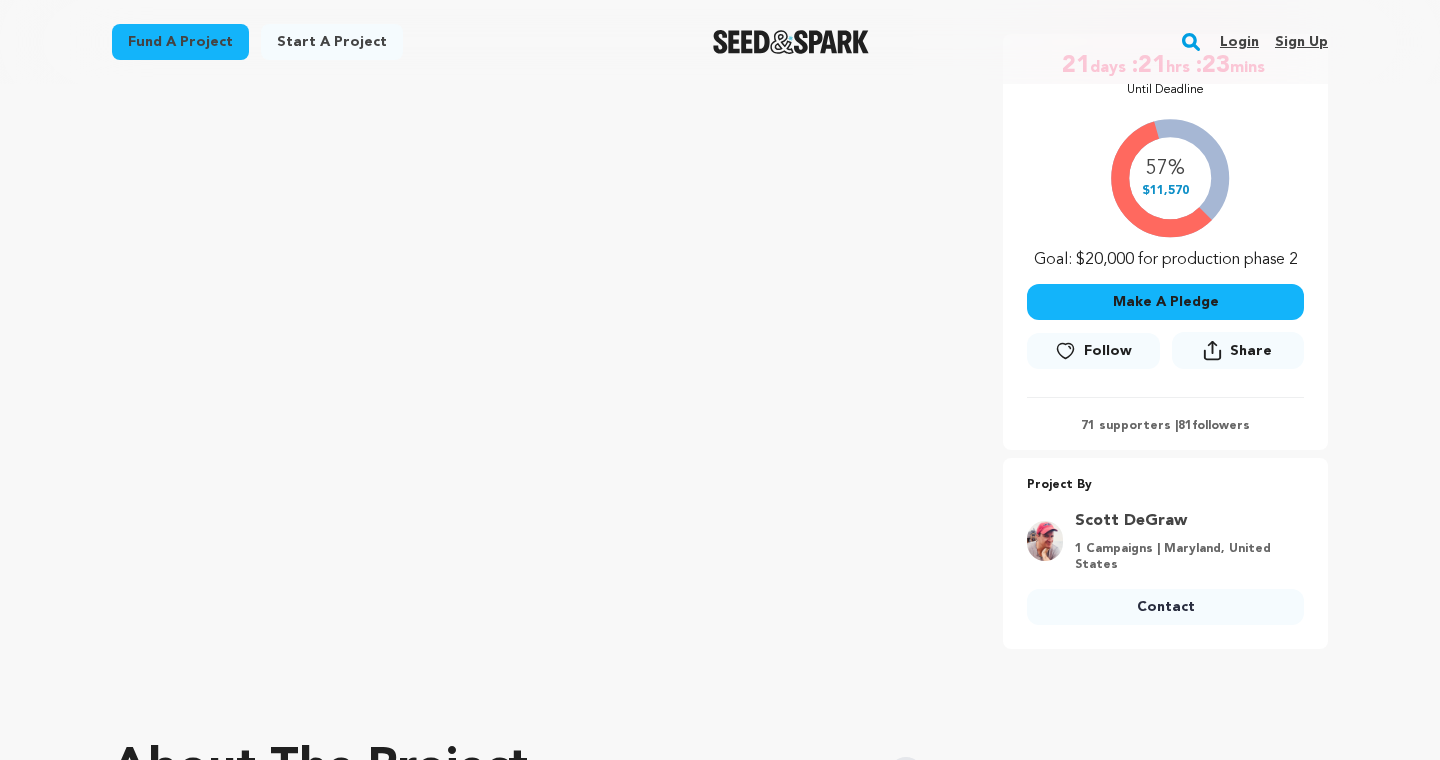 scroll, scrollTop: 376, scrollLeft: 0, axis: vertical 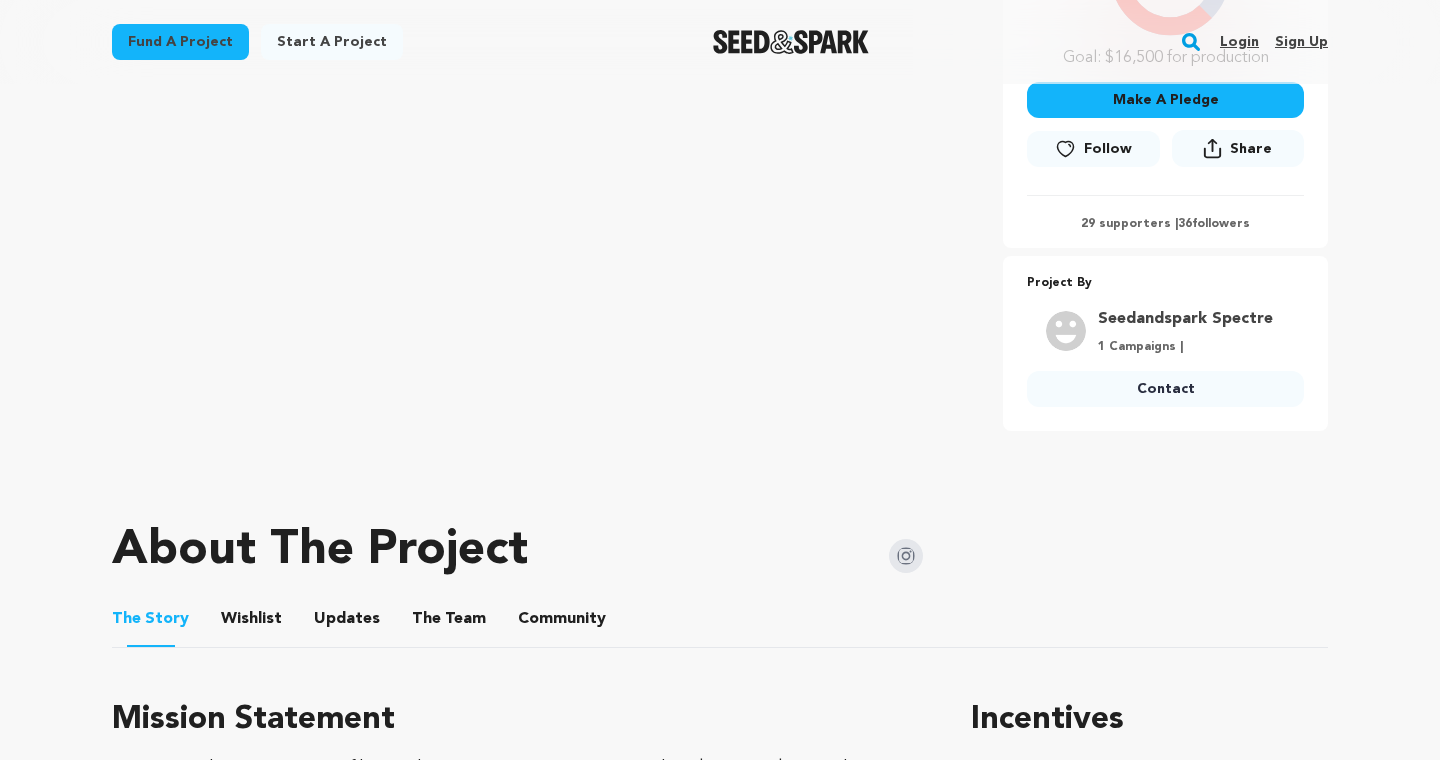 click on "The Team" at bounding box center (449, 623) 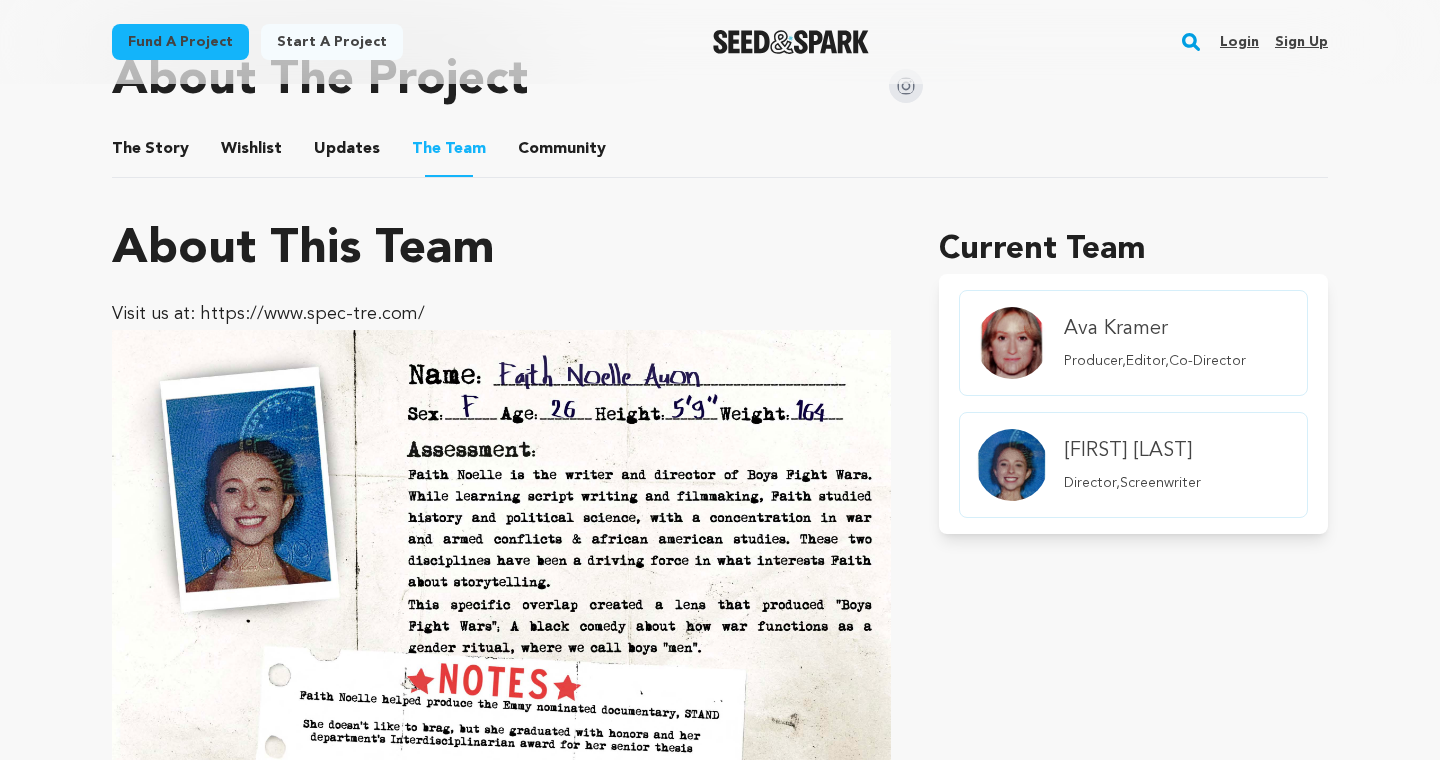 scroll, scrollTop: 1001, scrollLeft: 0, axis: vertical 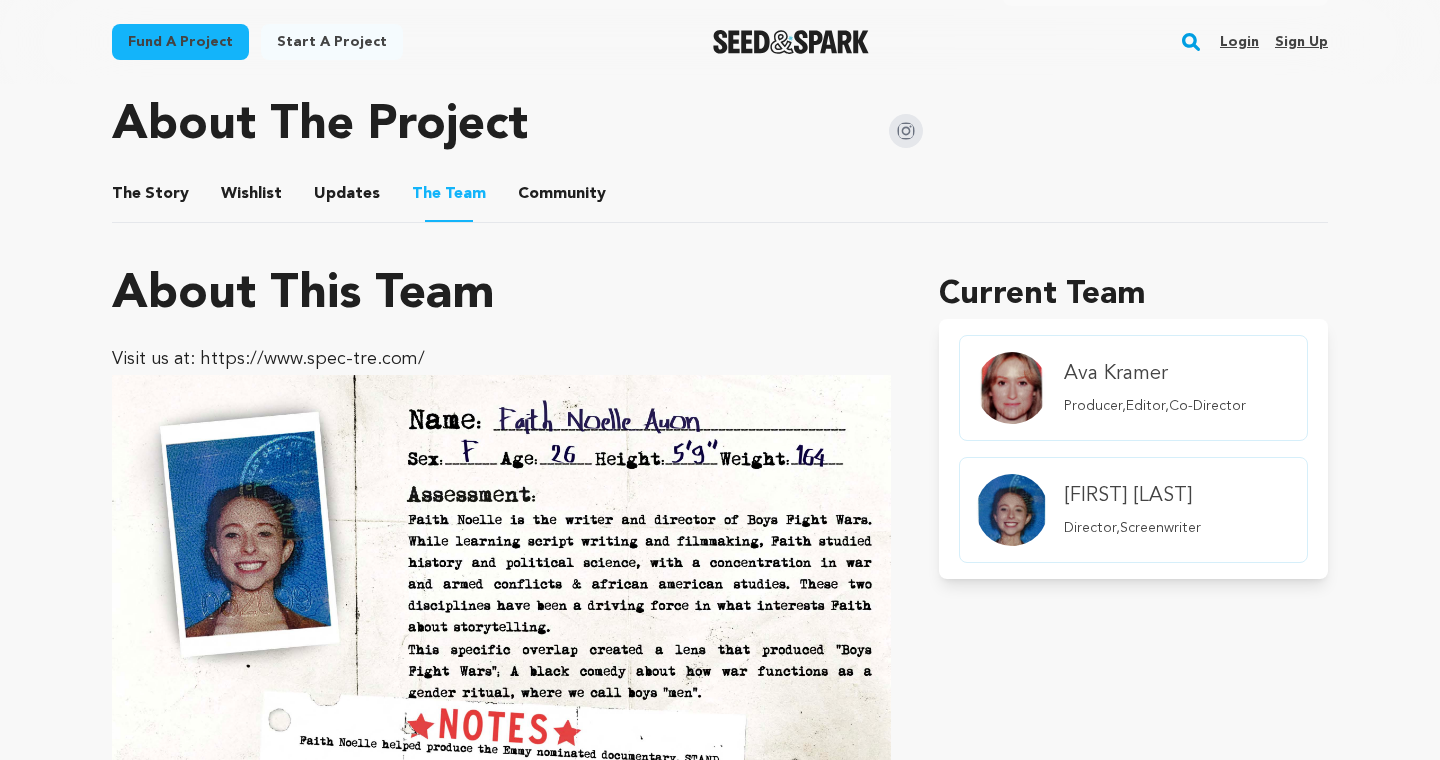 click on "Updates" at bounding box center (347, 198) 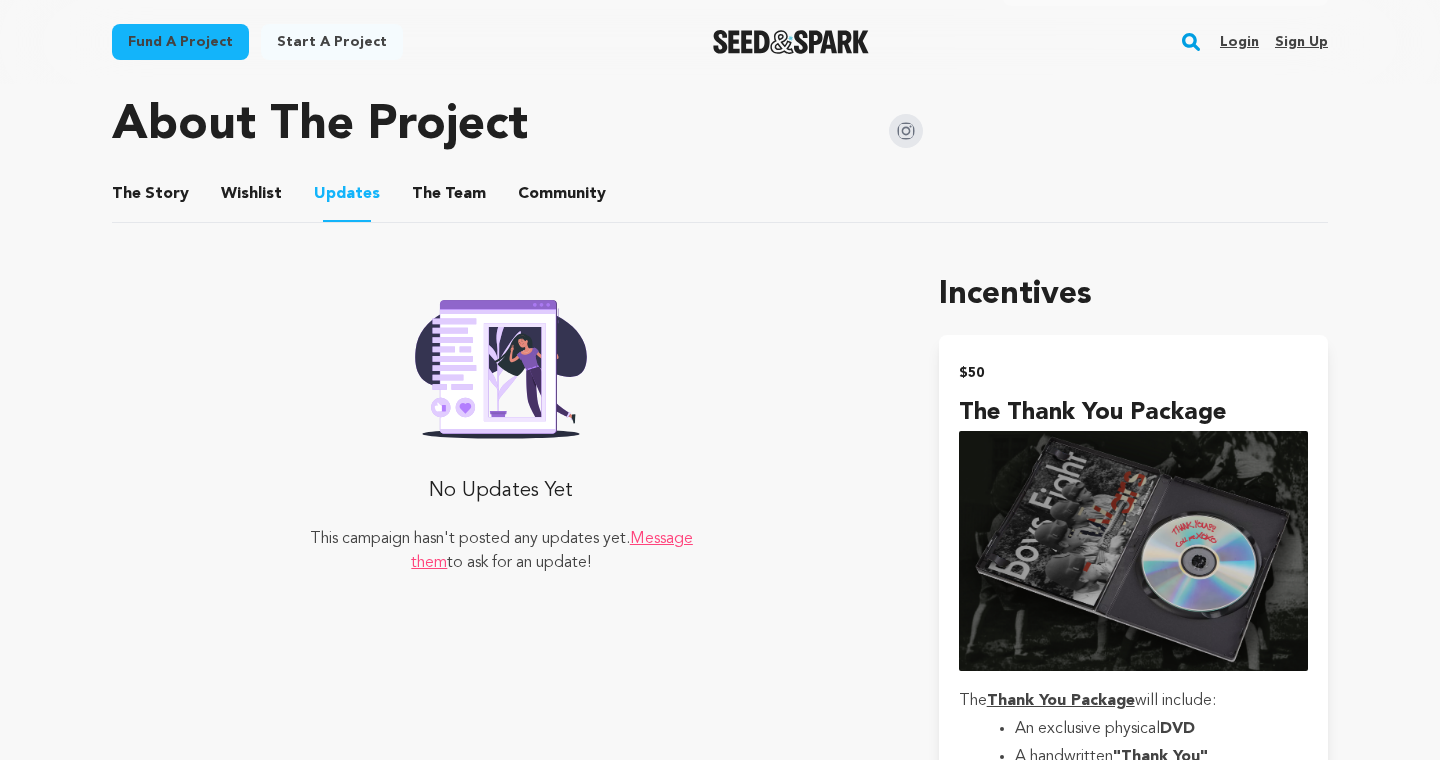 click on "Wishlist" at bounding box center [252, 198] 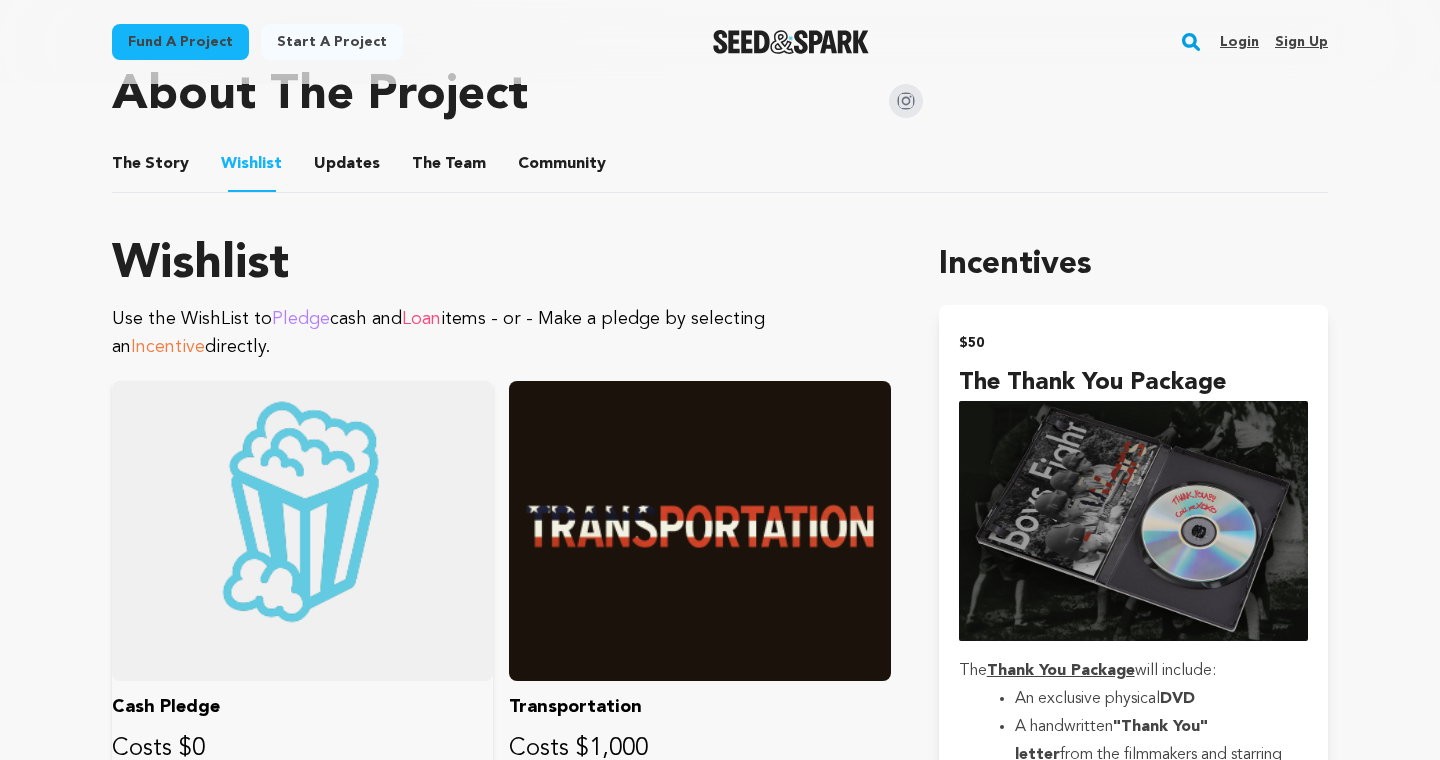 scroll, scrollTop: 1019, scrollLeft: 0, axis: vertical 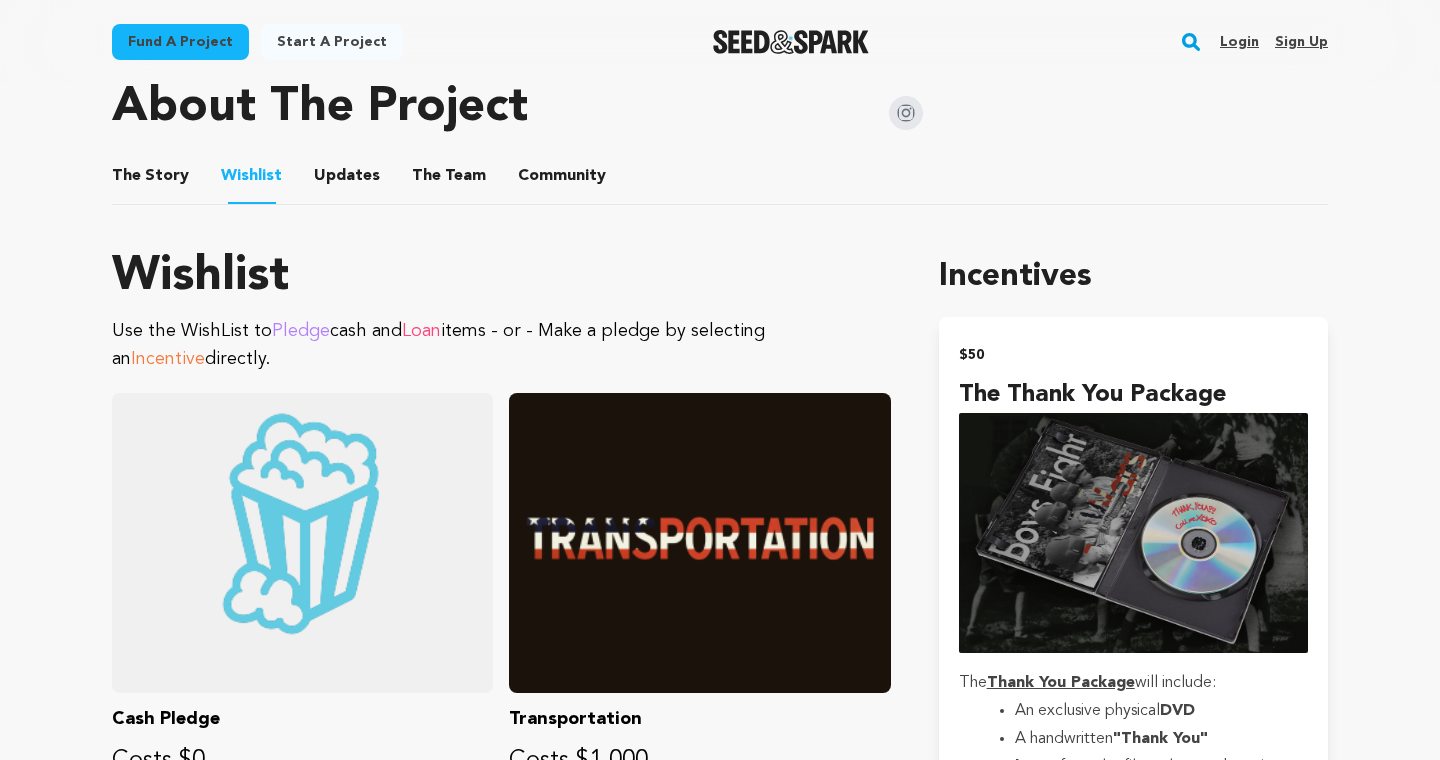 click on "The Story" at bounding box center [151, 180] 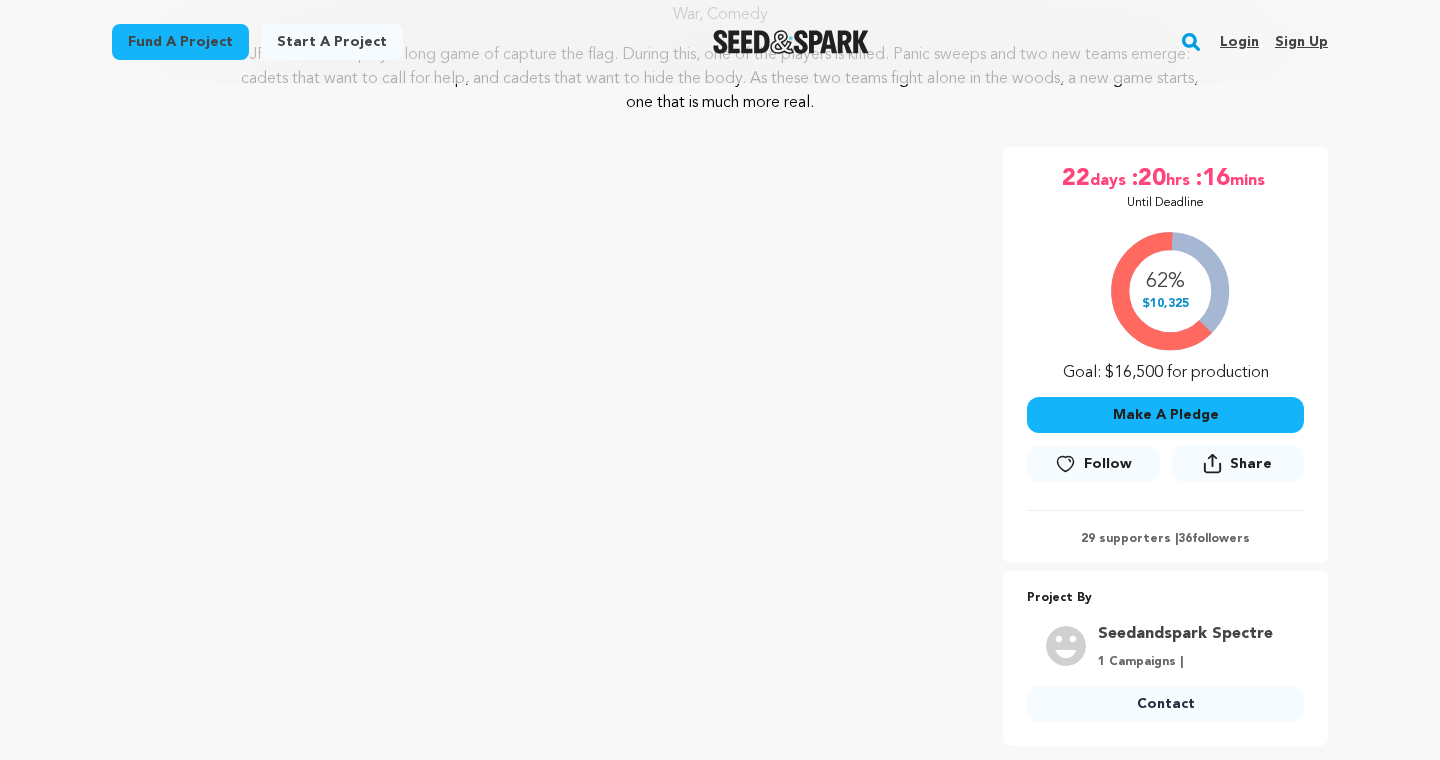 scroll, scrollTop: 255, scrollLeft: 0, axis: vertical 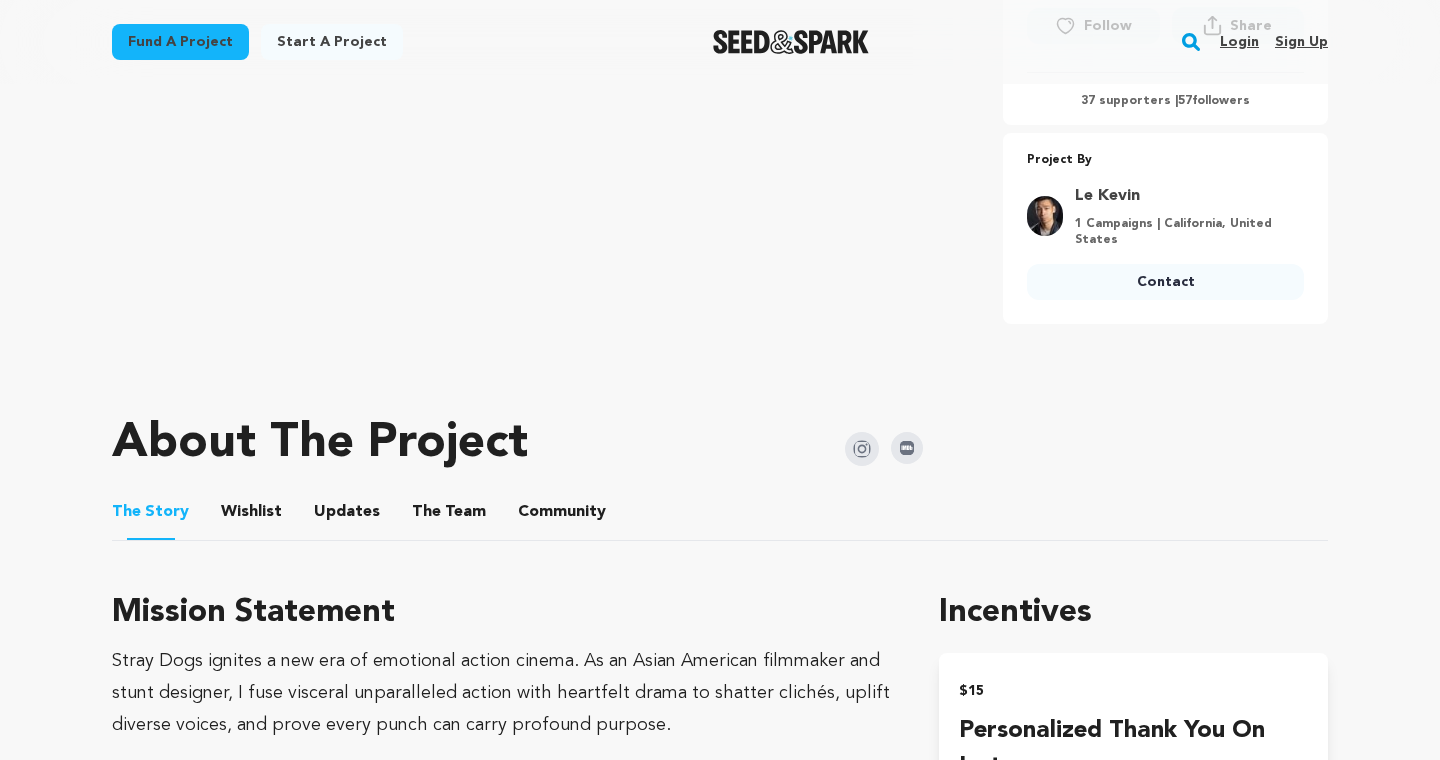 click on "Wishlist" at bounding box center (252, 516) 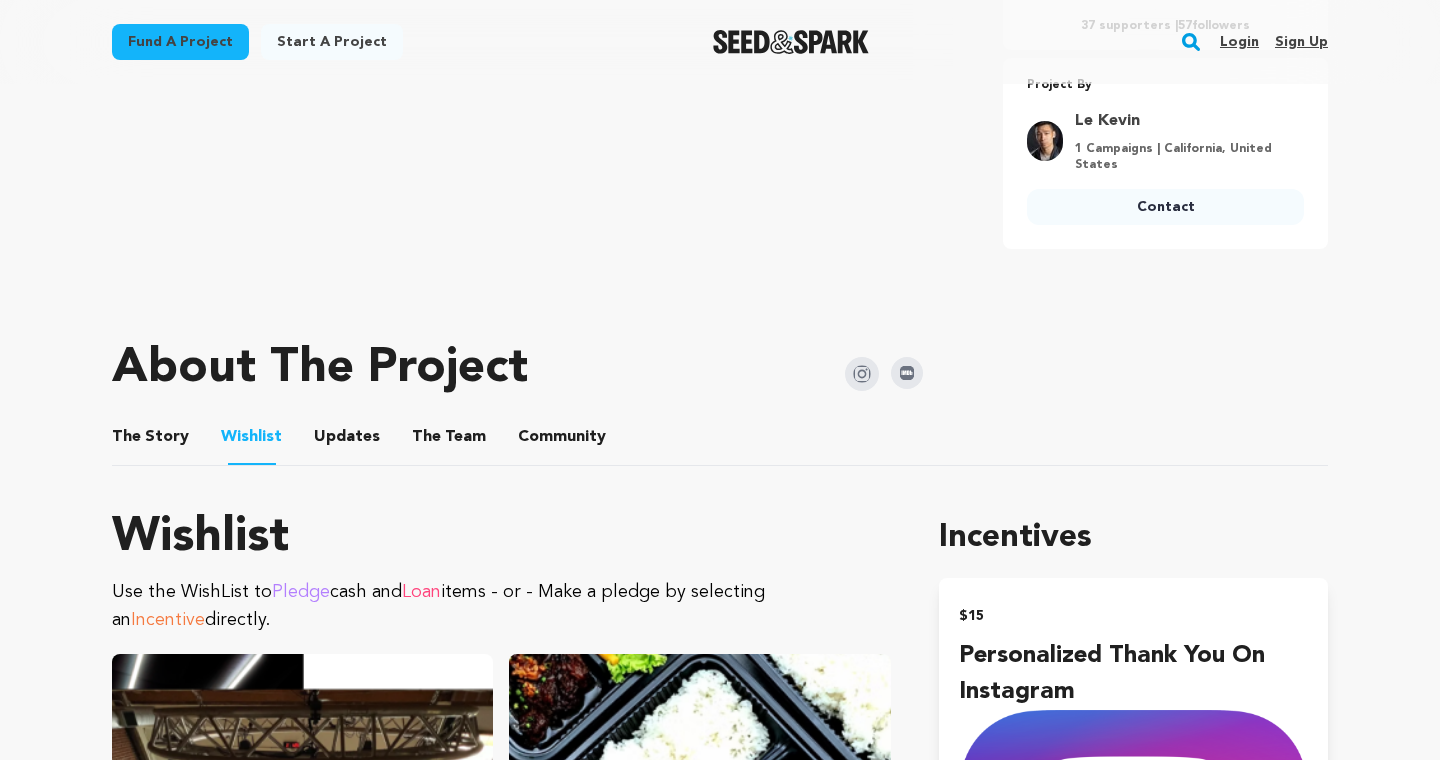 scroll, scrollTop: 789, scrollLeft: 0, axis: vertical 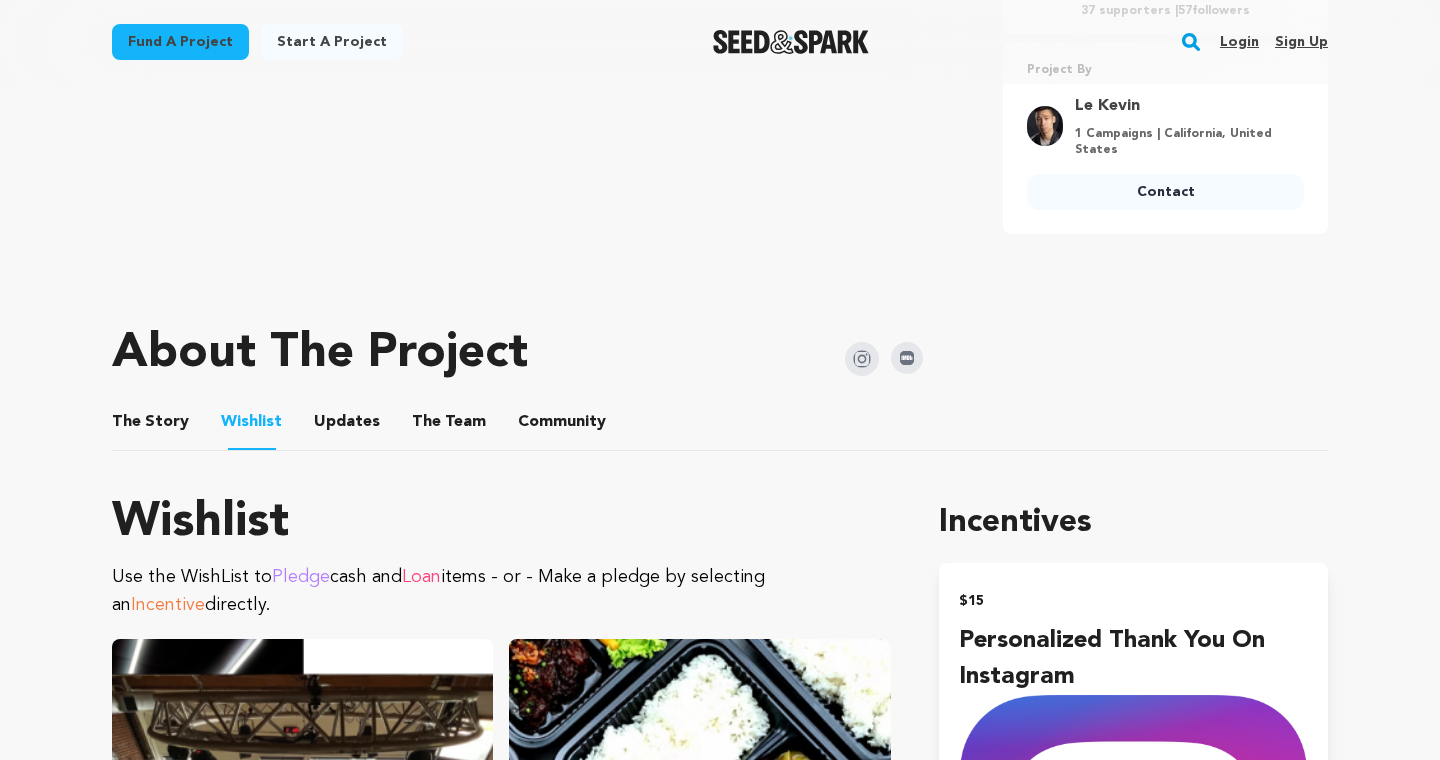 click on "The Team" at bounding box center (449, 426) 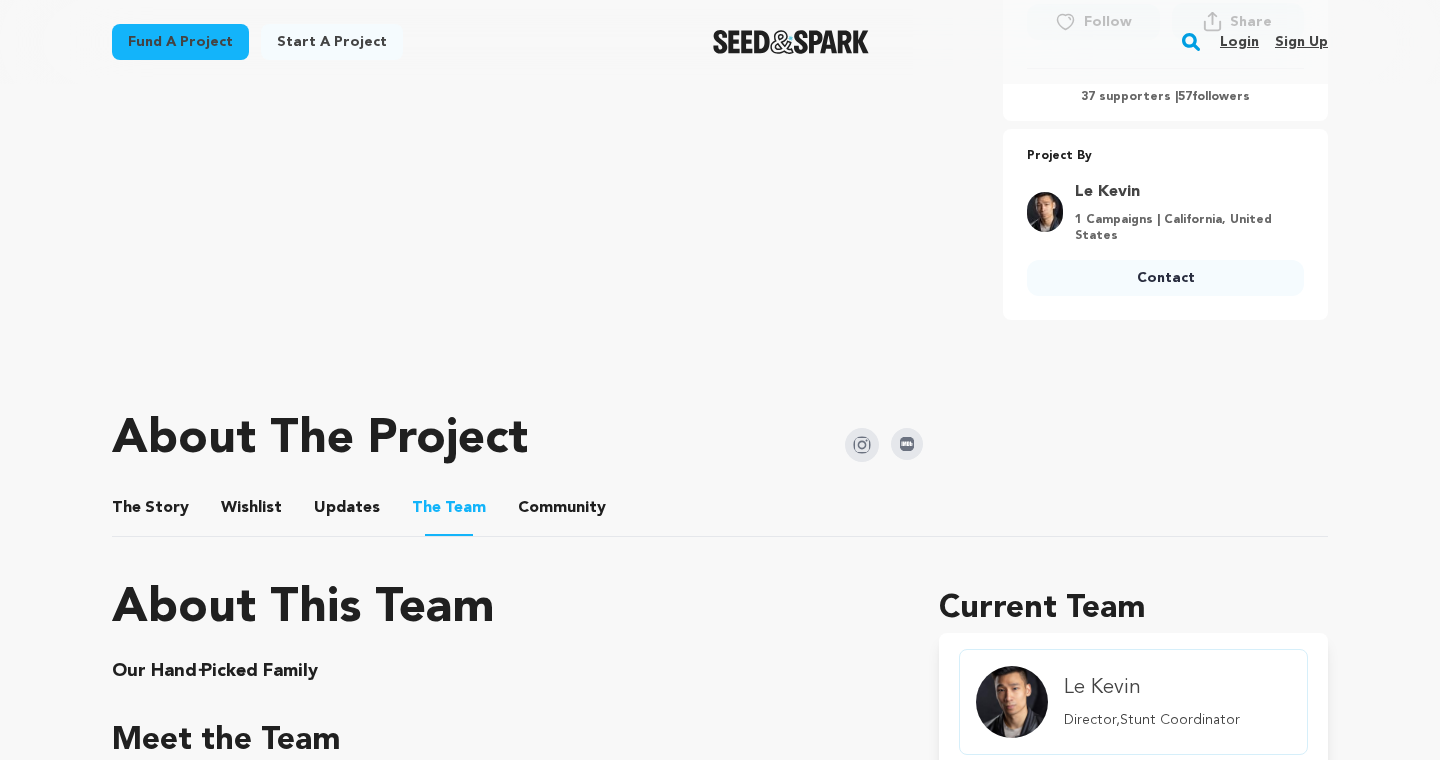 scroll, scrollTop: 701, scrollLeft: 0, axis: vertical 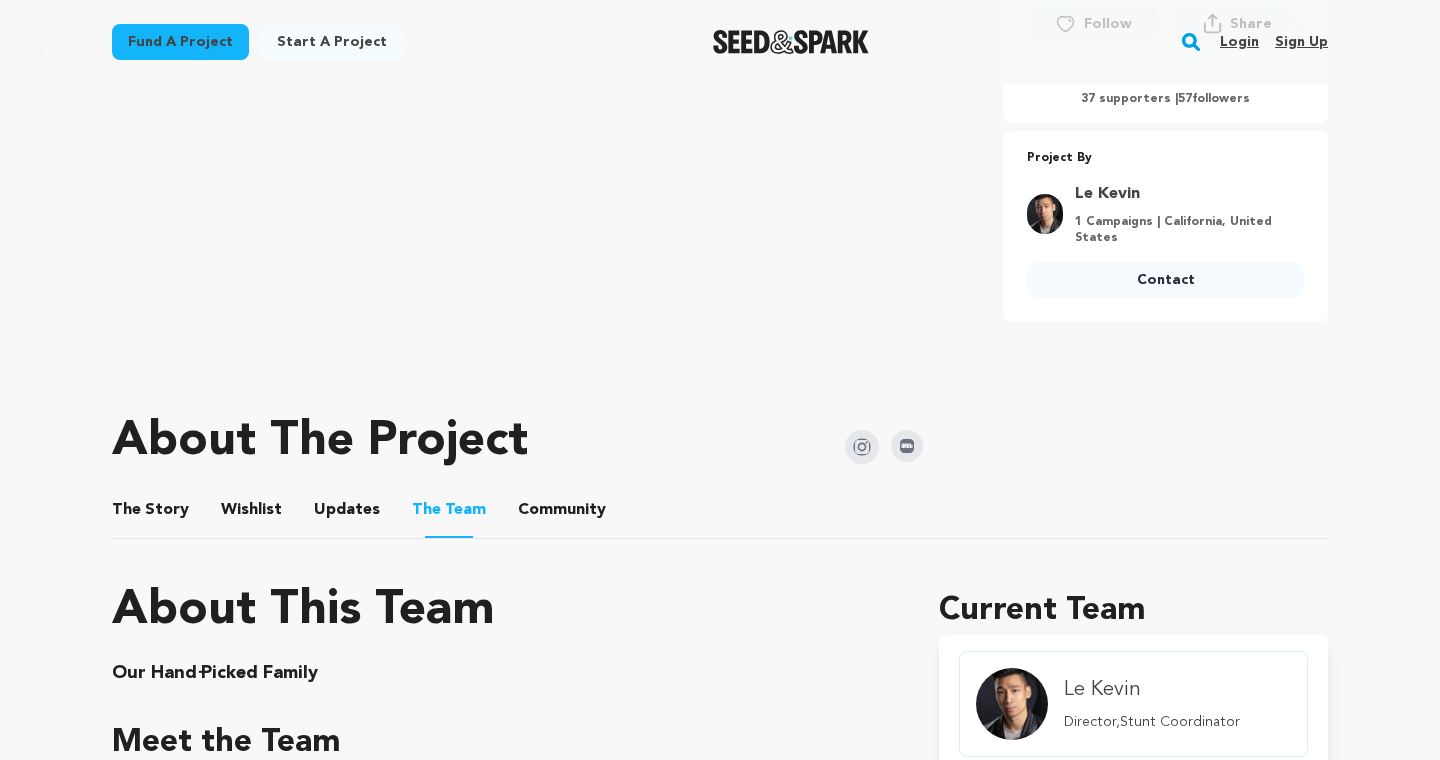 click at bounding box center [907, 446] 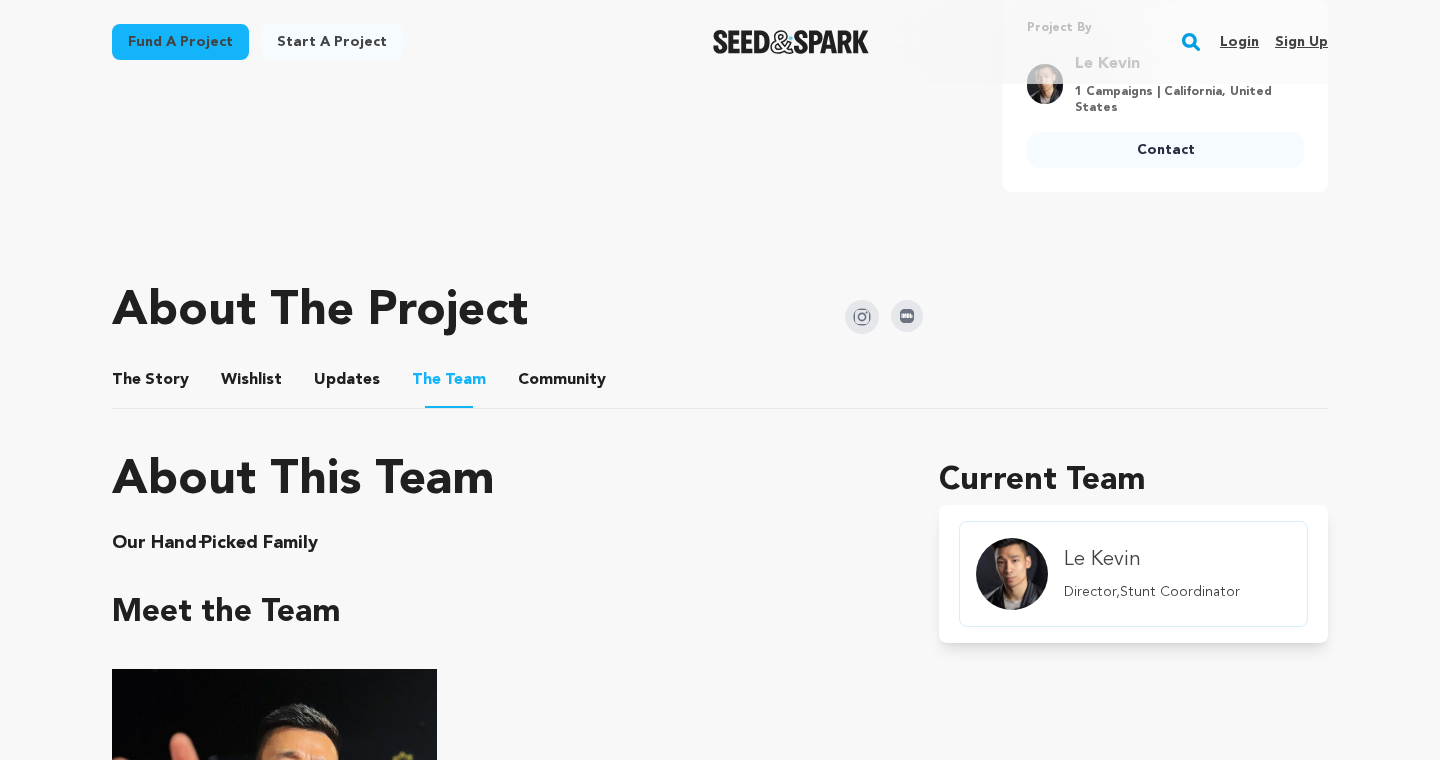 scroll, scrollTop: 0, scrollLeft: 0, axis: both 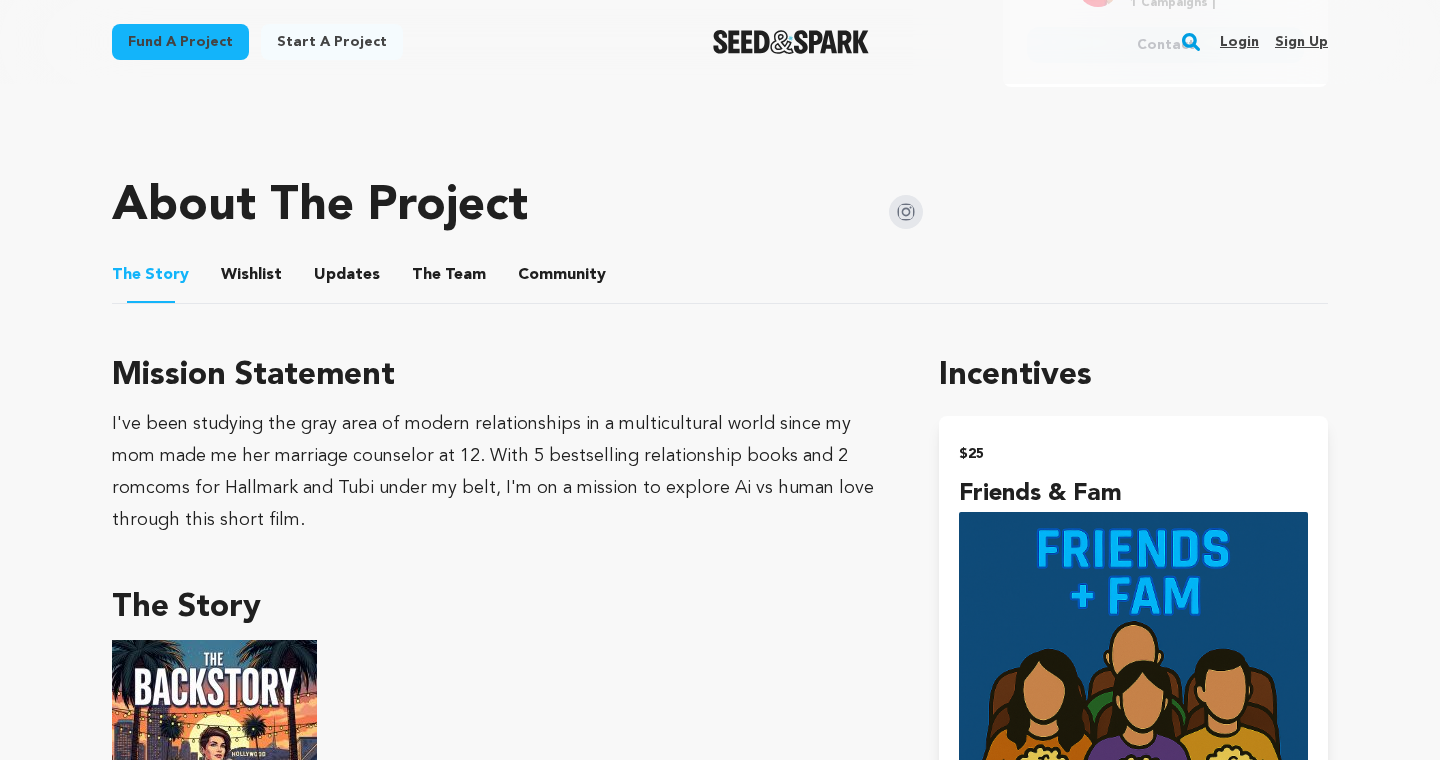 click on "Wishlist" at bounding box center (252, 279) 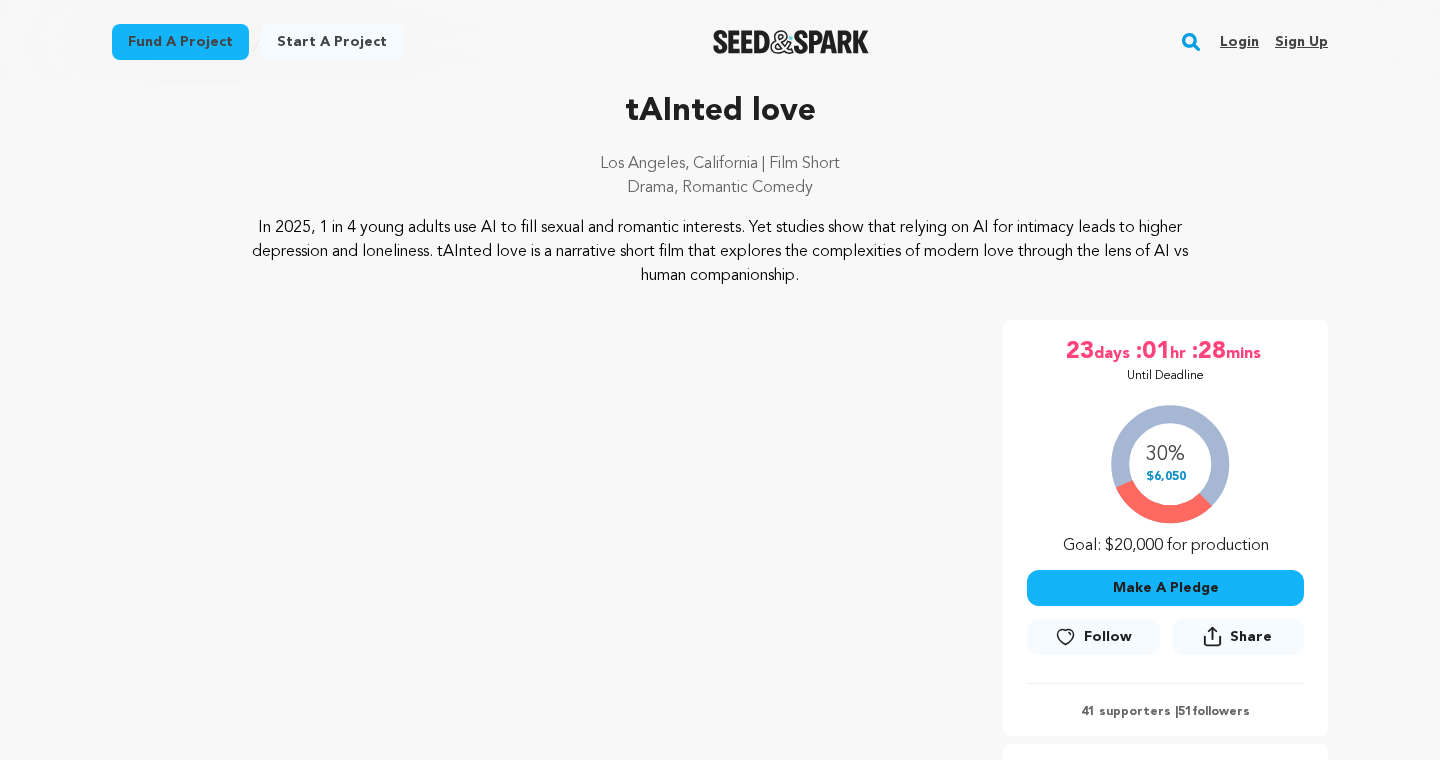 scroll, scrollTop: 110, scrollLeft: 0, axis: vertical 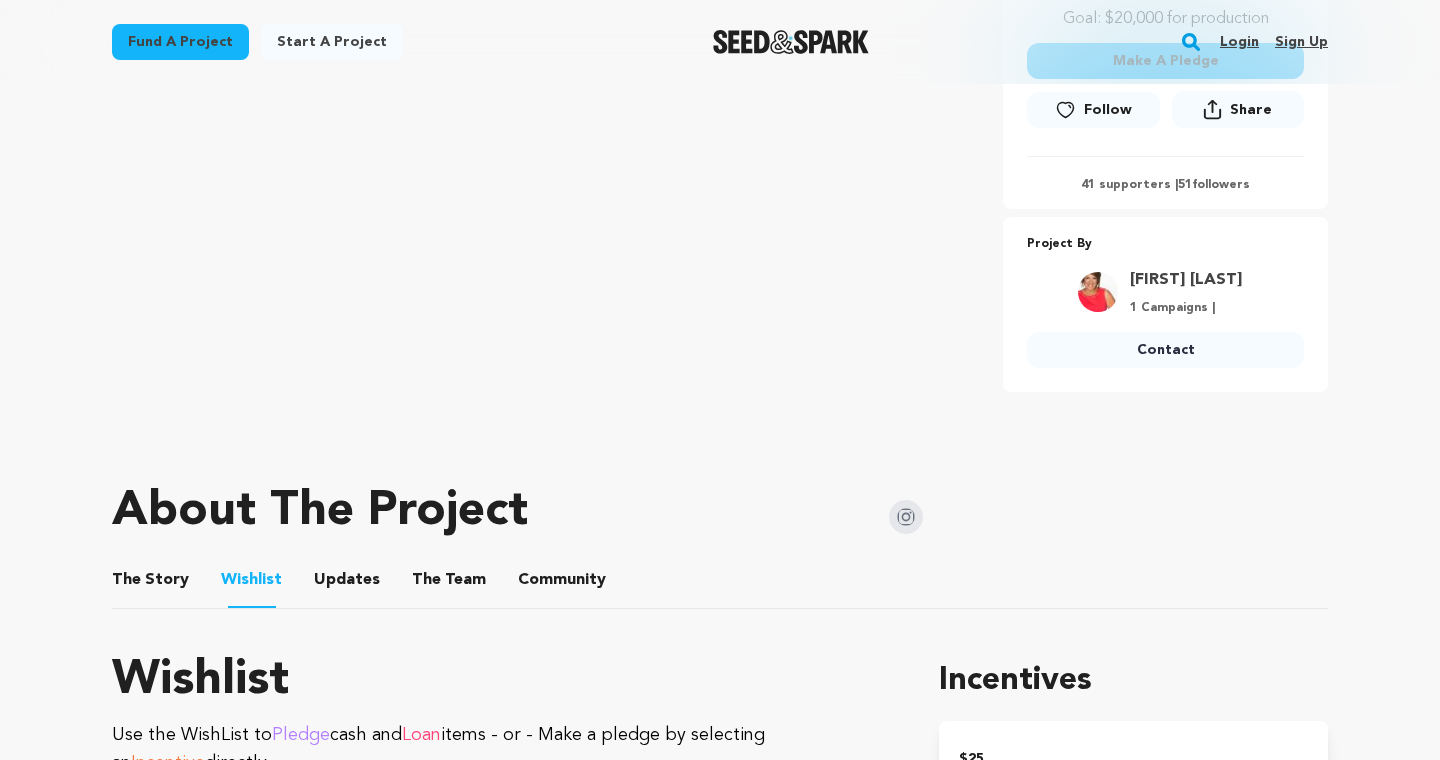 click on "The Team" at bounding box center [449, 584] 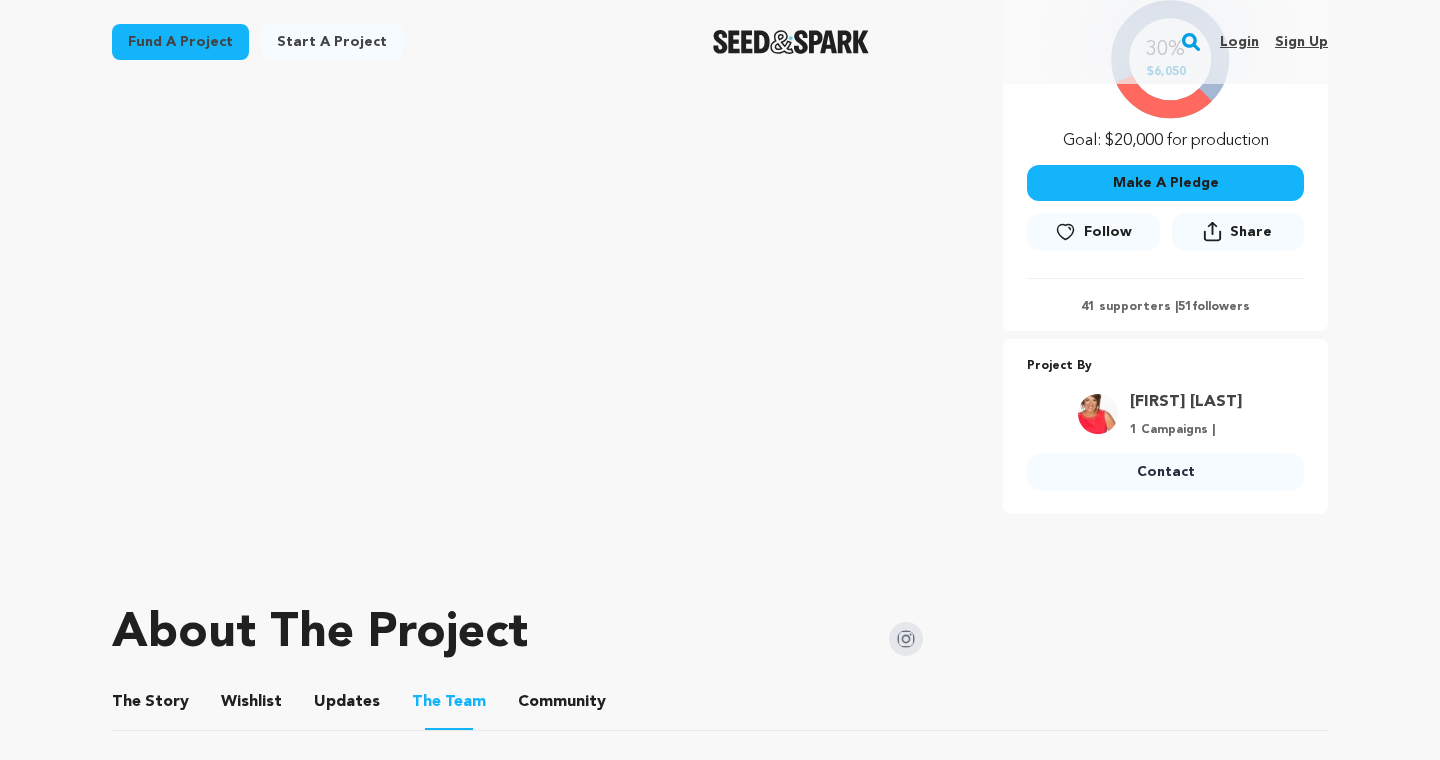 scroll, scrollTop: 605, scrollLeft: 0, axis: vertical 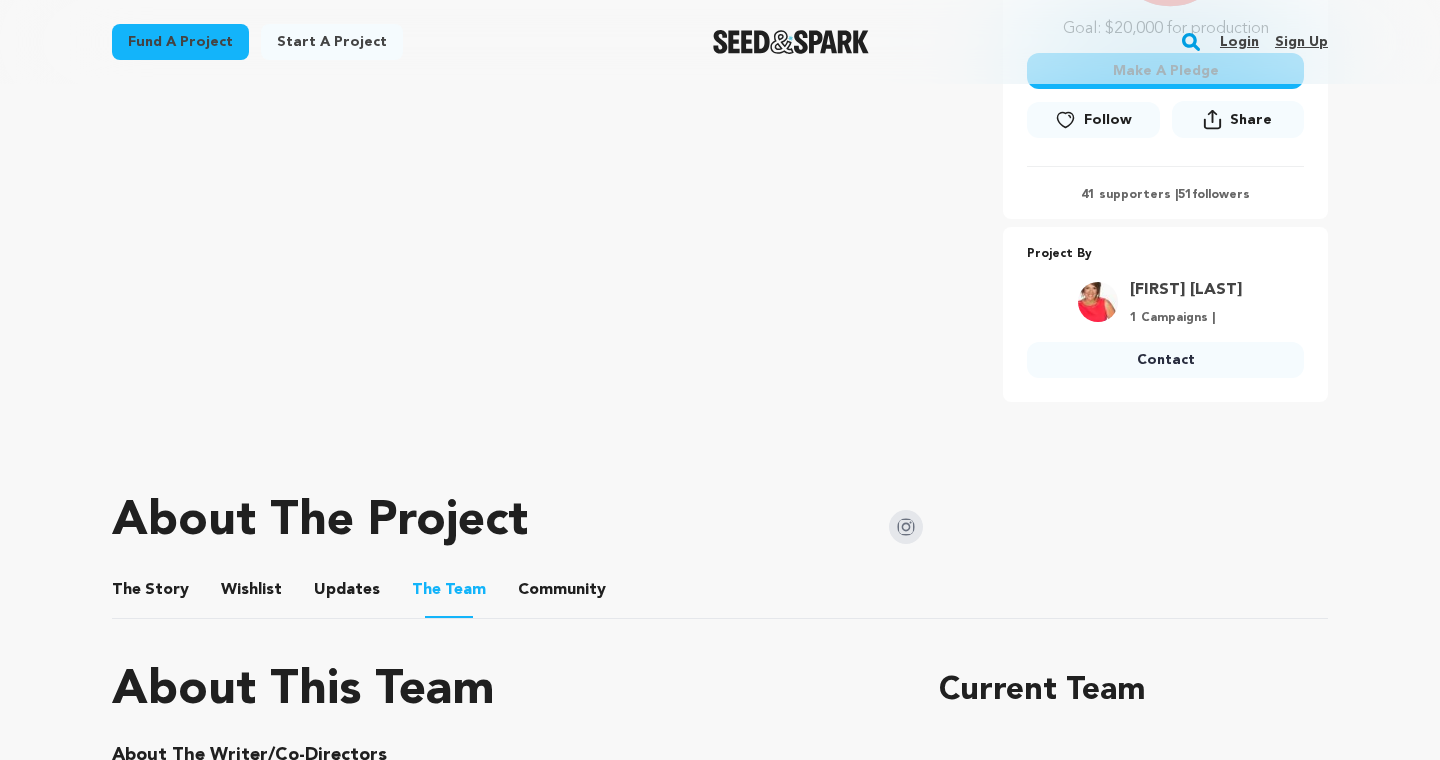 click on "Wishlist
Wishlist" at bounding box center [251, 590] 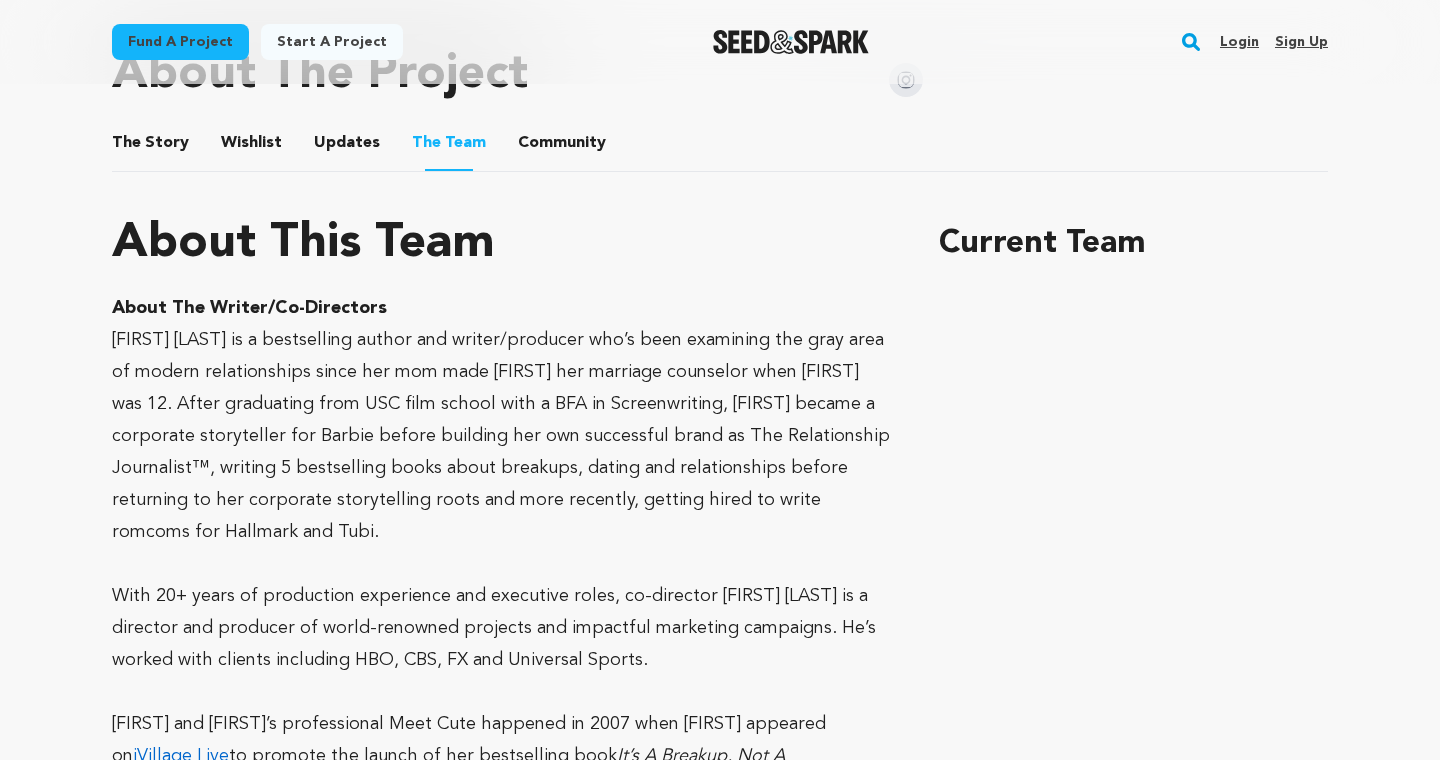 scroll, scrollTop: 1049, scrollLeft: 0, axis: vertical 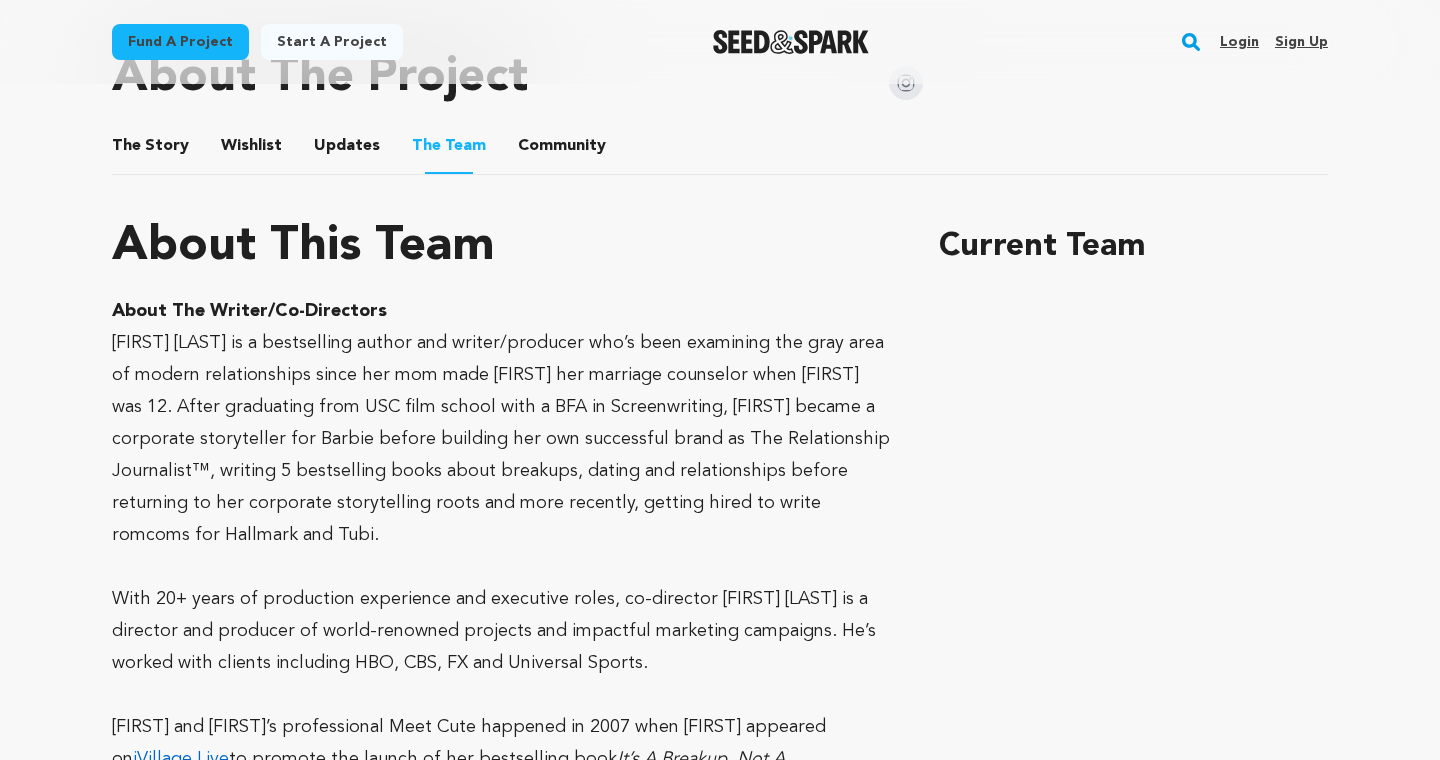click on "Wishlist" at bounding box center [252, 150] 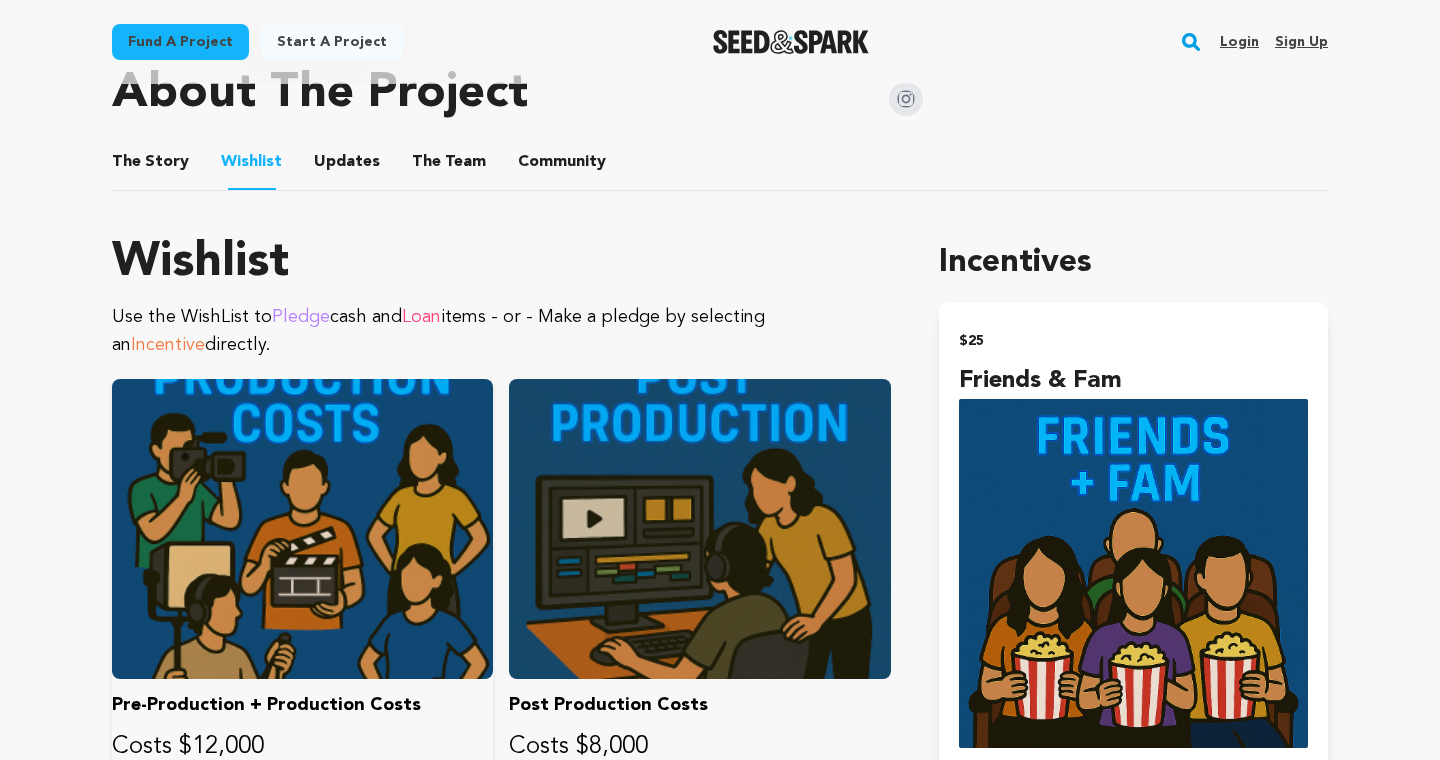 scroll, scrollTop: 1028, scrollLeft: 0, axis: vertical 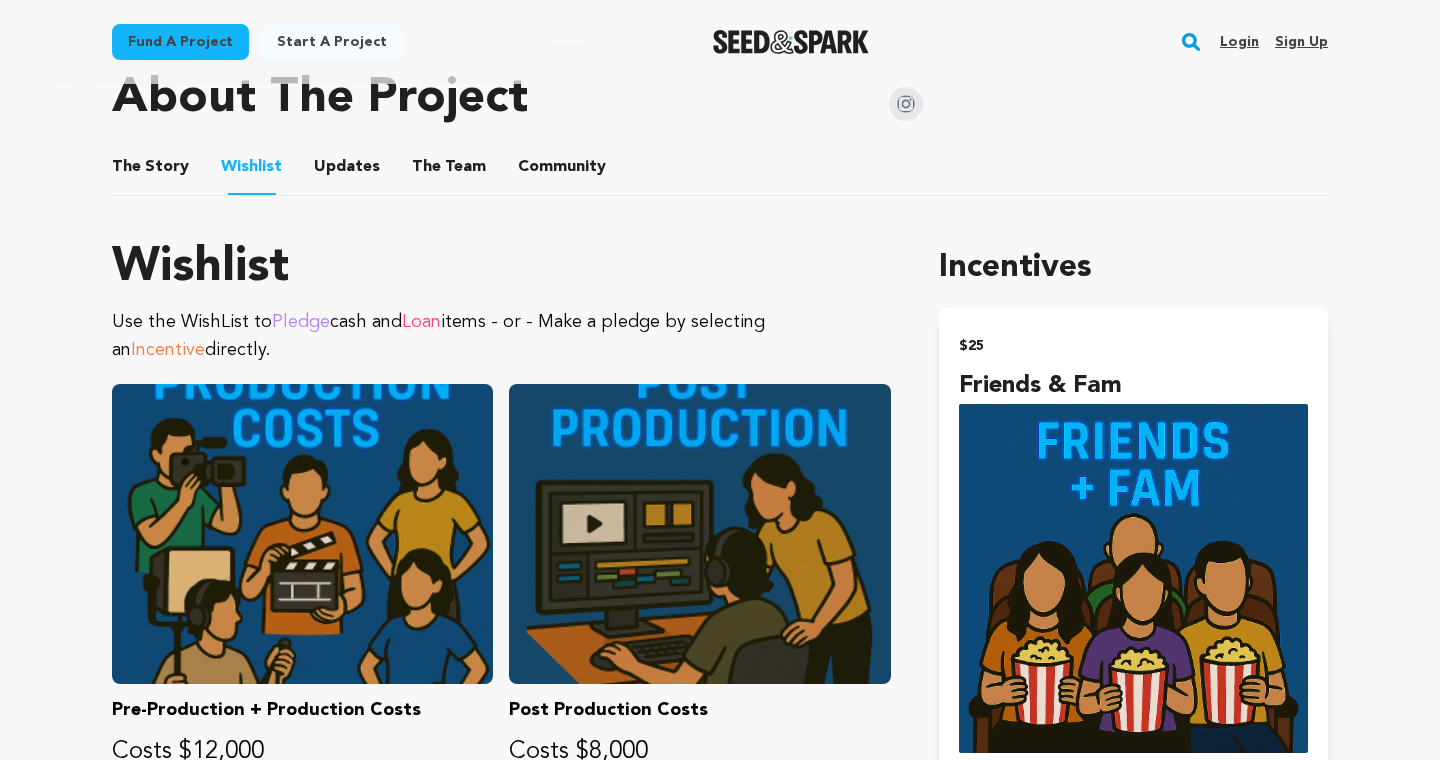 click on "The Story" at bounding box center [151, 171] 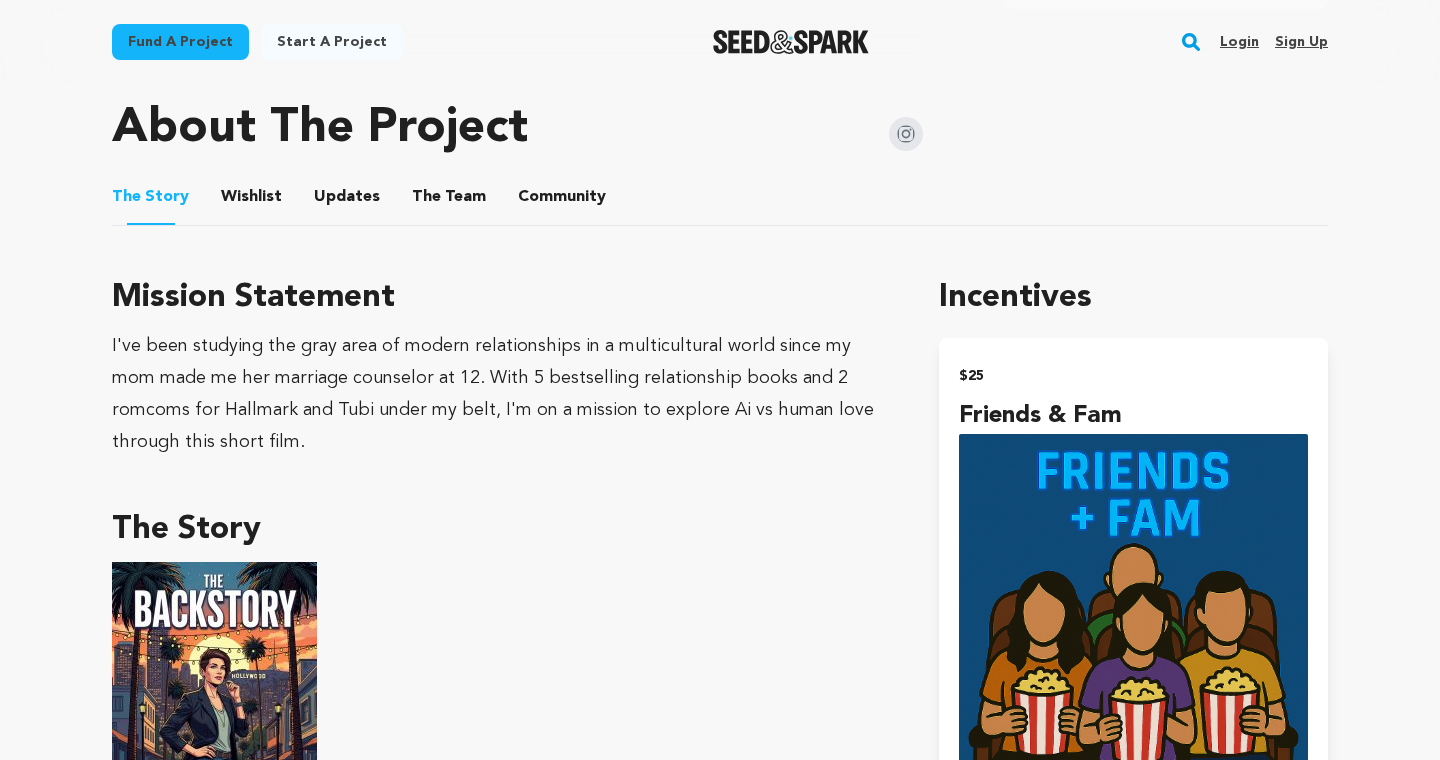 scroll, scrollTop: 998, scrollLeft: 0, axis: vertical 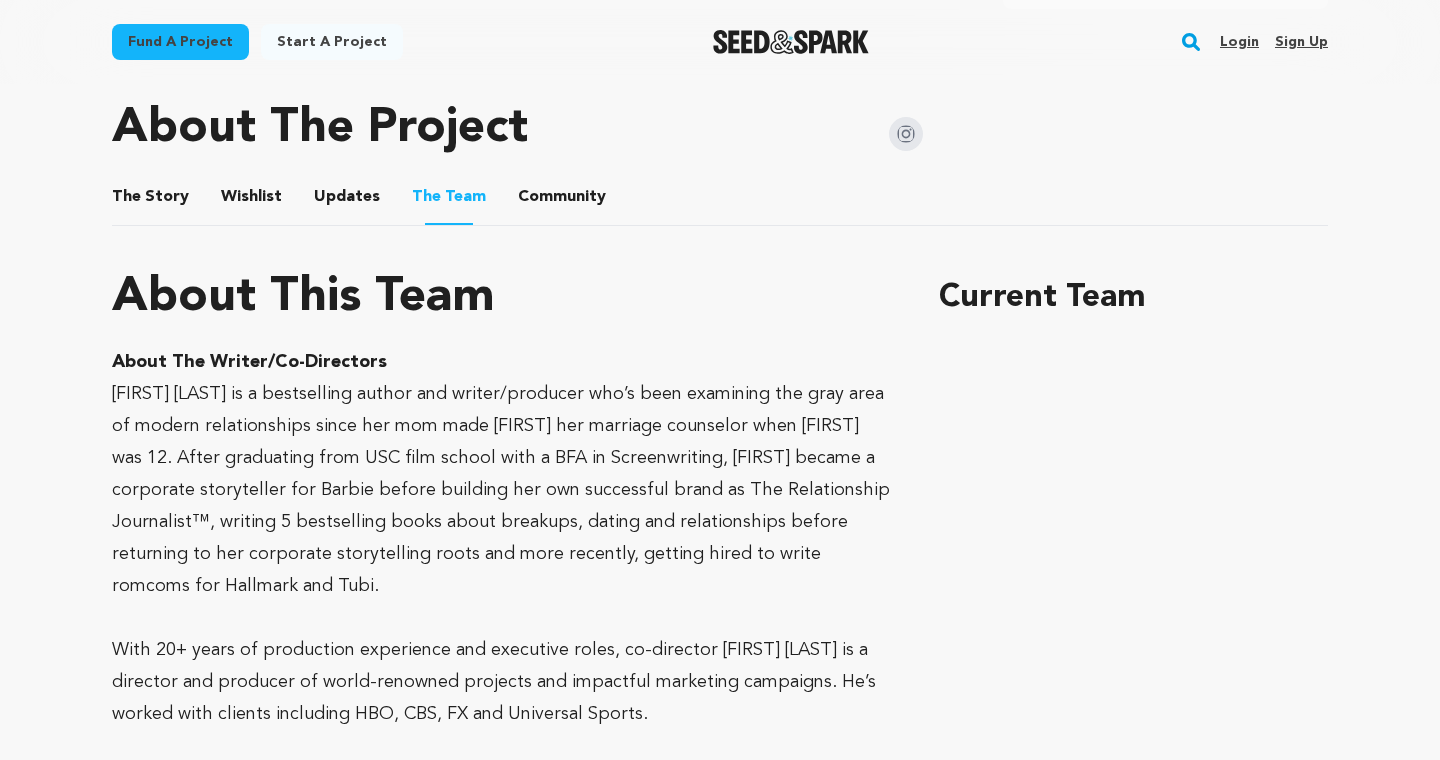 click on "The Story" at bounding box center (151, 201) 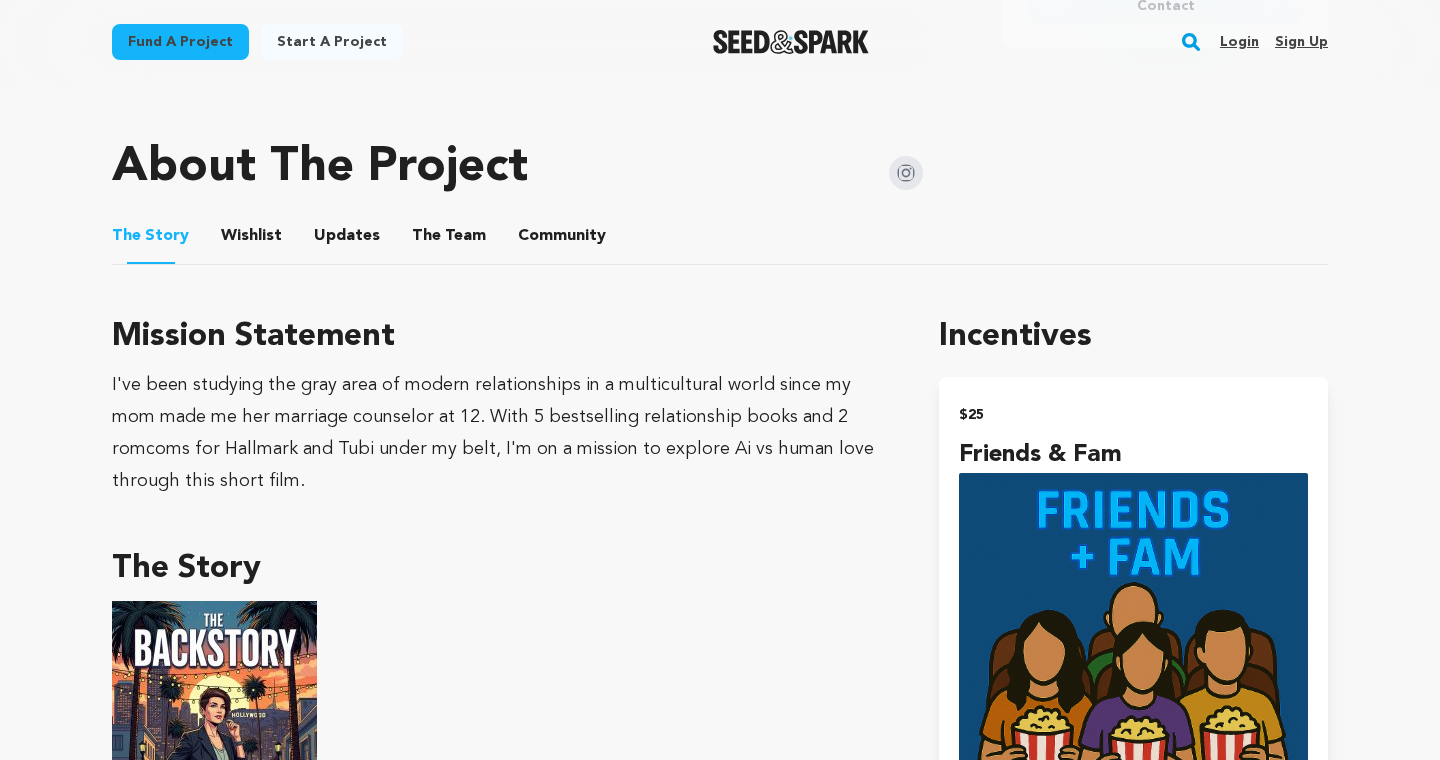 scroll, scrollTop: 0, scrollLeft: 0, axis: both 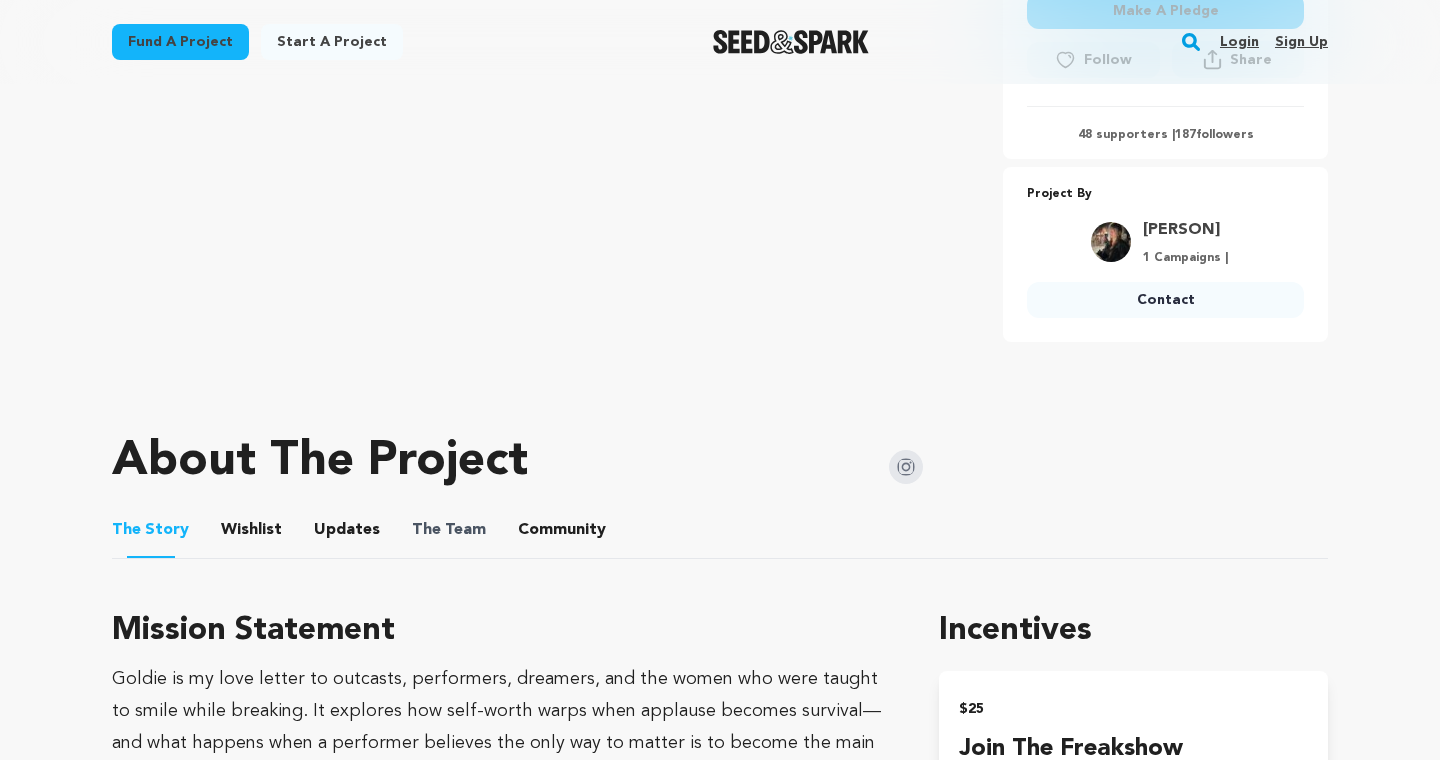 click on "The" at bounding box center (426, 530) 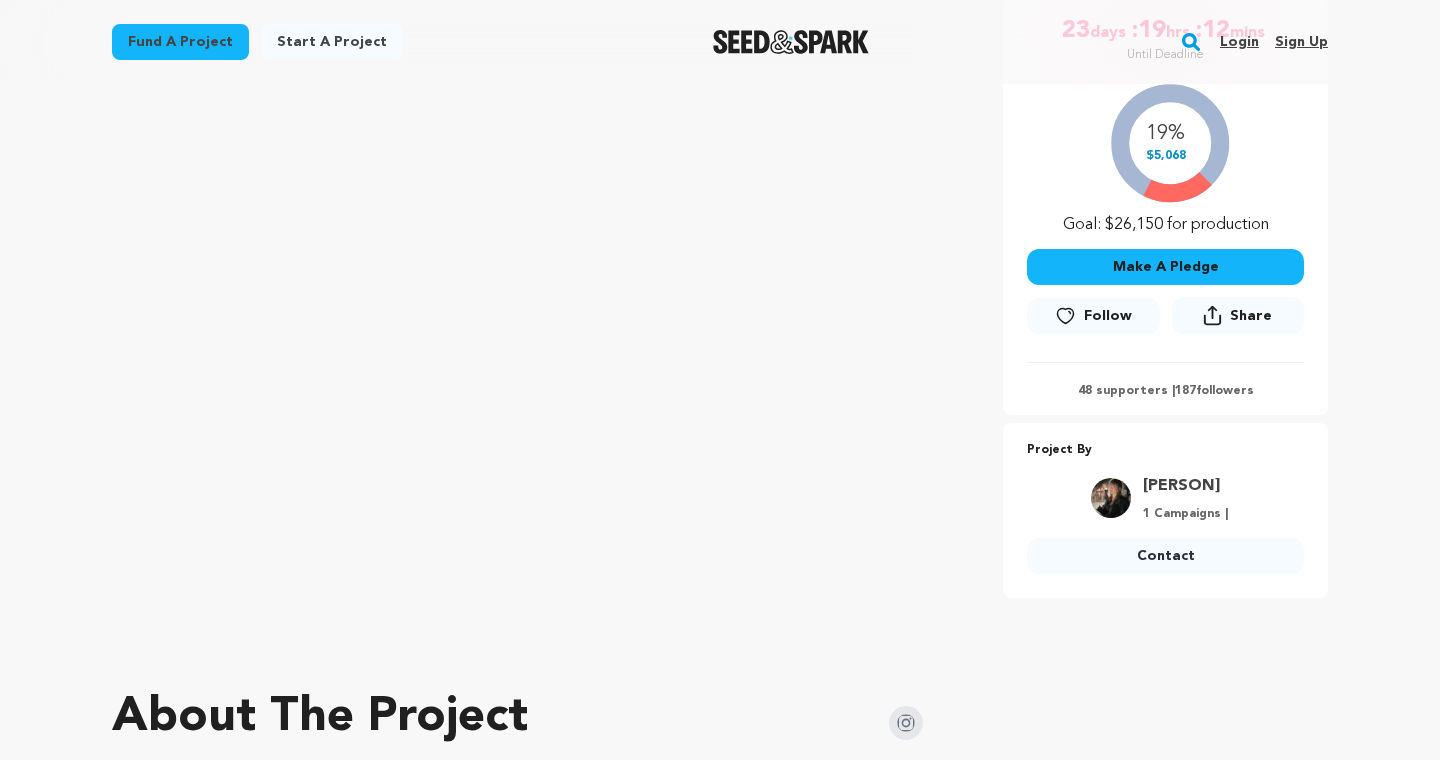 scroll, scrollTop: 778, scrollLeft: 0, axis: vertical 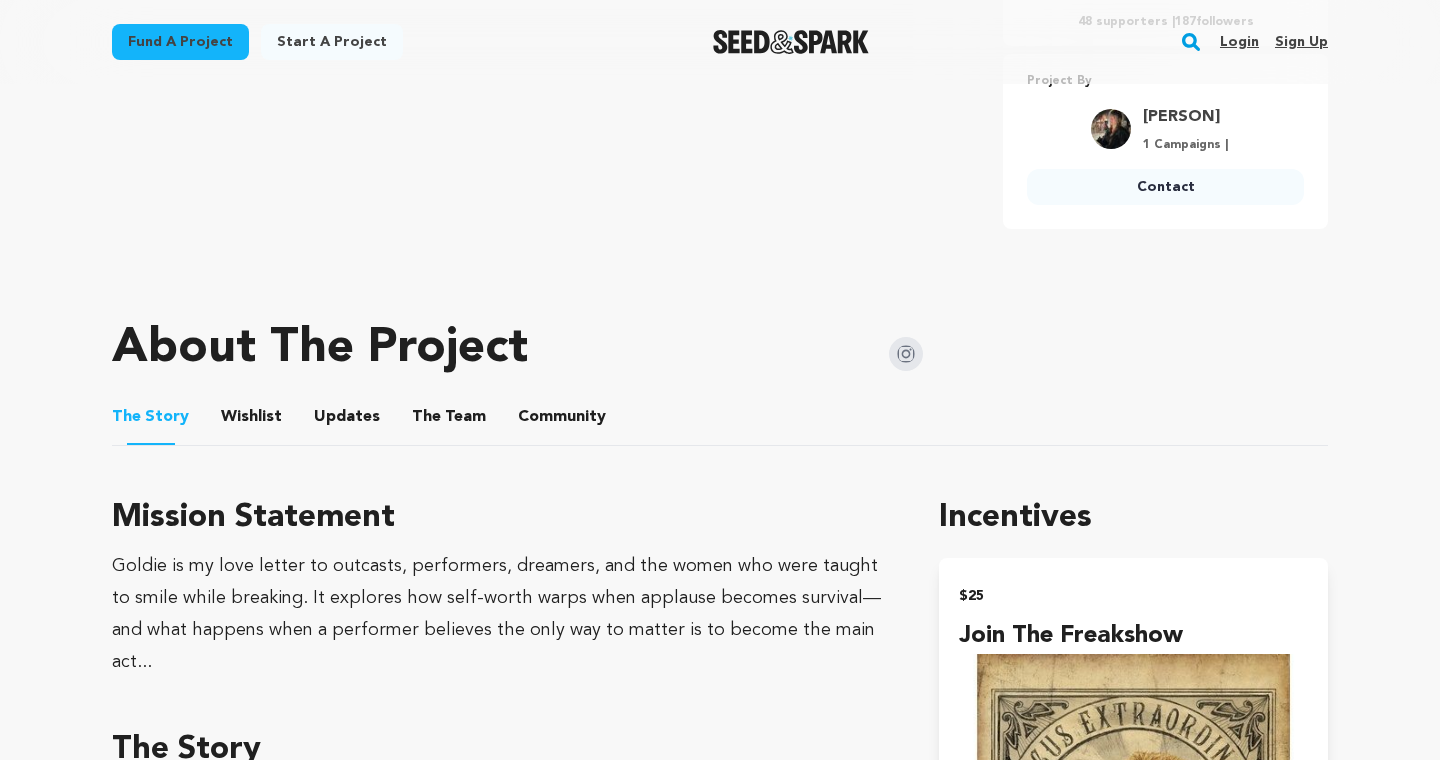 click on "The Team" at bounding box center [449, 421] 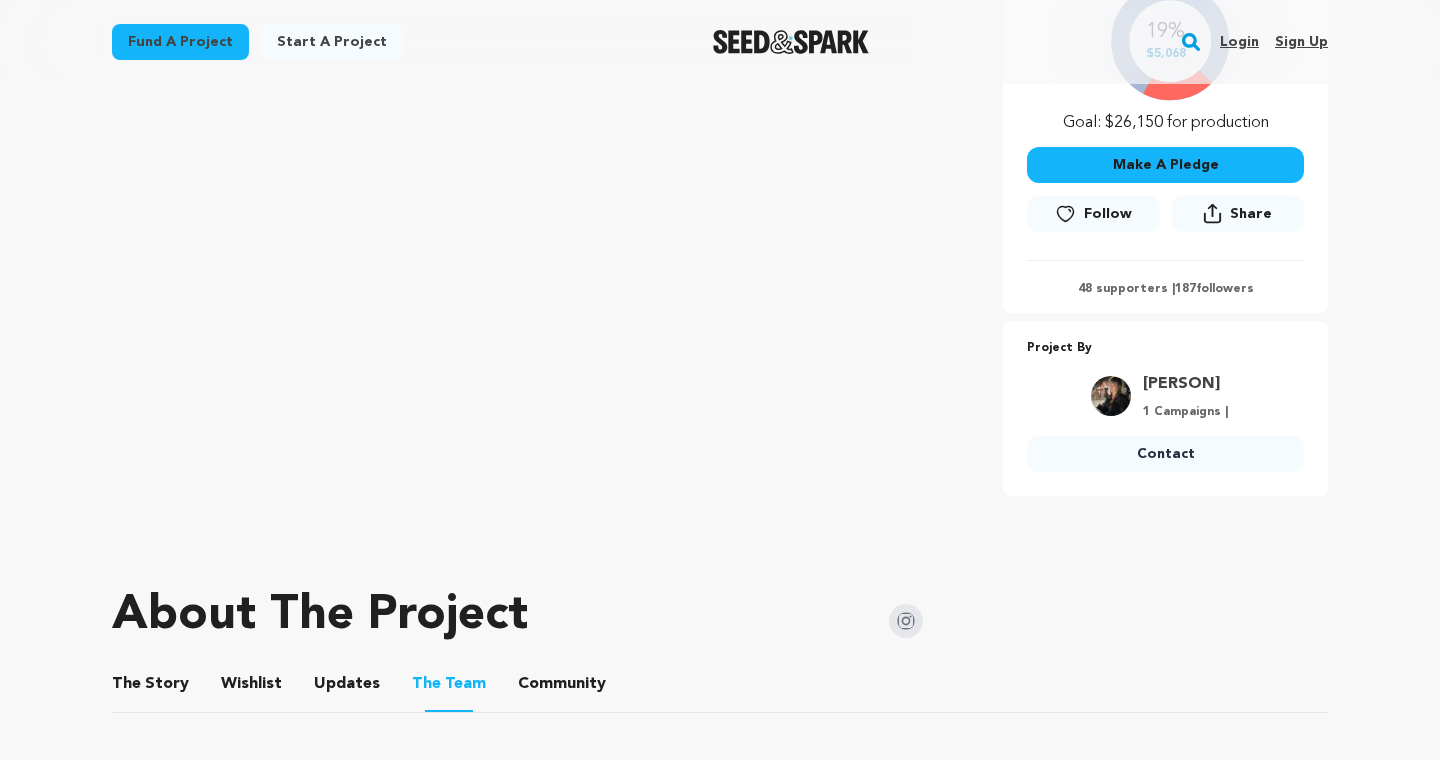 scroll, scrollTop: 489, scrollLeft: 0, axis: vertical 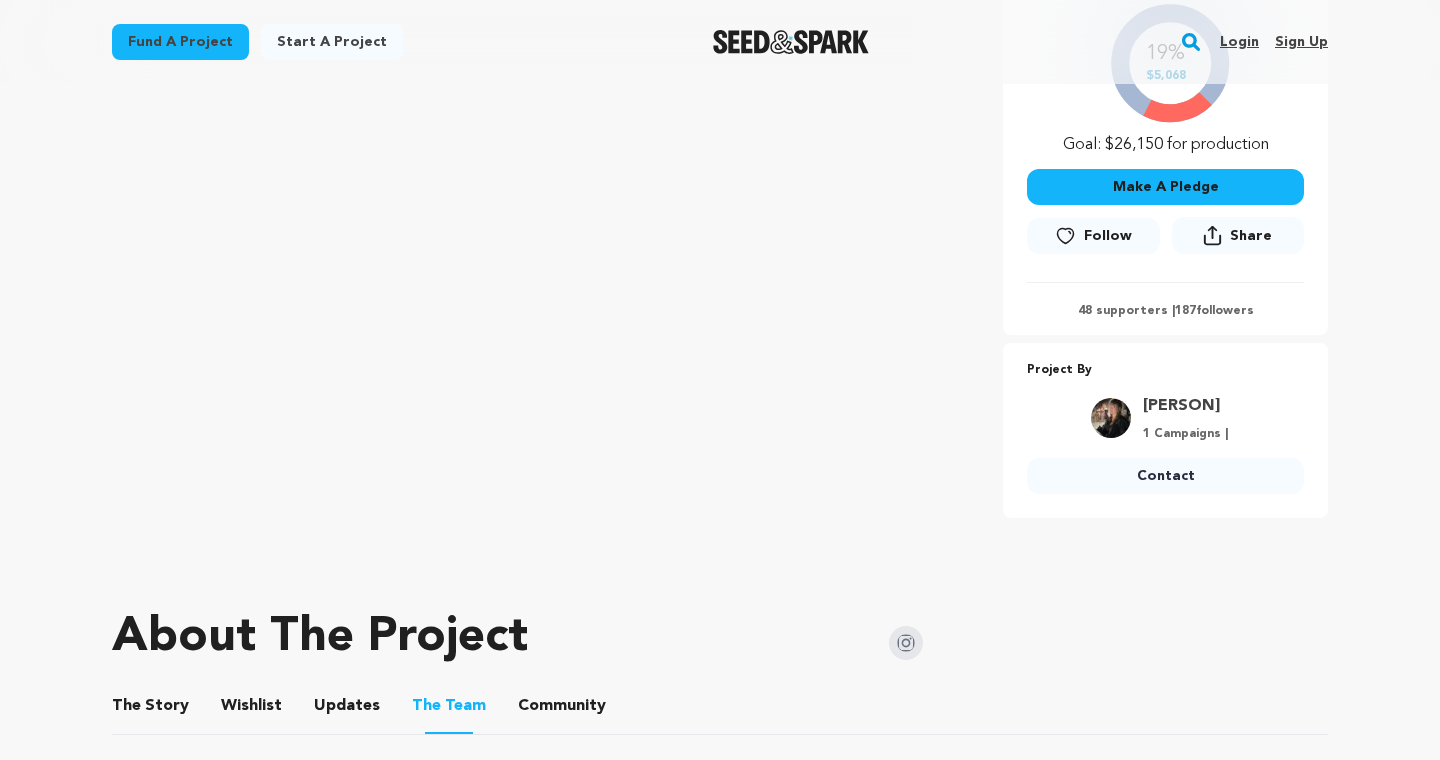 click on "Wishlist" at bounding box center (252, 710) 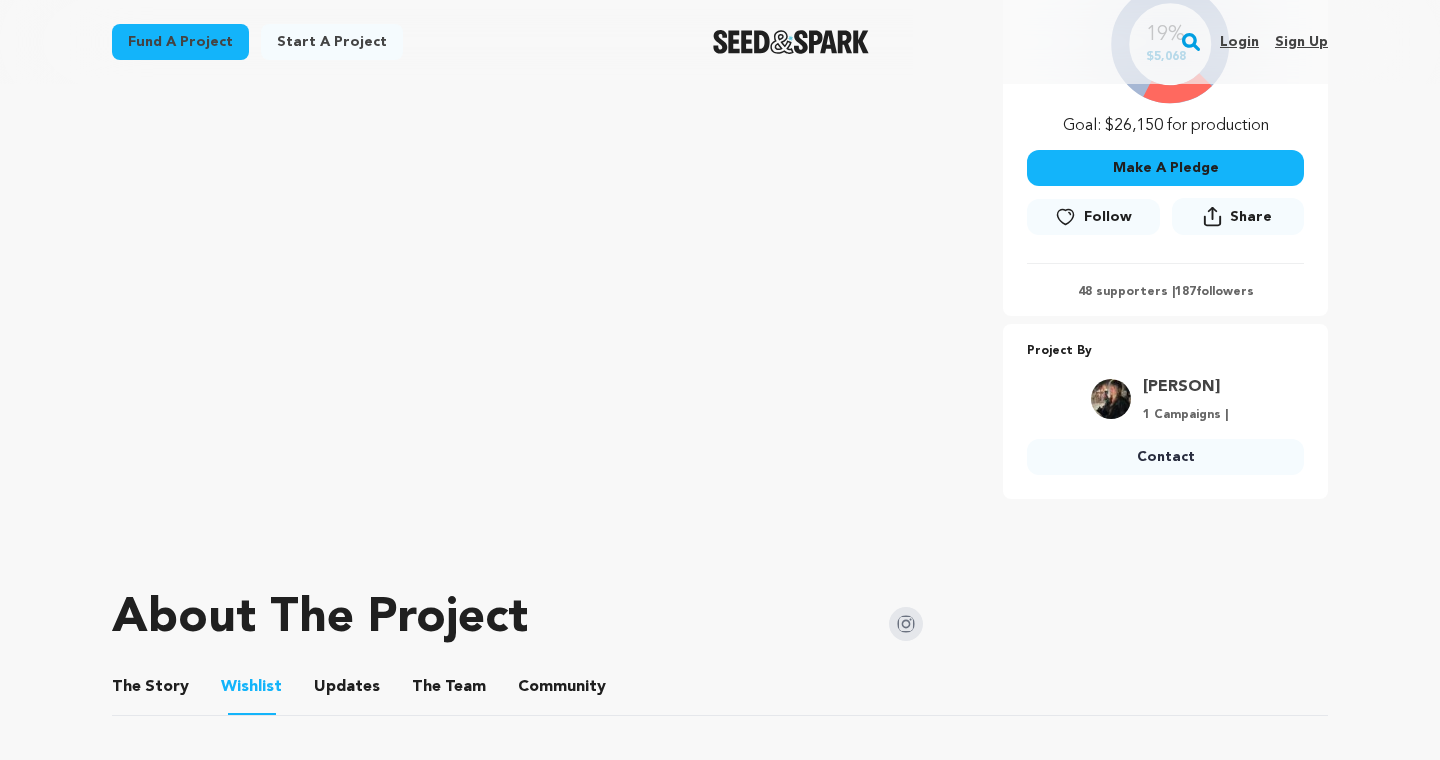scroll, scrollTop: 513, scrollLeft: 0, axis: vertical 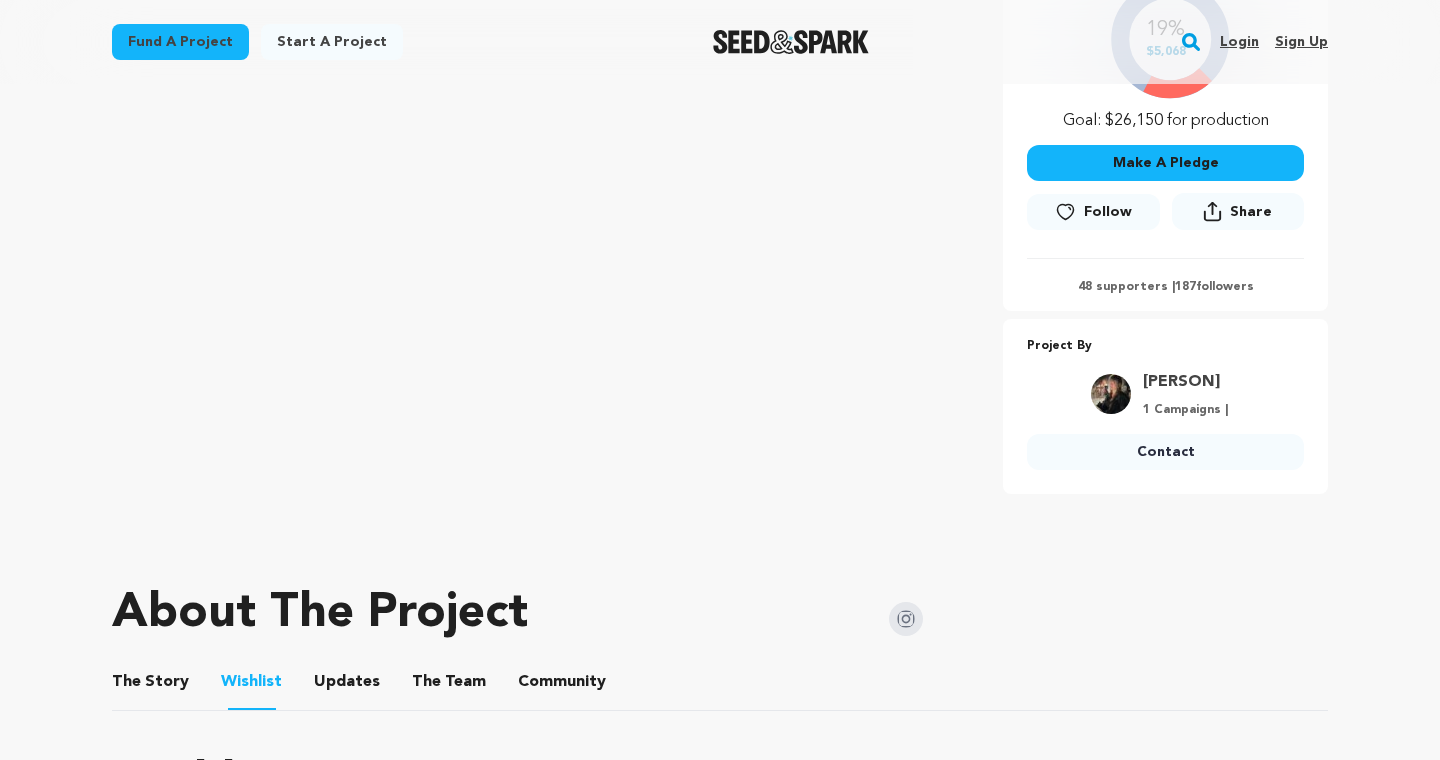 click on "Fund a project
Project details
Goldie
Los Angeles, California |                                 Film Short
Horror,
Thriller" at bounding box center [720, 4371] 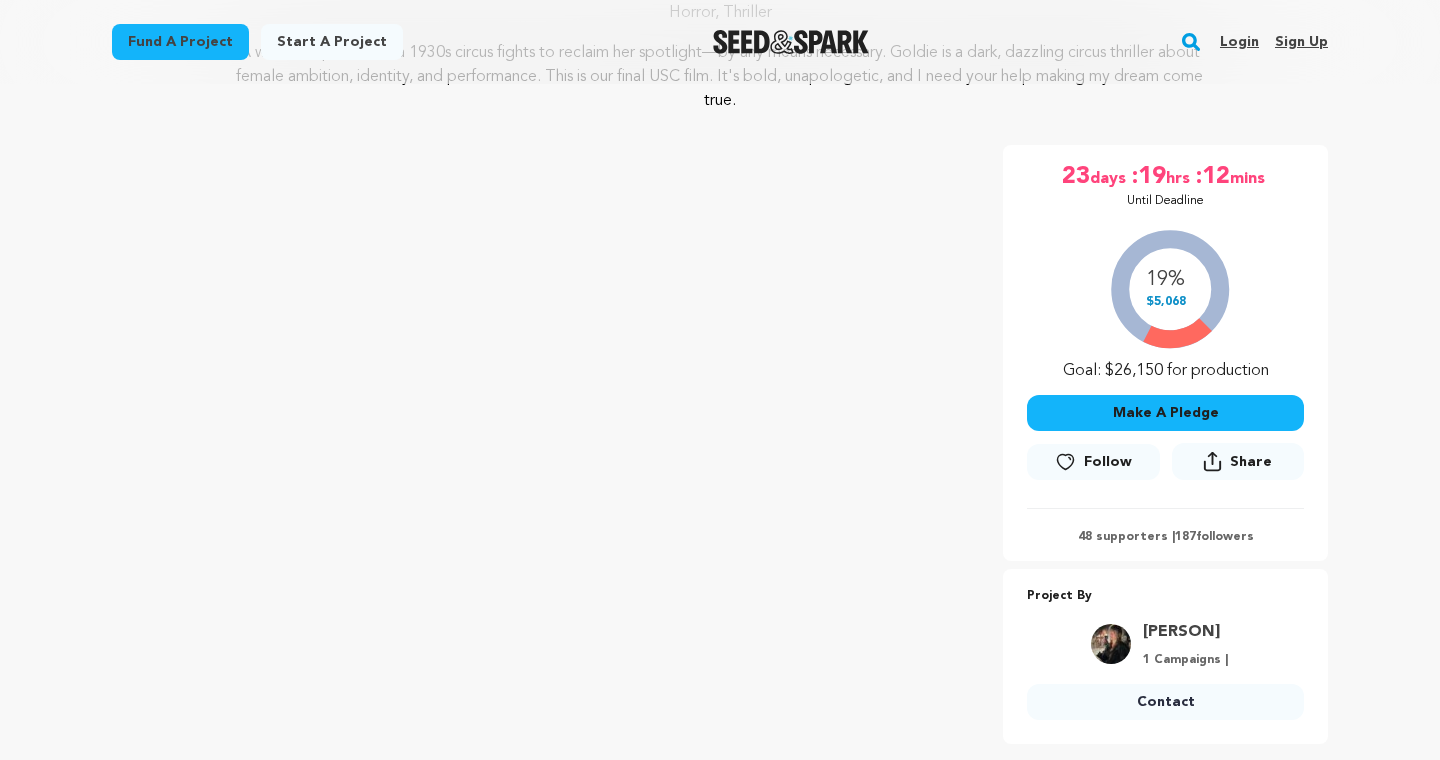 scroll, scrollTop: 328, scrollLeft: 0, axis: vertical 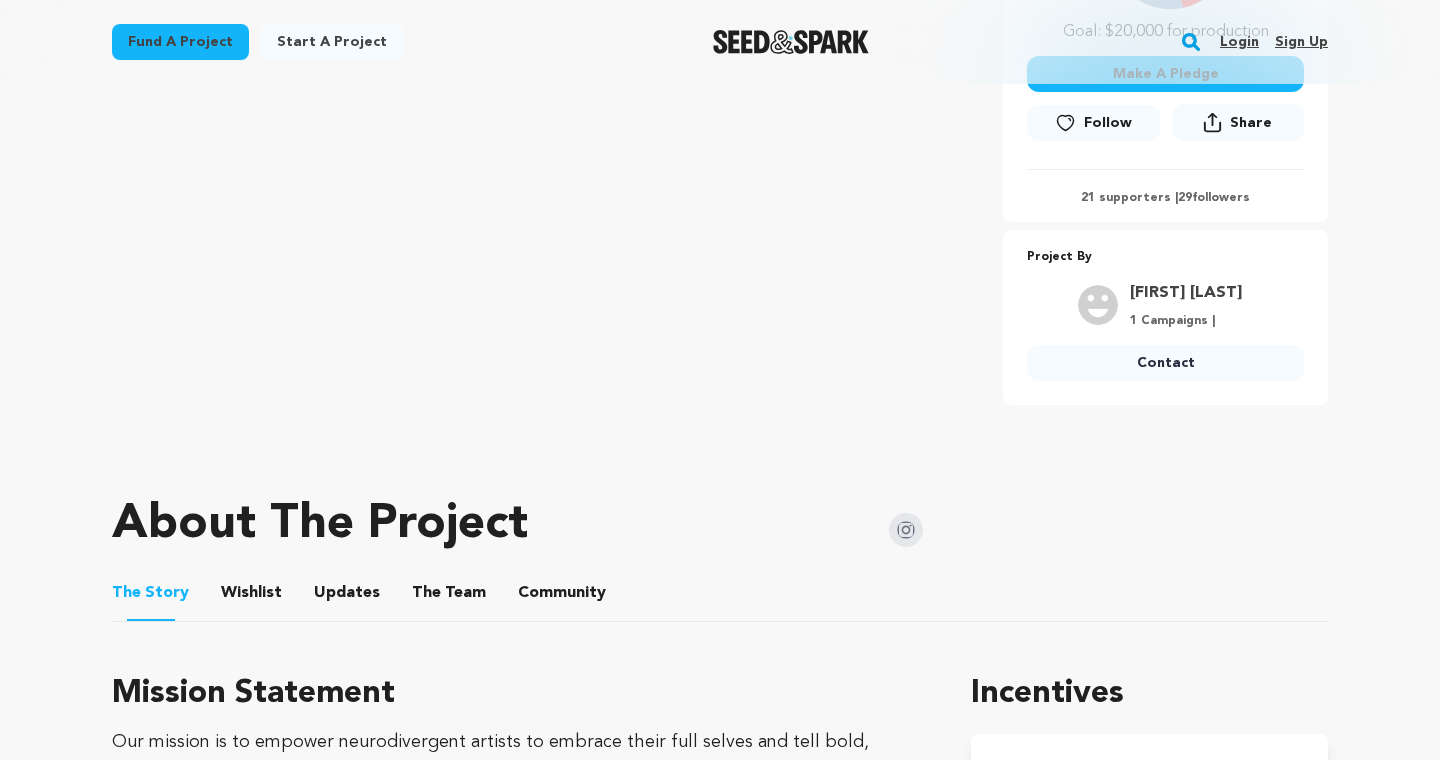 click on "The Team" at bounding box center (449, 597) 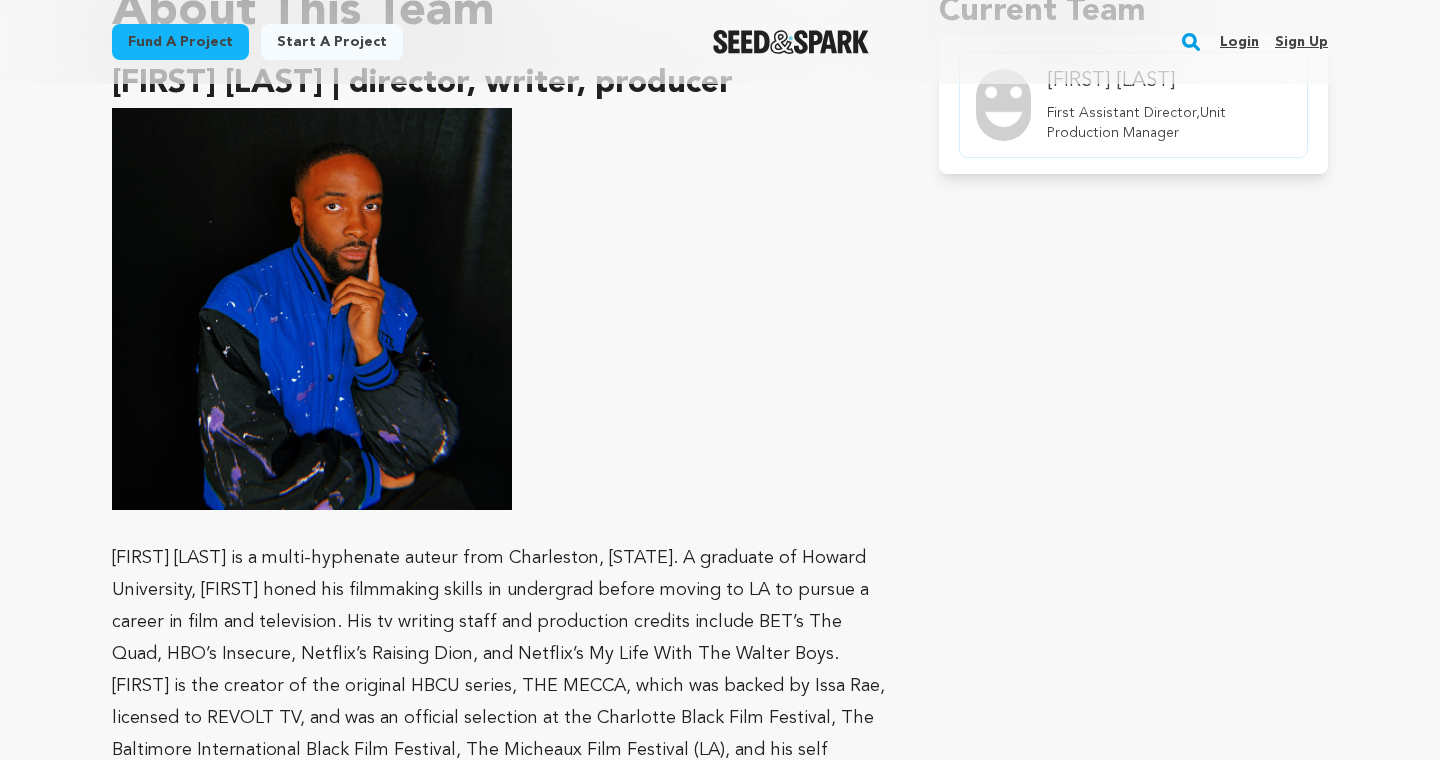 scroll, scrollTop: 1242, scrollLeft: 0, axis: vertical 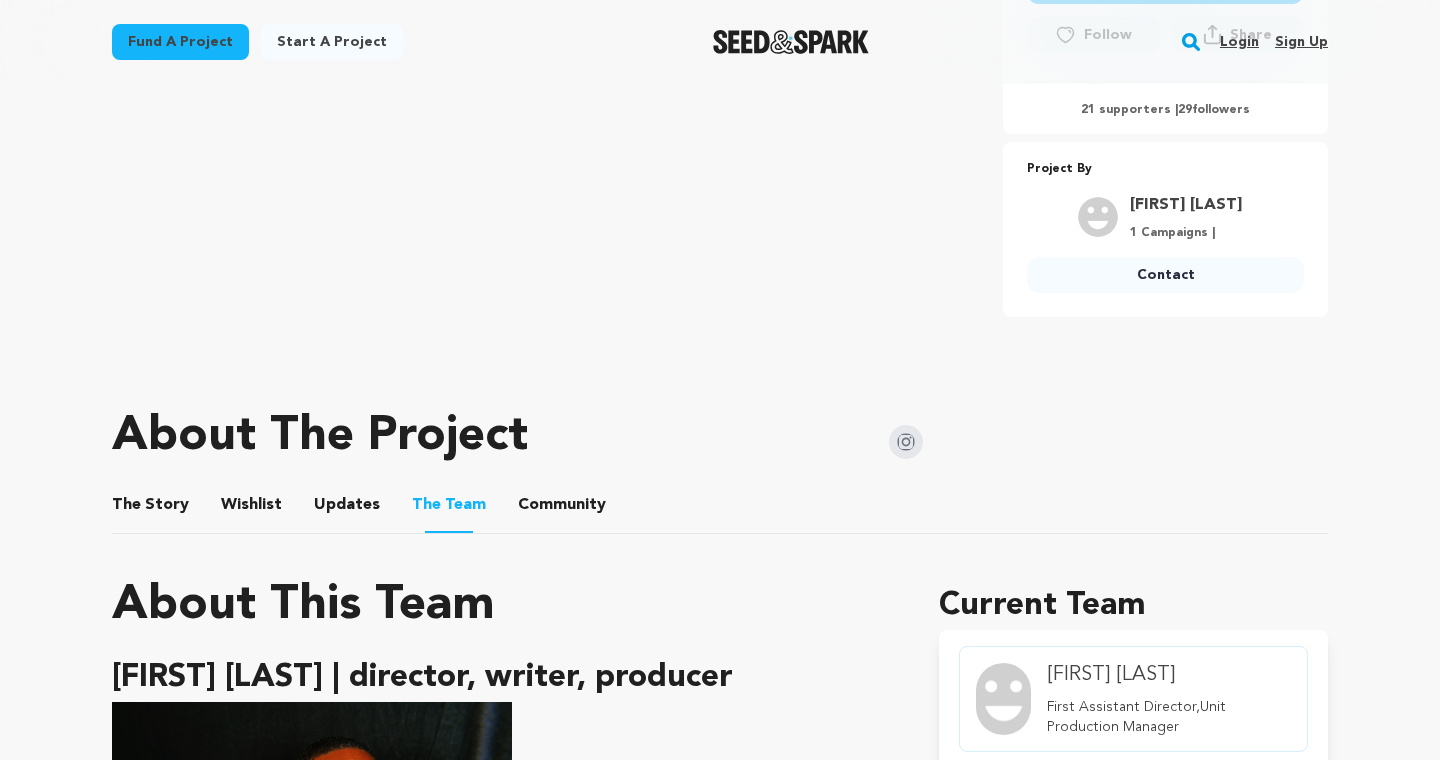 click on "Wishlist" at bounding box center (252, 509) 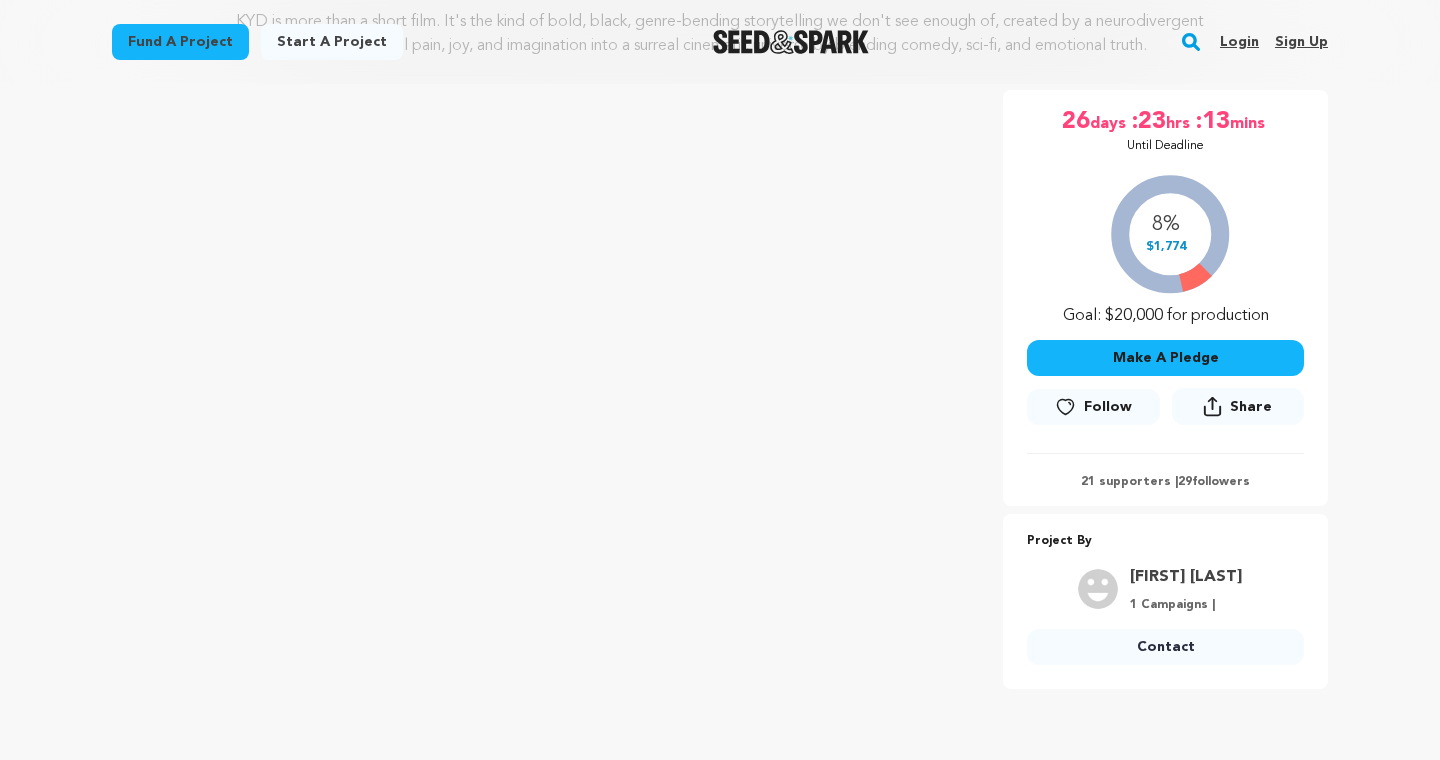 scroll, scrollTop: 296, scrollLeft: 0, axis: vertical 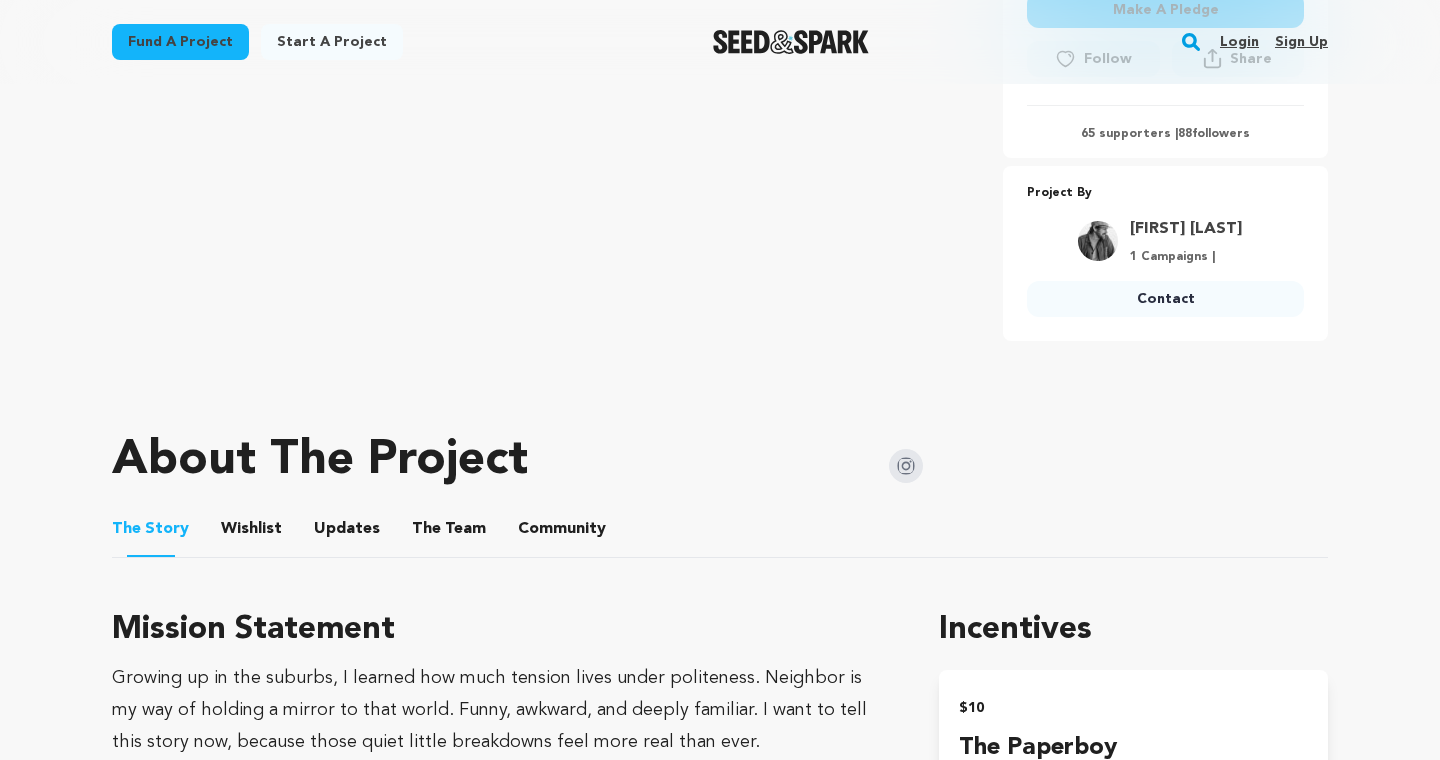 click on "The Team" at bounding box center (449, 533) 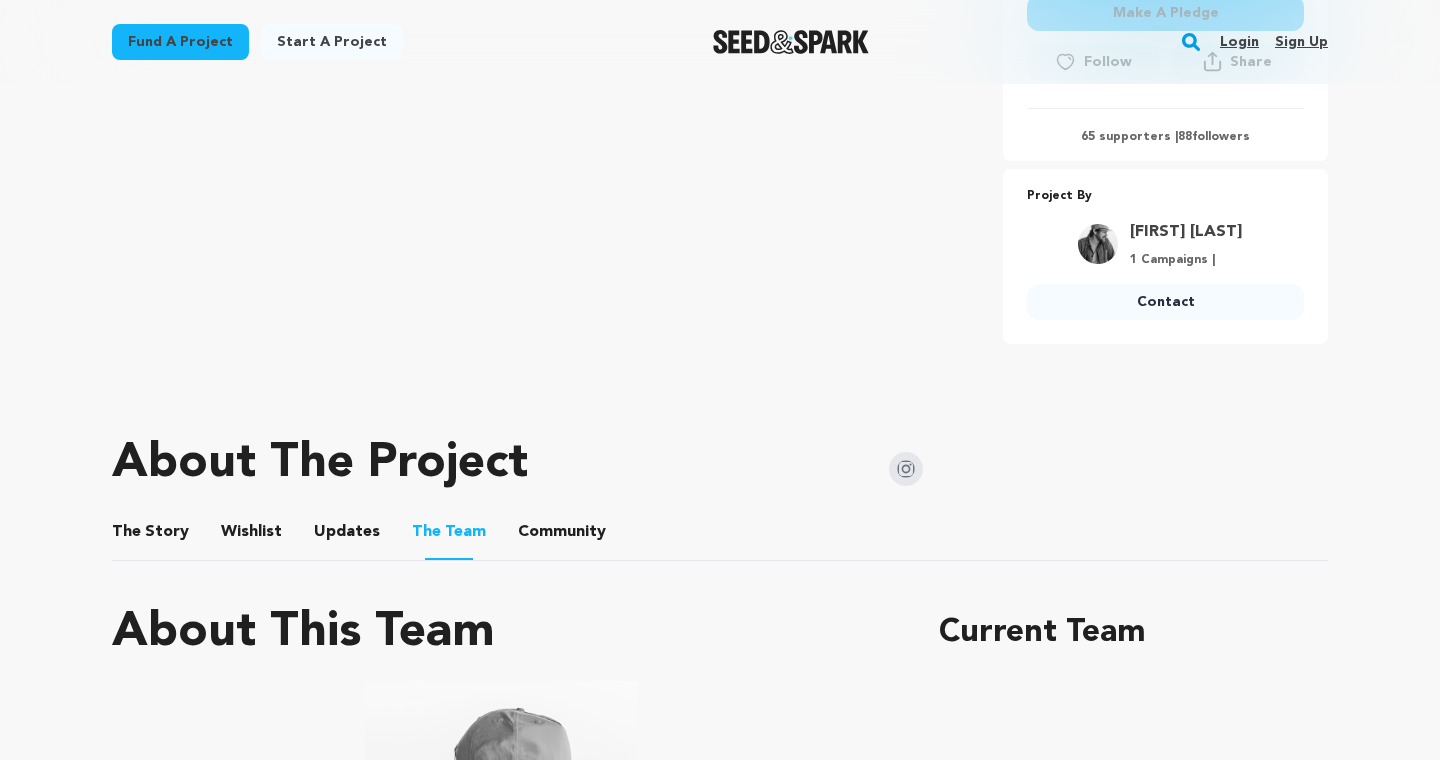 scroll, scrollTop: 601, scrollLeft: 0, axis: vertical 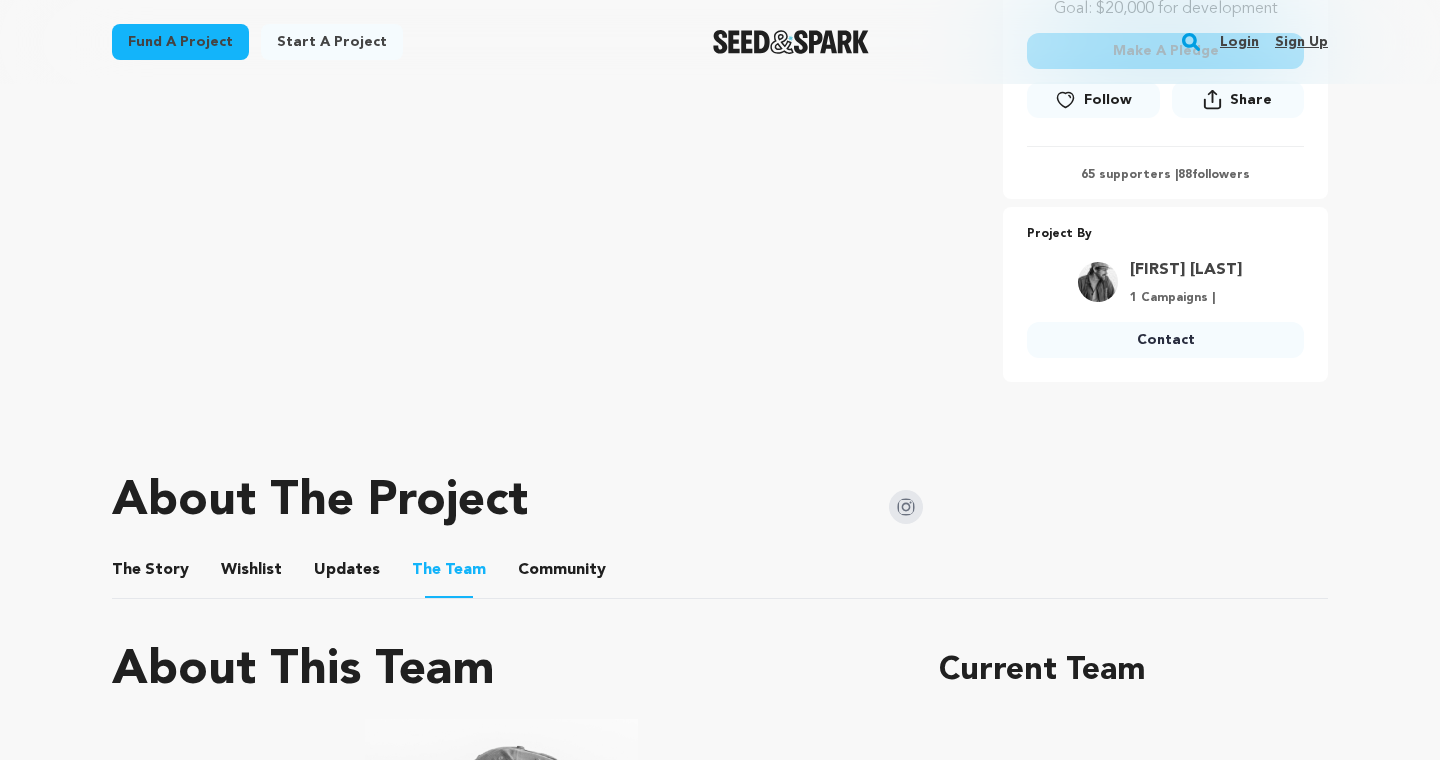 click on "Wishlist" at bounding box center (252, 574) 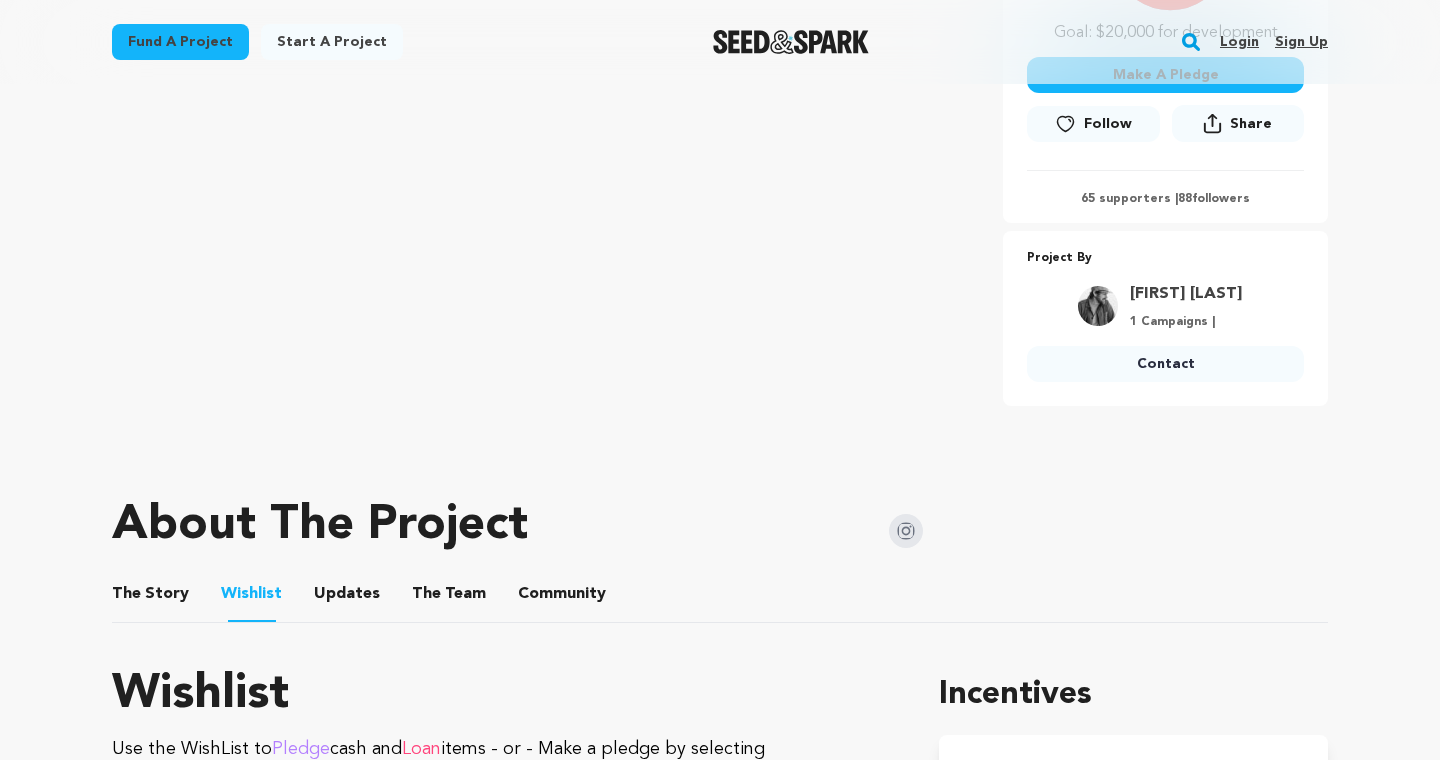 scroll, scrollTop: 596, scrollLeft: 0, axis: vertical 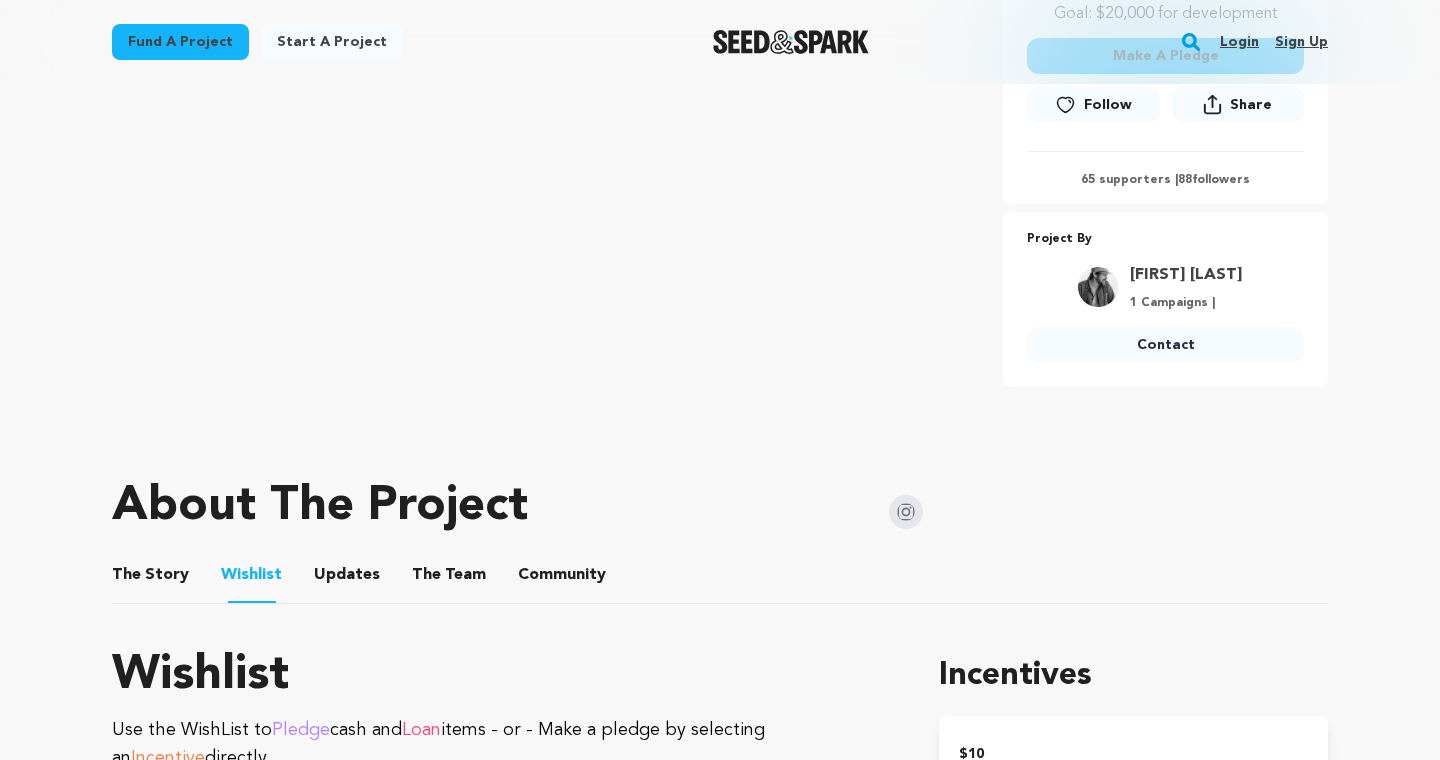 click on "The Team" at bounding box center [449, 579] 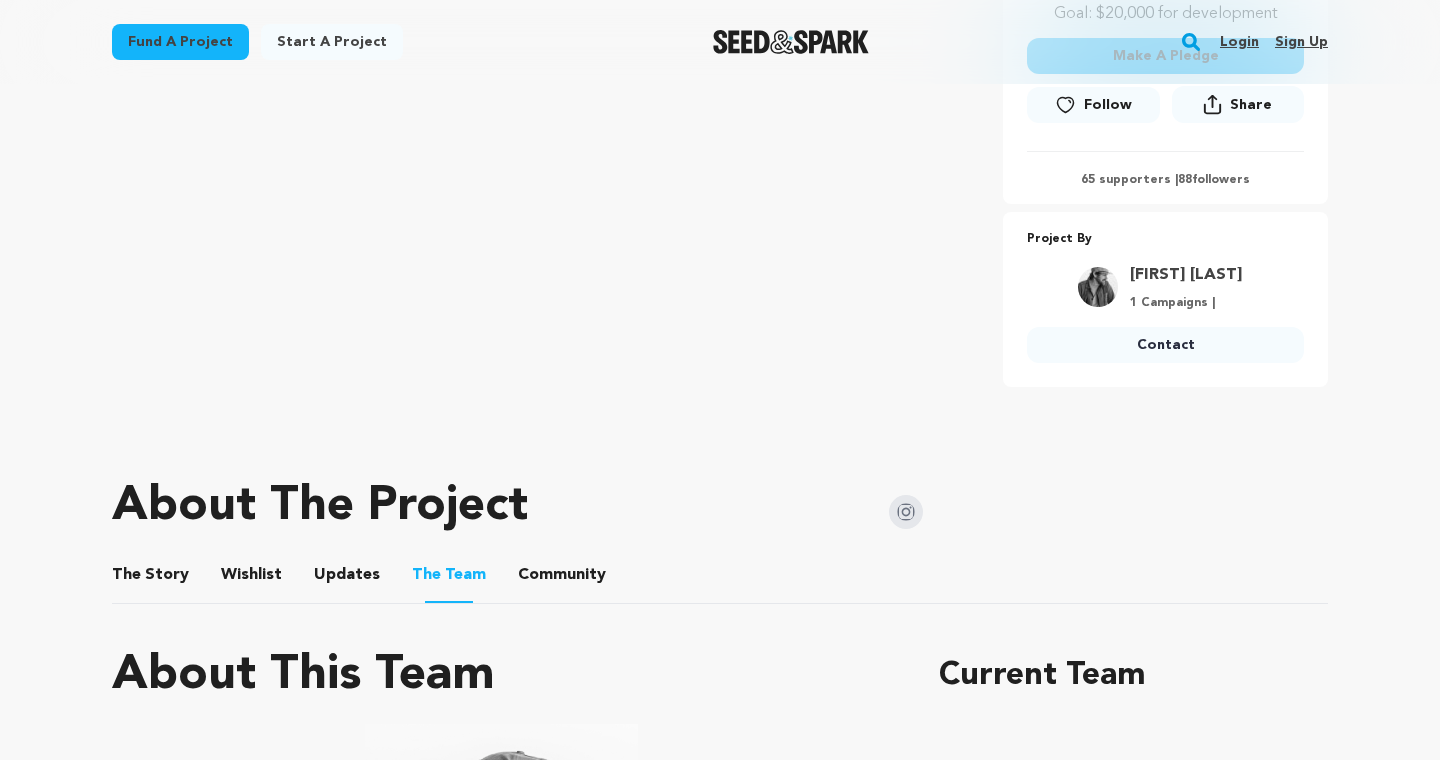 click on "The Story
The   Story" at bounding box center [150, 575] 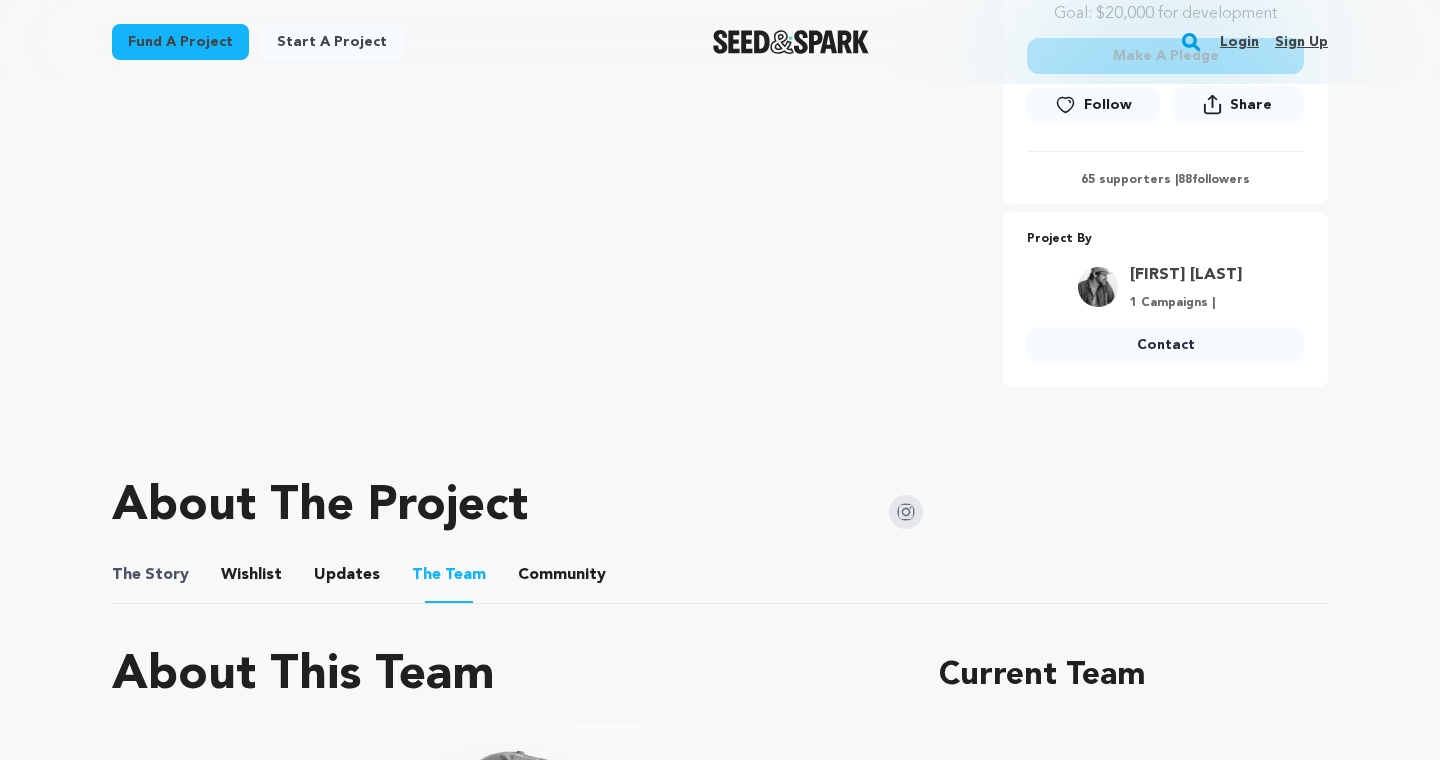 click on "The" at bounding box center [126, 575] 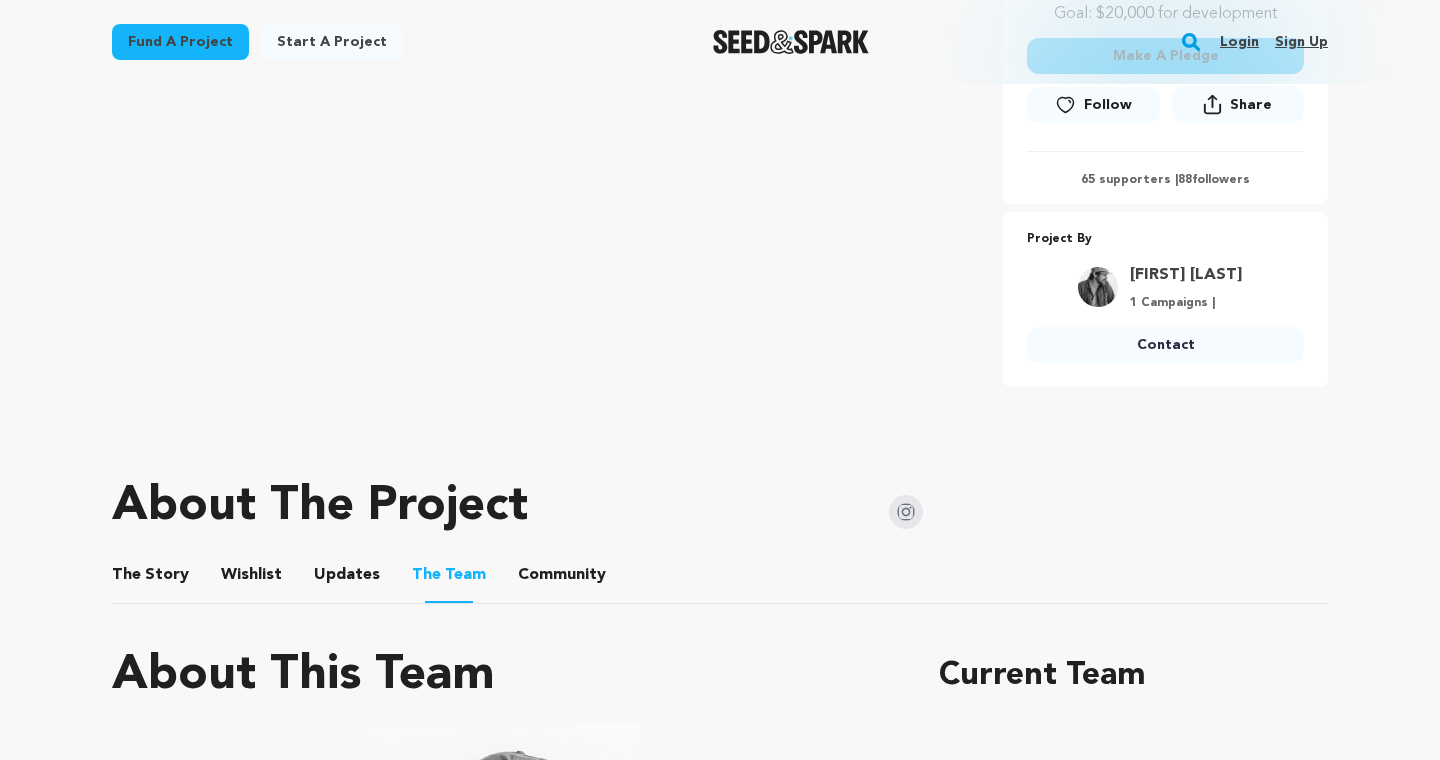 click on "The Story" at bounding box center [151, 579] 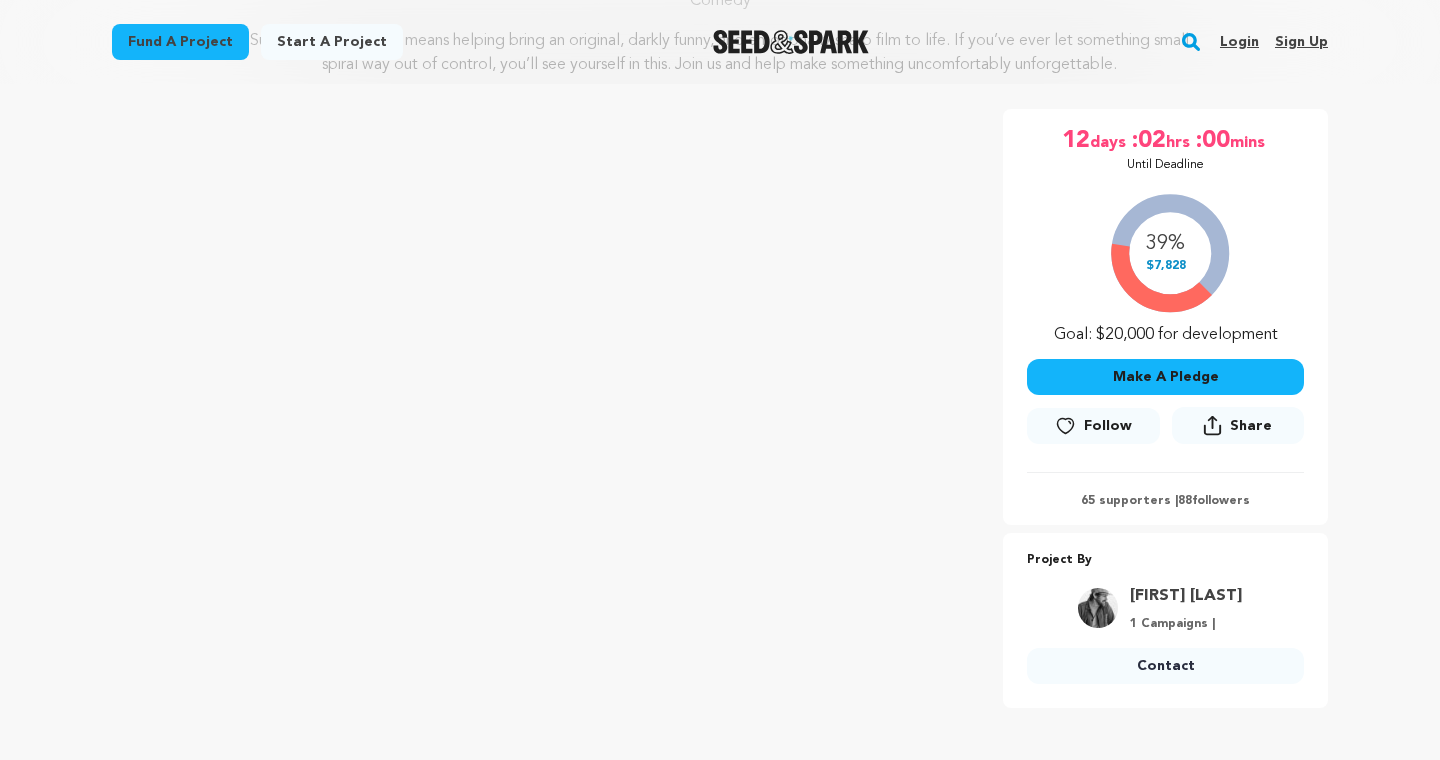 scroll, scrollTop: 233, scrollLeft: 0, axis: vertical 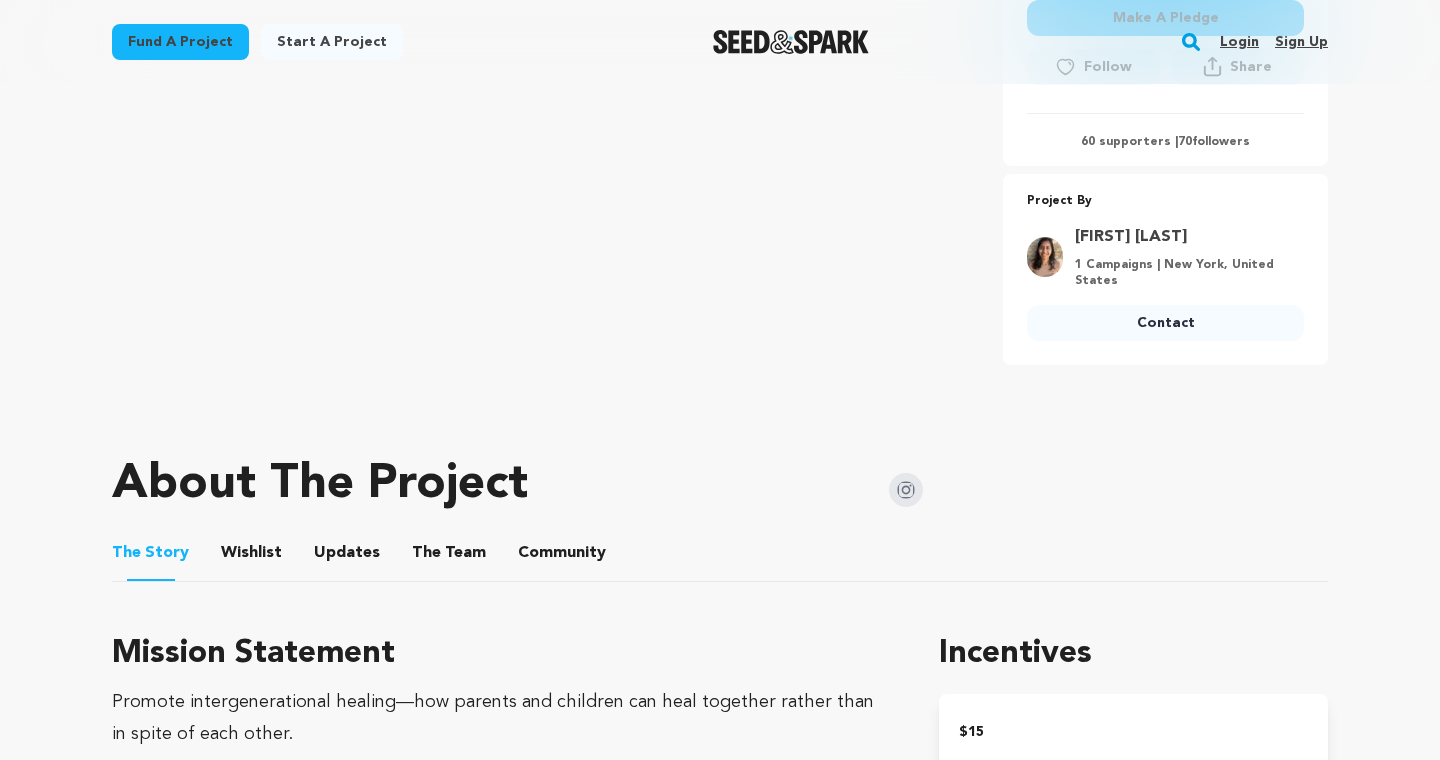 click on "Wishlist" at bounding box center (252, 557) 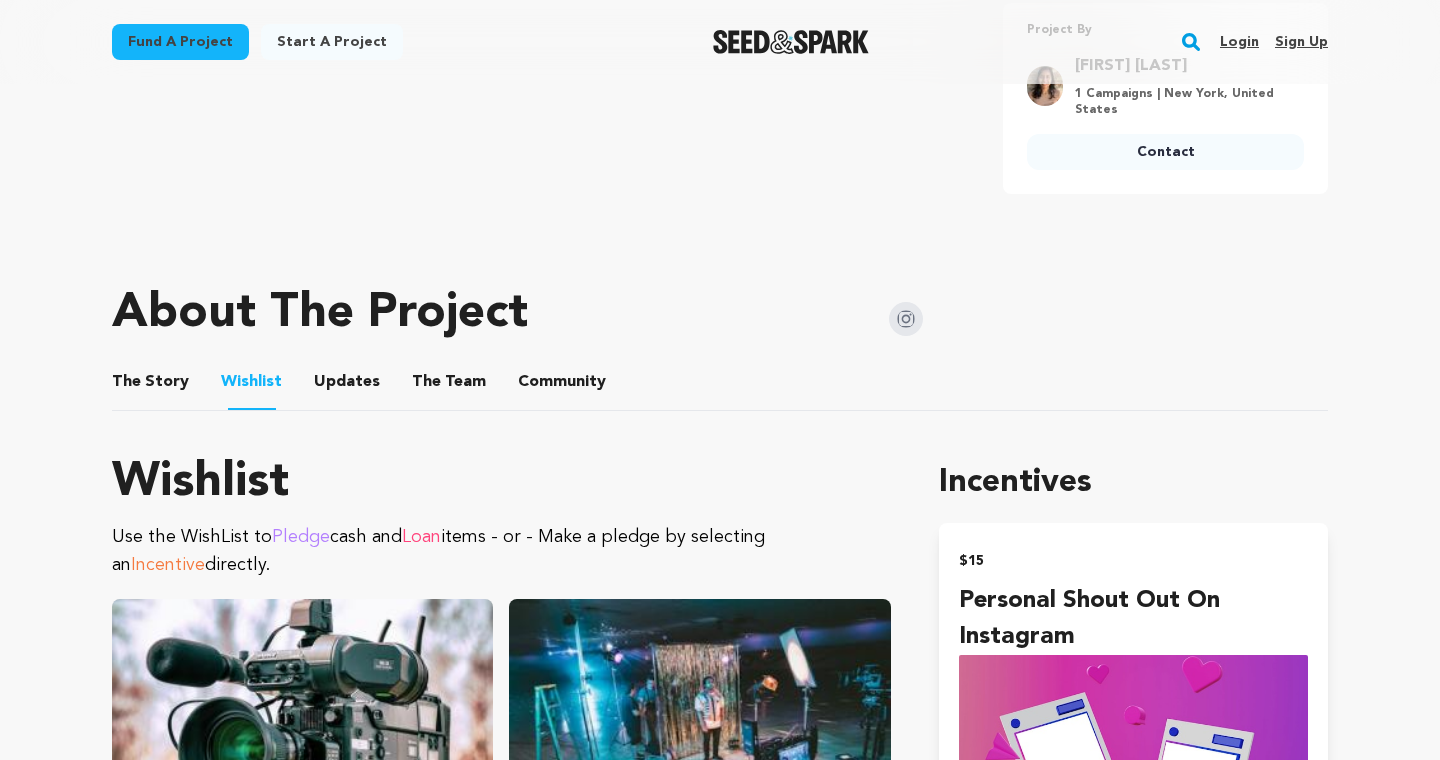 scroll, scrollTop: 830, scrollLeft: 0, axis: vertical 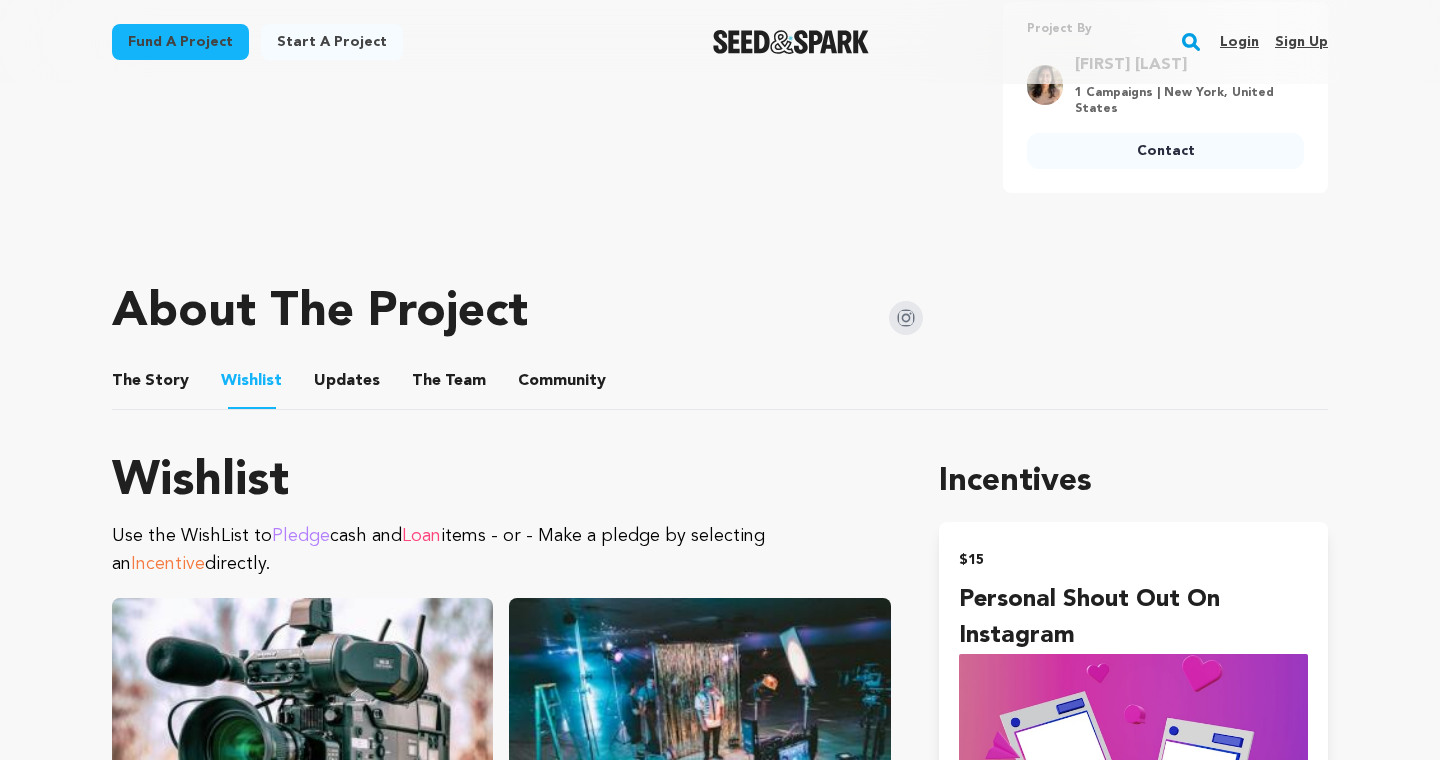 click on "The Team" at bounding box center (449, 385) 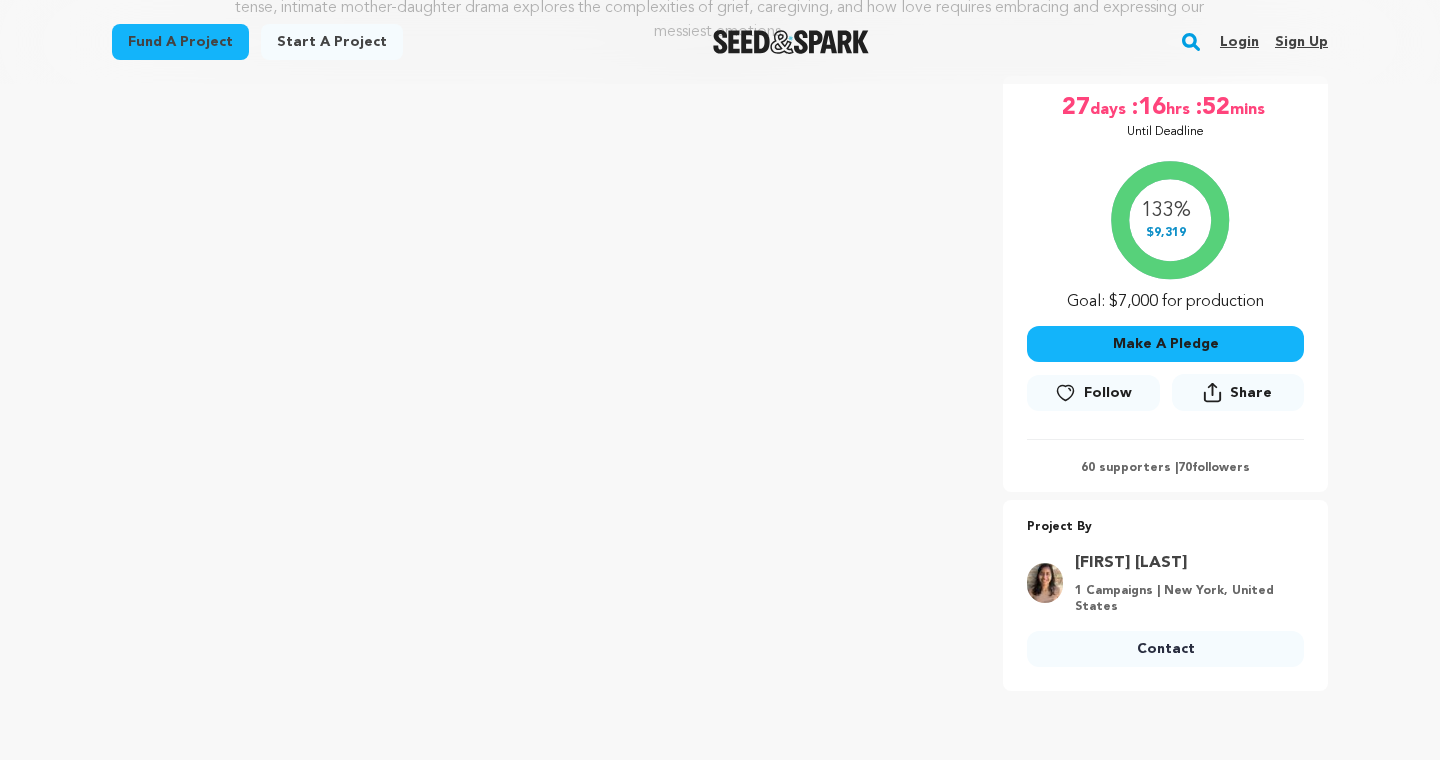 scroll, scrollTop: 331, scrollLeft: 0, axis: vertical 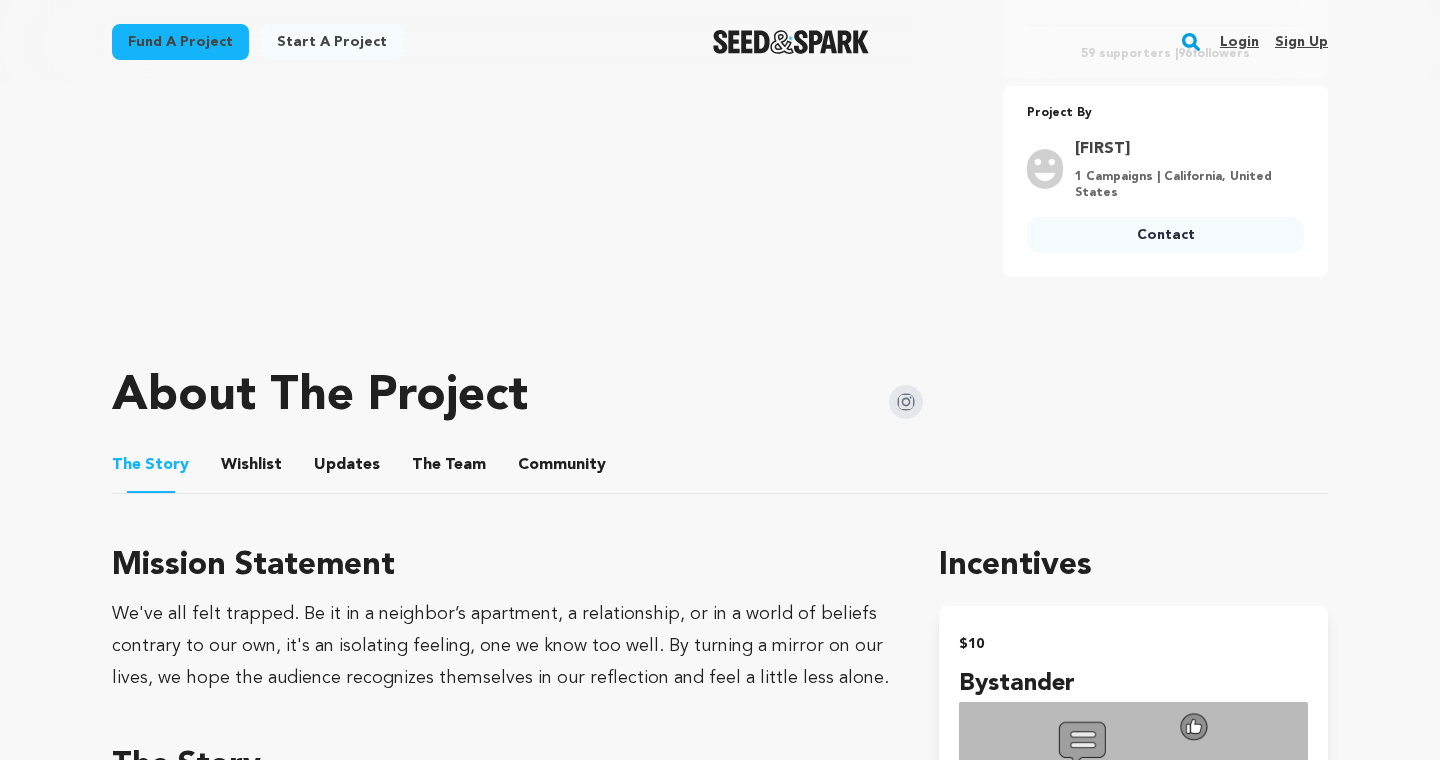 click on "Wishlist" at bounding box center (252, 469) 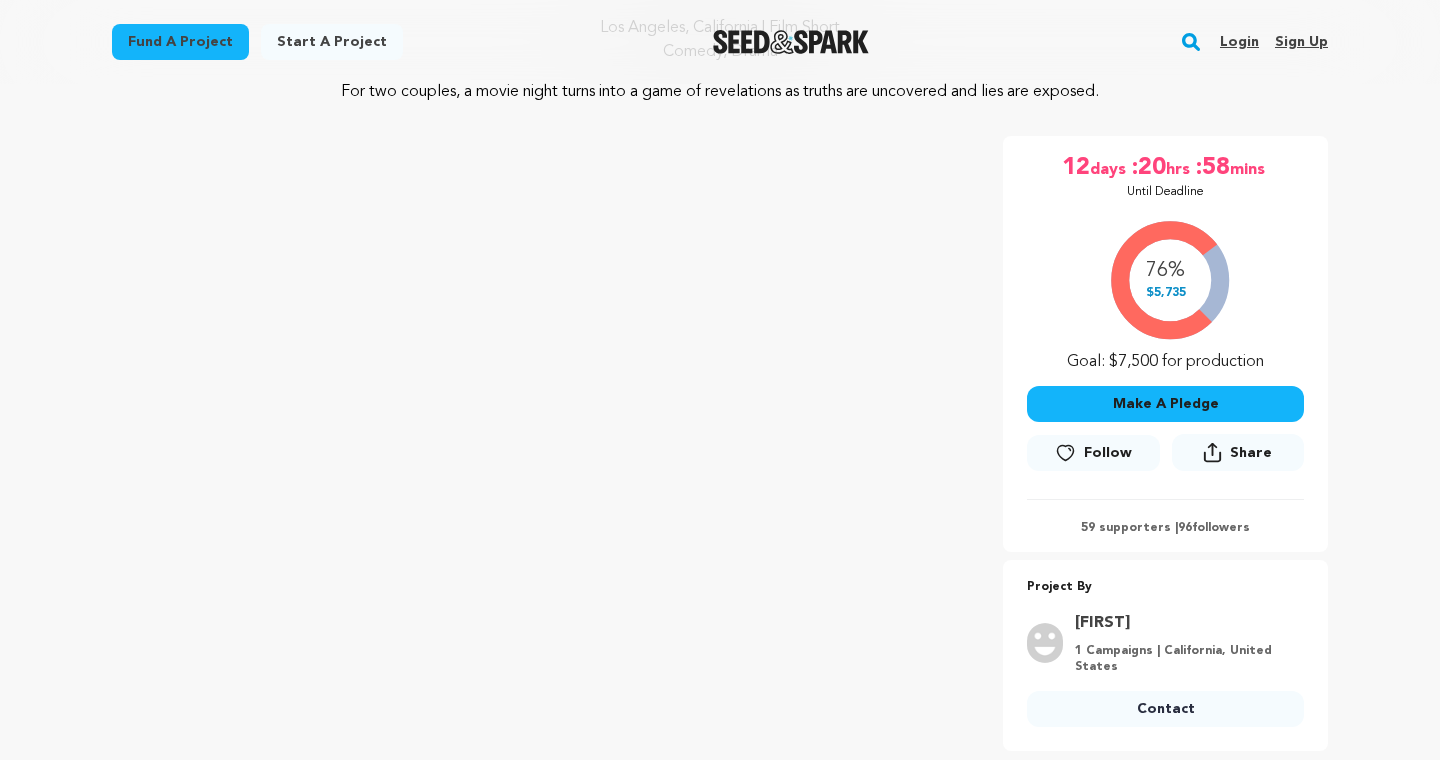 scroll, scrollTop: 257, scrollLeft: 0, axis: vertical 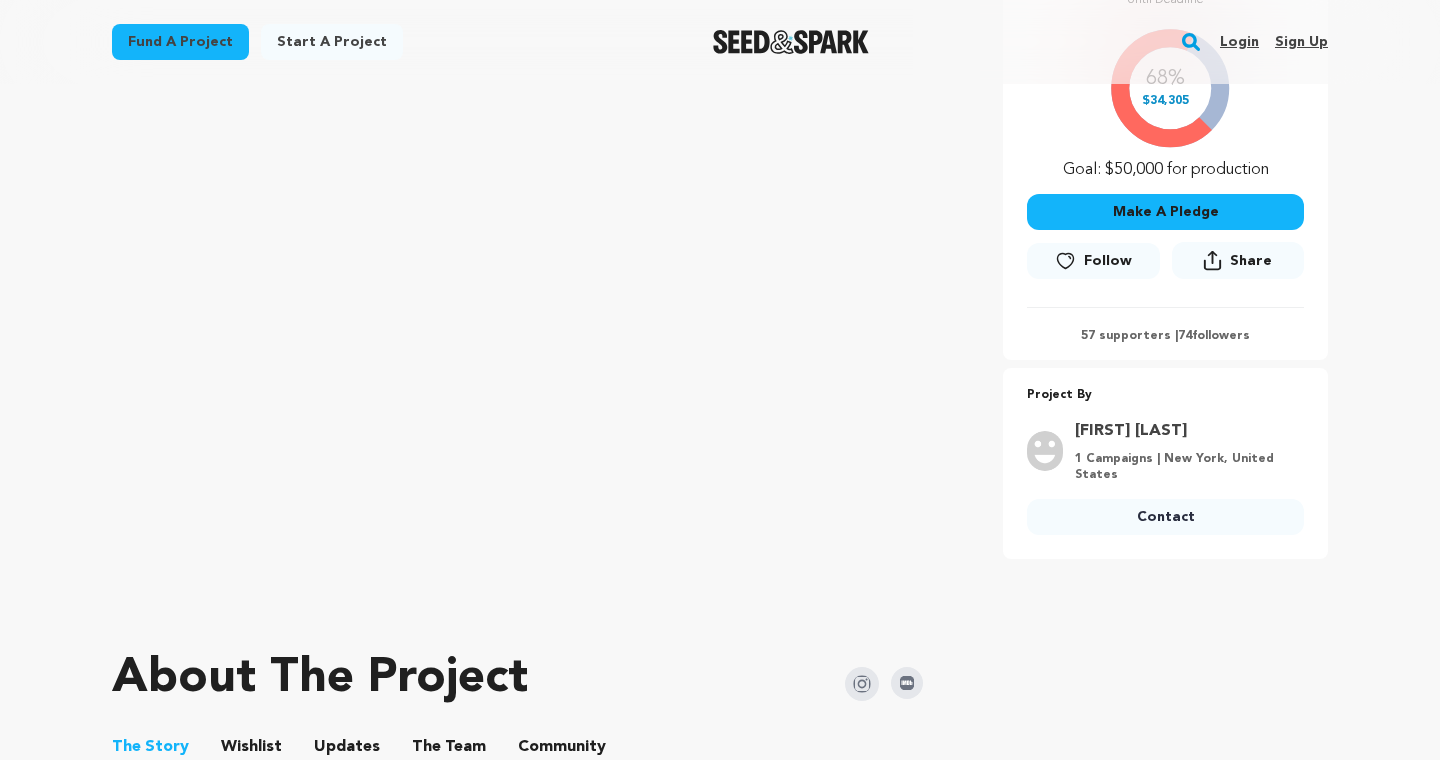 click at bounding box center (907, 683) 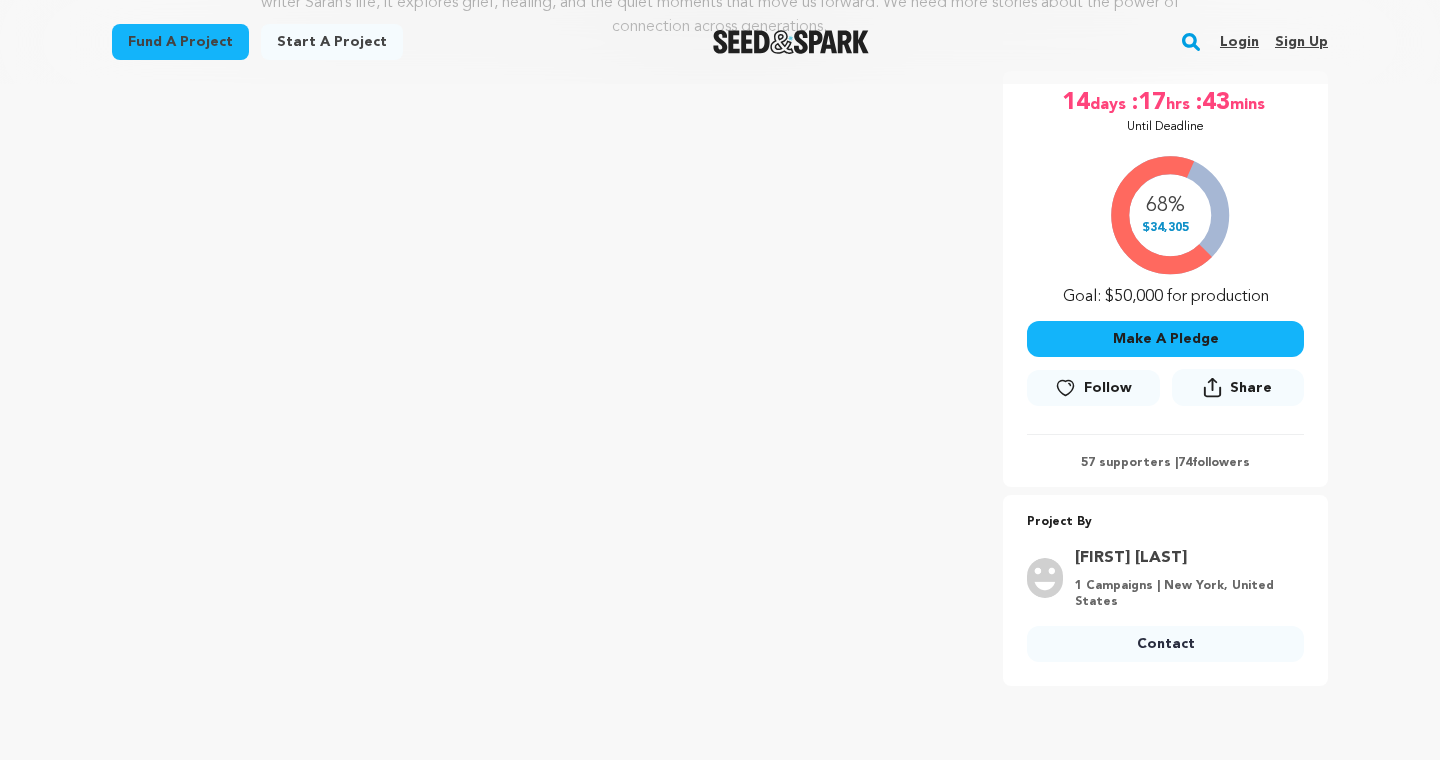 scroll, scrollTop: 318, scrollLeft: 0, axis: vertical 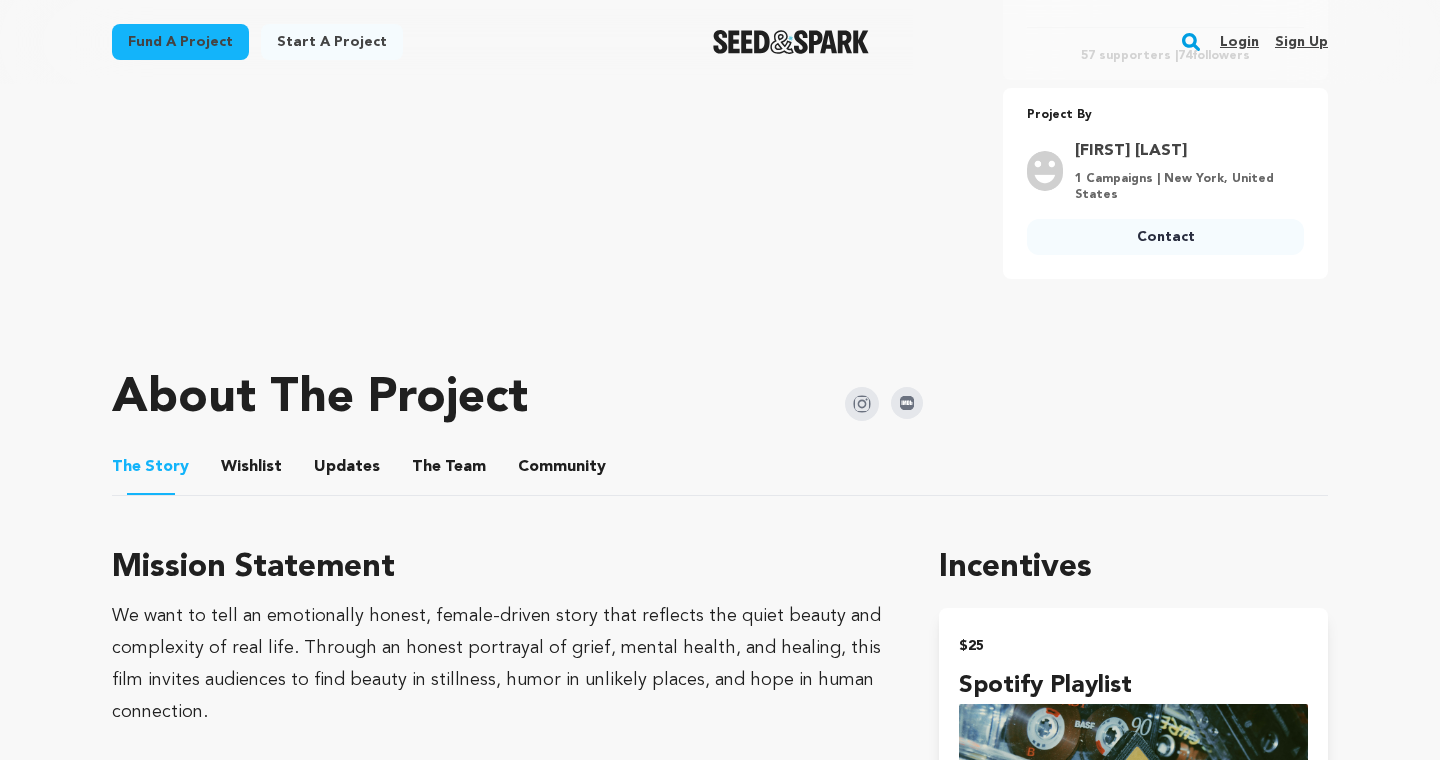 click on "Wishlist" at bounding box center (252, 471) 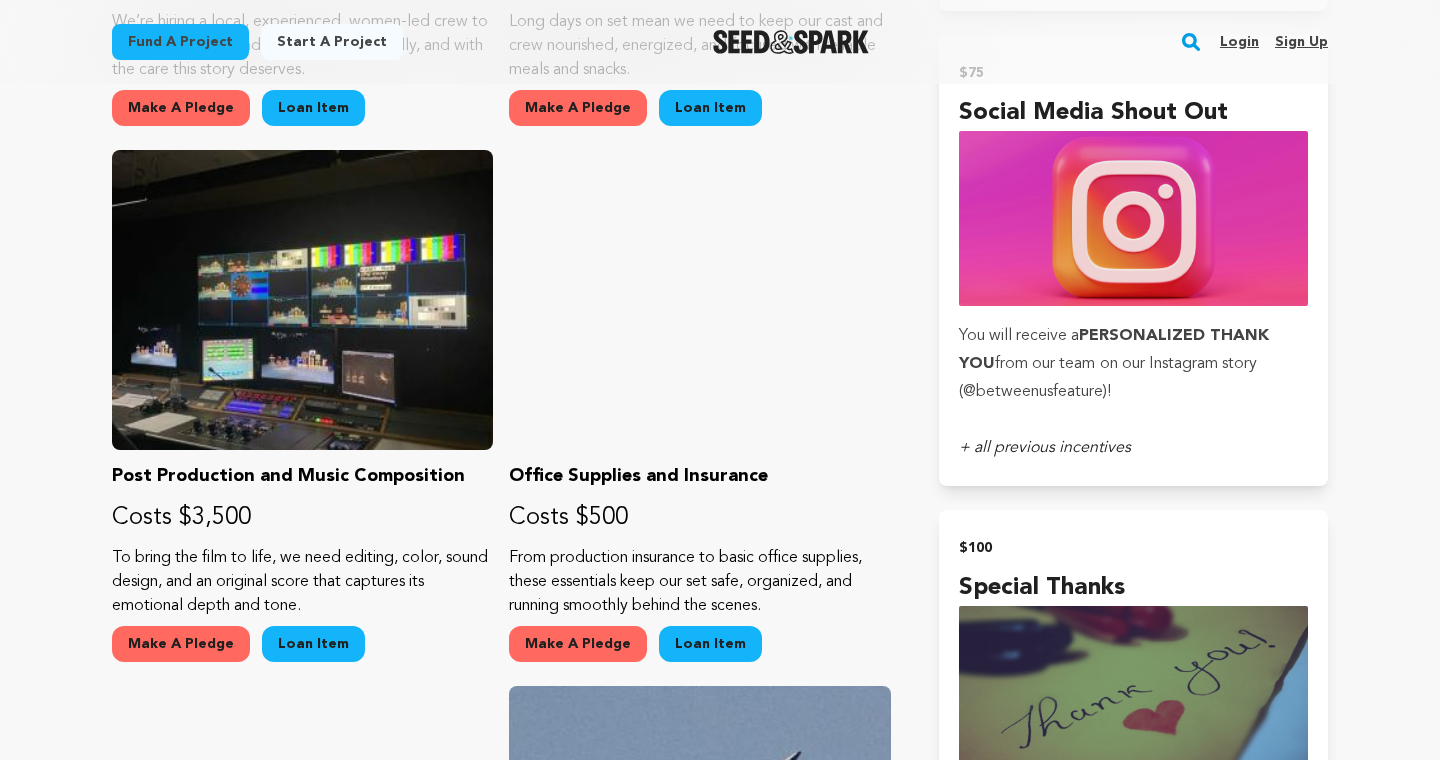 scroll, scrollTop: 2348, scrollLeft: 0, axis: vertical 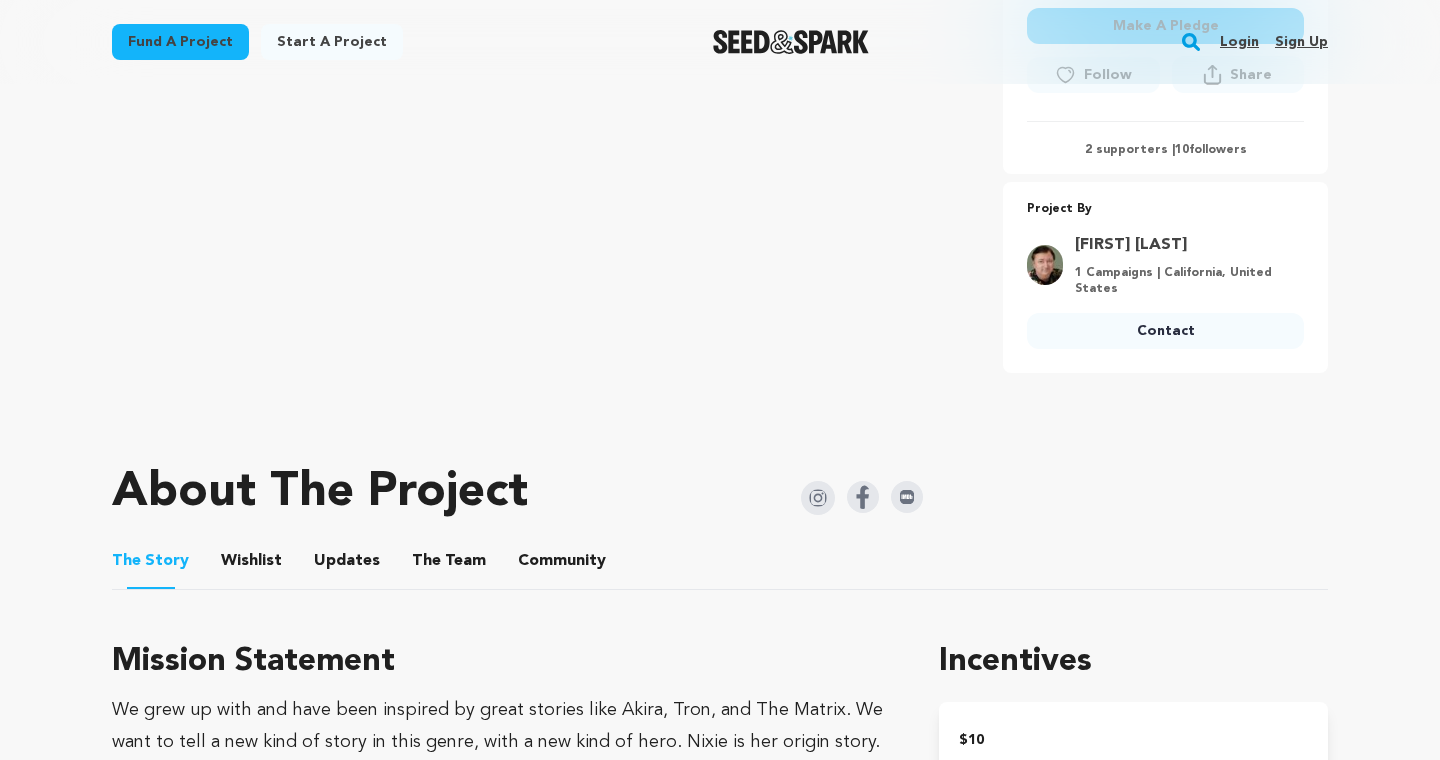 click on "The Team" at bounding box center (449, 565) 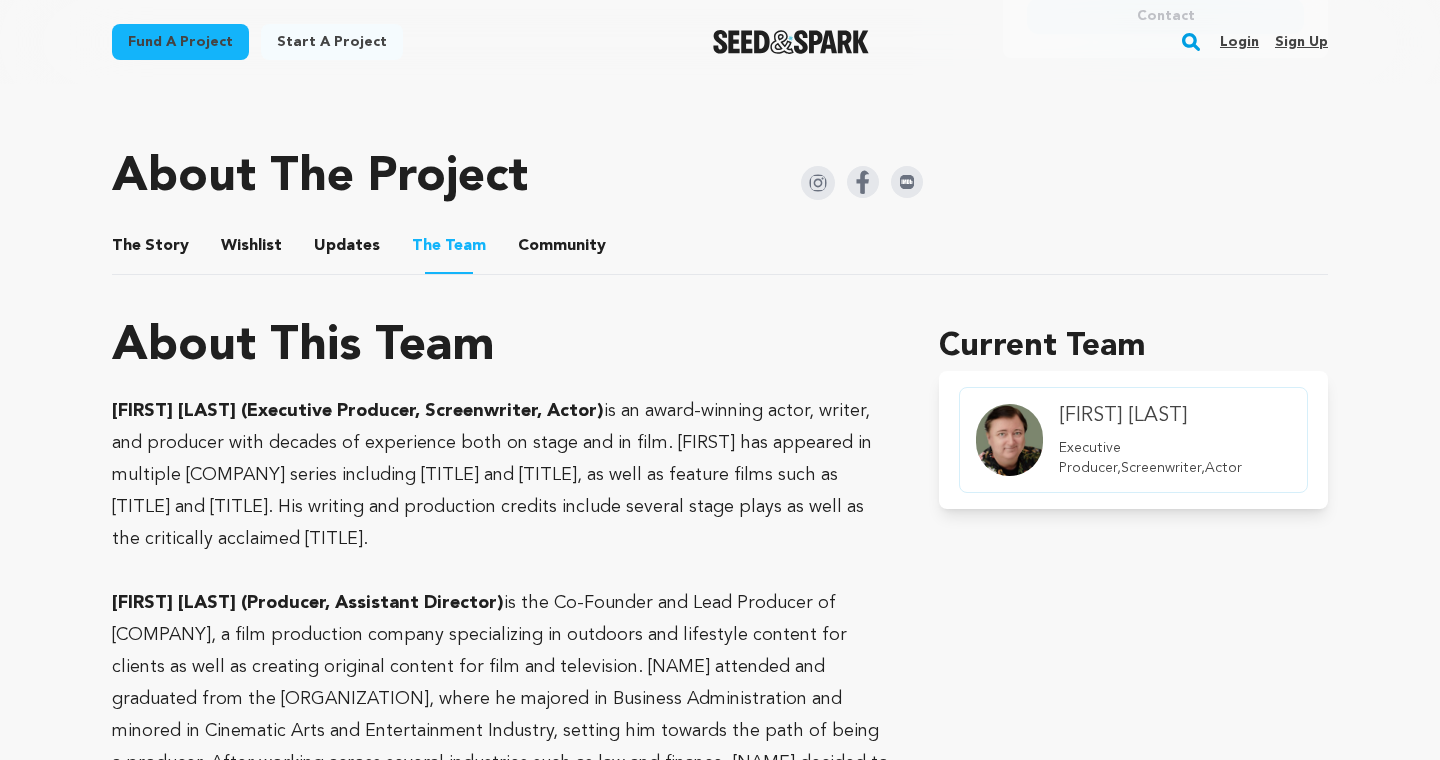 scroll, scrollTop: 936, scrollLeft: 0, axis: vertical 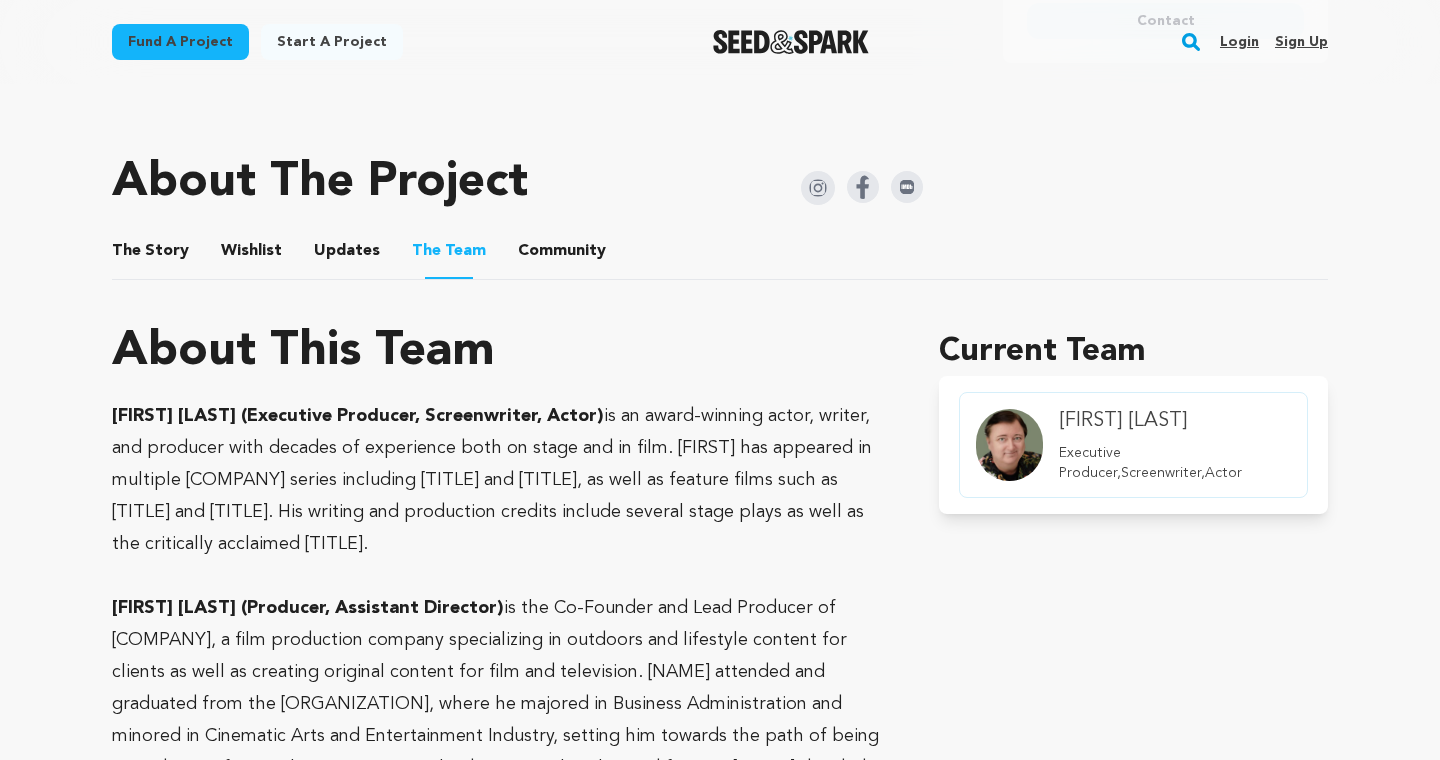 click on "Wishlist" at bounding box center (252, 255) 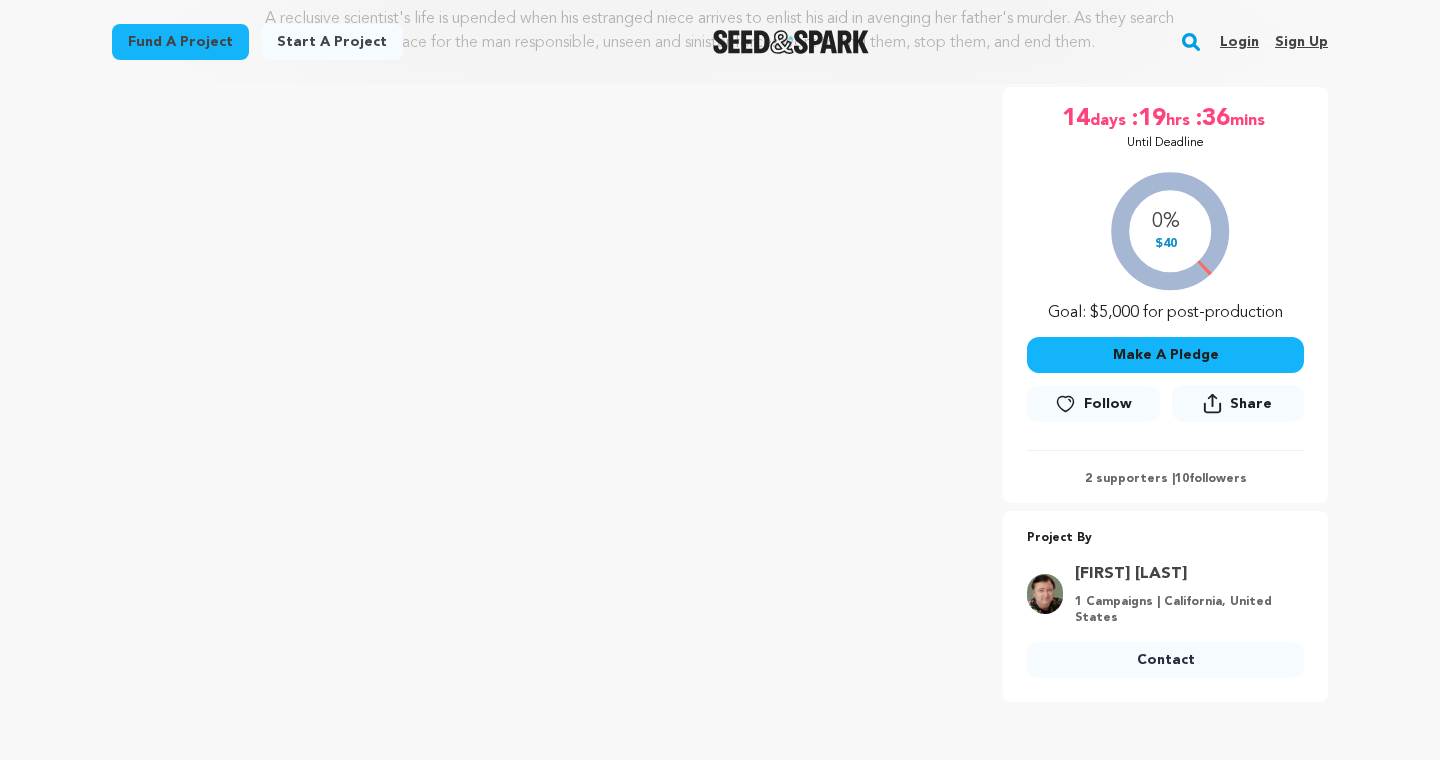 scroll, scrollTop: 313, scrollLeft: 0, axis: vertical 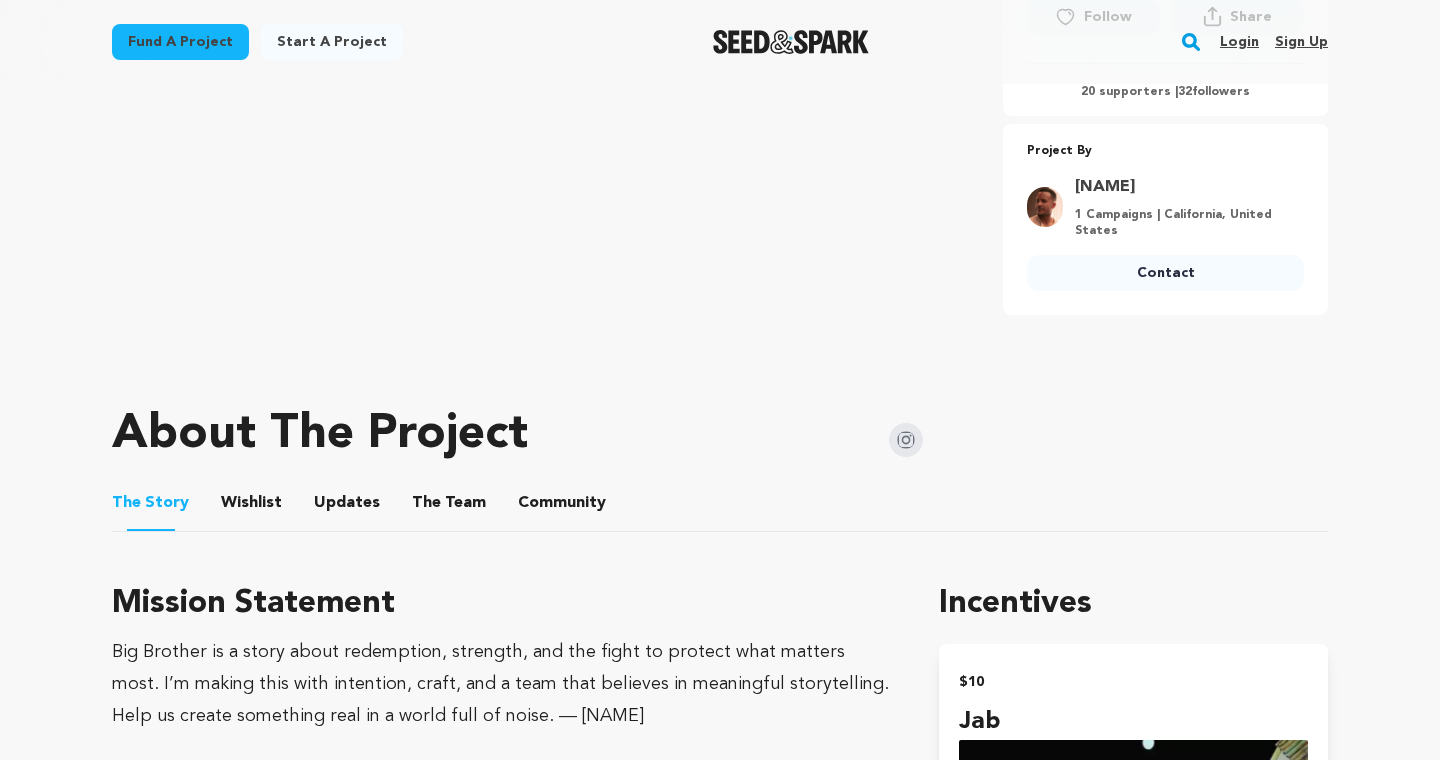 click on "The Team" at bounding box center (449, 507) 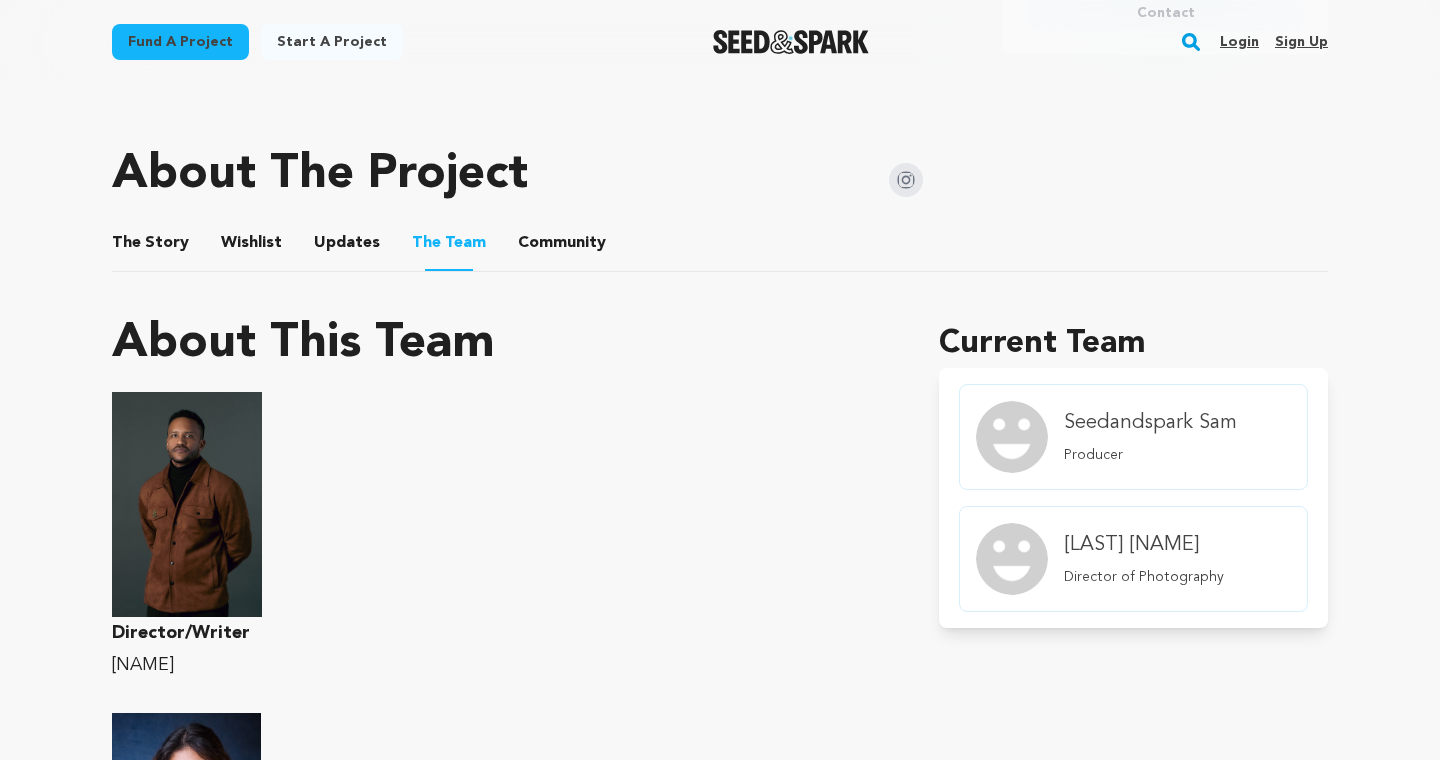 scroll, scrollTop: 947, scrollLeft: 0, axis: vertical 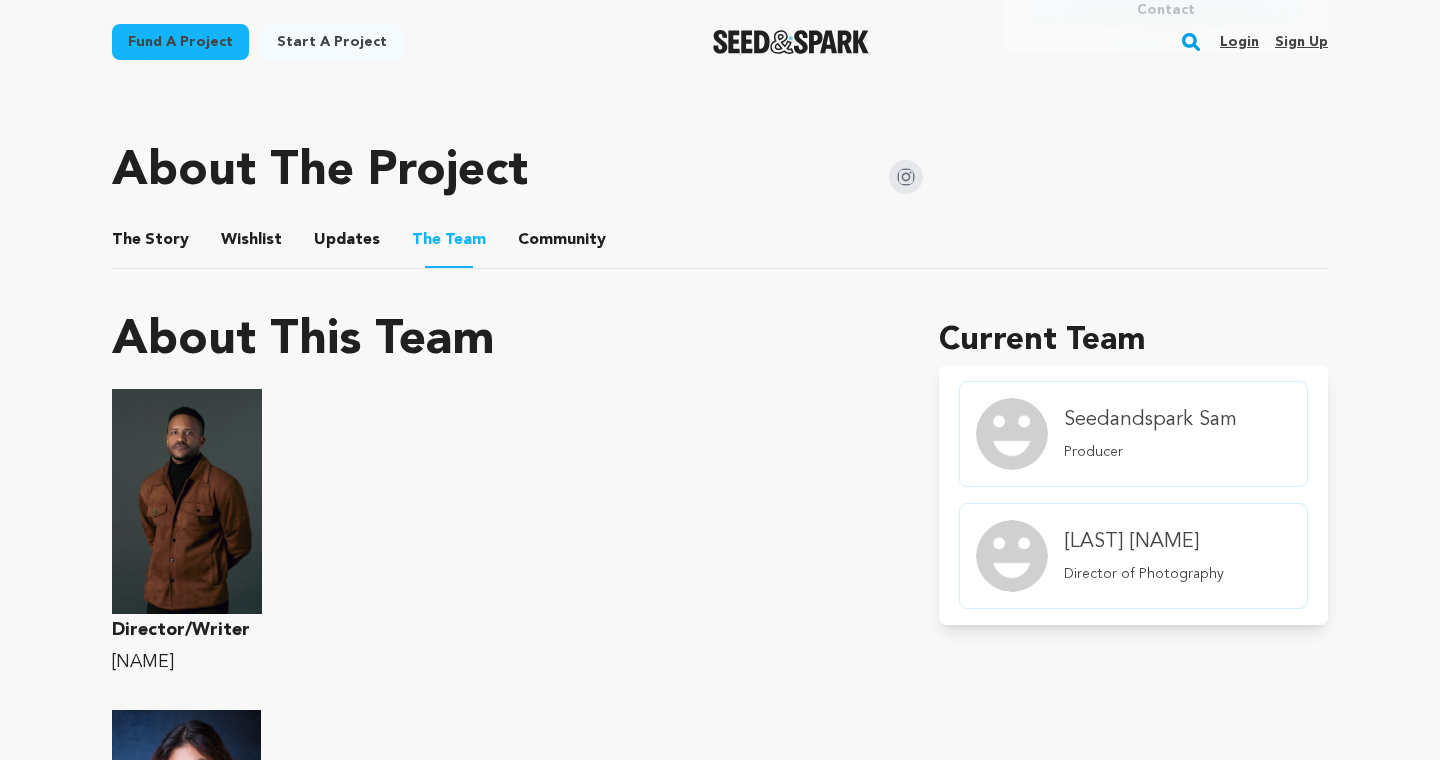 click on "The Story" at bounding box center [151, 244] 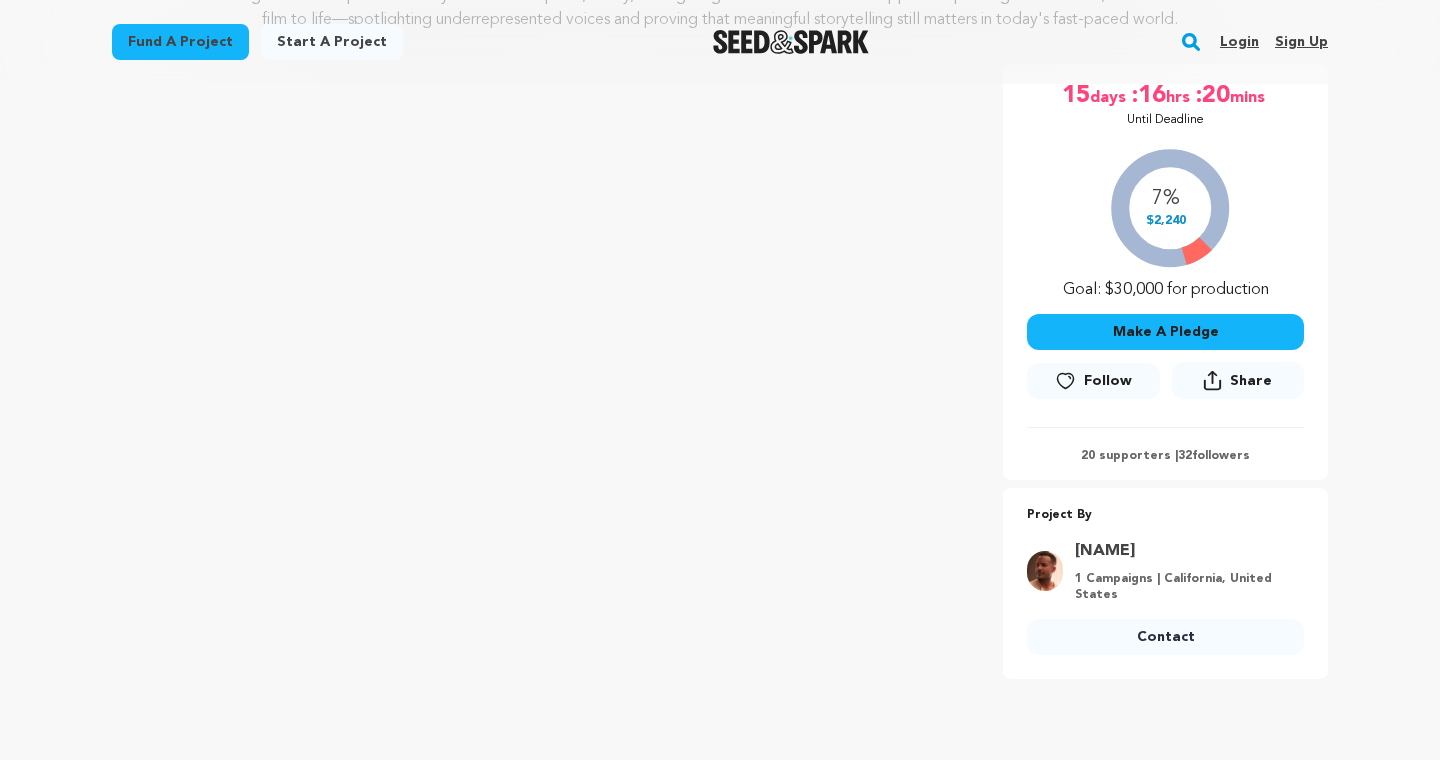 scroll, scrollTop: 315, scrollLeft: 0, axis: vertical 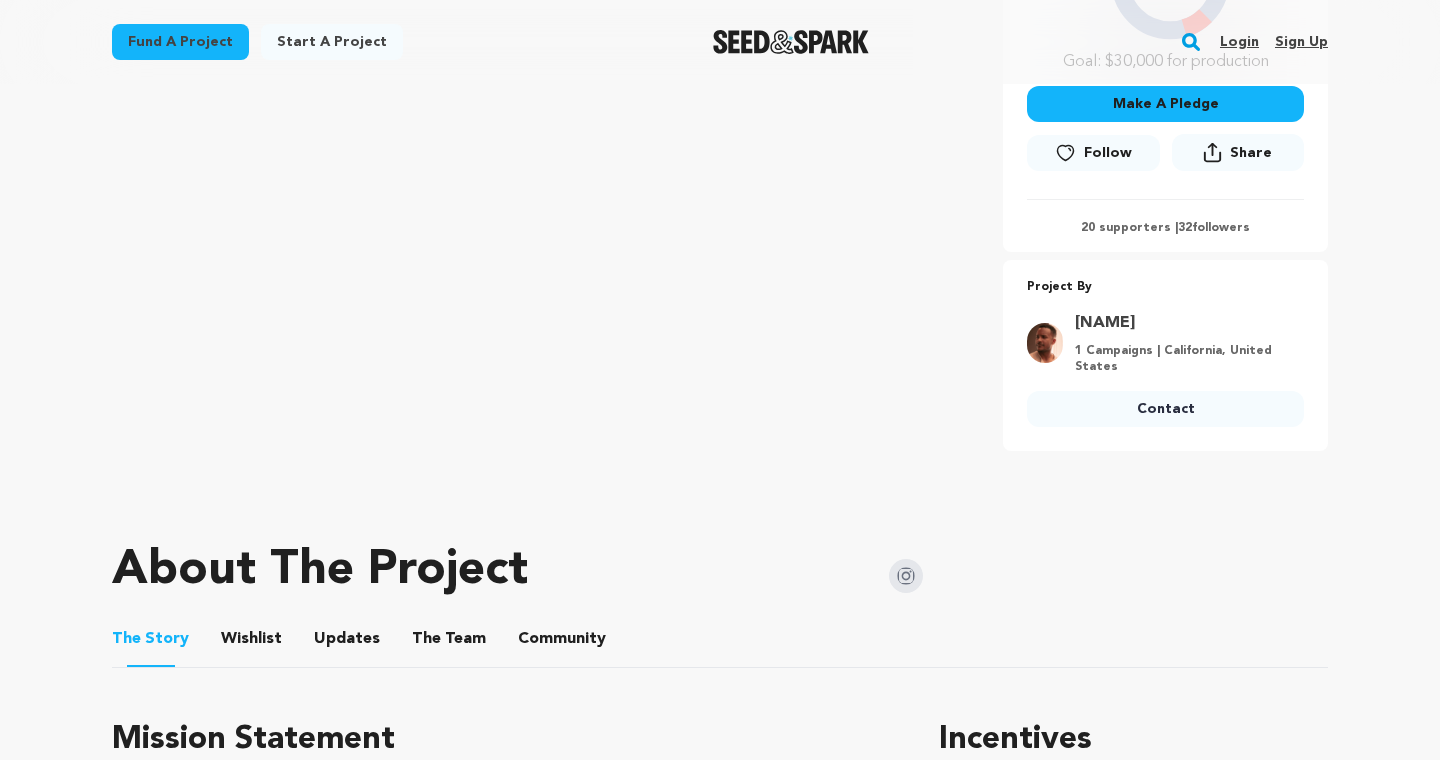 click on "Wishlist" at bounding box center (252, 643) 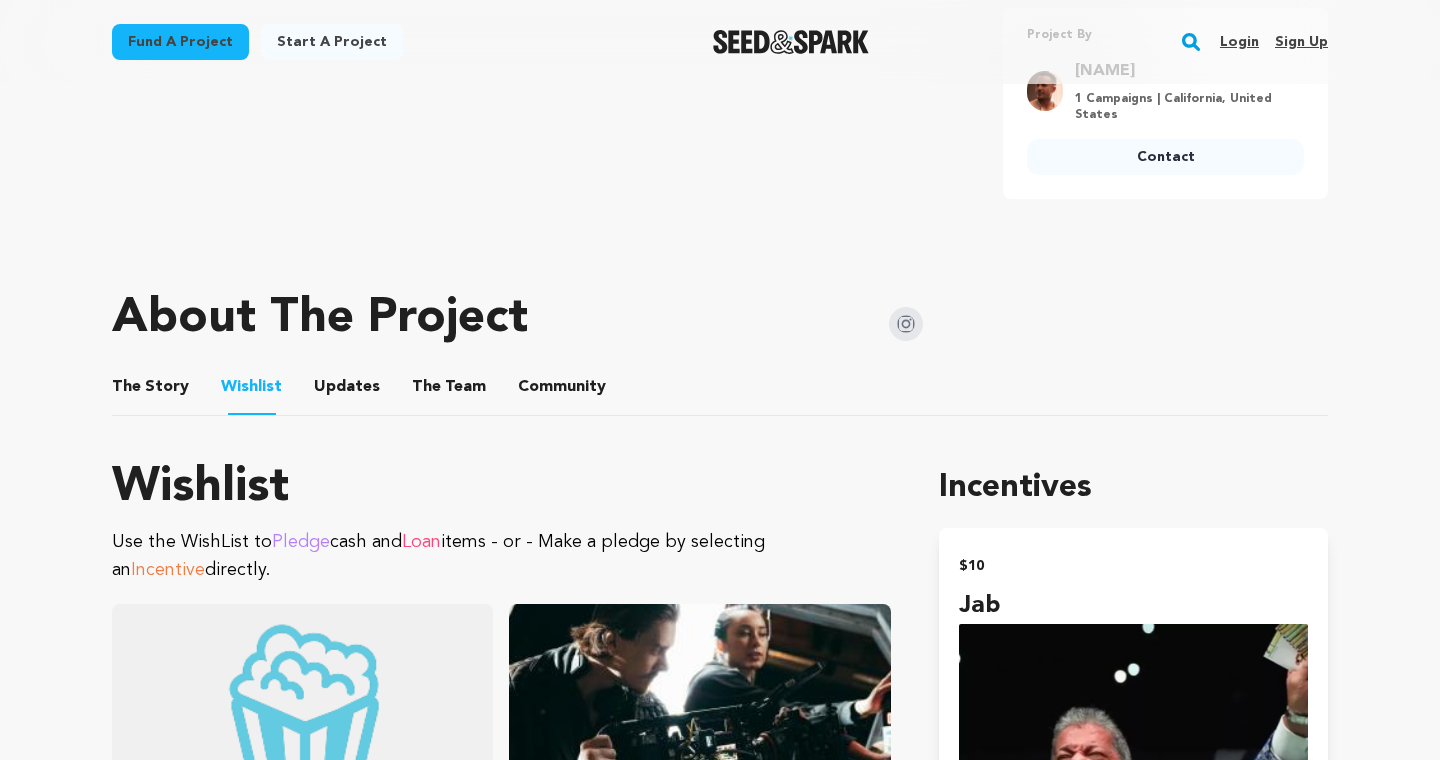 scroll, scrollTop: 811, scrollLeft: 0, axis: vertical 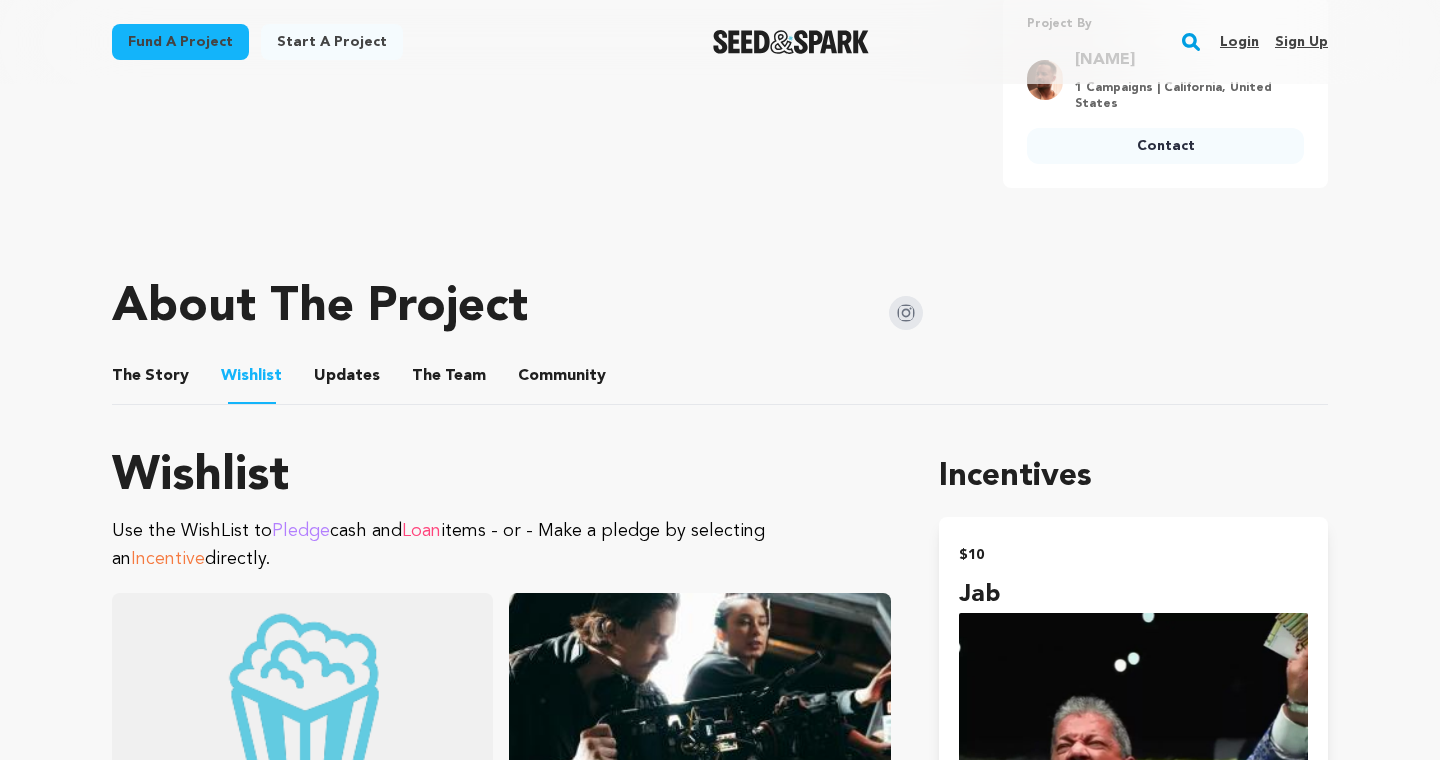 click on "The Team" at bounding box center (449, 380) 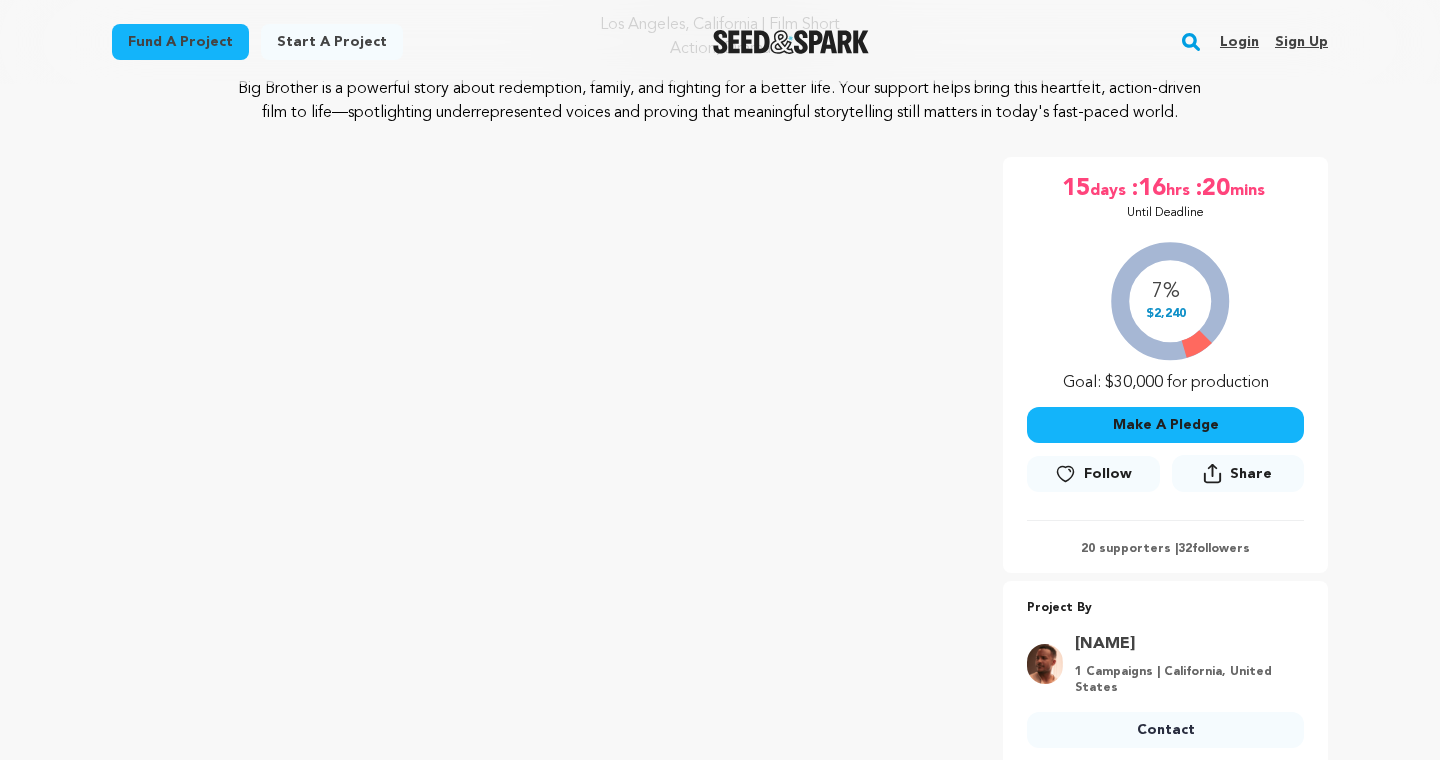 scroll, scrollTop: 364, scrollLeft: 0, axis: vertical 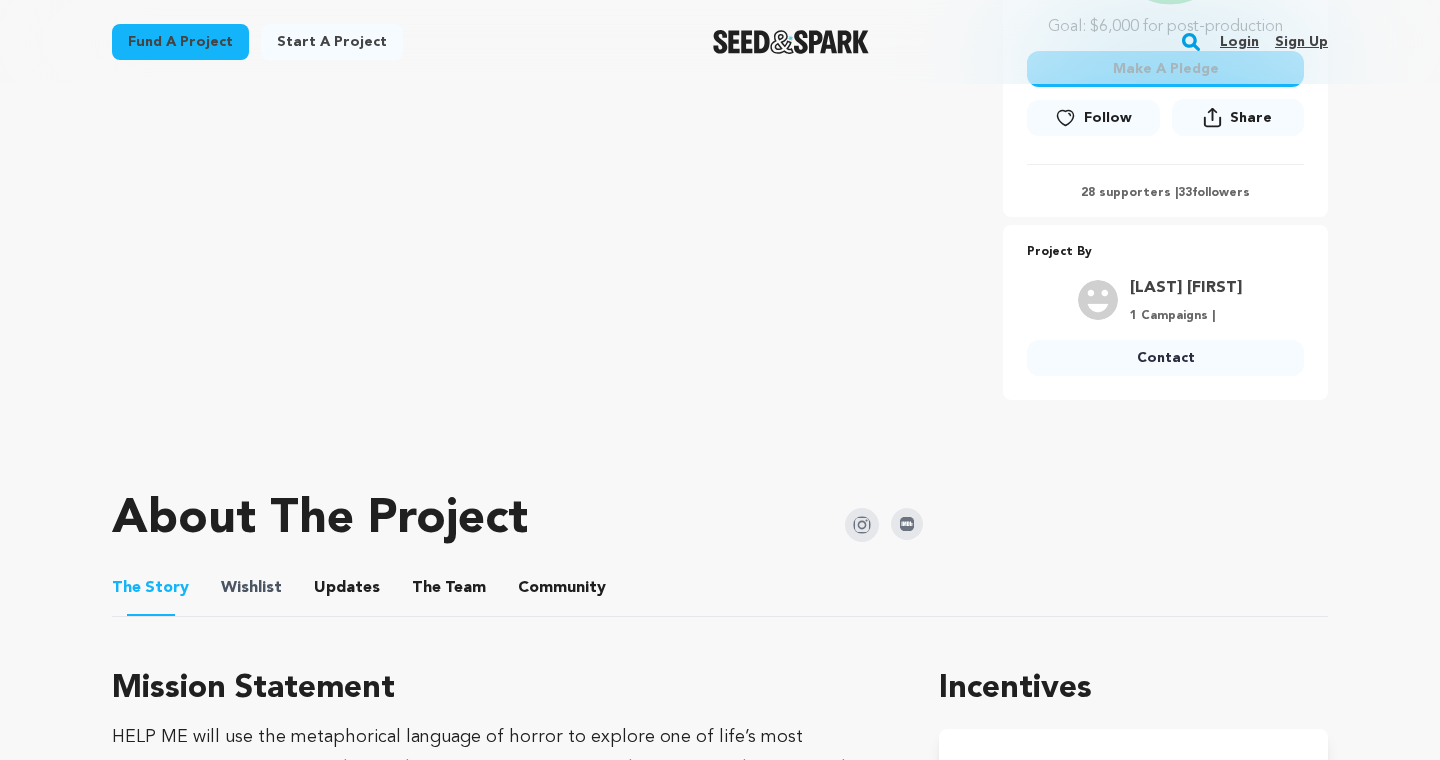 click on "Wishlist" at bounding box center (251, 588) 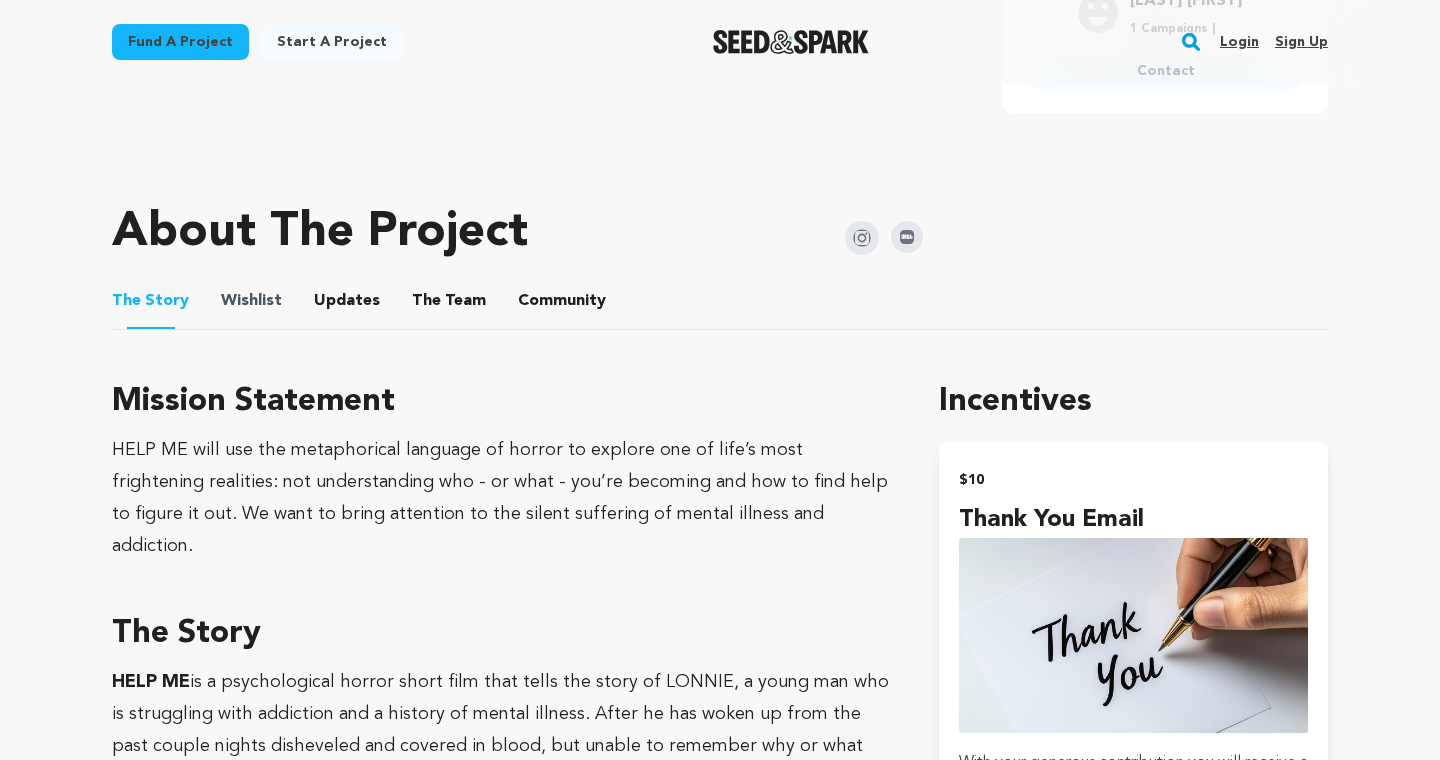 scroll, scrollTop: 900, scrollLeft: 0, axis: vertical 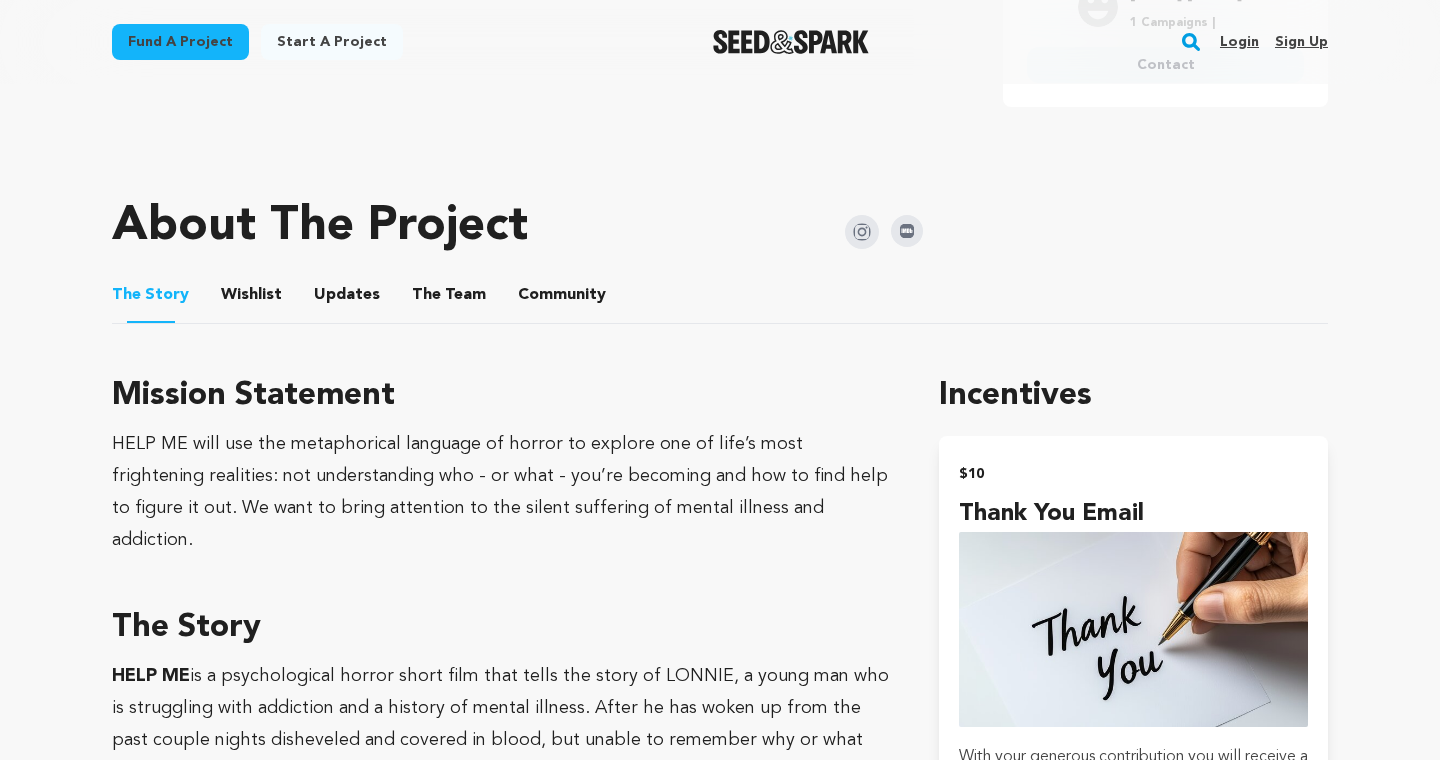 click on "Wishlist" at bounding box center (252, 299) 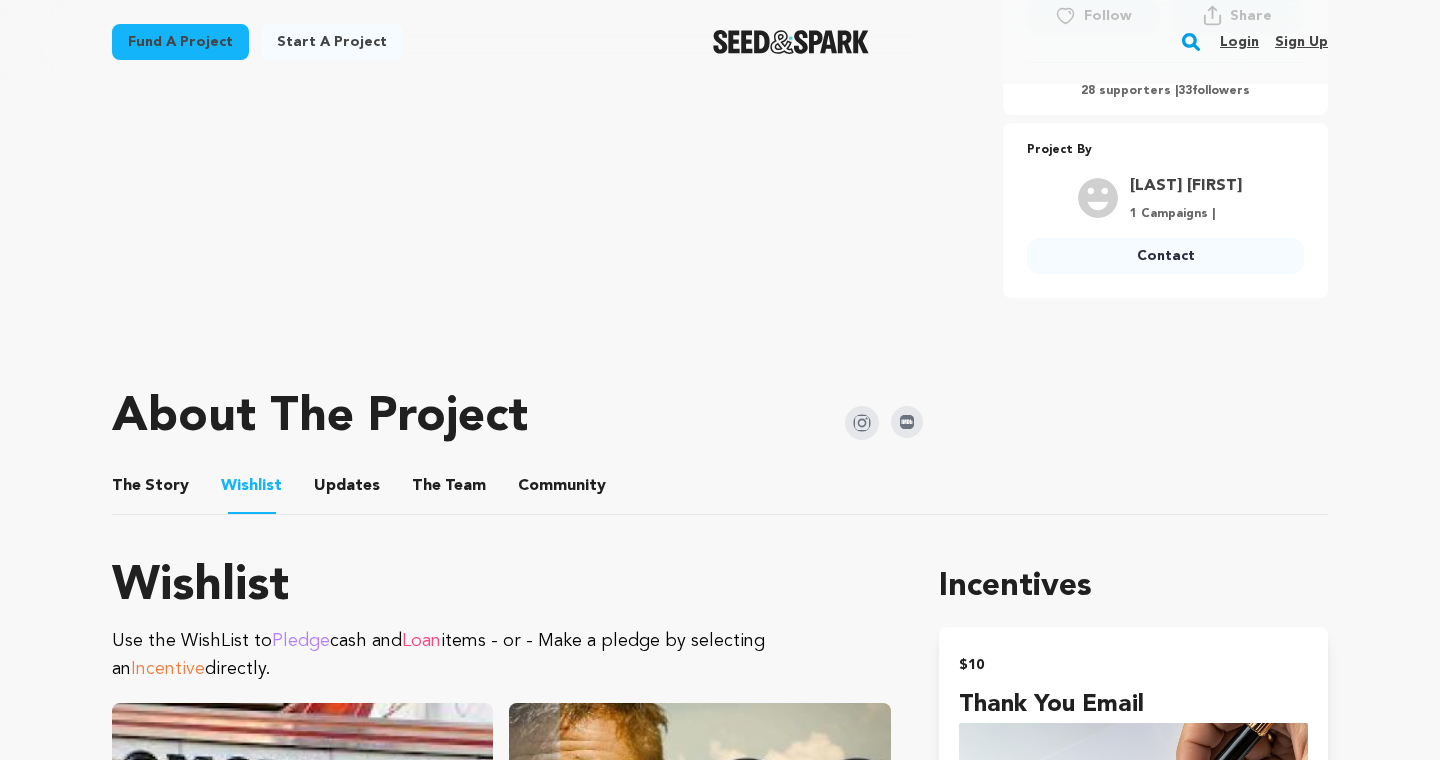 scroll, scrollTop: 717, scrollLeft: 0, axis: vertical 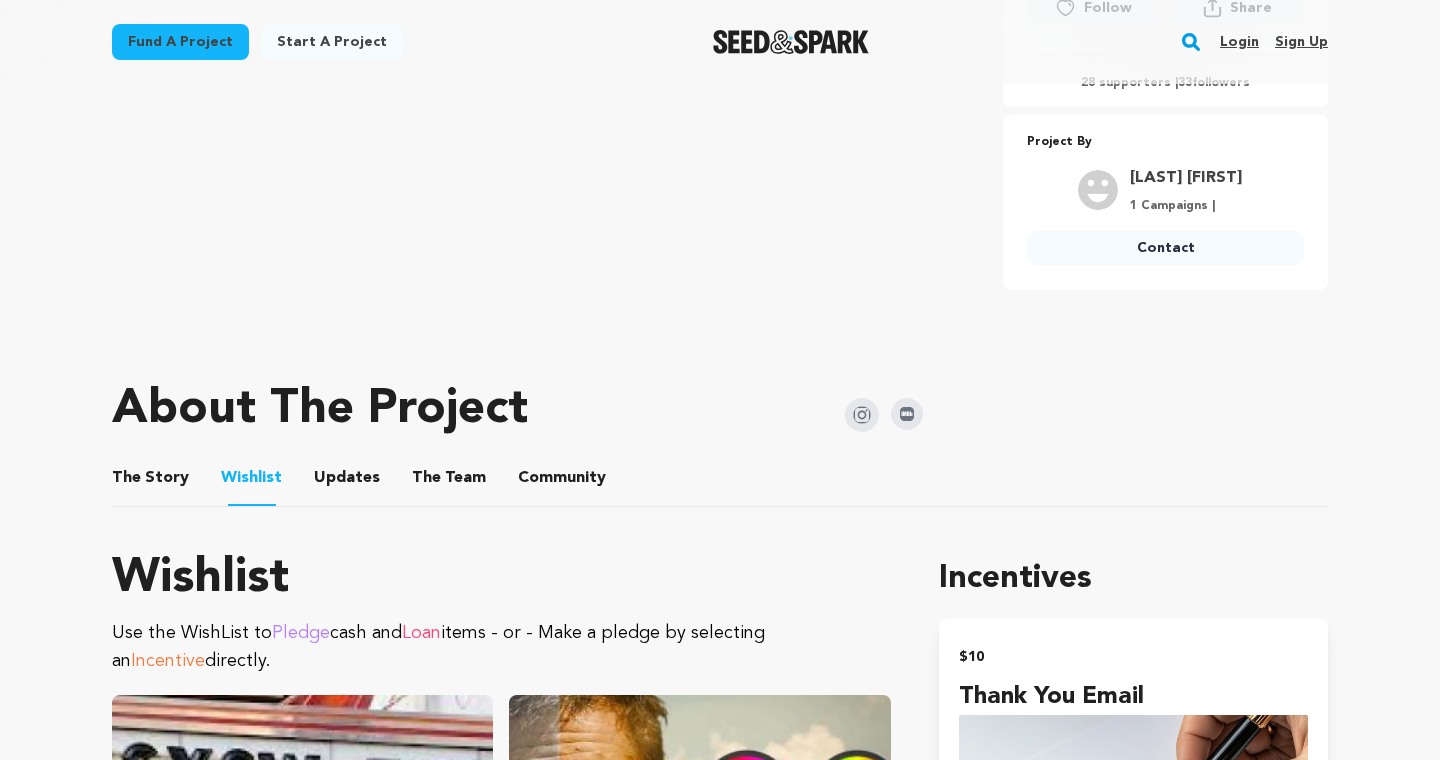 click at bounding box center (907, 414) 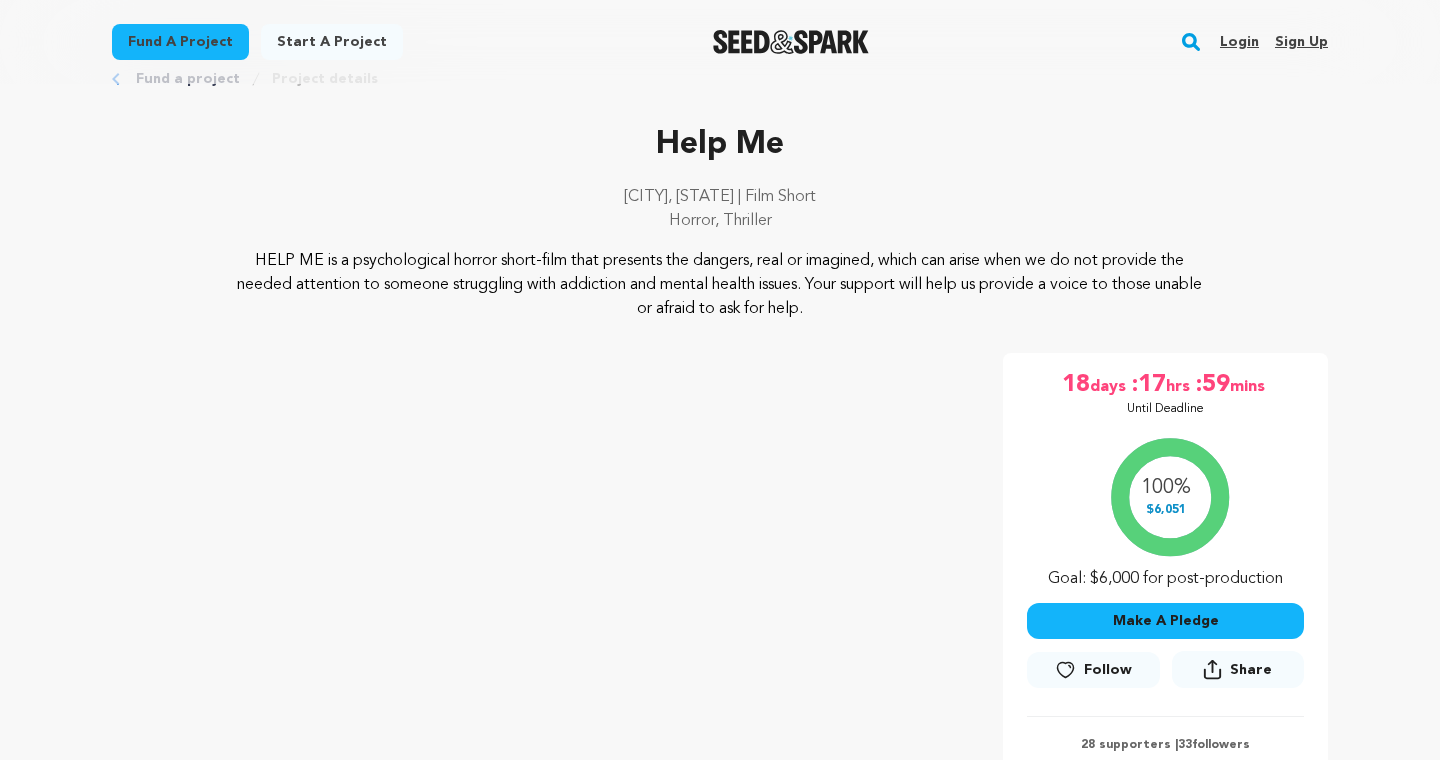 scroll, scrollTop: 0, scrollLeft: 0, axis: both 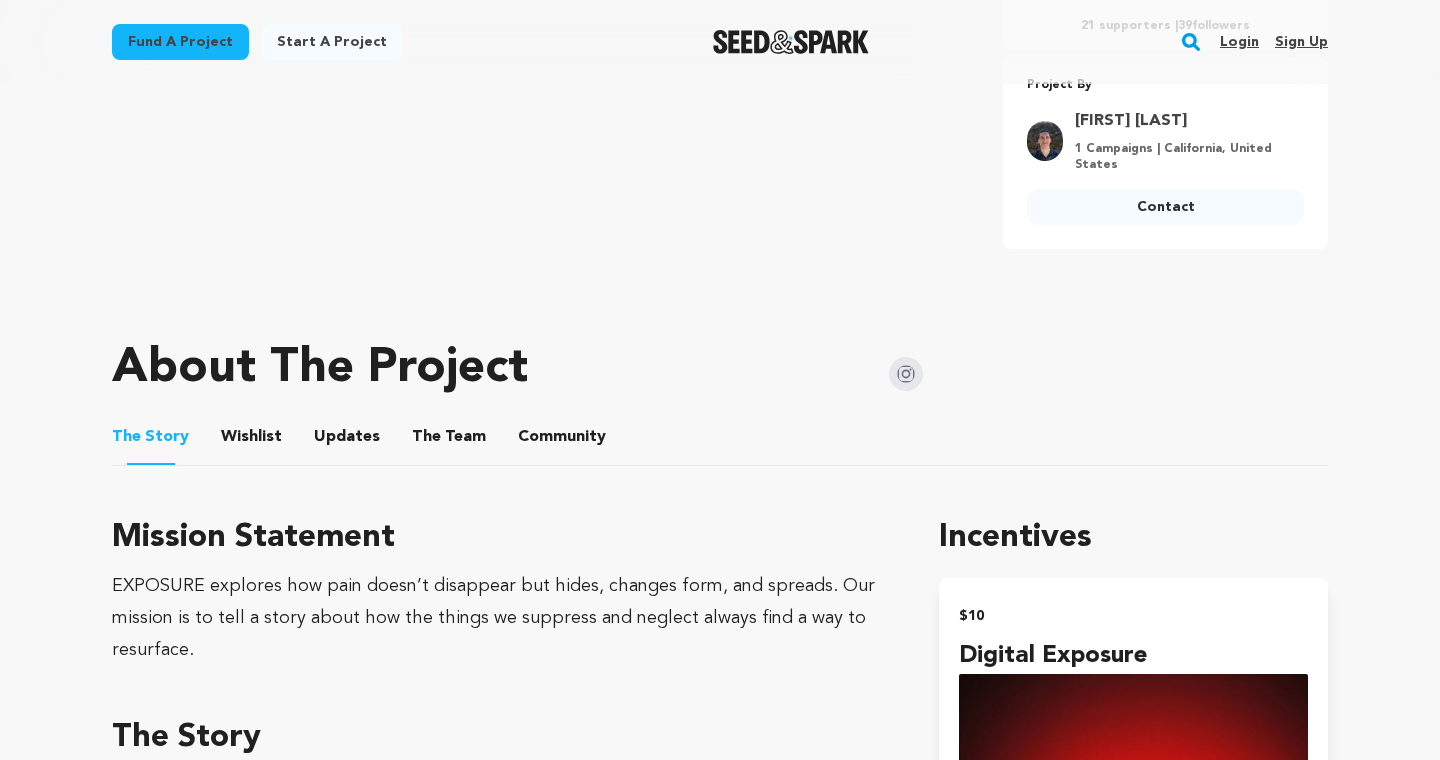 click on "The Team" at bounding box center [449, 441] 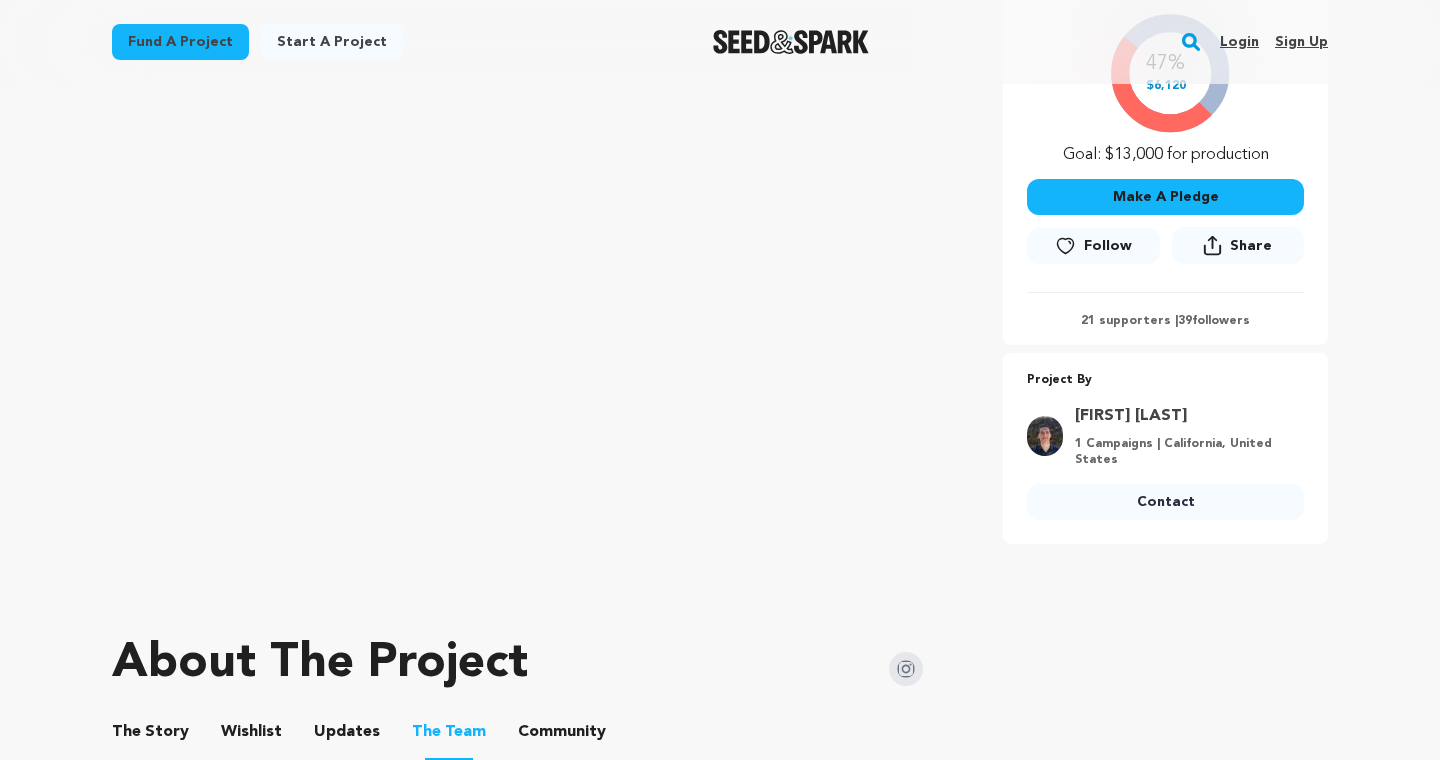 scroll, scrollTop: 485, scrollLeft: 0, axis: vertical 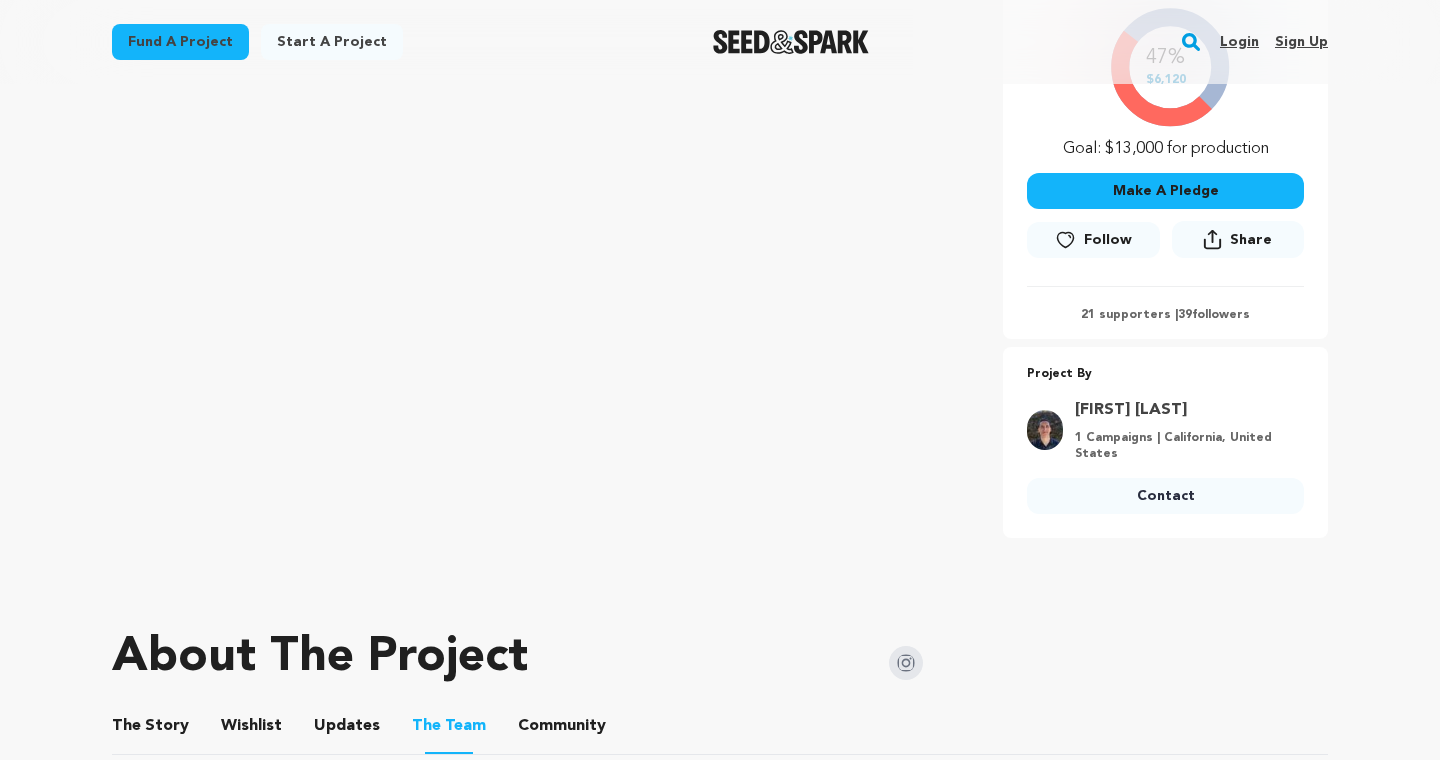 click on "Wishlist" at bounding box center (252, 730) 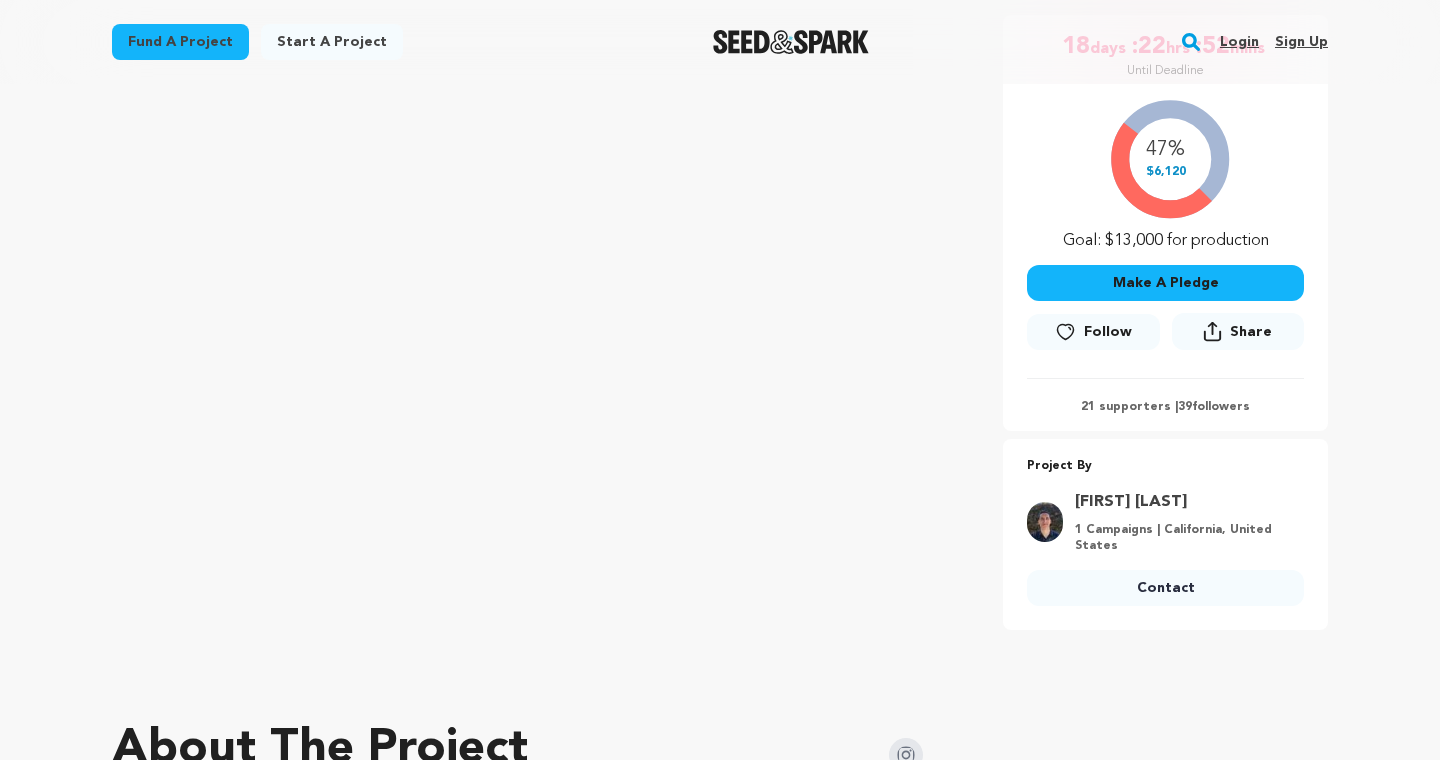 scroll, scrollTop: 392, scrollLeft: 0, axis: vertical 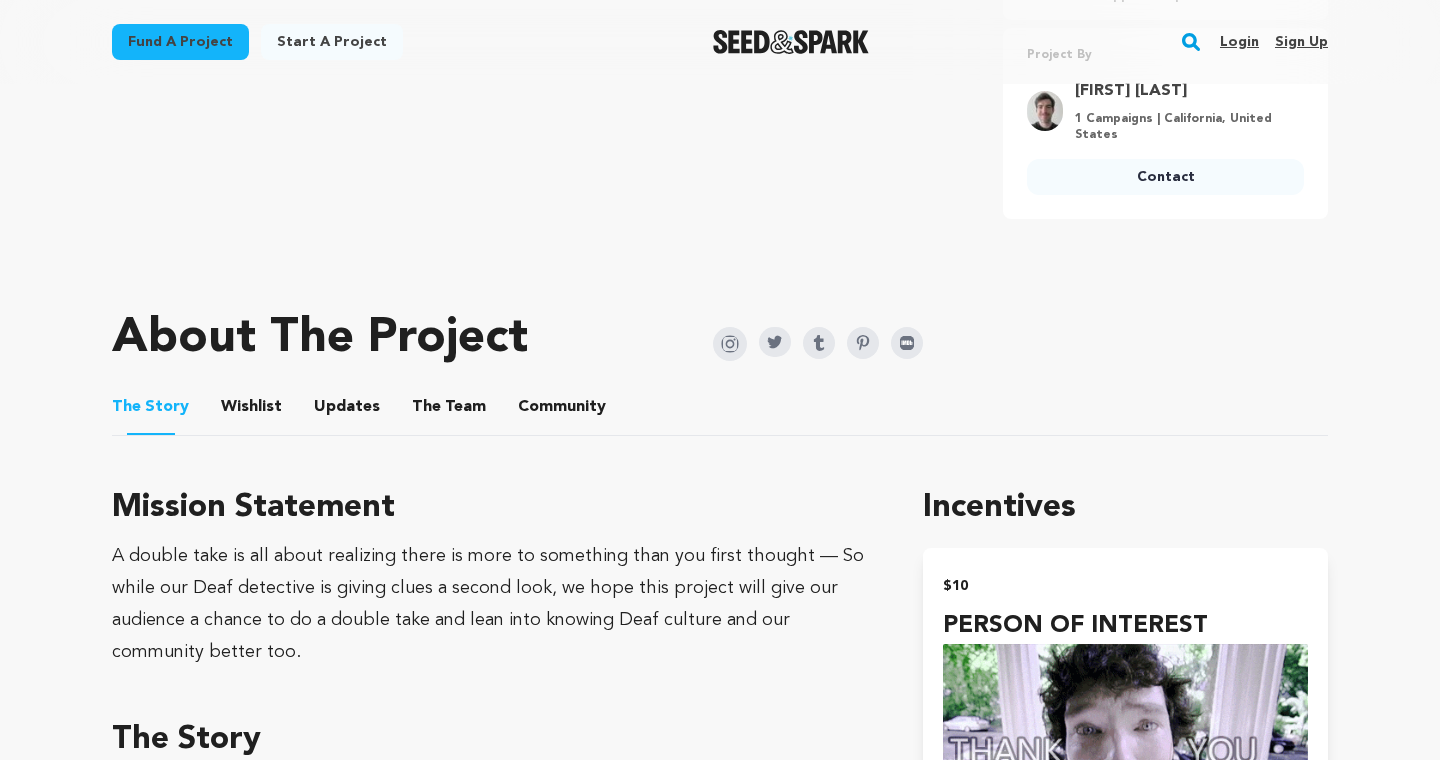 click on "The Team" at bounding box center [449, 411] 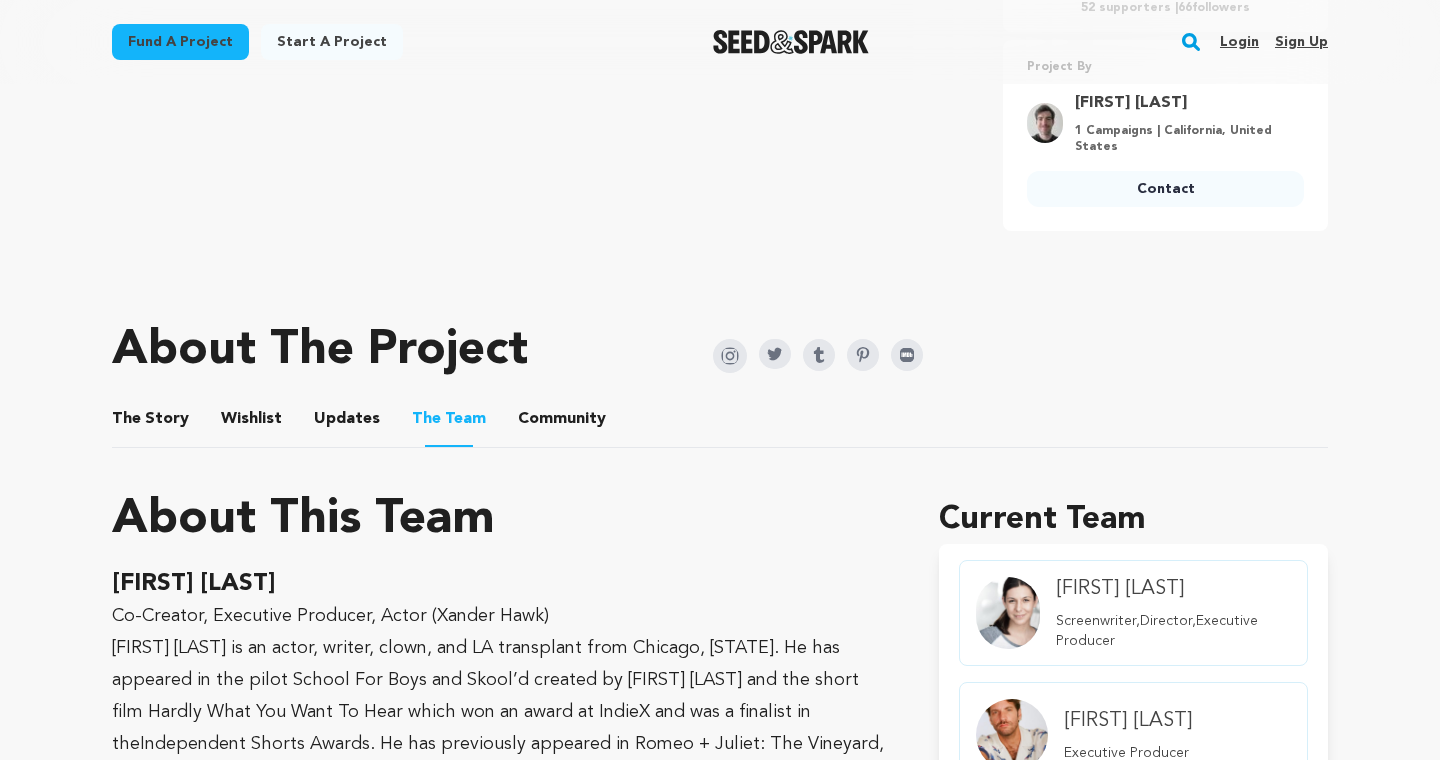 scroll, scrollTop: 791, scrollLeft: 0, axis: vertical 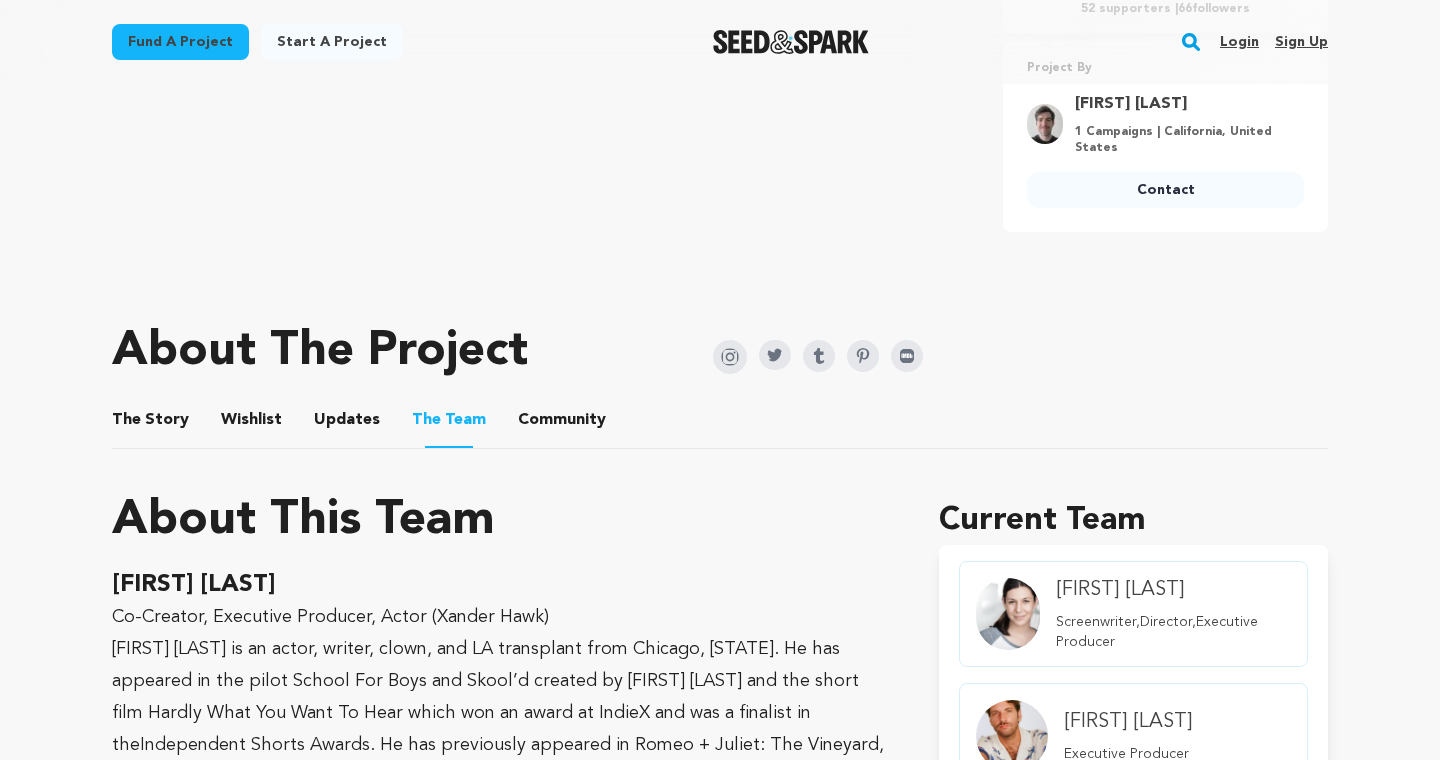 click at bounding box center [907, 356] 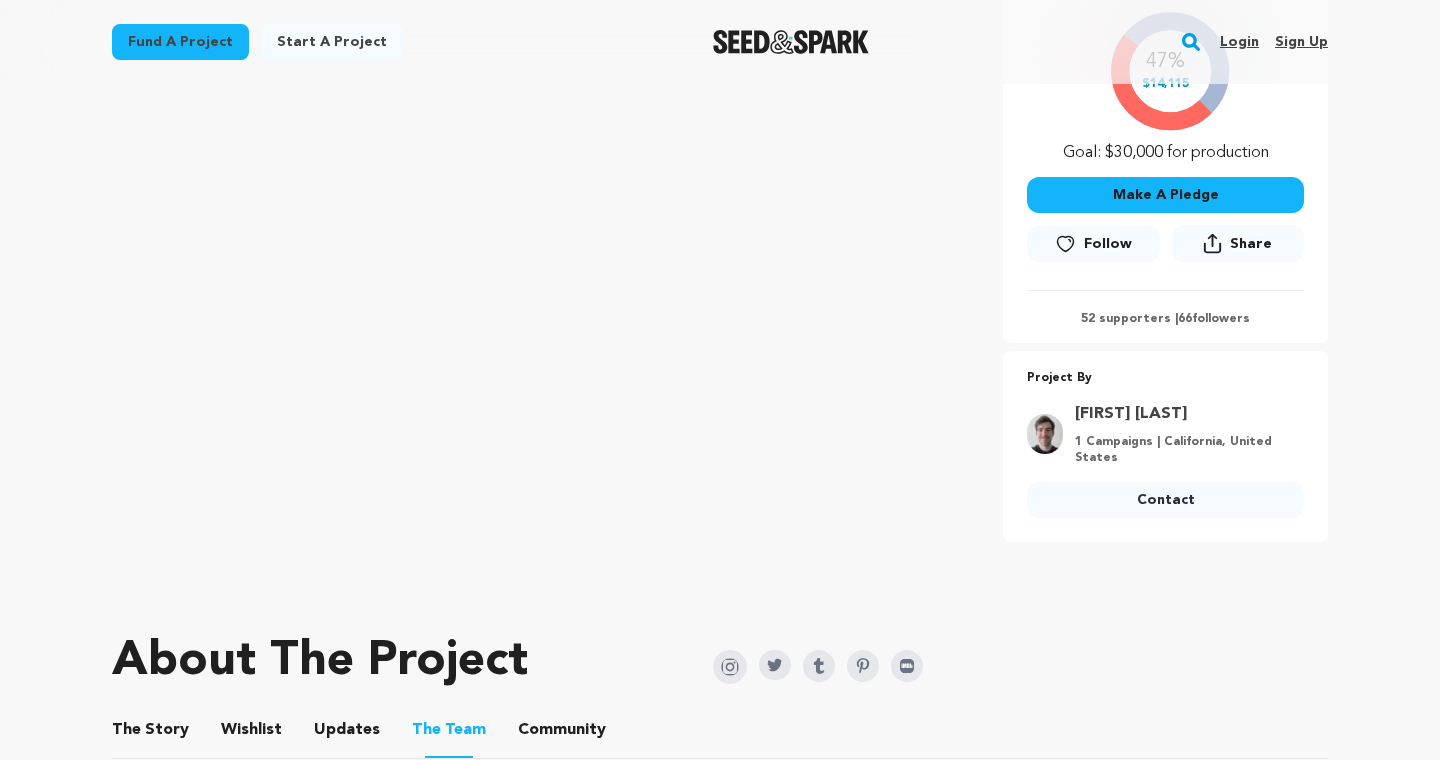 click on "The Story
The   Story
Wishlist
Wishlist
Updates
Updates
The Team
The   Team
Community
Community" at bounding box center [720, 730] 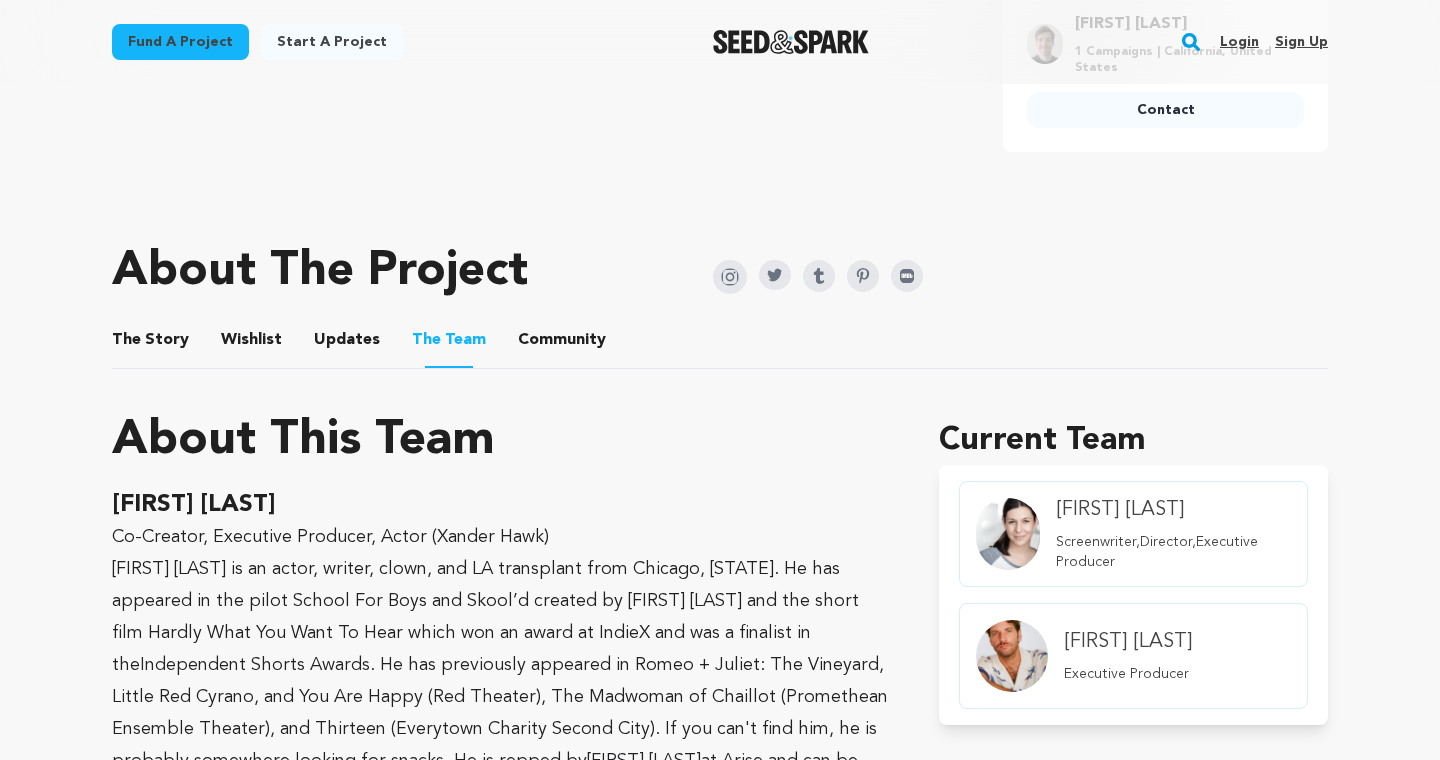 scroll, scrollTop: 879, scrollLeft: 0, axis: vertical 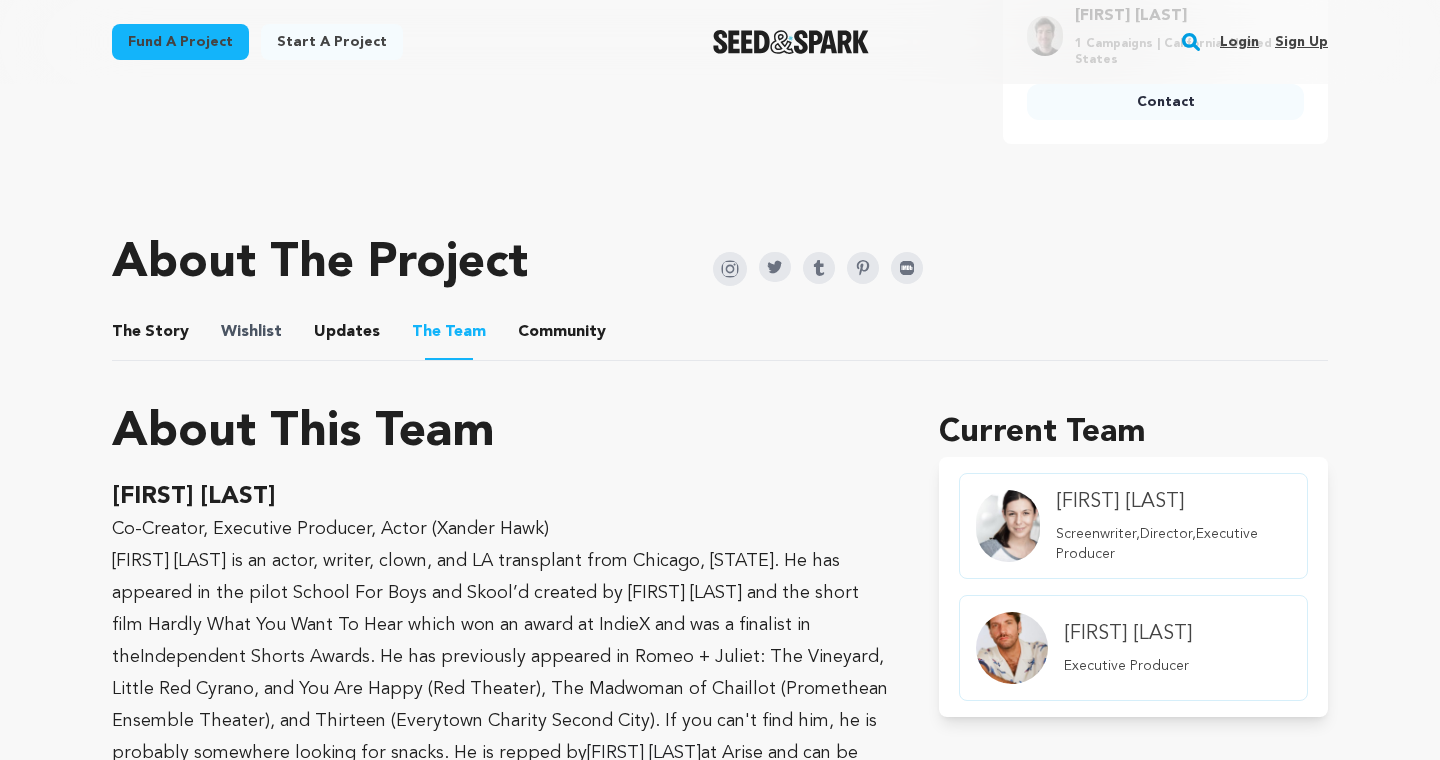 click on "Wishlist" at bounding box center (251, 332) 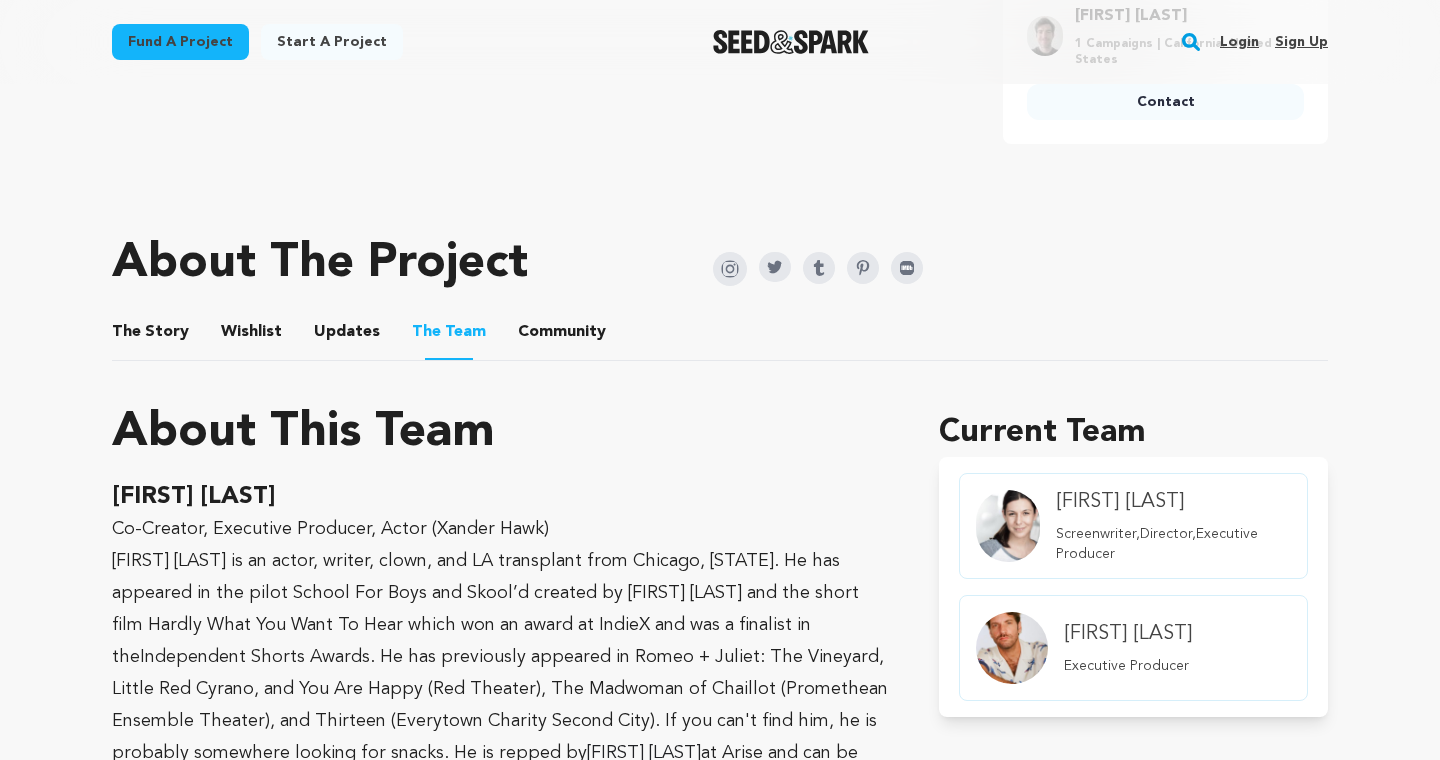 click on "Wishlist" at bounding box center [252, 336] 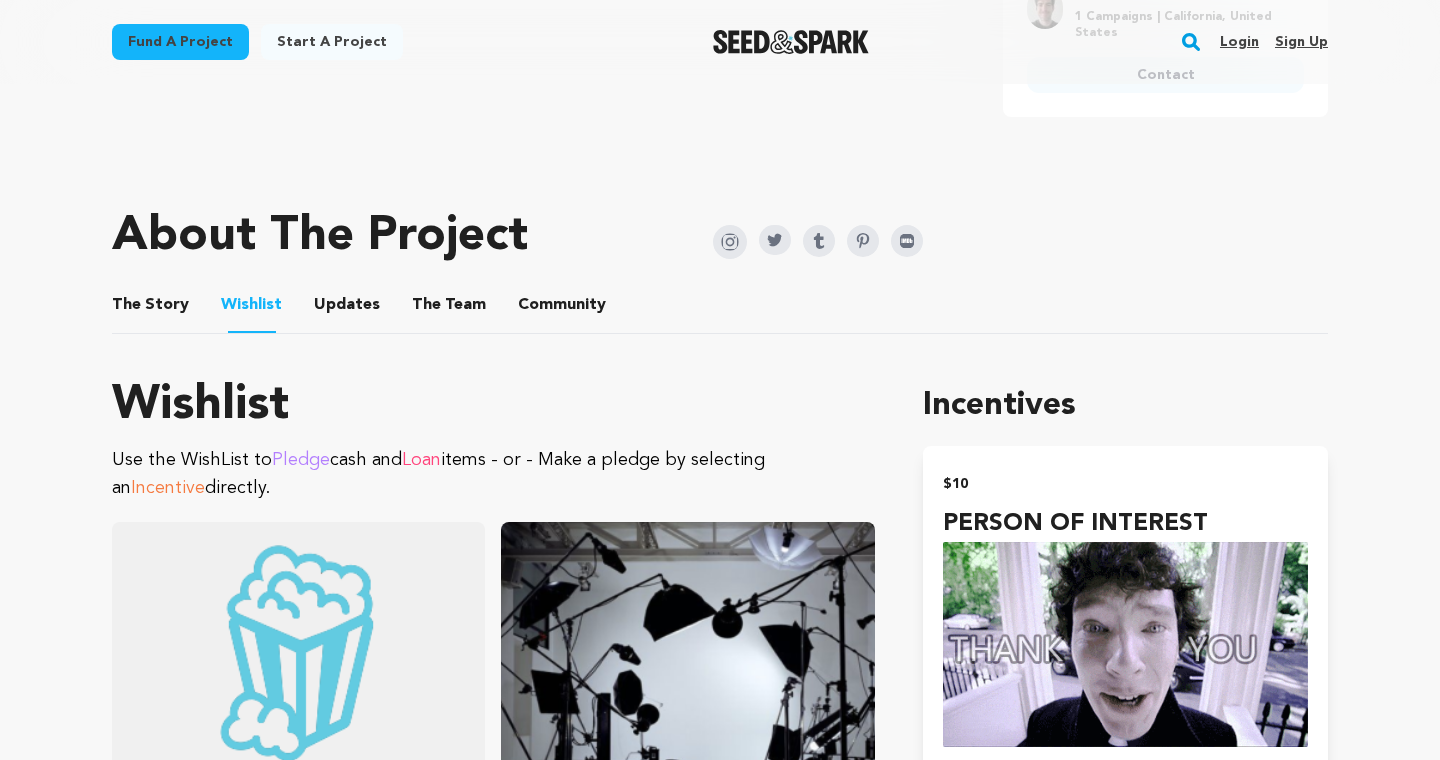 scroll, scrollTop: 914, scrollLeft: 0, axis: vertical 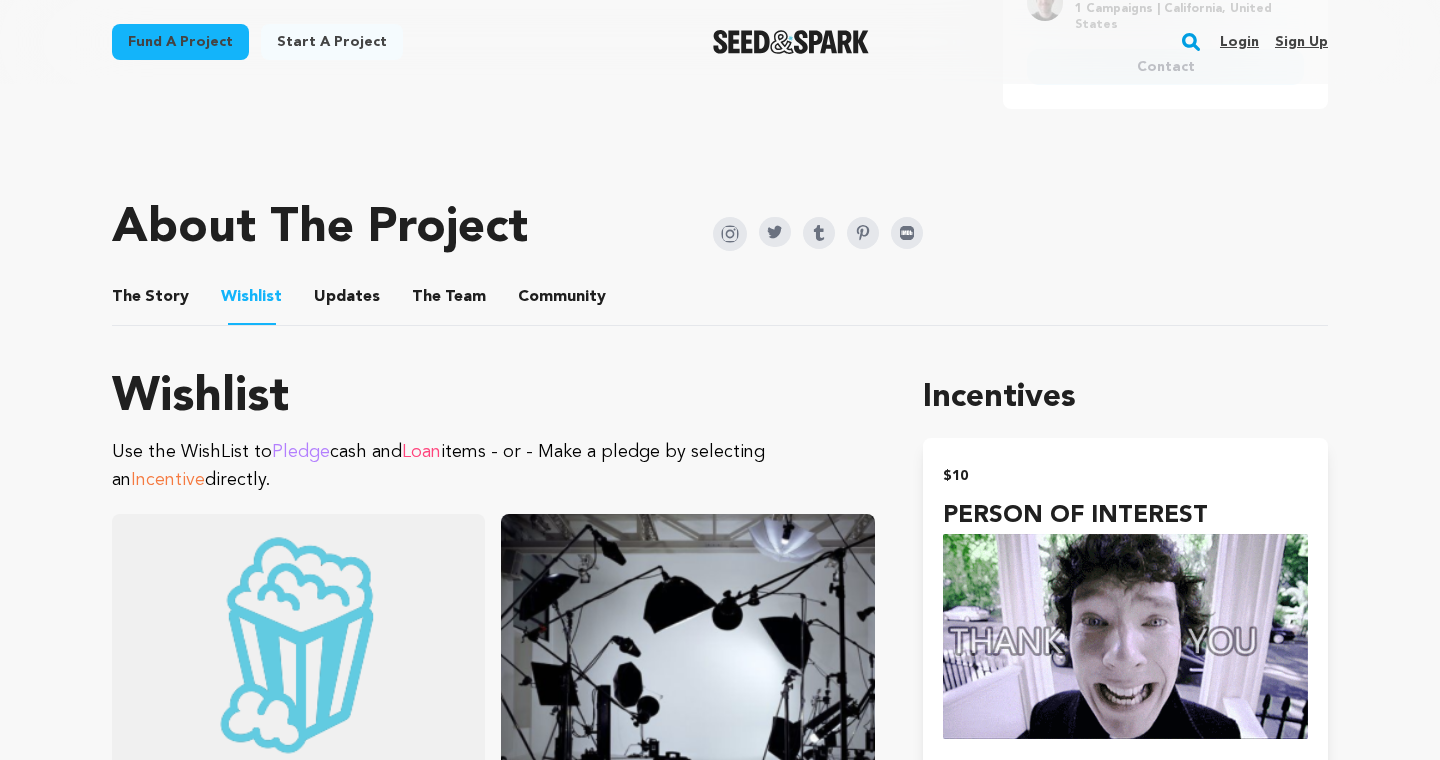 click on "The Story" at bounding box center [151, 301] 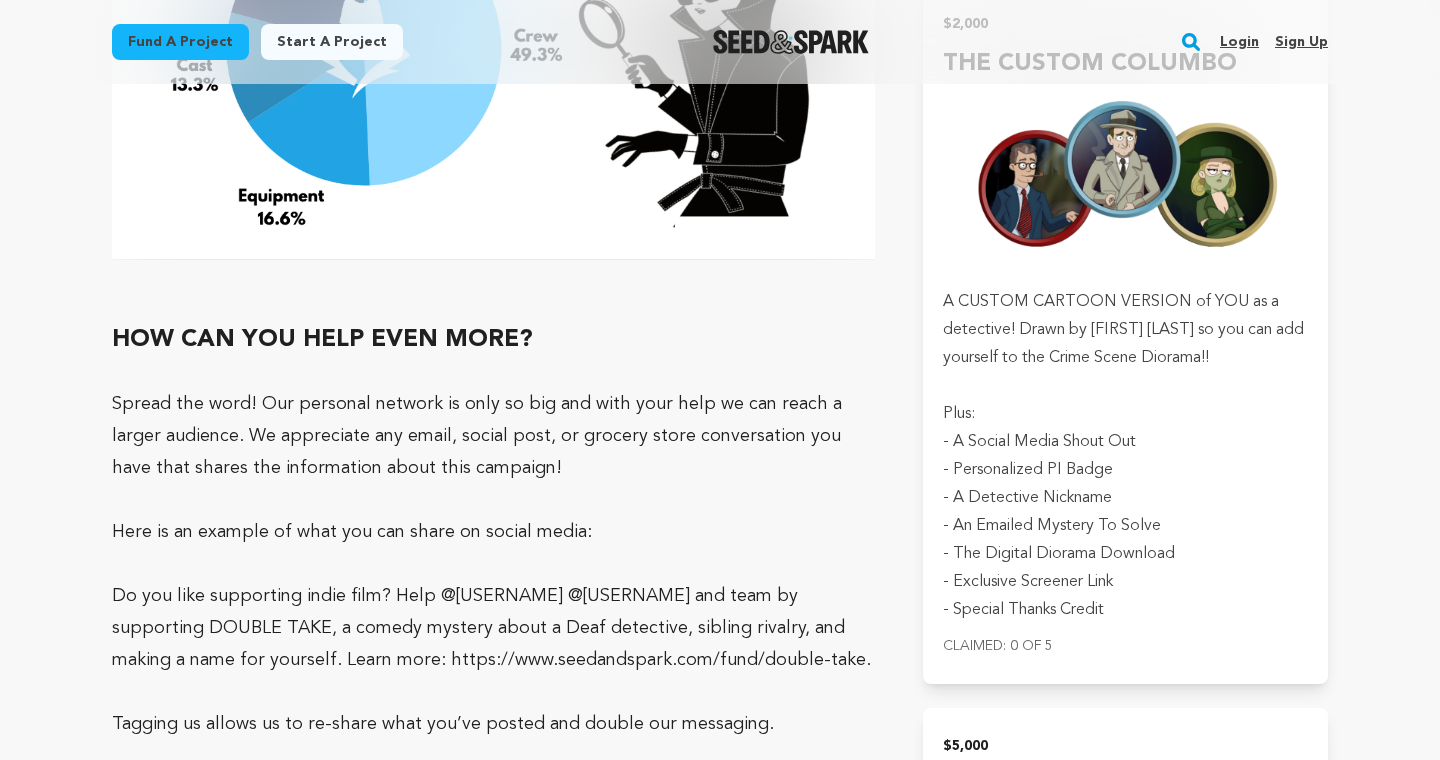 scroll, scrollTop: 10892, scrollLeft: 0, axis: vertical 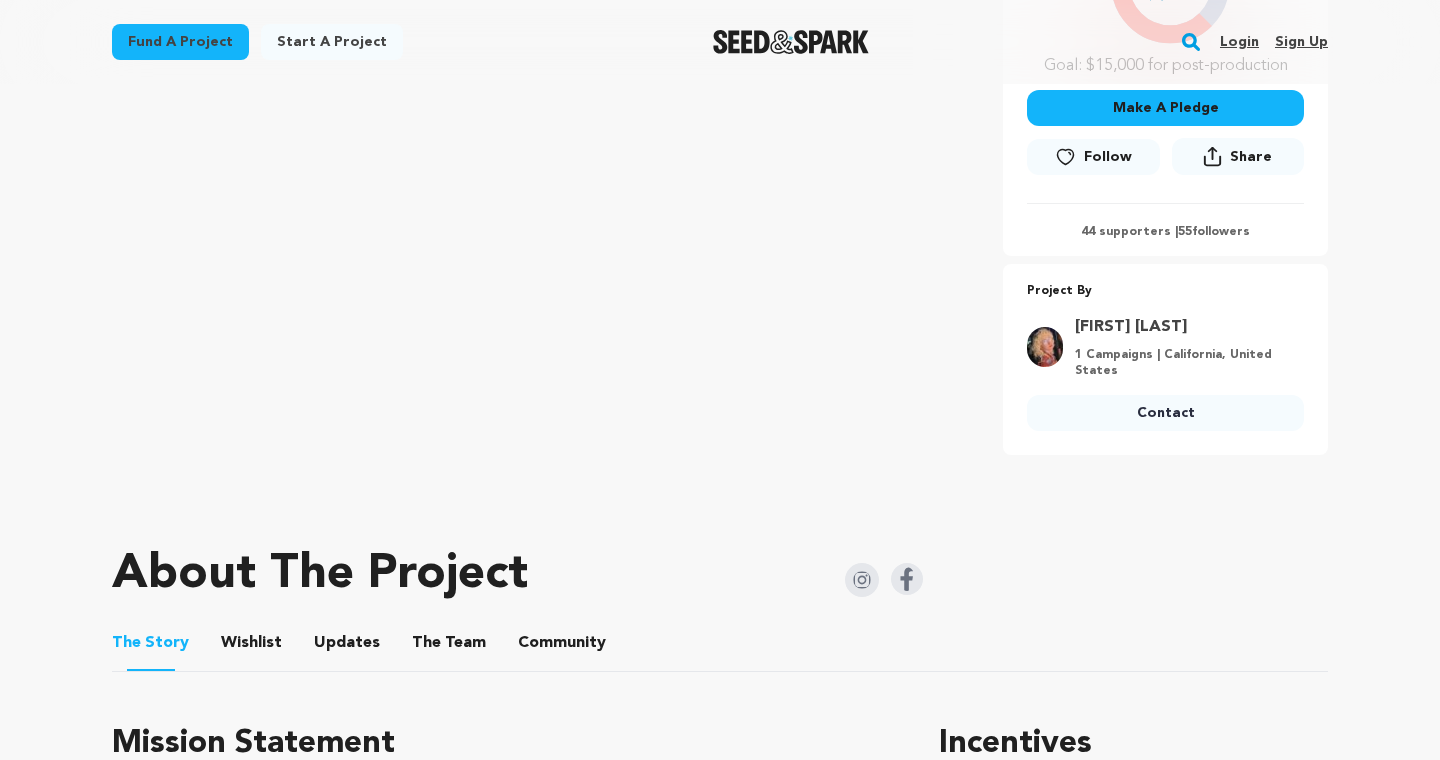 click on "Wishlist" at bounding box center [252, 647] 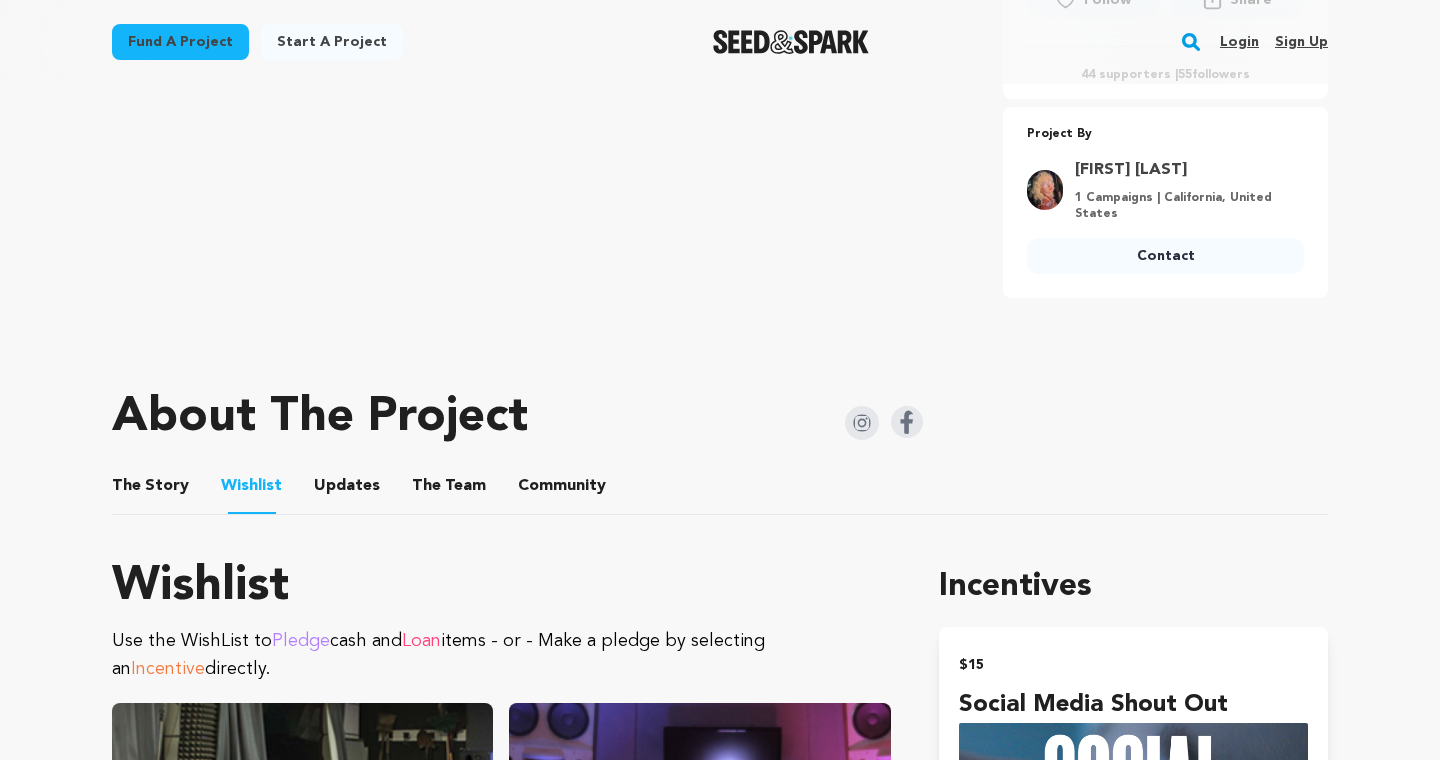 scroll, scrollTop: 760, scrollLeft: 0, axis: vertical 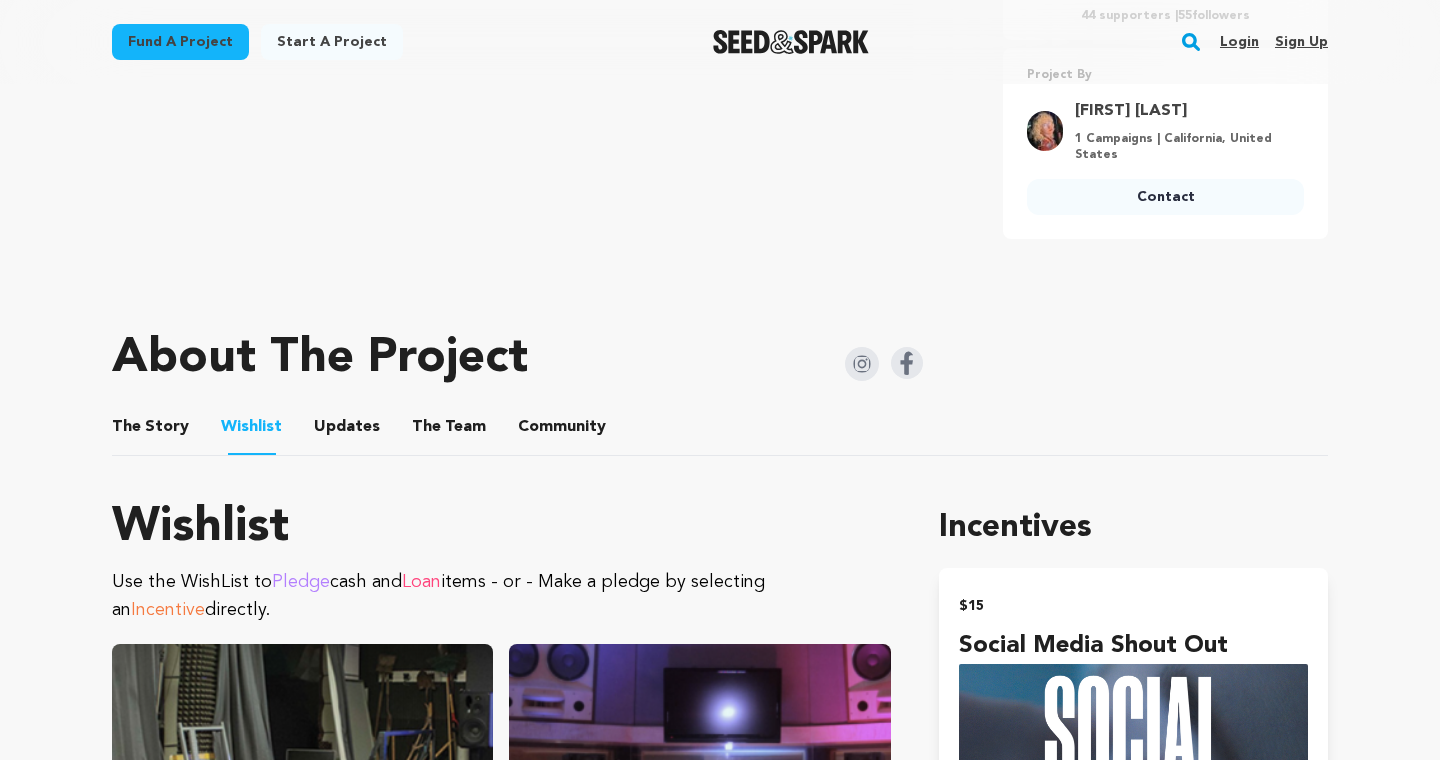click on "The Team" at bounding box center [449, 431] 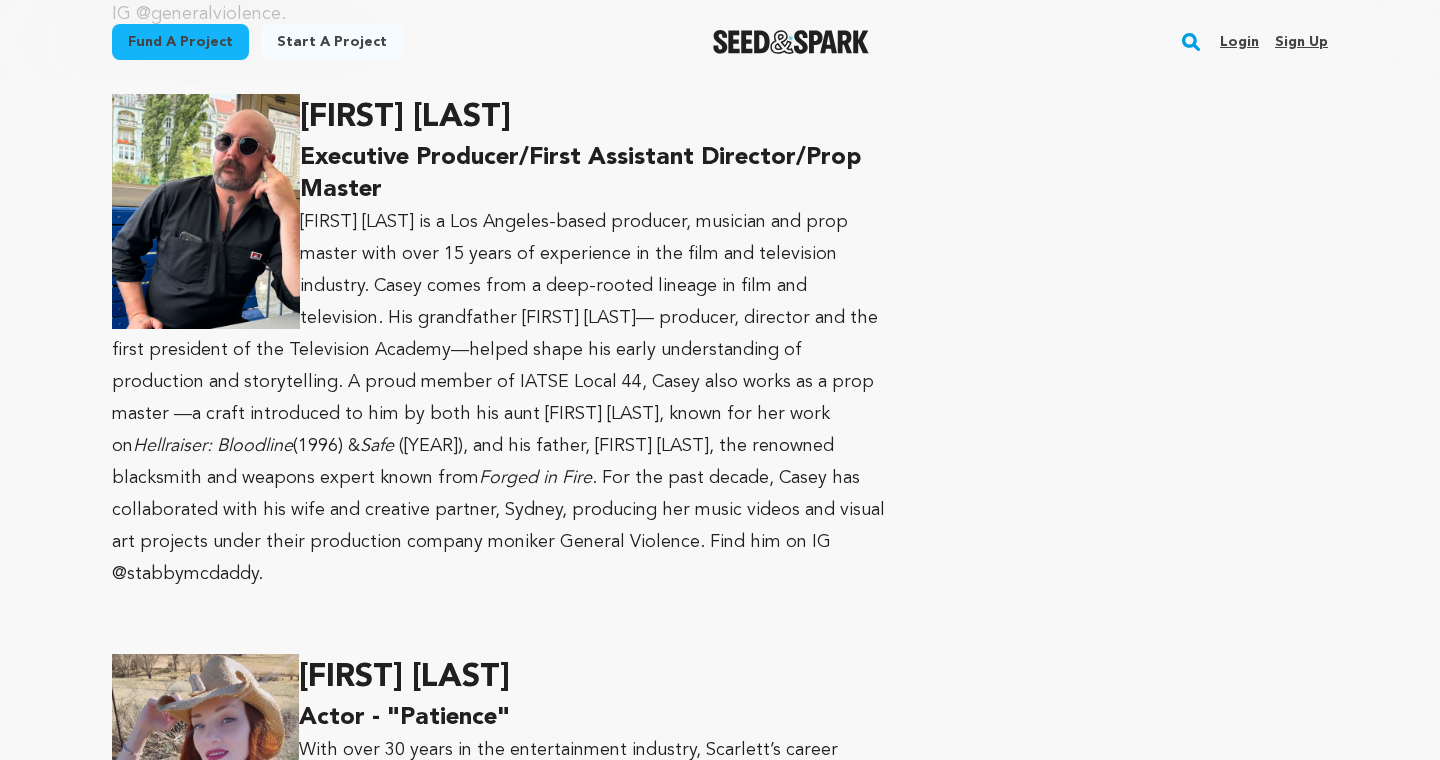 scroll, scrollTop: 1909, scrollLeft: 0, axis: vertical 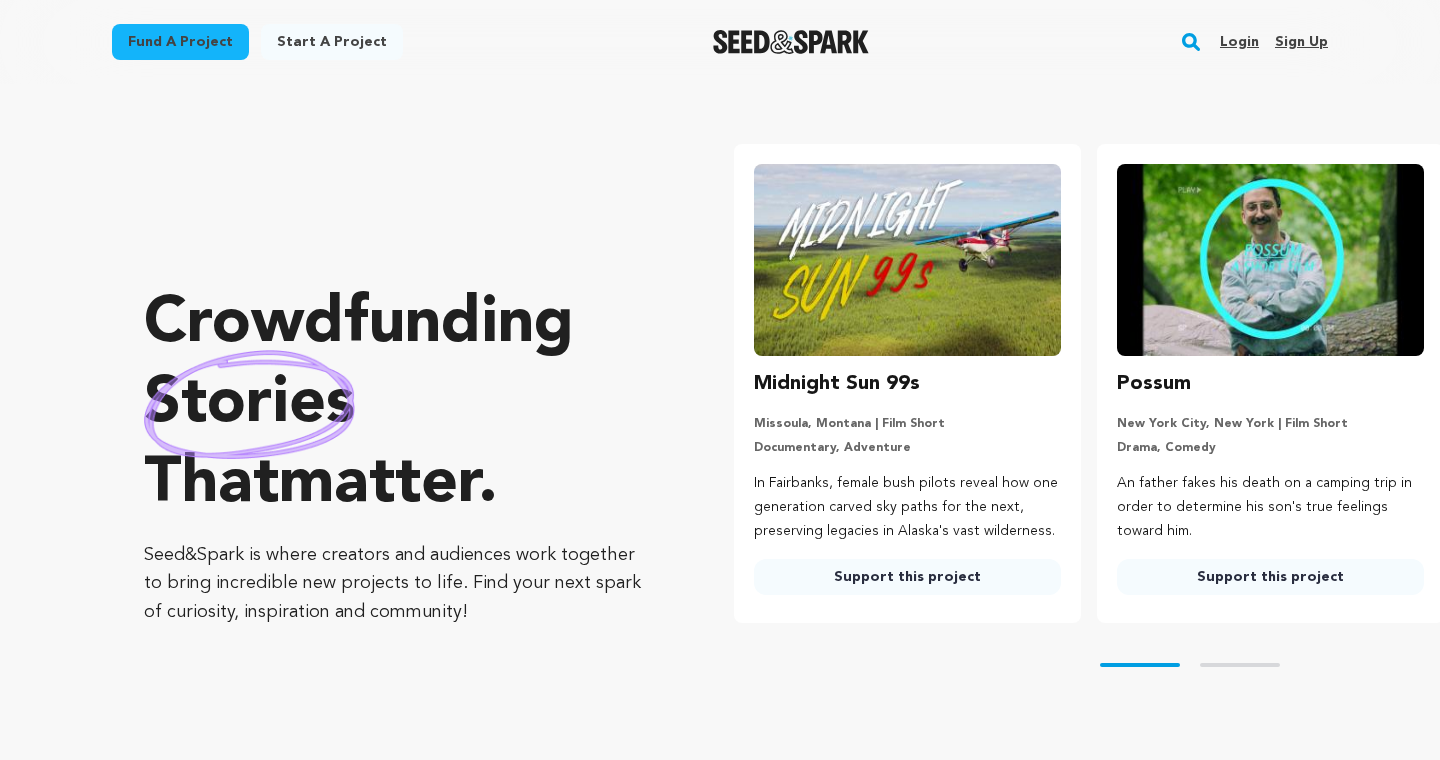 click on "Fund a project" at bounding box center (180, 42) 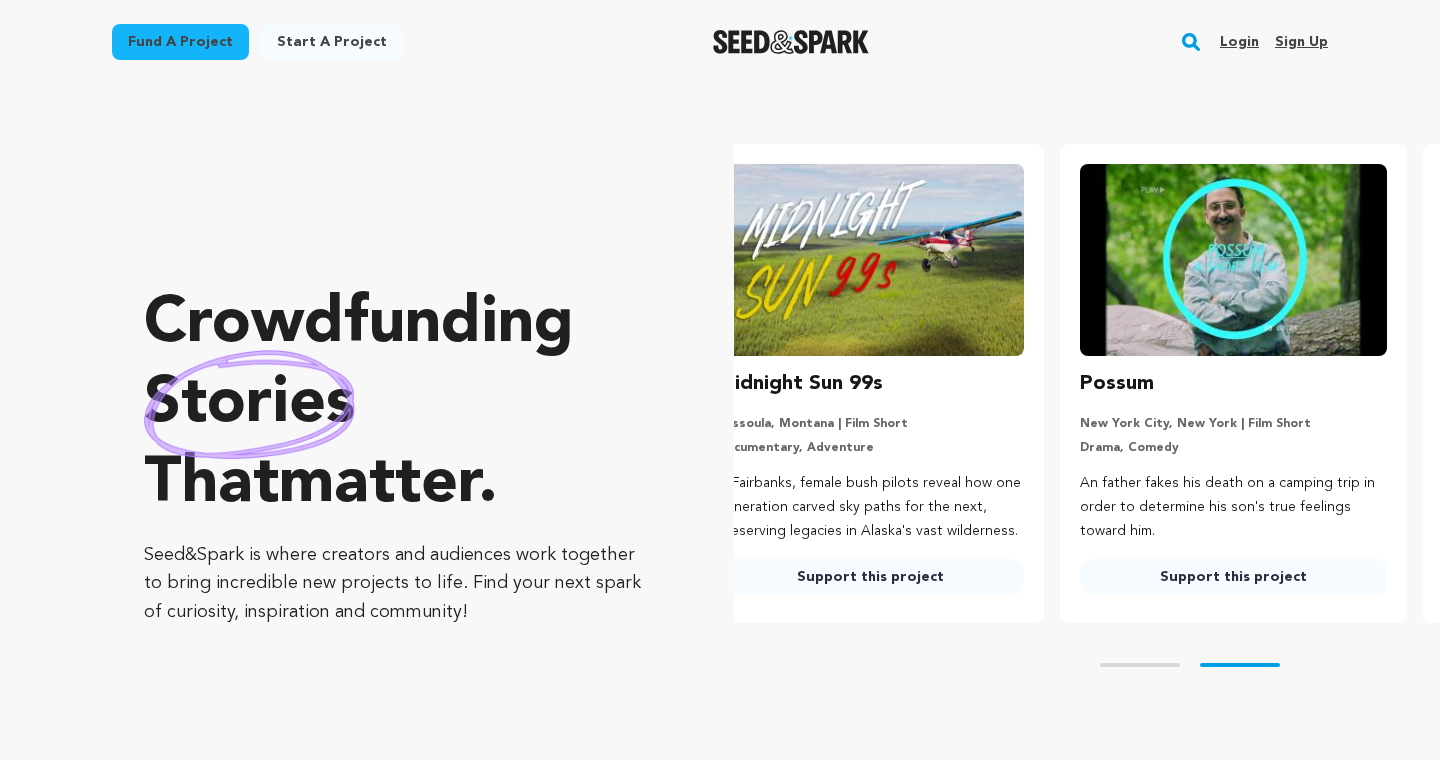 scroll, scrollTop: 0, scrollLeft: 148, axis: horizontal 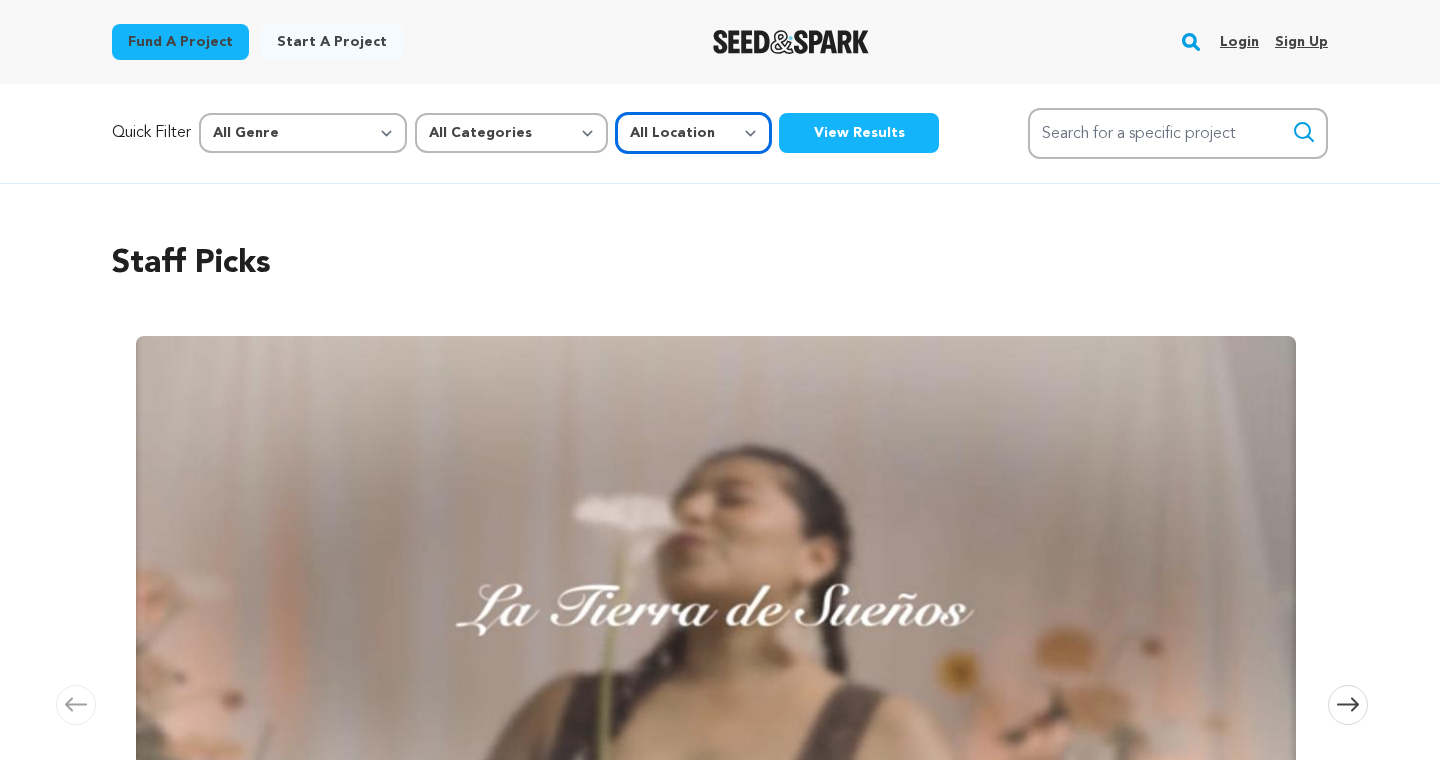 click on "All Location
Everywhere
United States
Canada" at bounding box center (693, 133) 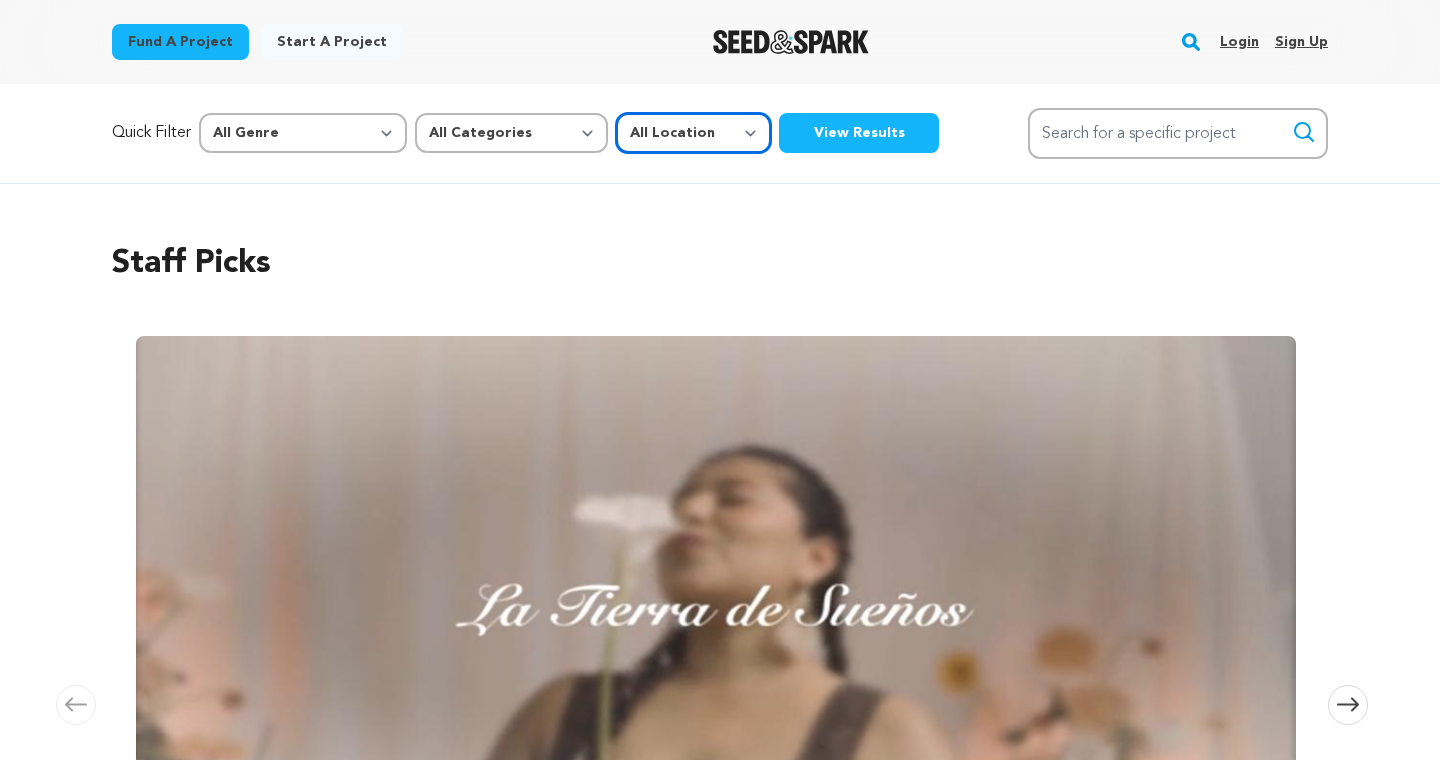 select on "1671" 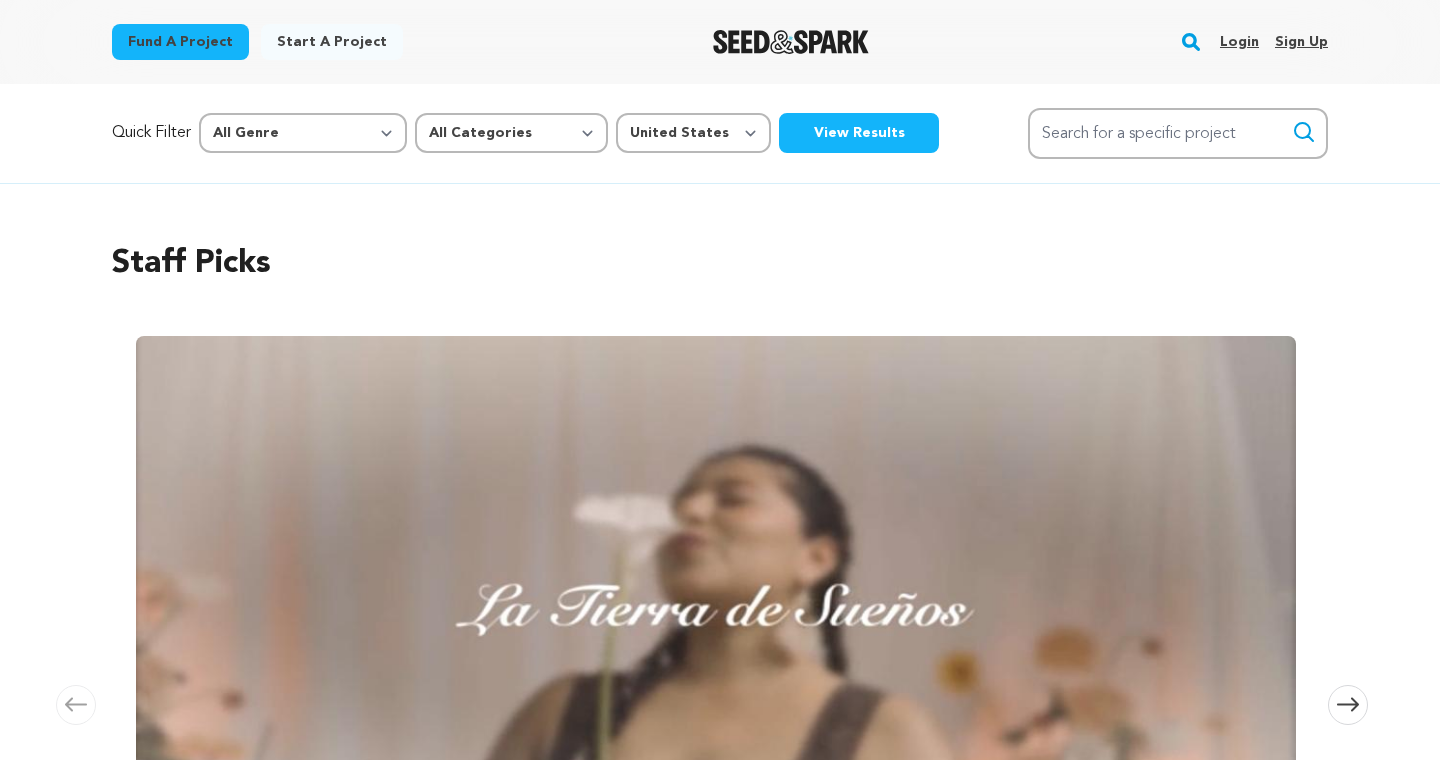 click on "View Results" at bounding box center (859, 133) 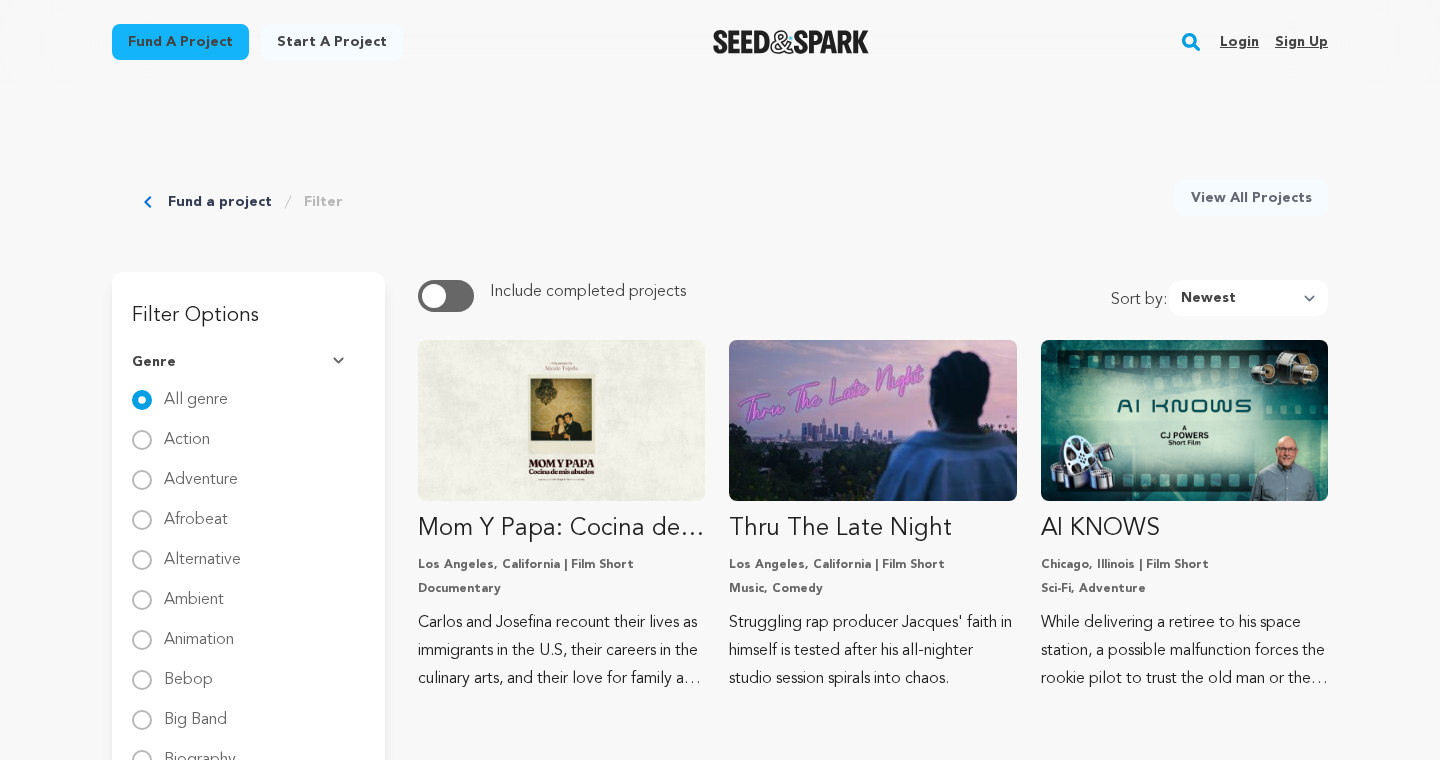scroll, scrollTop: 0, scrollLeft: 0, axis: both 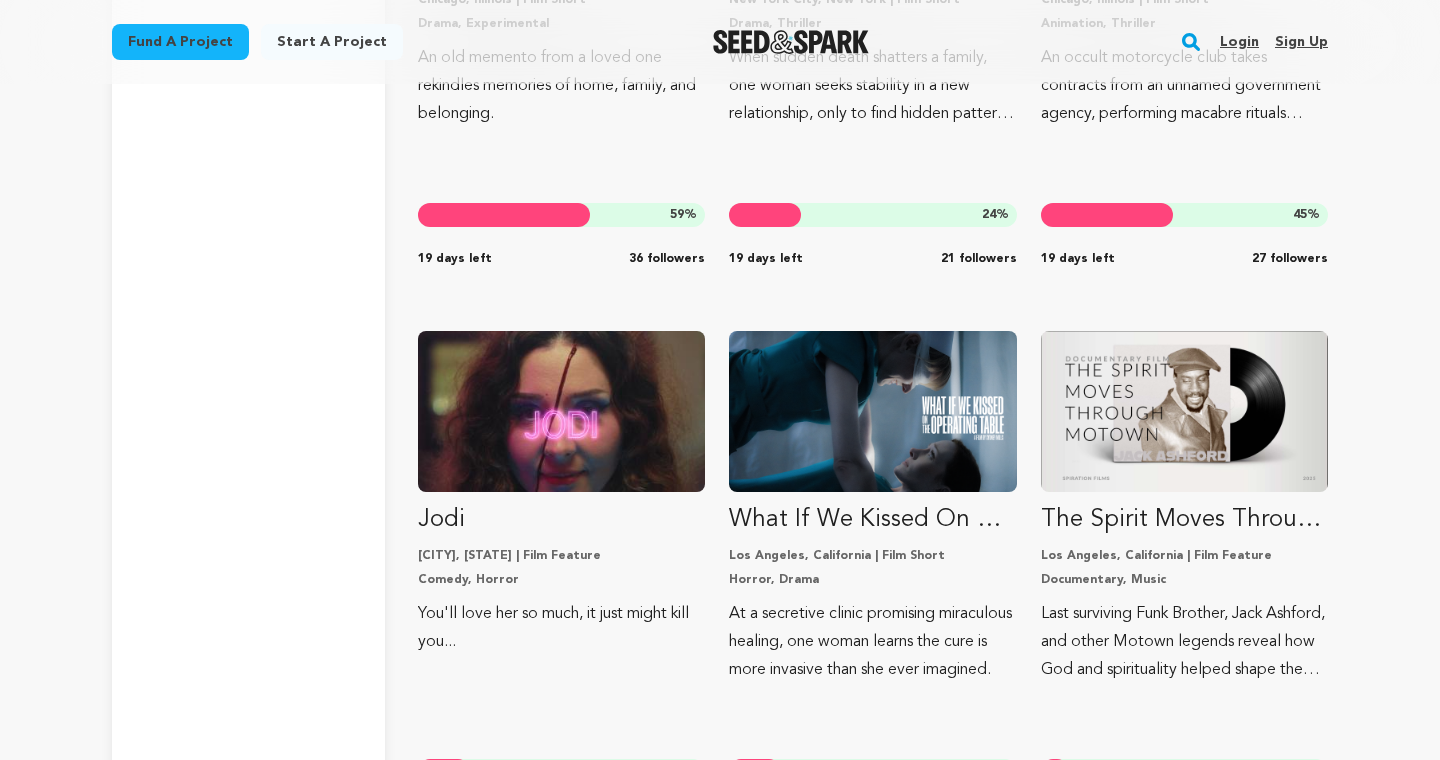 type 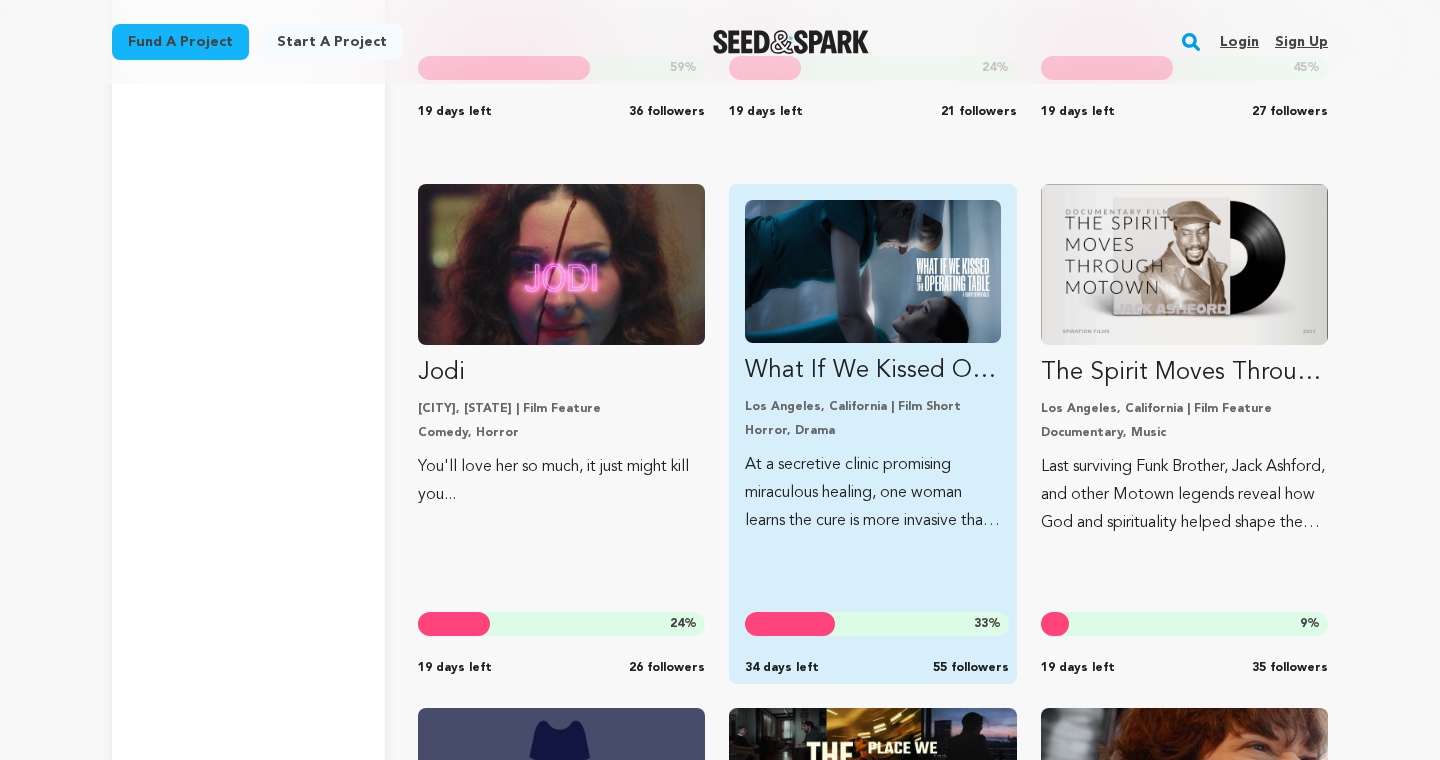 scroll, scrollTop: 12922, scrollLeft: 0, axis: vertical 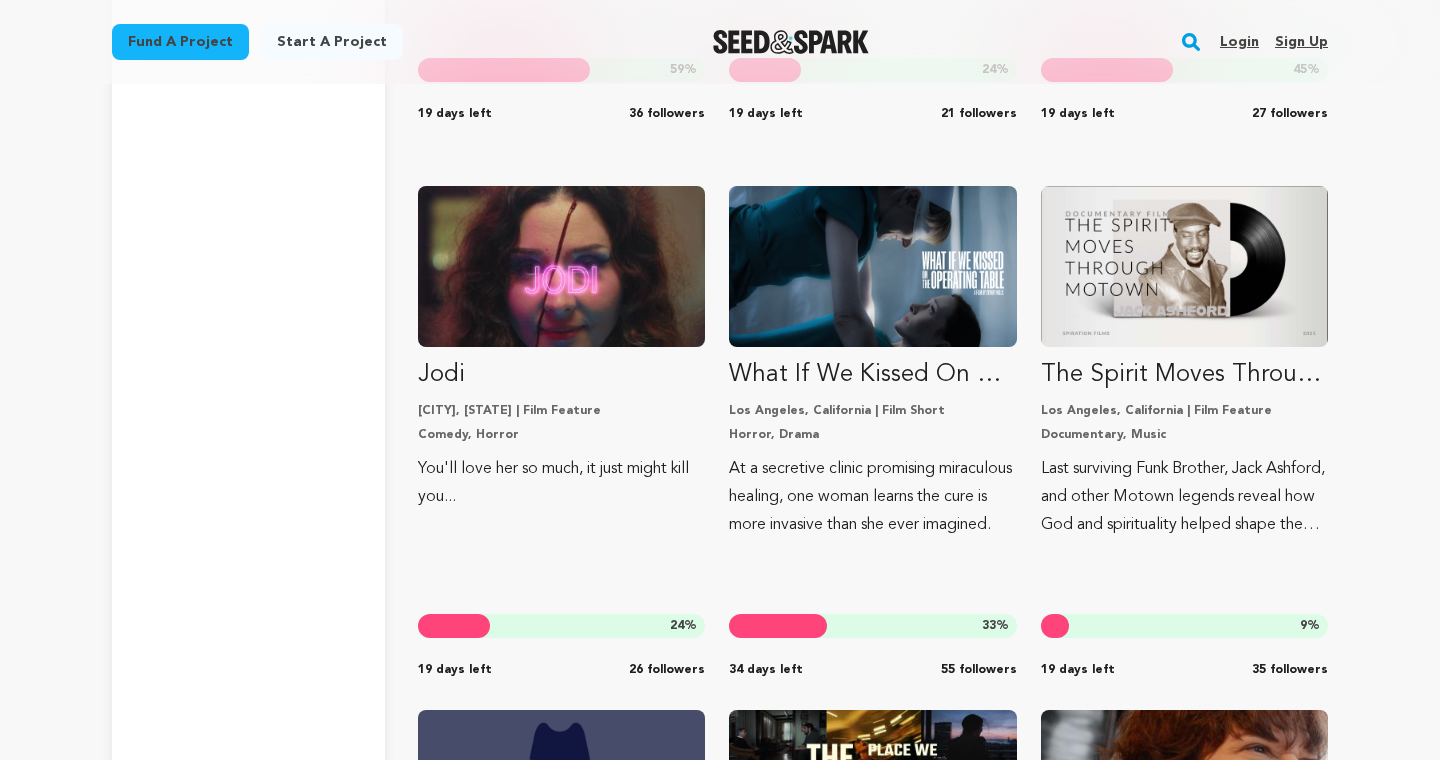 click on "Filter
Options
Genre
All genre
Action
Adventure" at bounding box center [248, -5152] 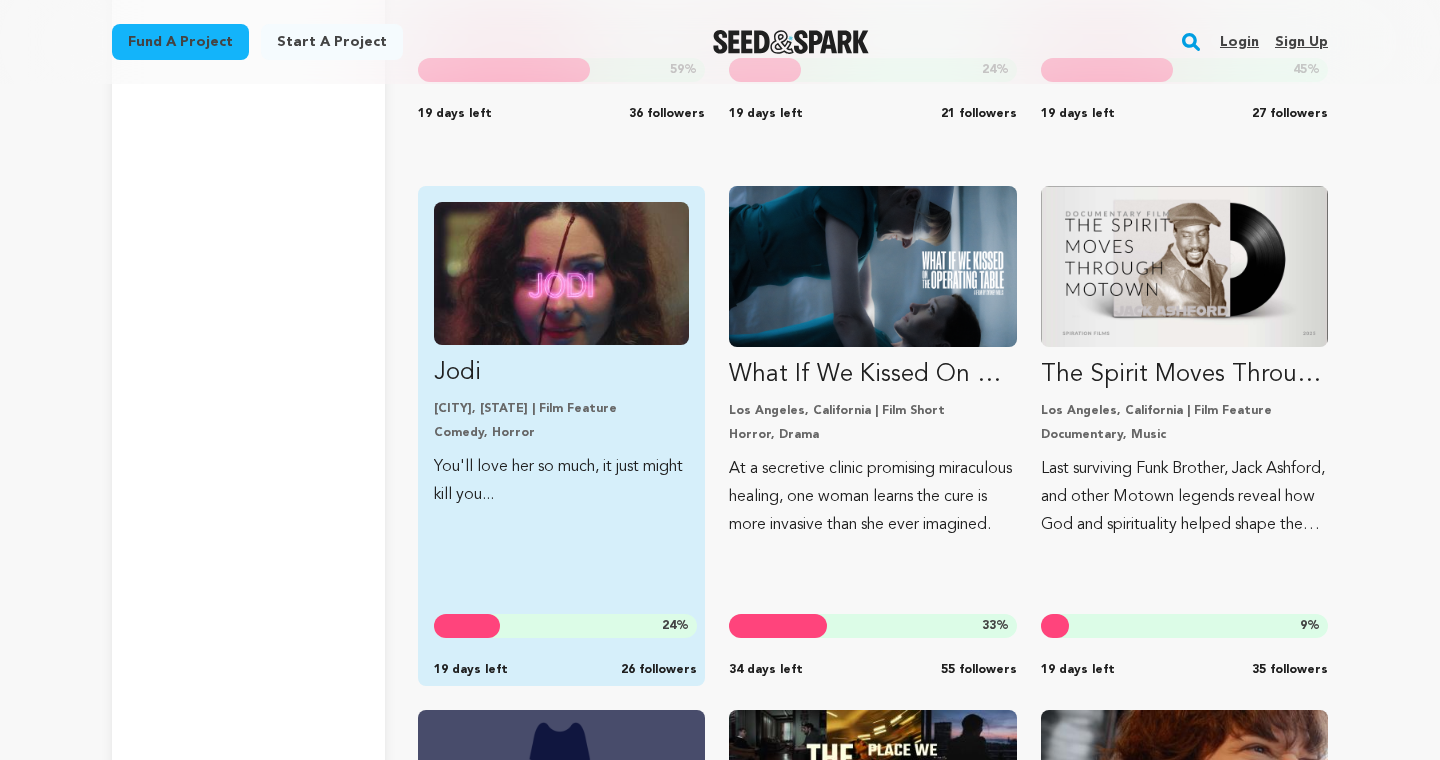 click at bounding box center (561, 273) 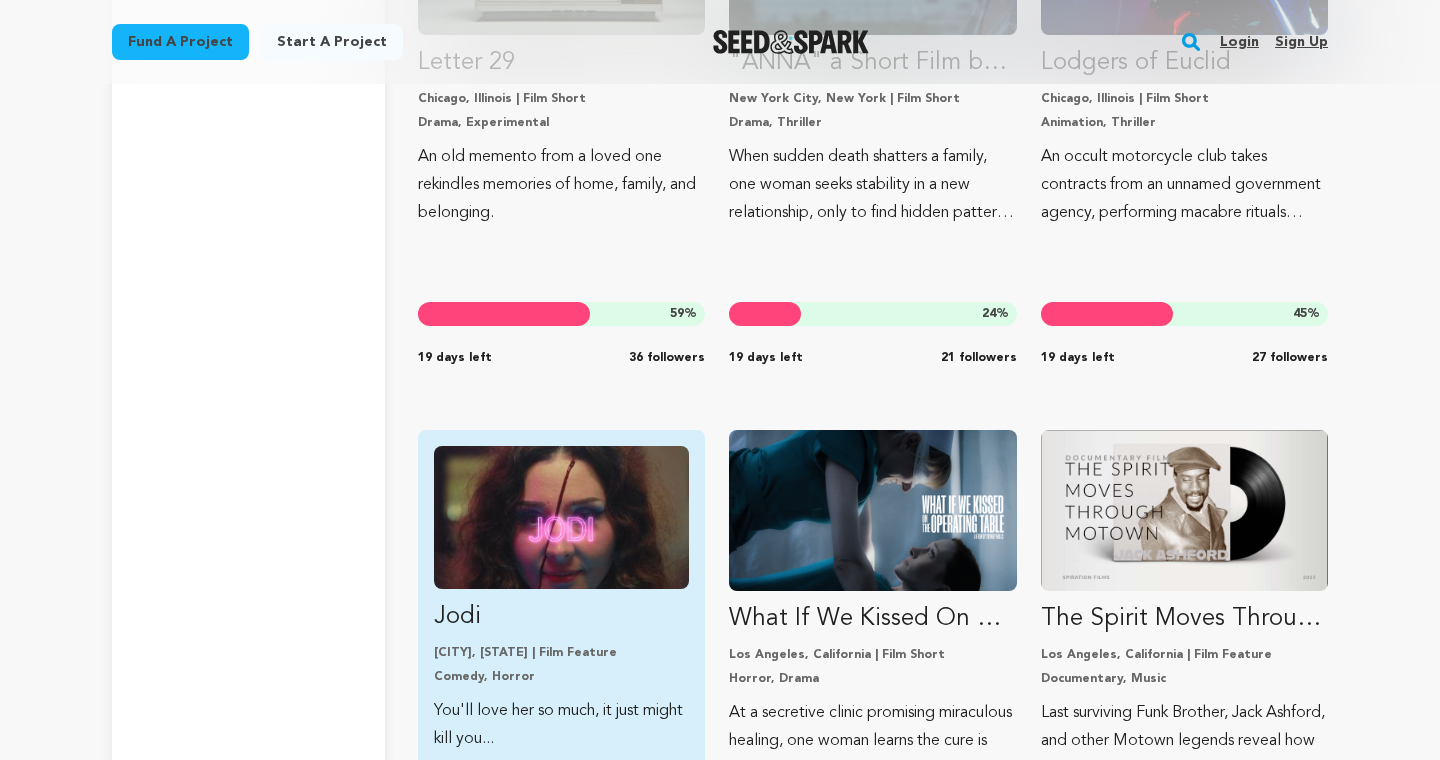 scroll, scrollTop: 12665, scrollLeft: 0, axis: vertical 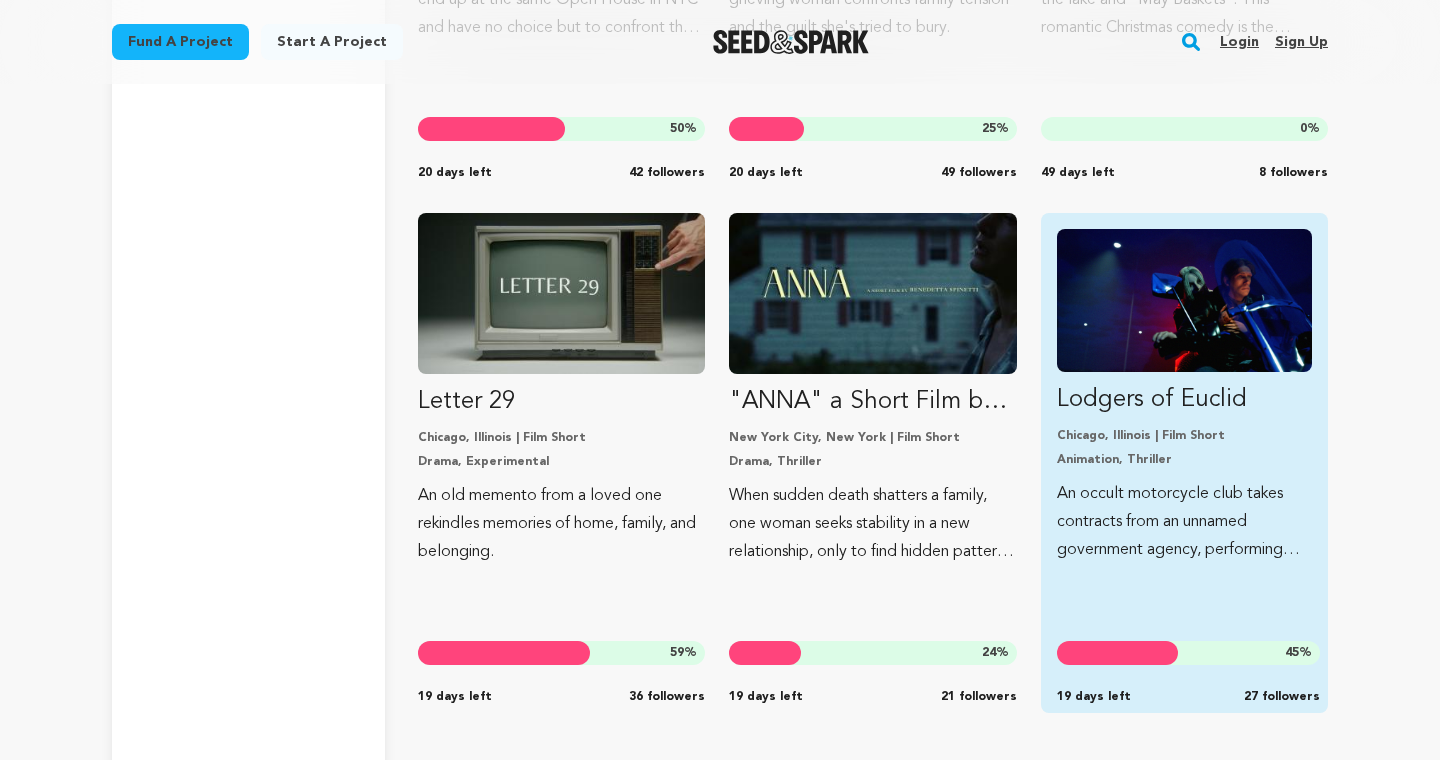 click on "Lodgers of Euclid" at bounding box center [1184, 400] 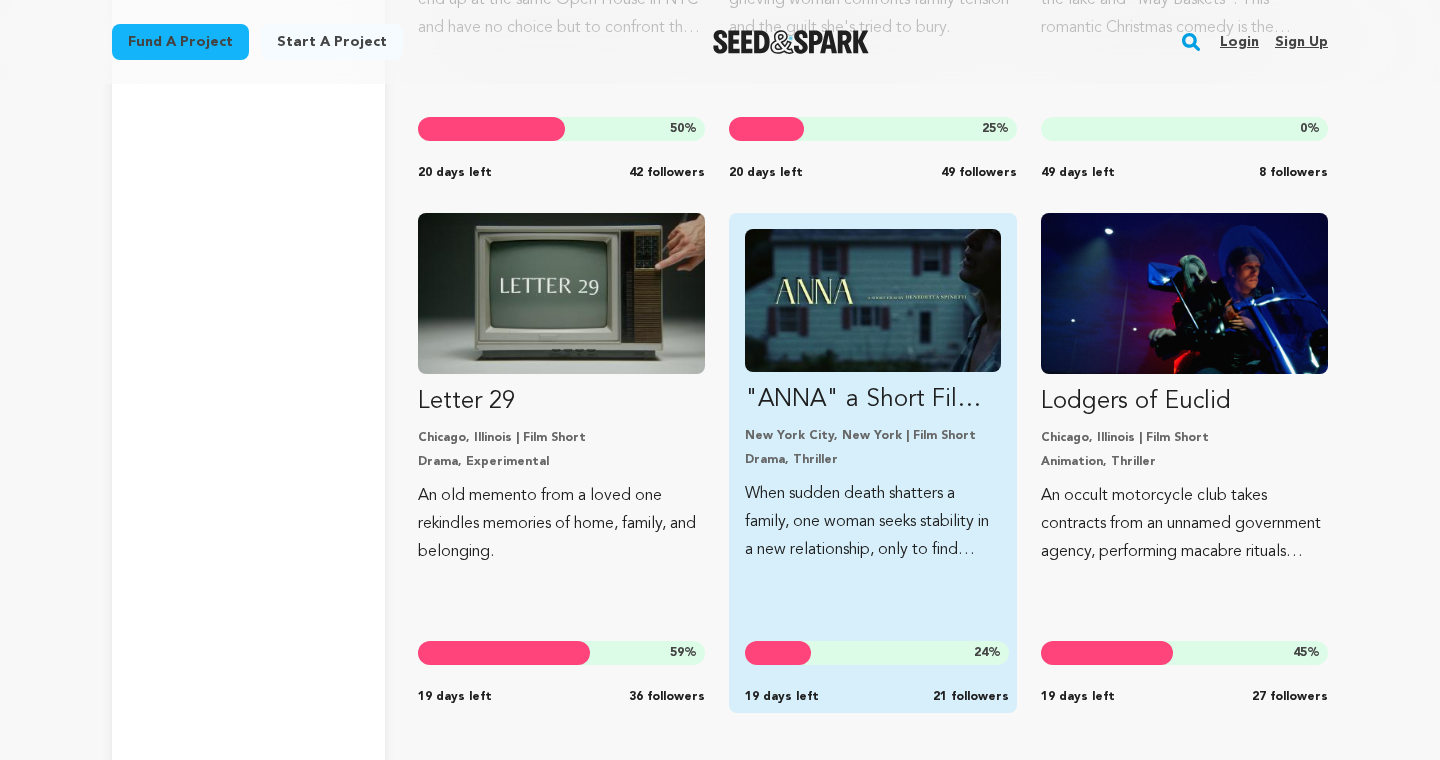 click at bounding box center [872, 300] 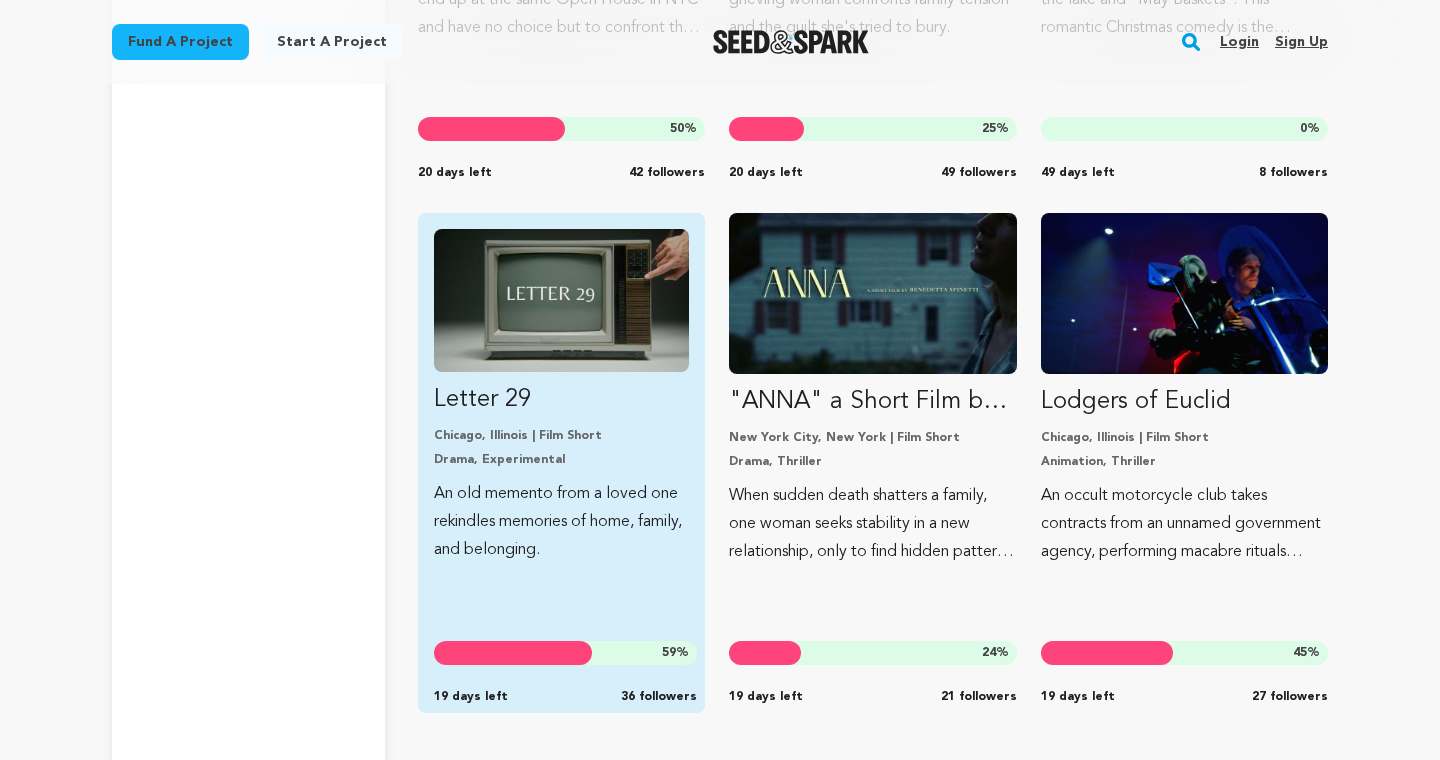 click at bounding box center (561, 300) 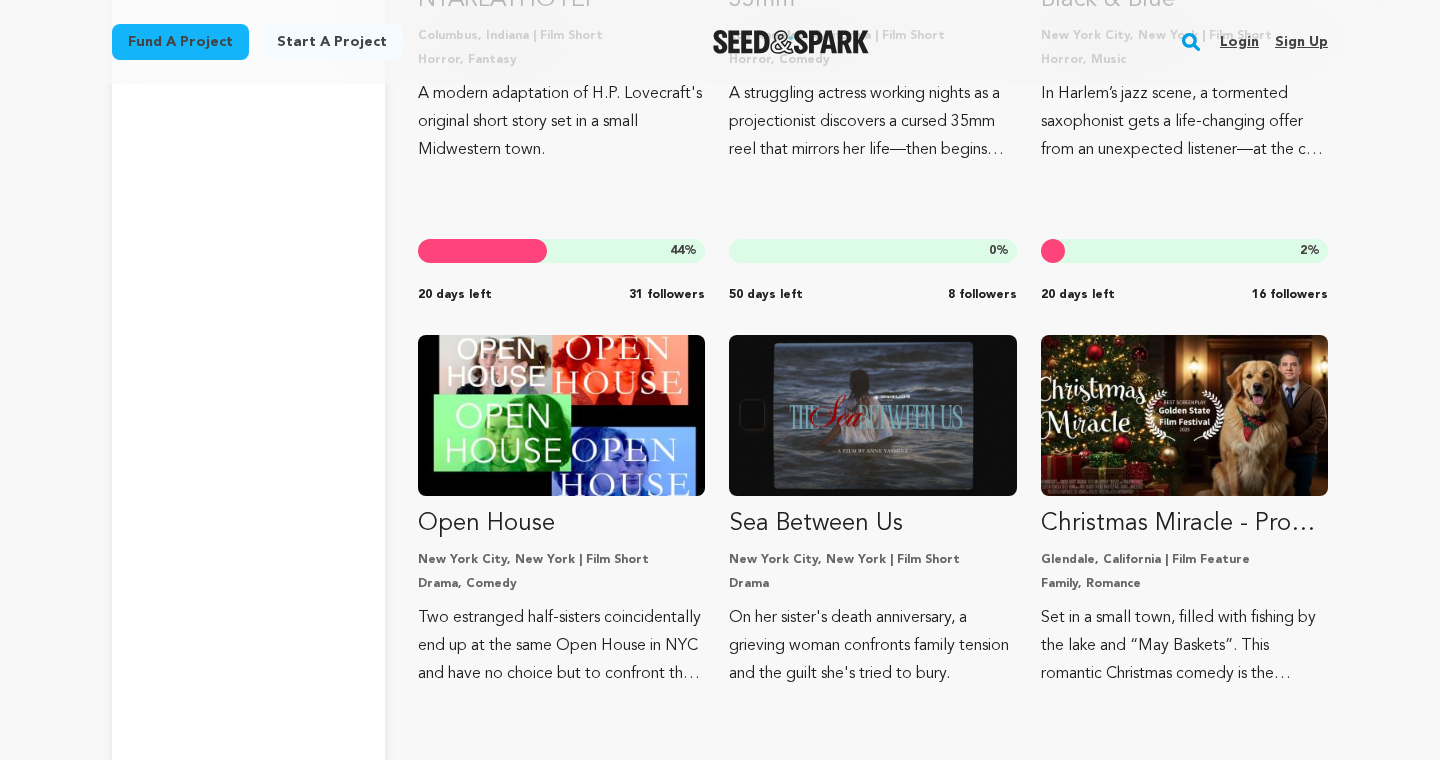 scroll, scrollTop: 11598, scrollLeft: 0, axis: vertical 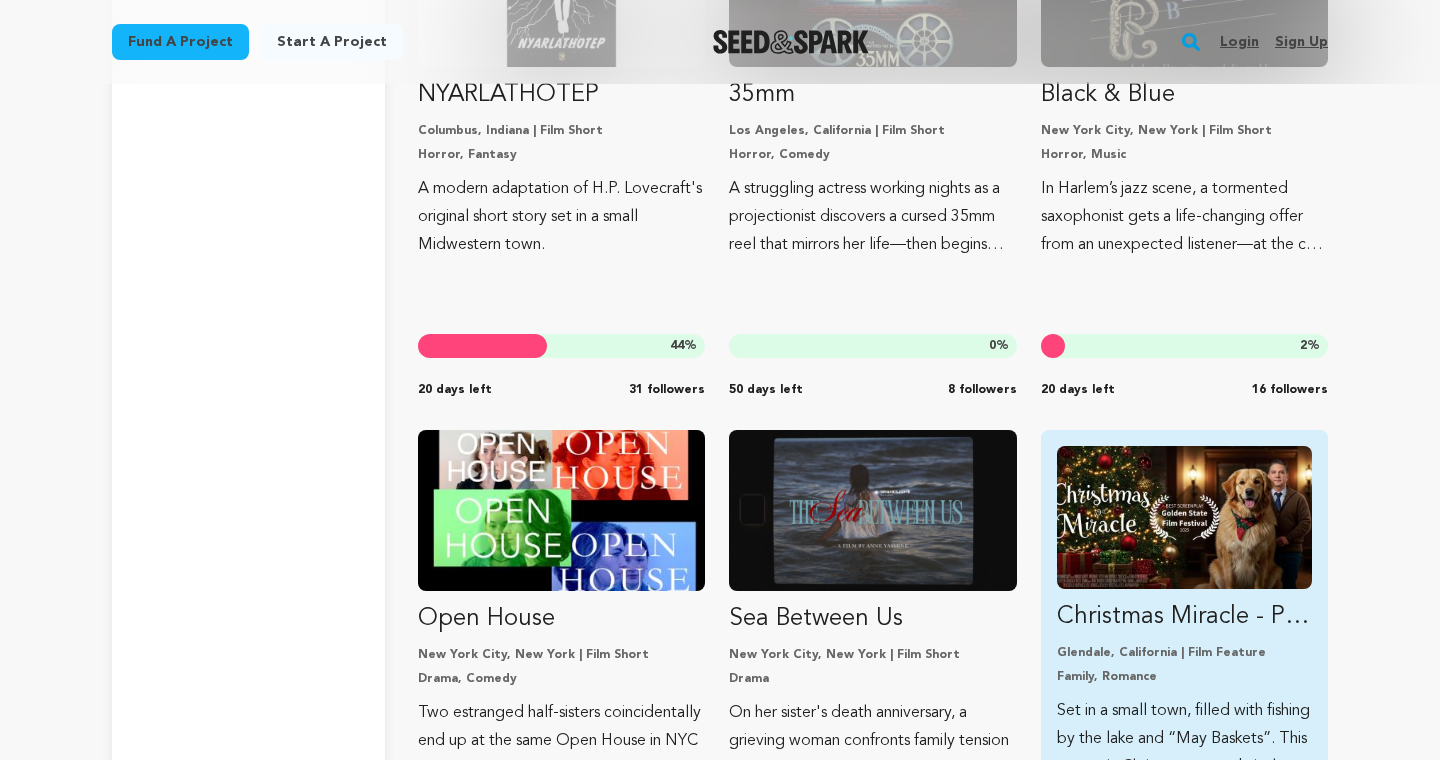 click at bounding box center [1184, 517] 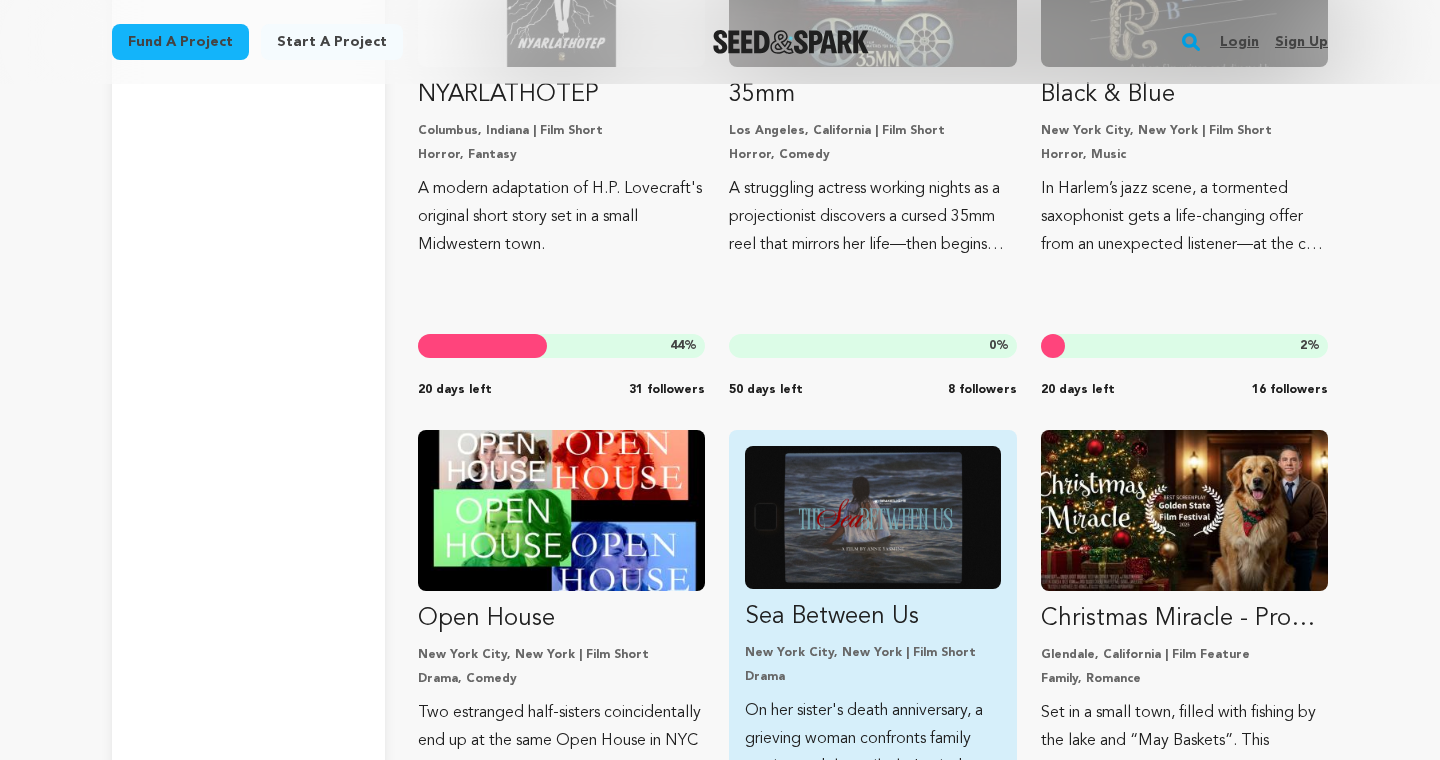 click at bounding box center (872, 517) 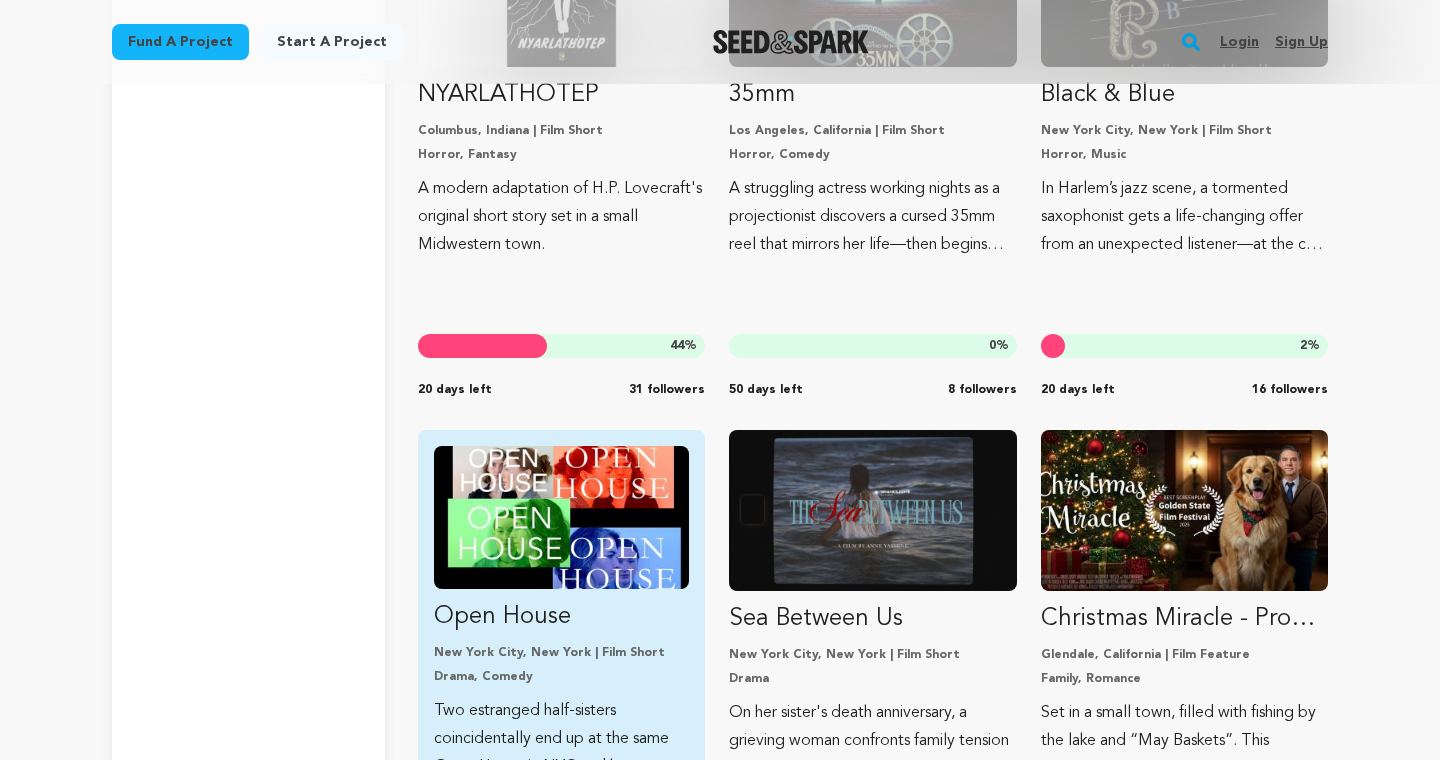 click at bounding box center (561, 517) 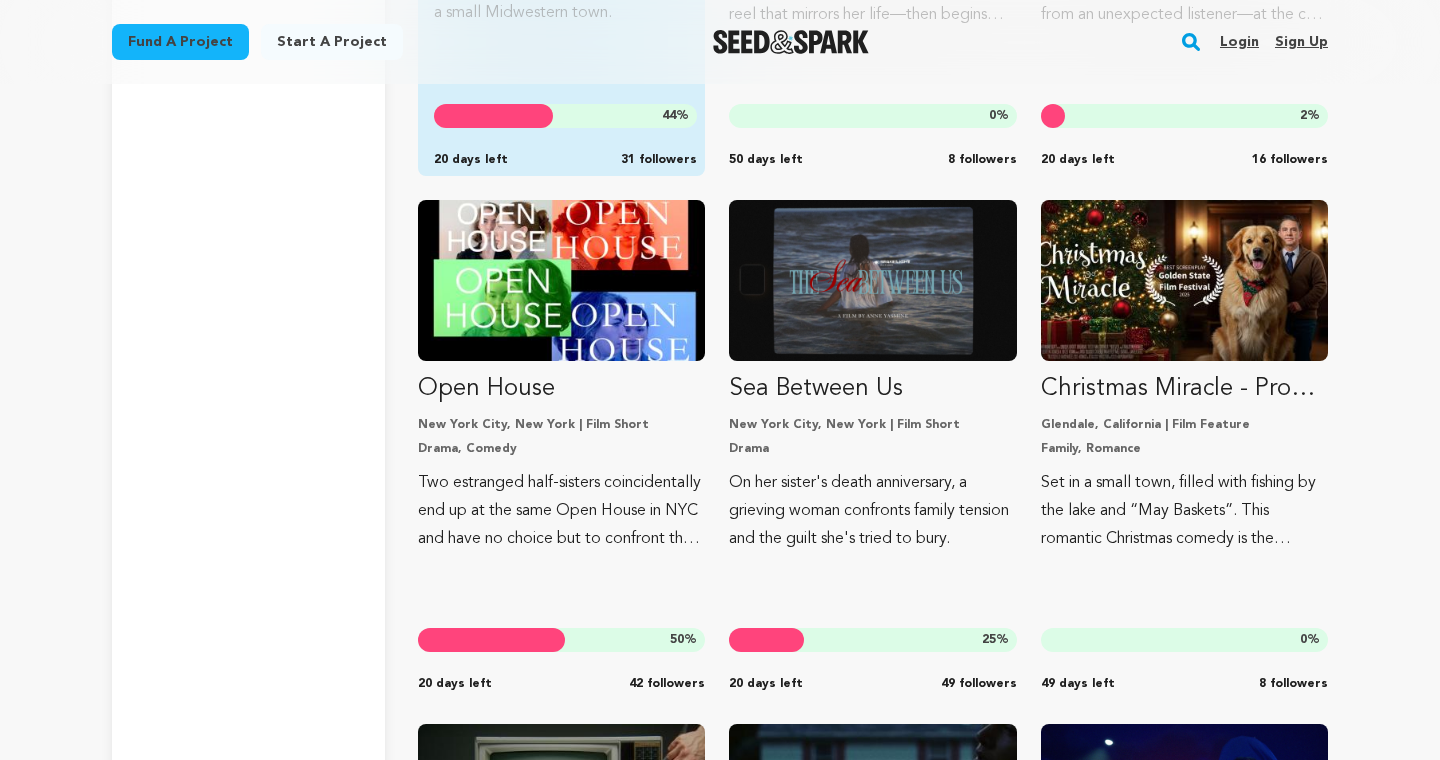 scroll, scrollTop: 11835, scrollLeft: 0, axis: vertical 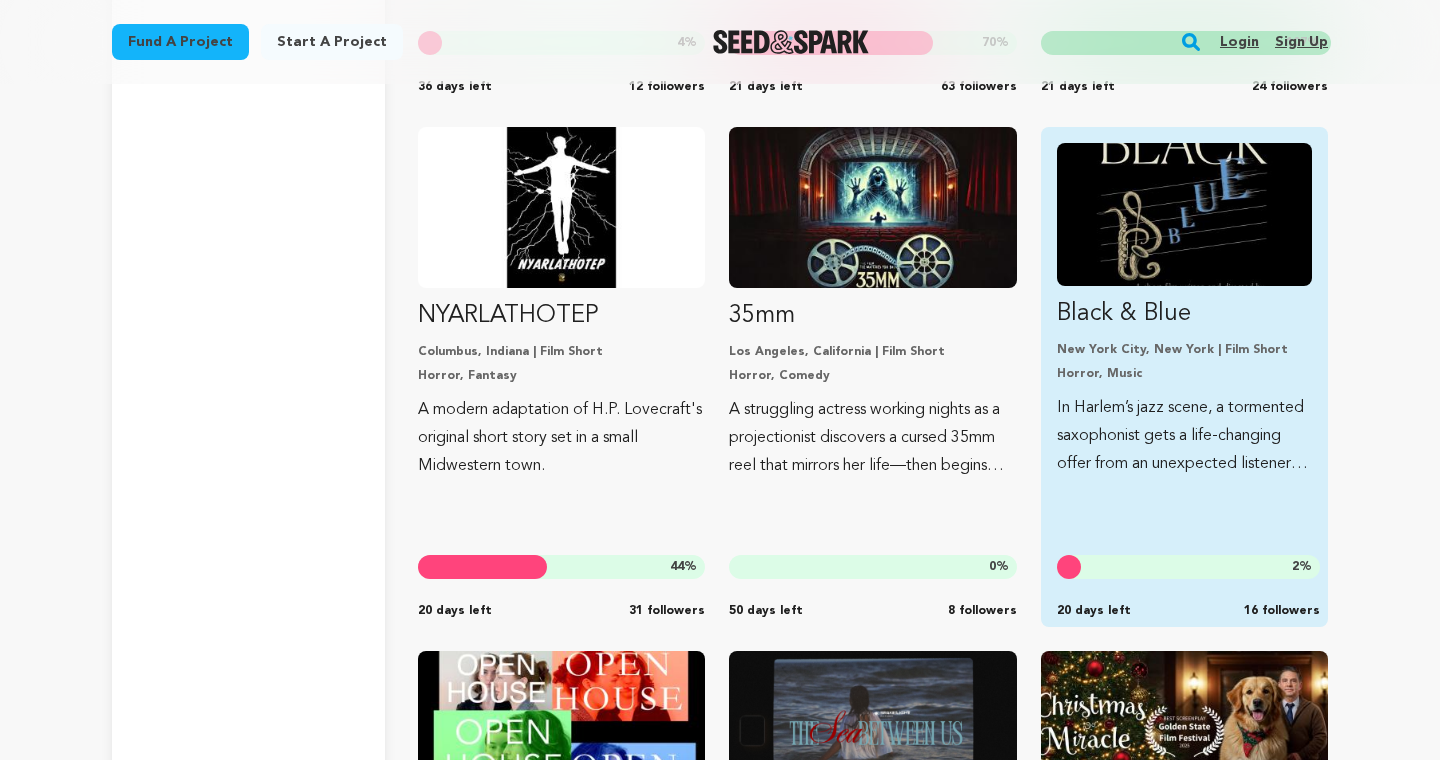 click at bounding box center (1184, 214) 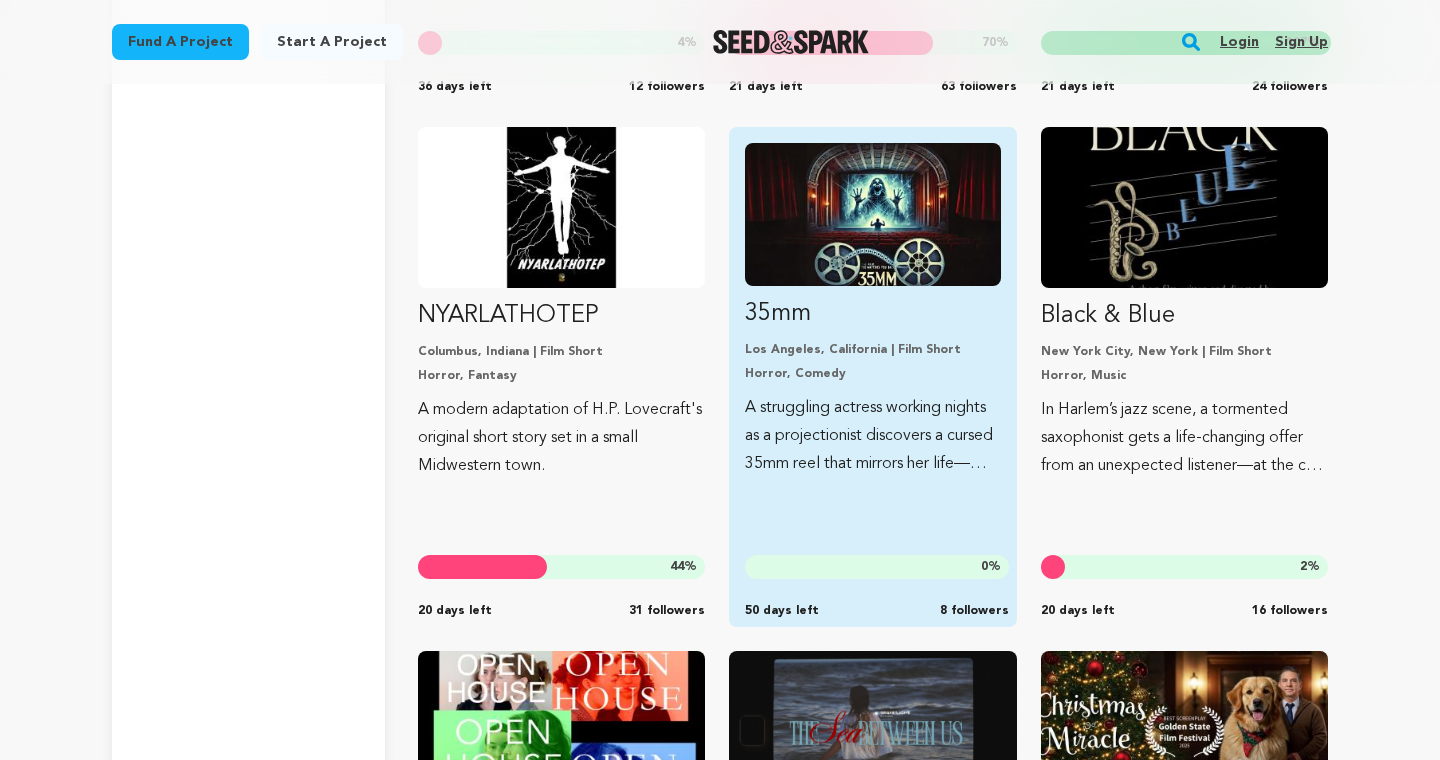 click at bounding box center [872, 214] 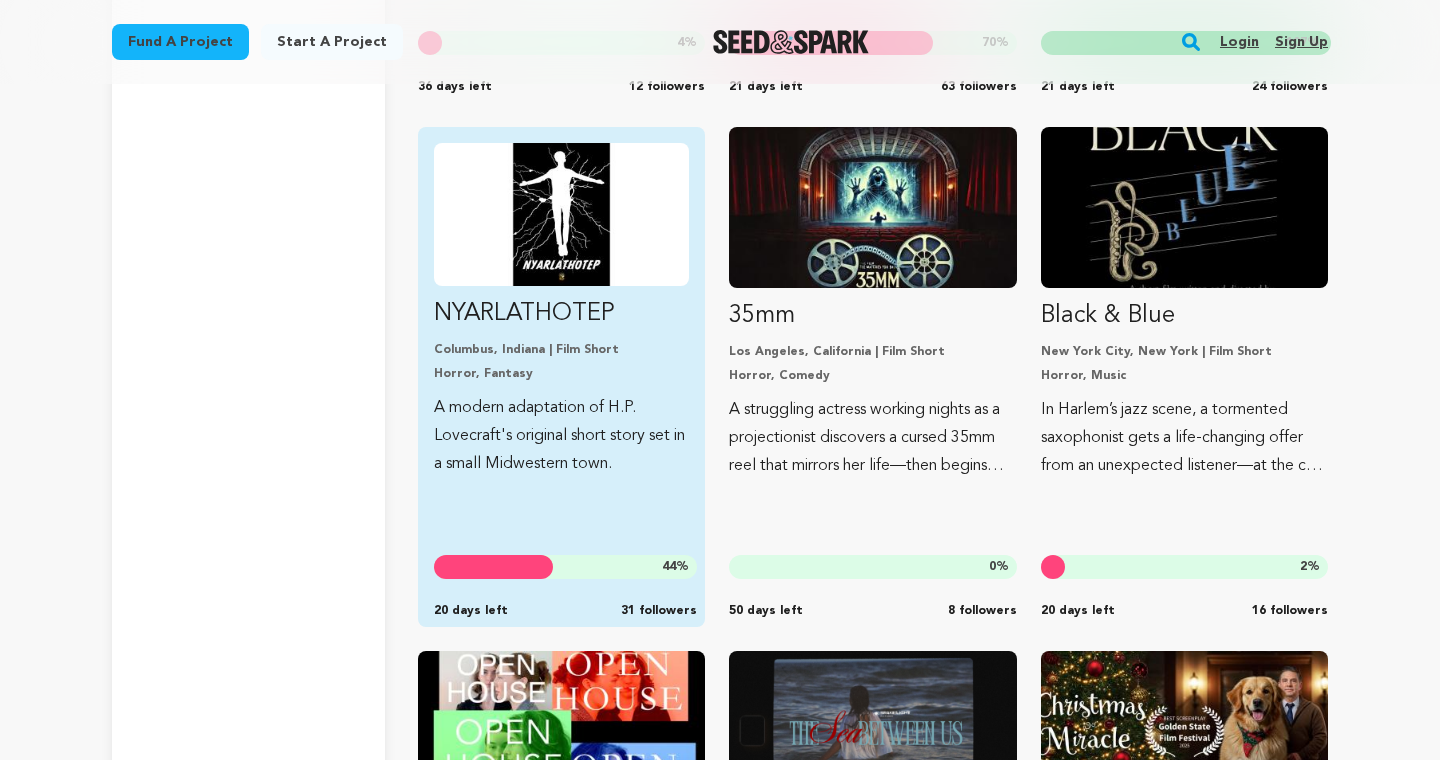 click at bounding box center (561, 214) 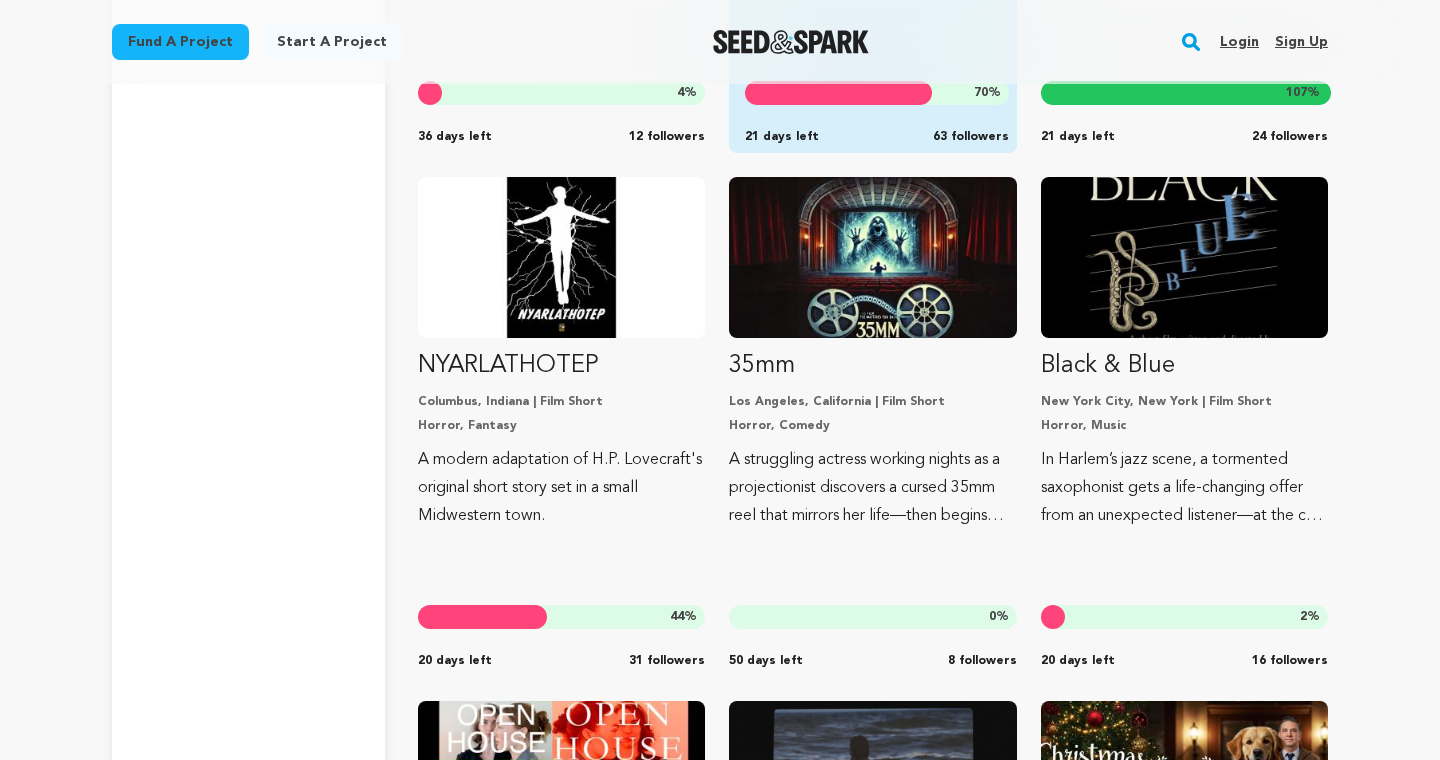 scroll, scrollTop: 11324, scrollLeft: 0, axis: vertical 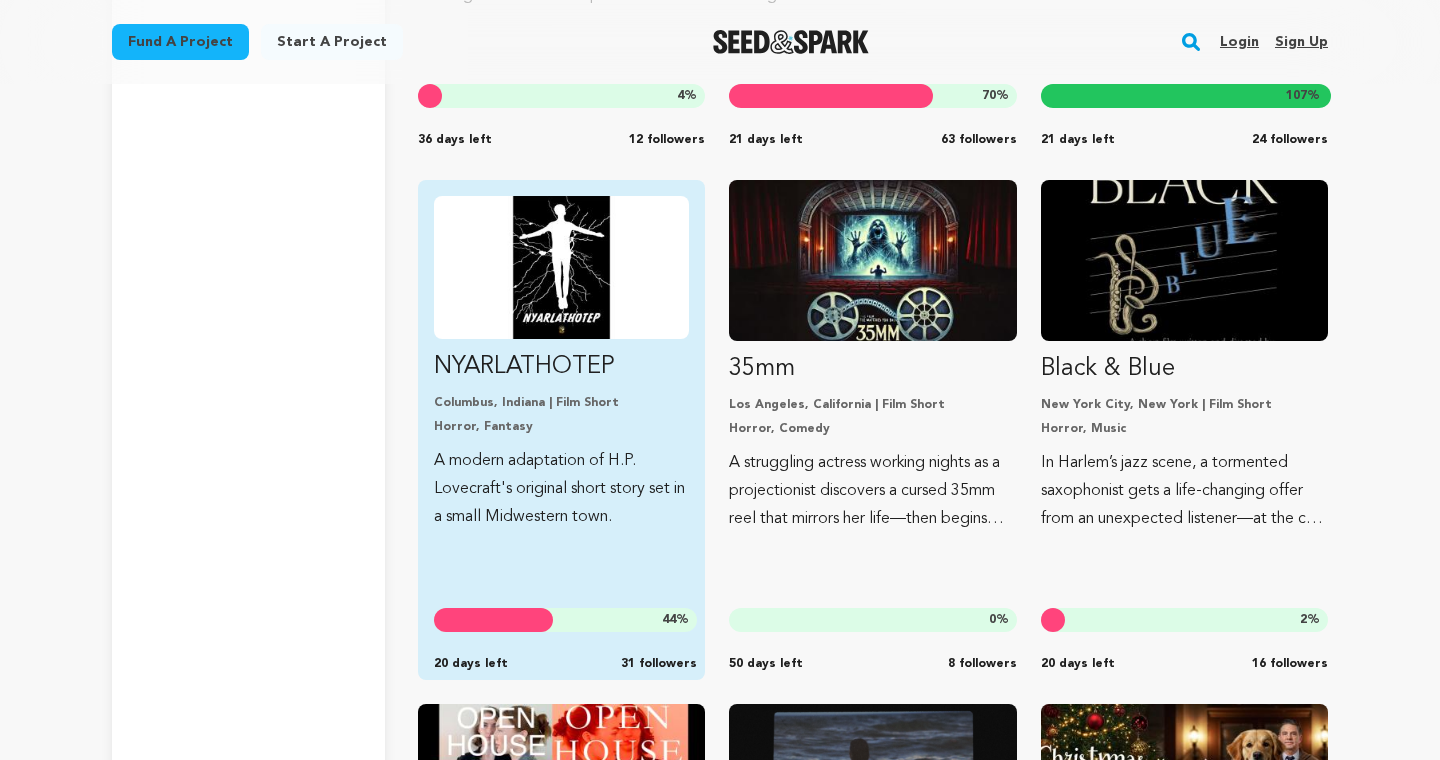 click on "NYARLATHOTEP
Columbus, Indiana | Film Short
Horror, Fantasy
A modern adaptation of H.P. Lovecraft's original short story set in a small Midwestern town.
44 %
20 days left
31 followers" at bounding box center (561, 363) 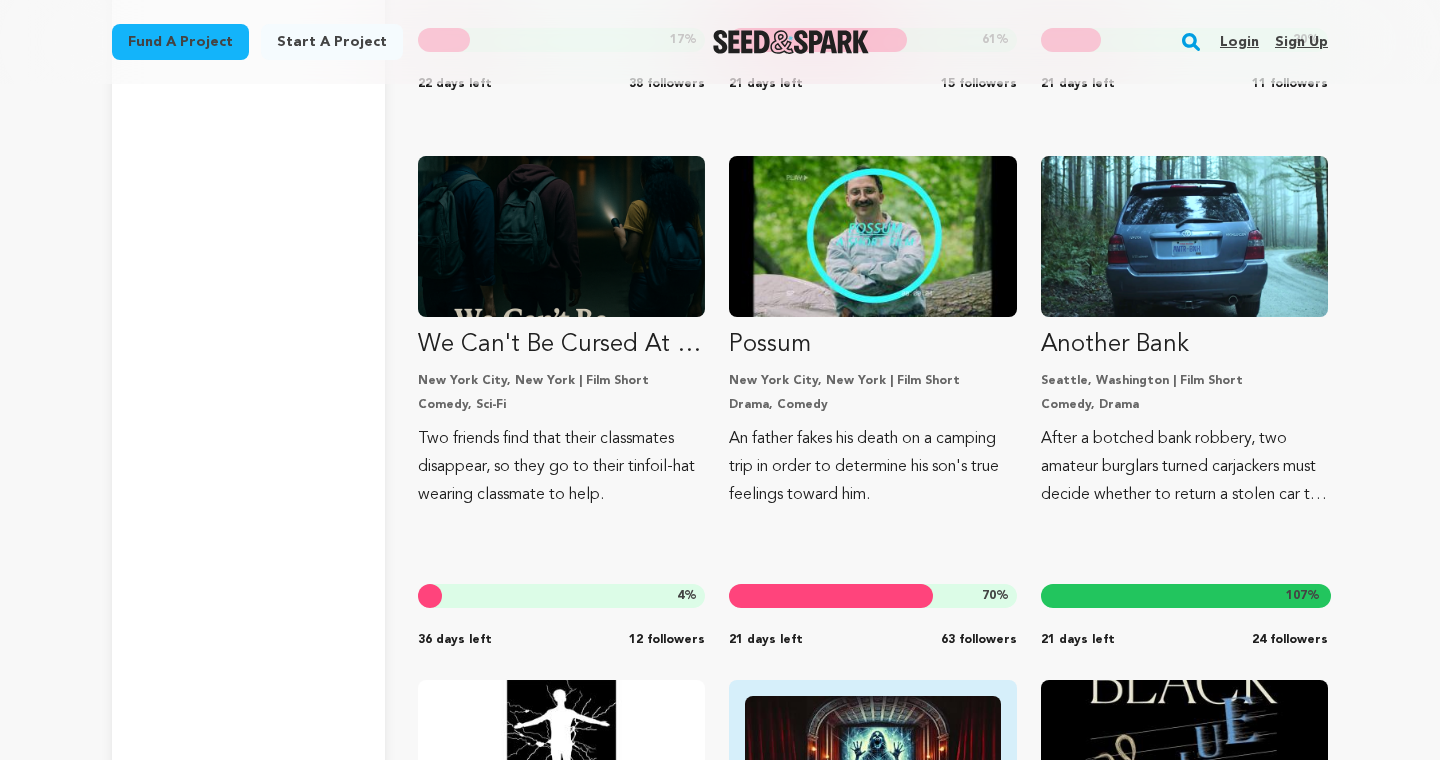scroll, scrollTop: 10798, scrollLeft: 0, axis: vertical 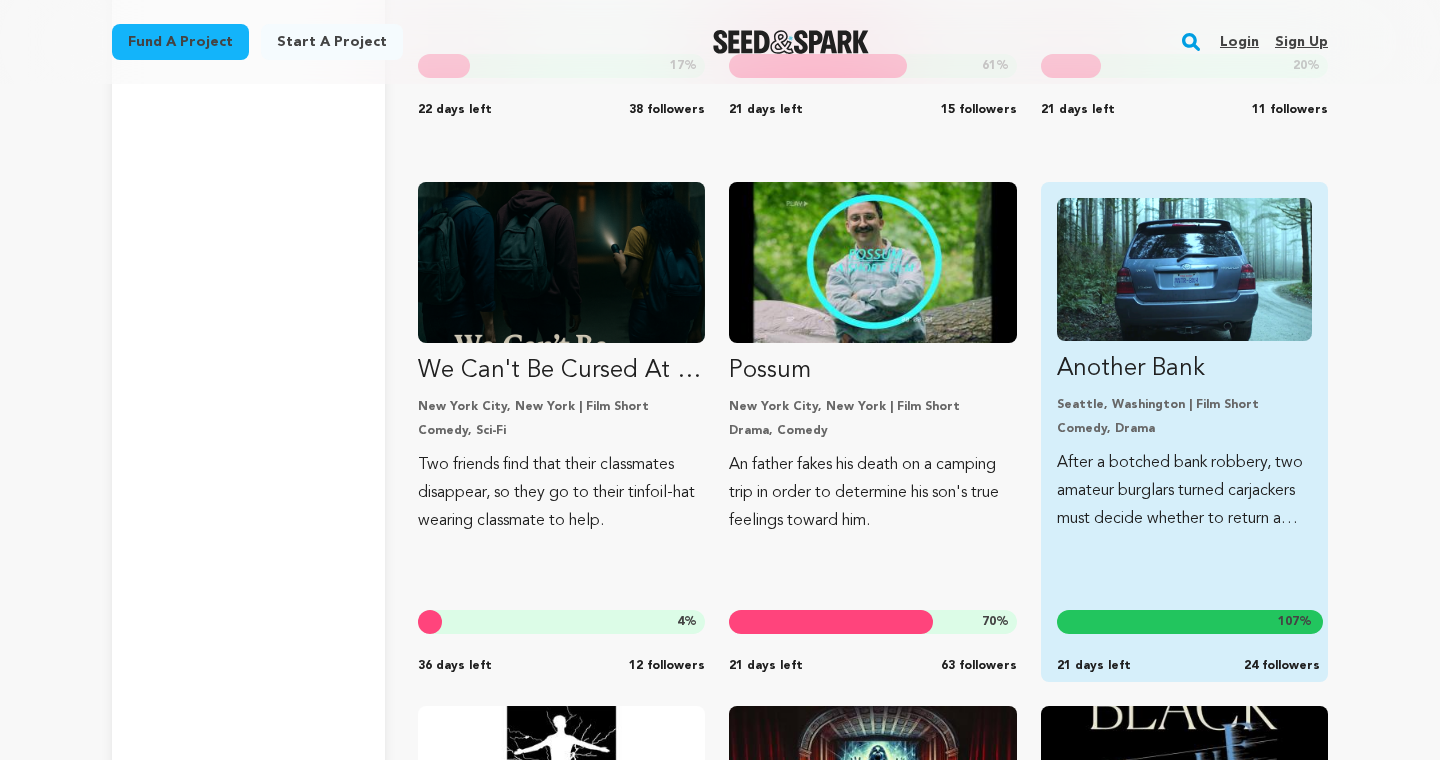 click at bounding box center (1184, 269) 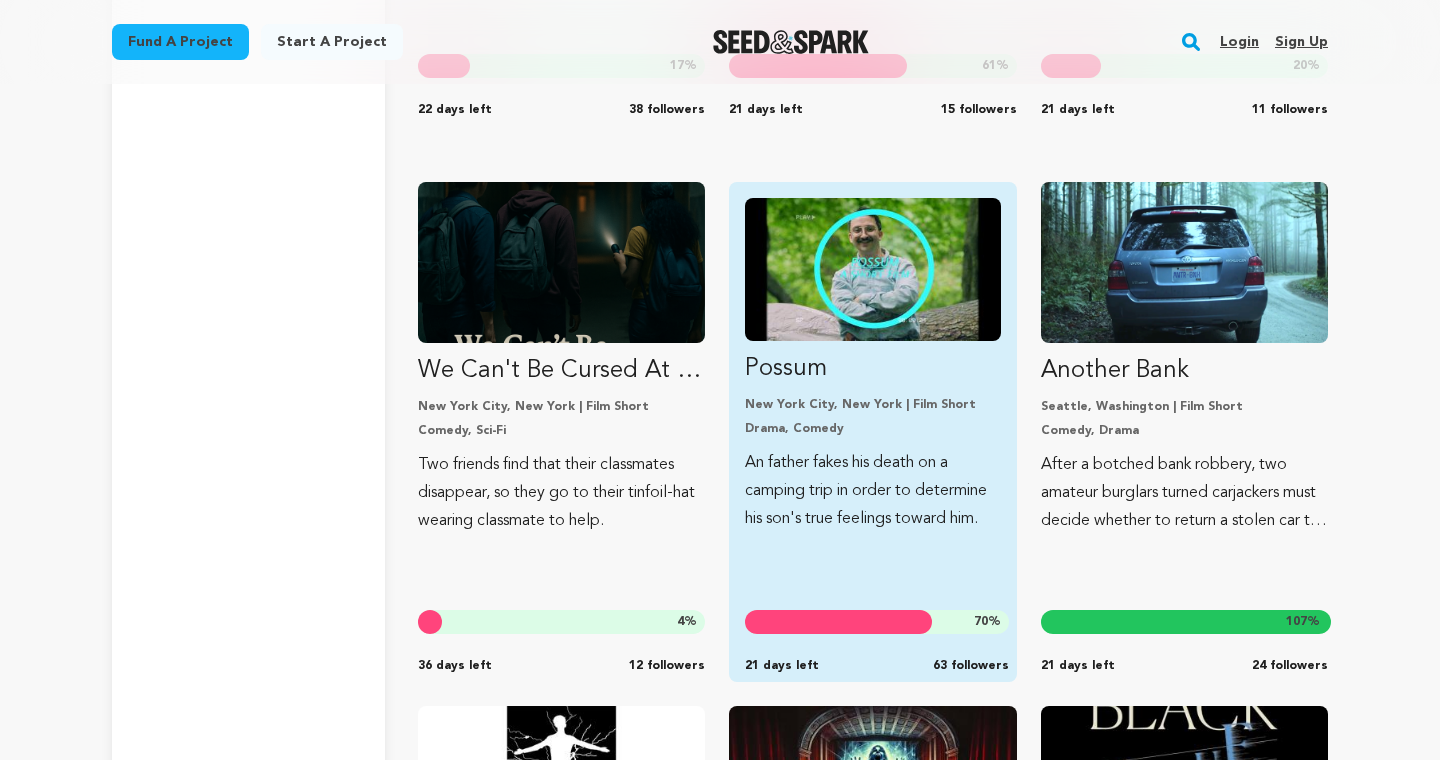 click at bounding box center (872, 269) 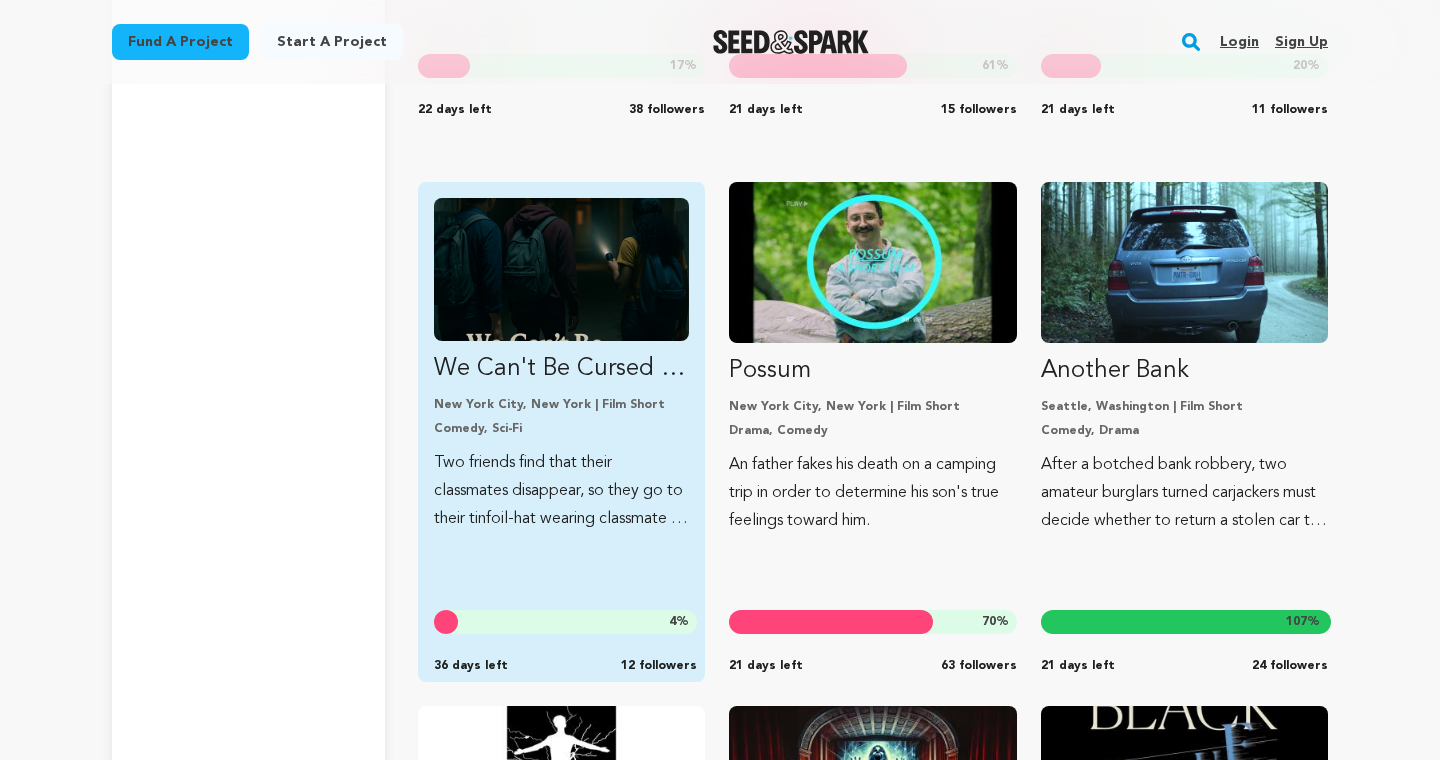 click at bounding box center (561, 269) 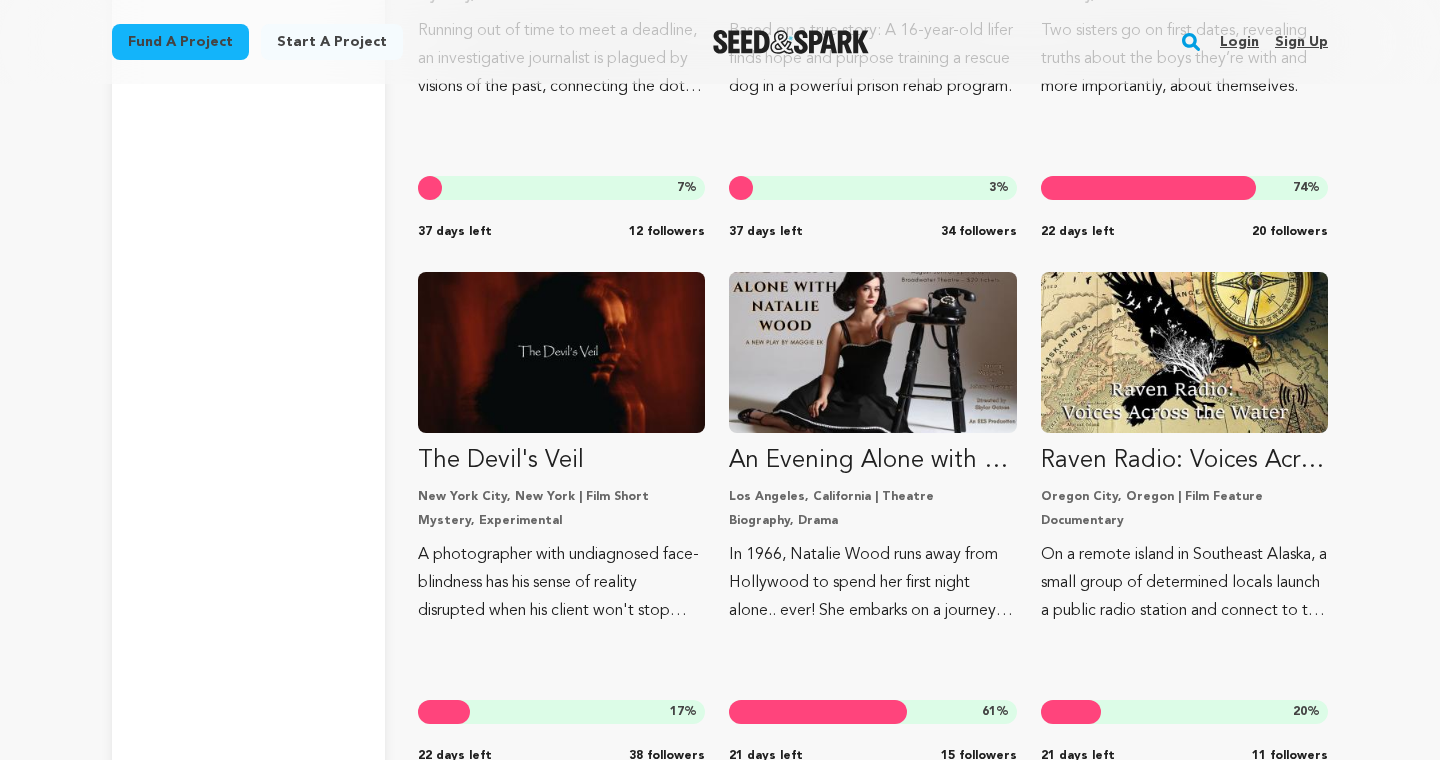 scroll, scrollTop: 10153, scrollLeft: 0, axis: vertical 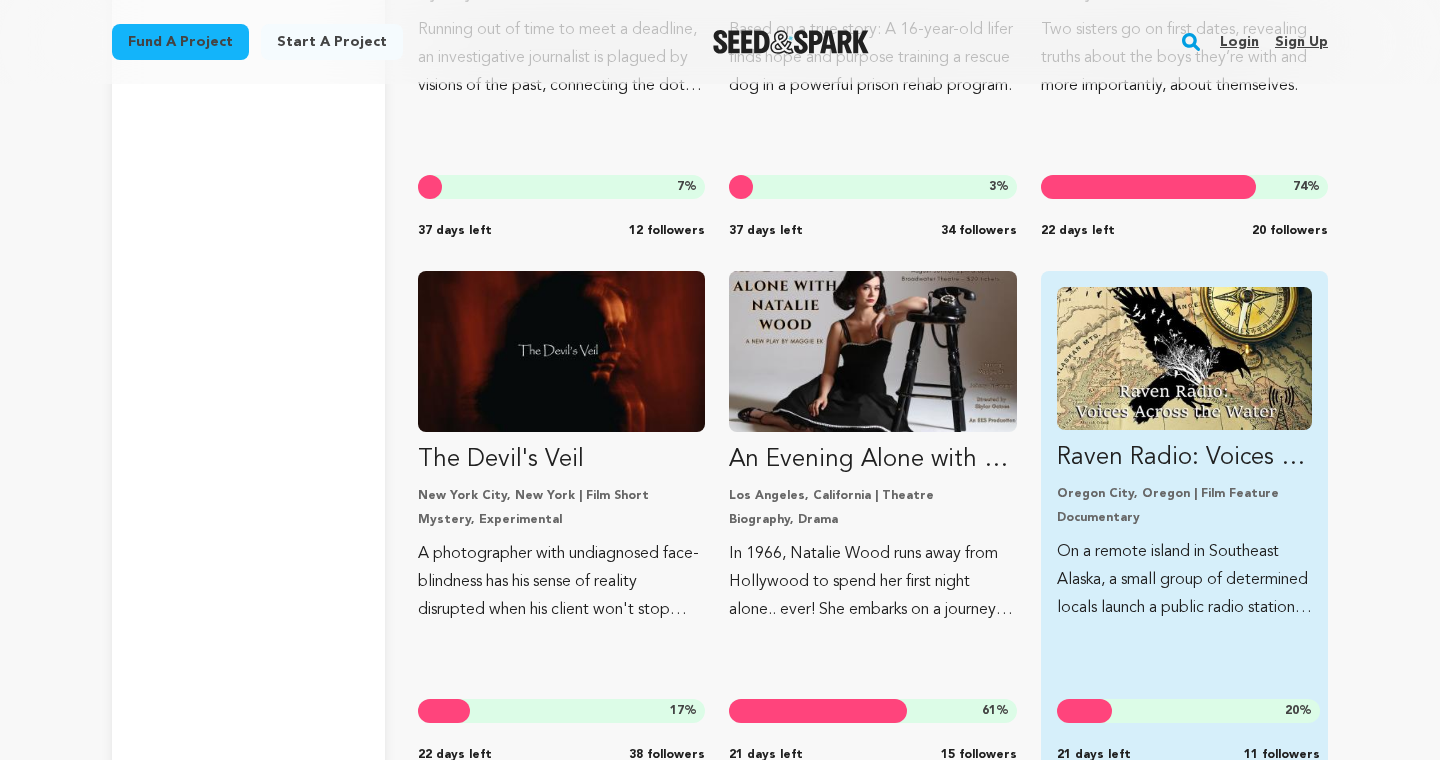 click at bounding box center [1184, 358] 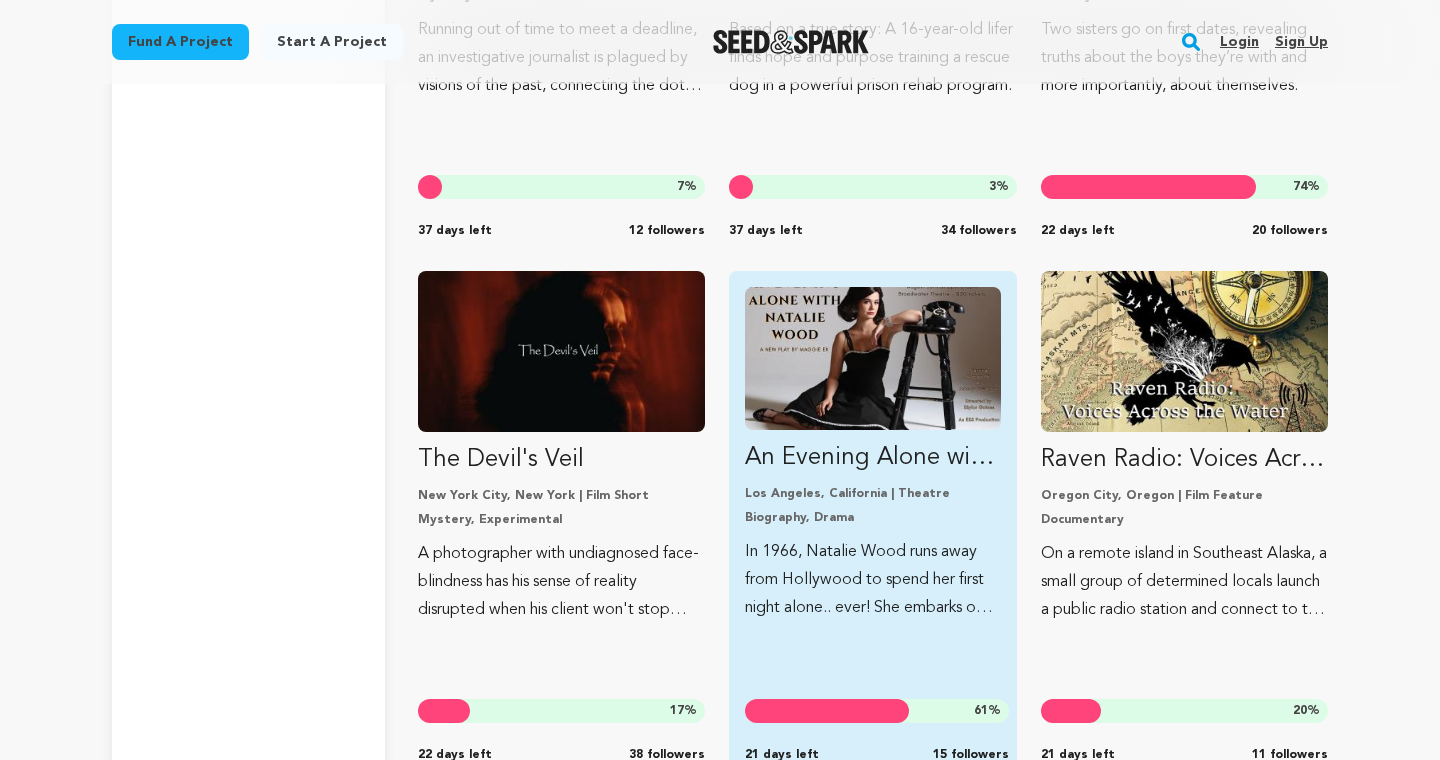 click at bounding box center [872, 358] 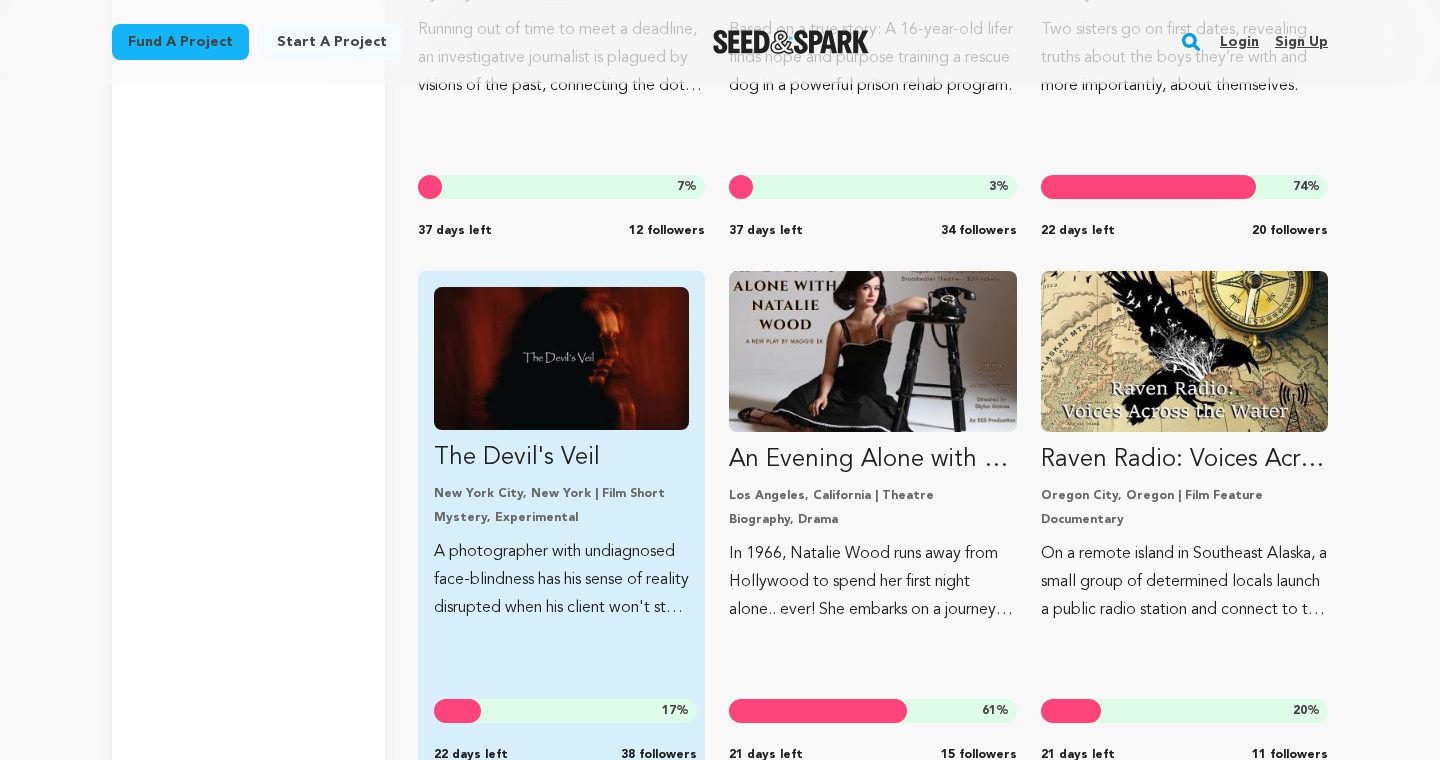 click at bounding box center (561, 358) 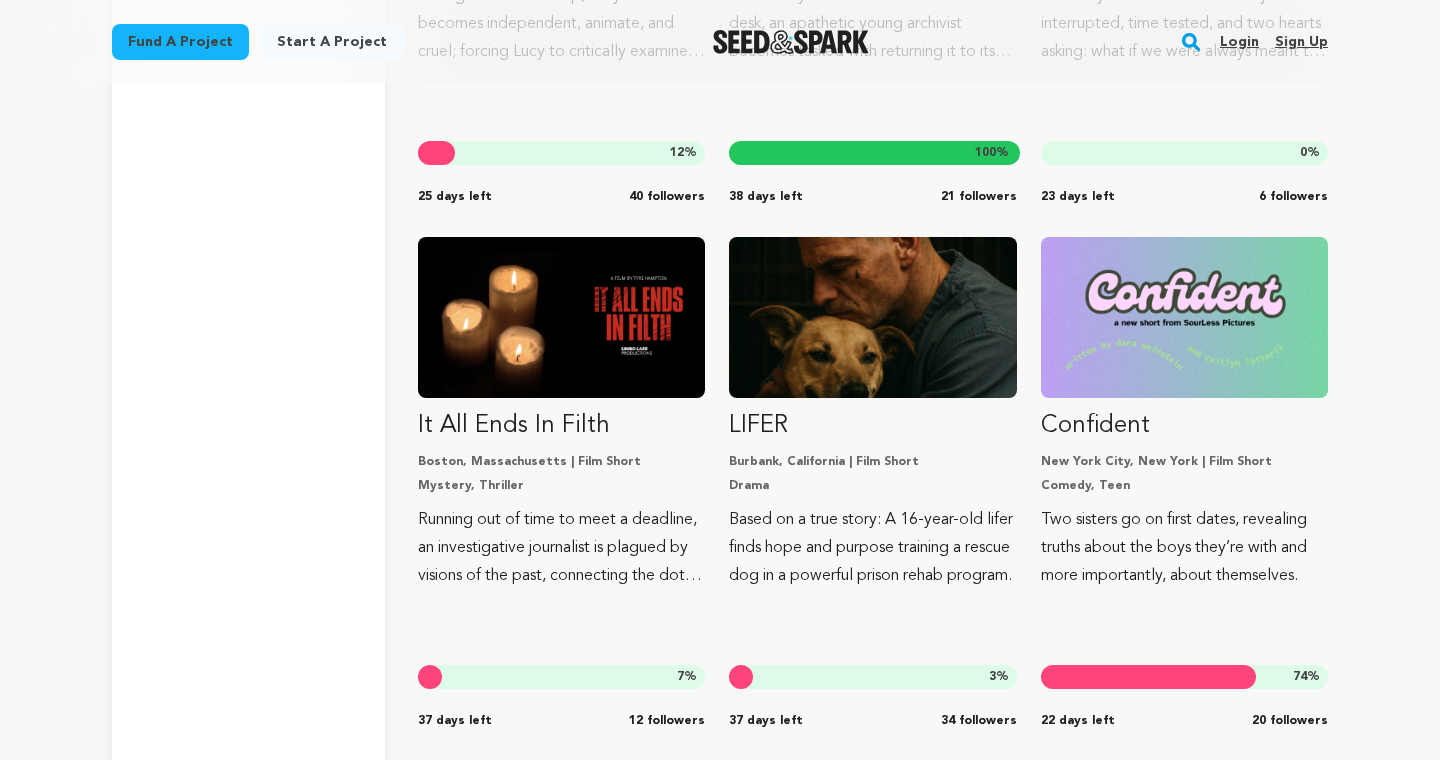 scroll, scrollTop: 9661, scrollLeft: 0, axis: vertical 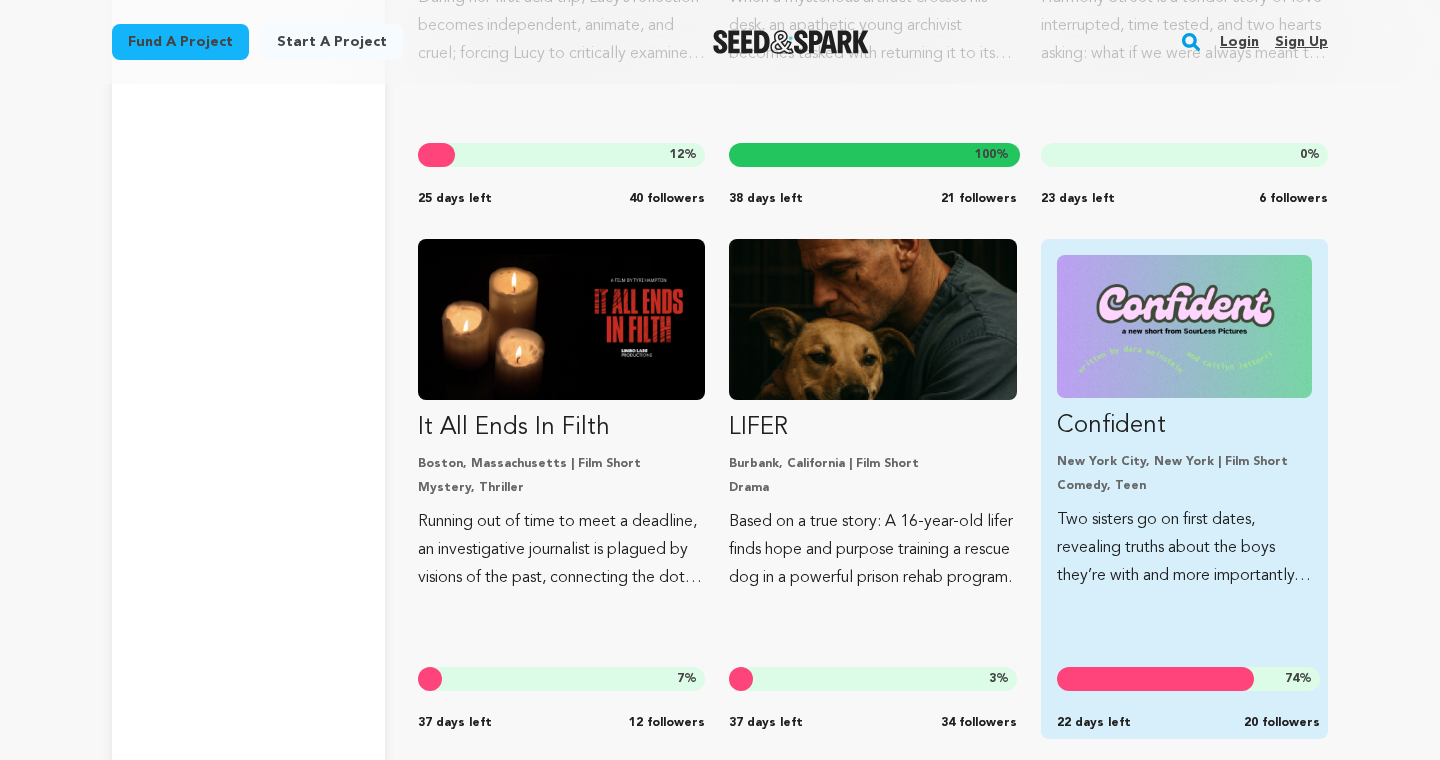 click on "Confident" at bounding box center (1184, 426) 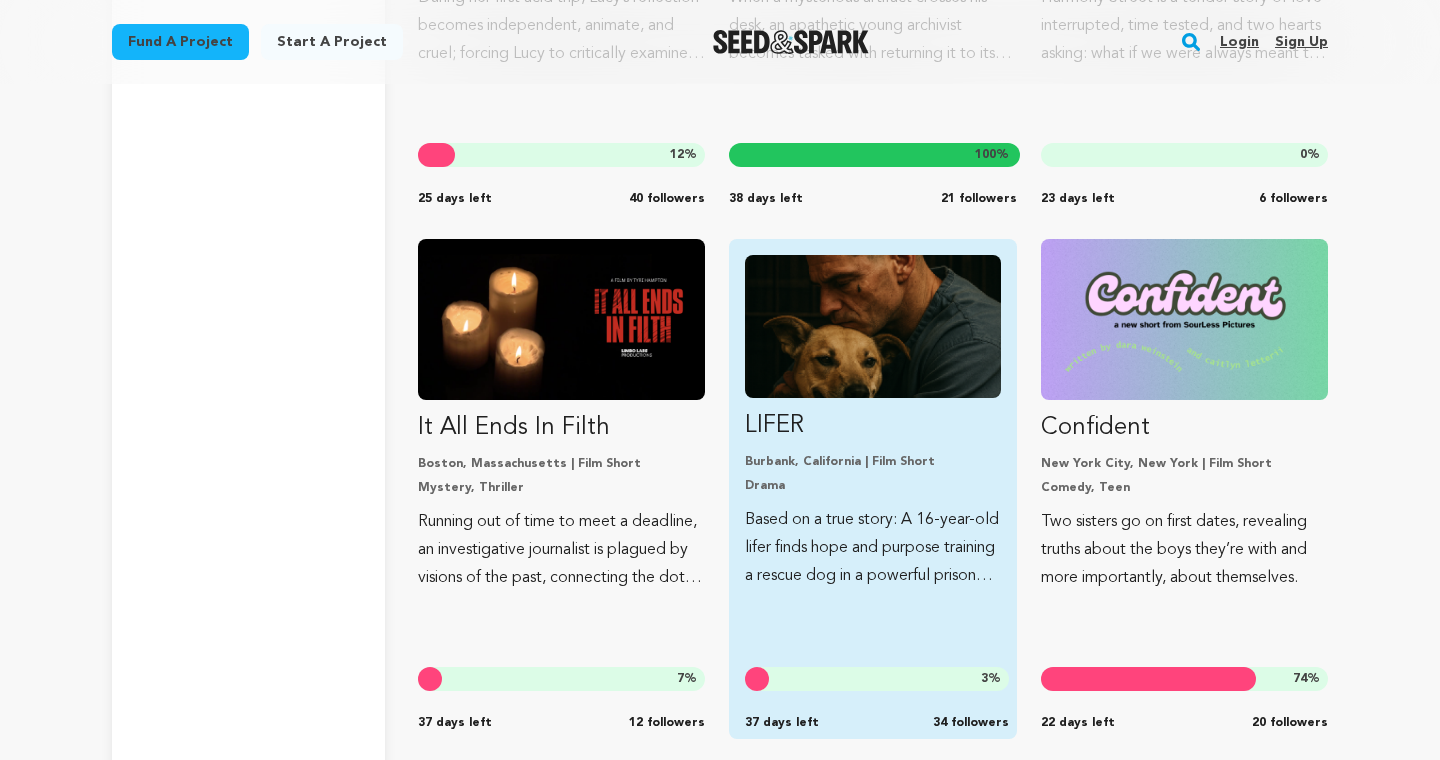 click at bounding box center [872, 326] 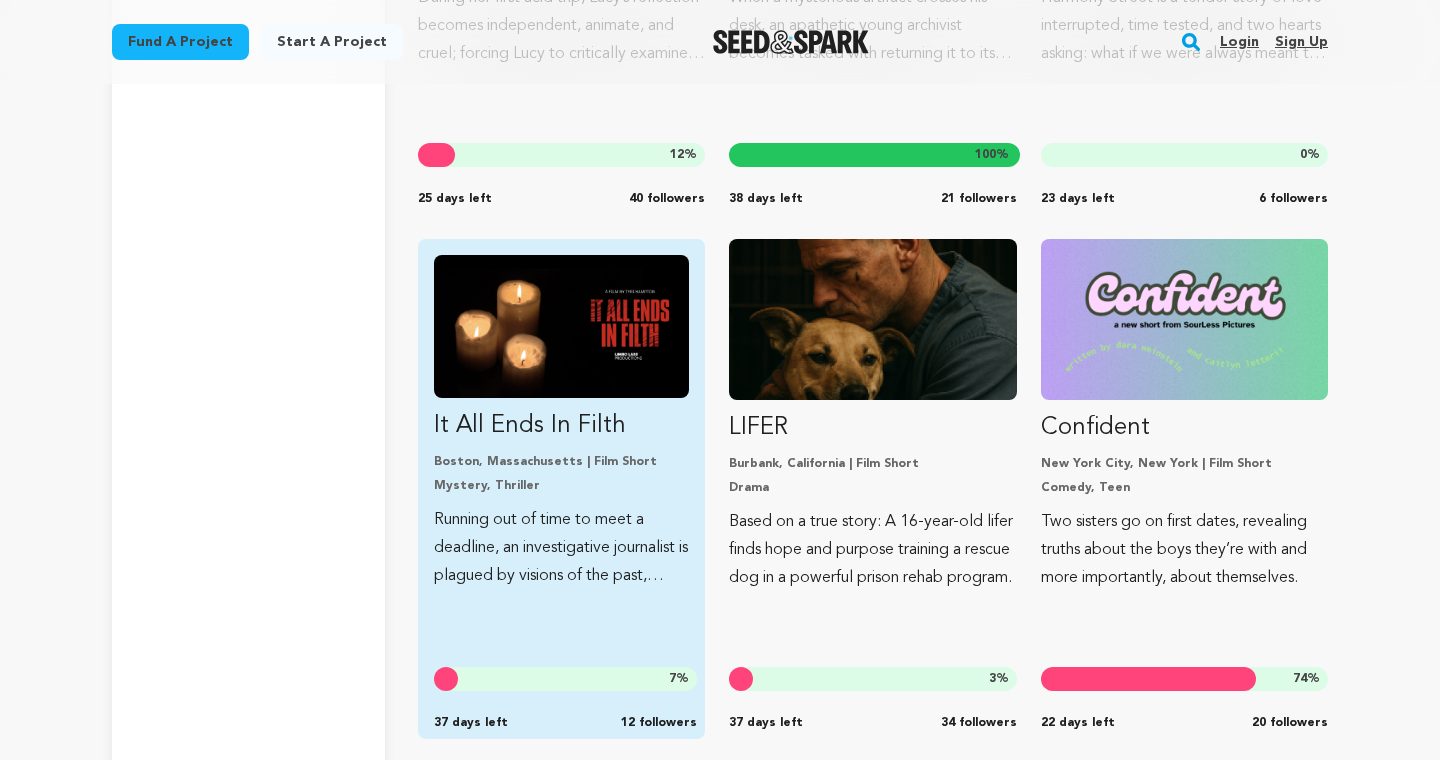 click at bounding box center [561, 326] 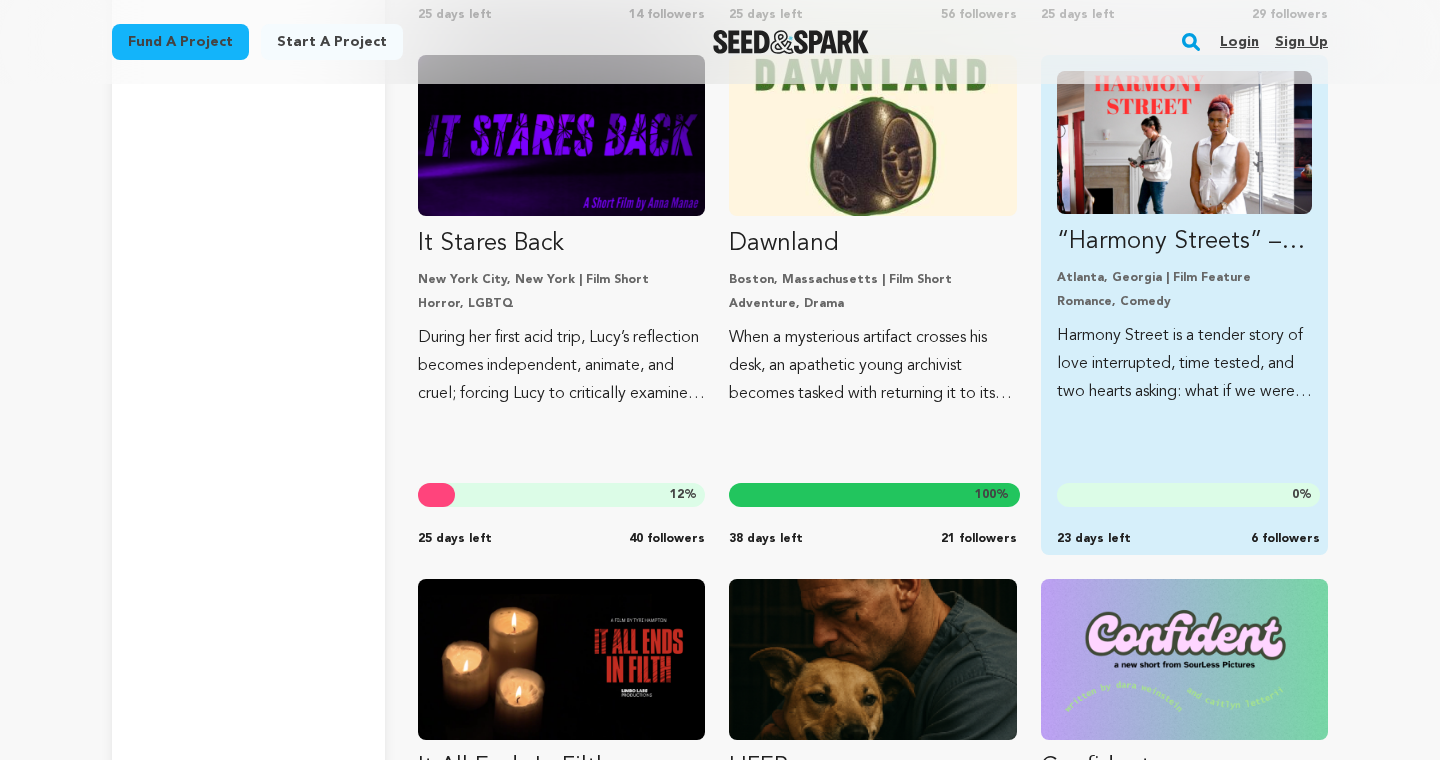 scroll, scrollTop: 9296, scrollLeft: 0, axis: vertical 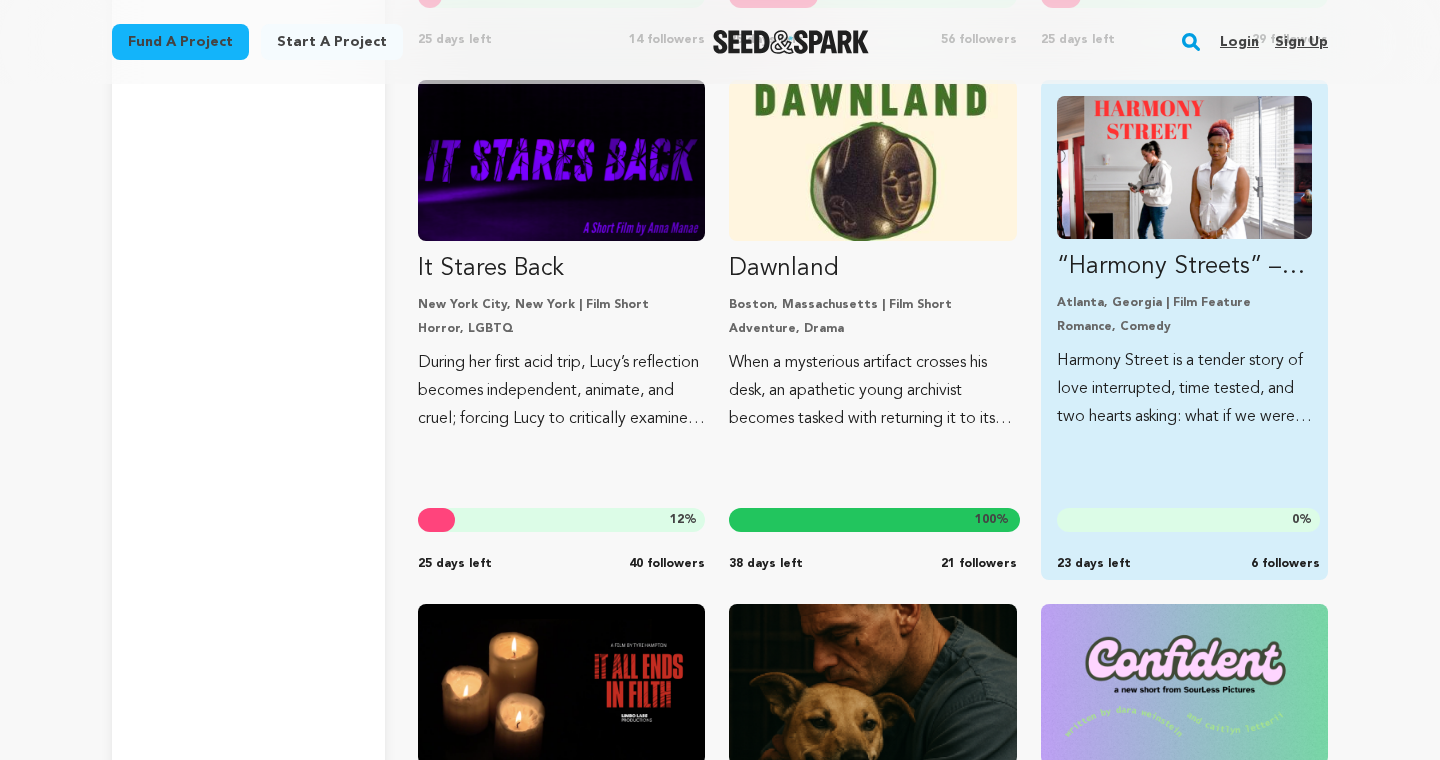 click at bounding box center (1184, 167) 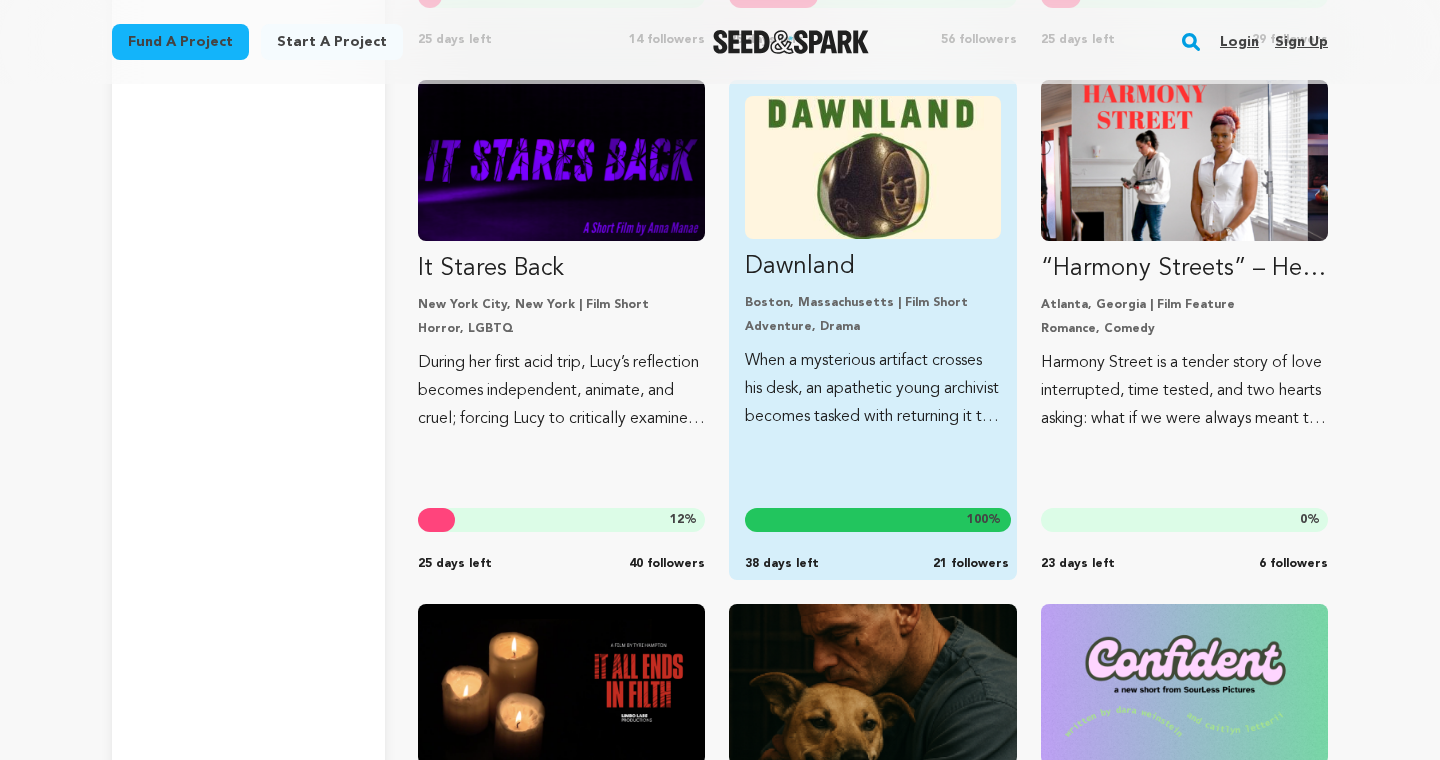 click at bounding box center [872, 167] 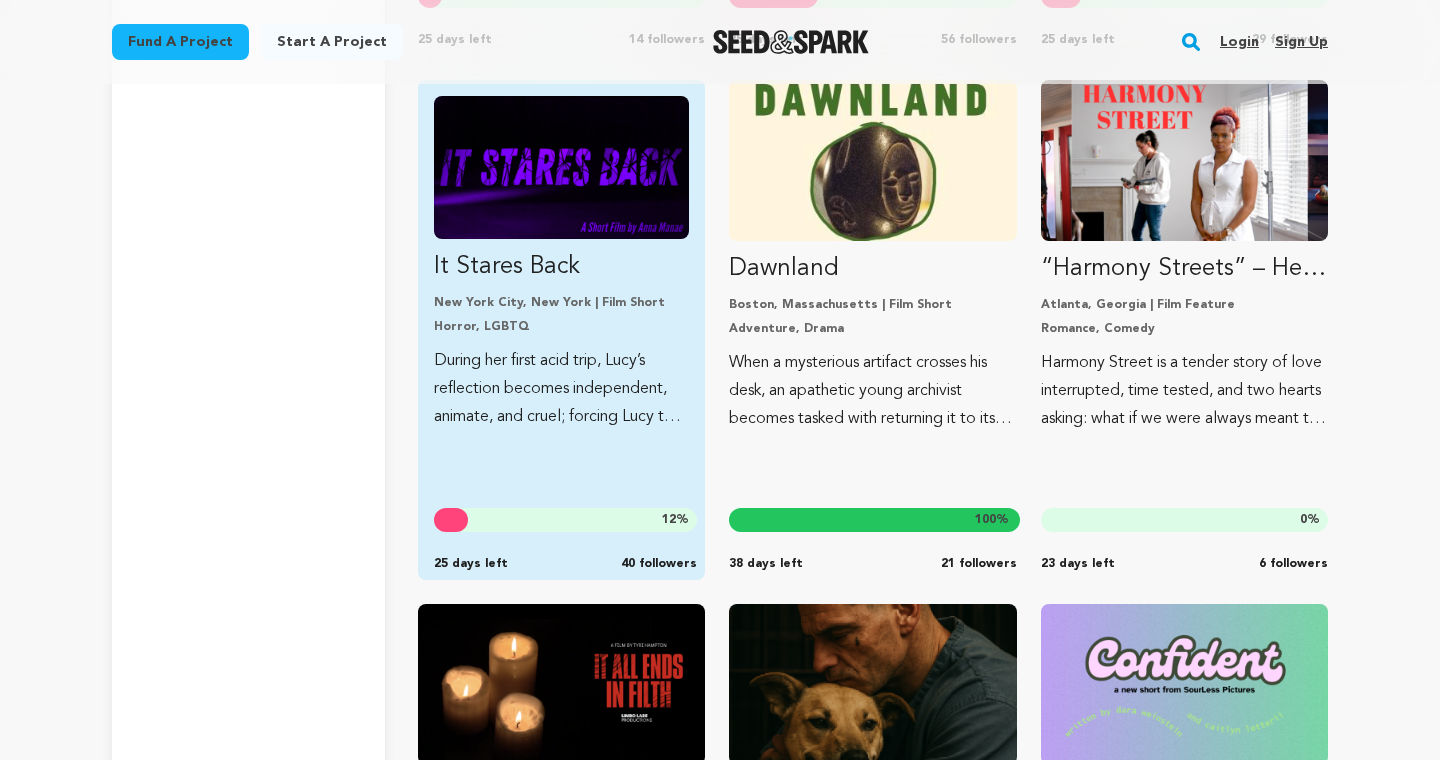 click at bounding box center [561, 167] 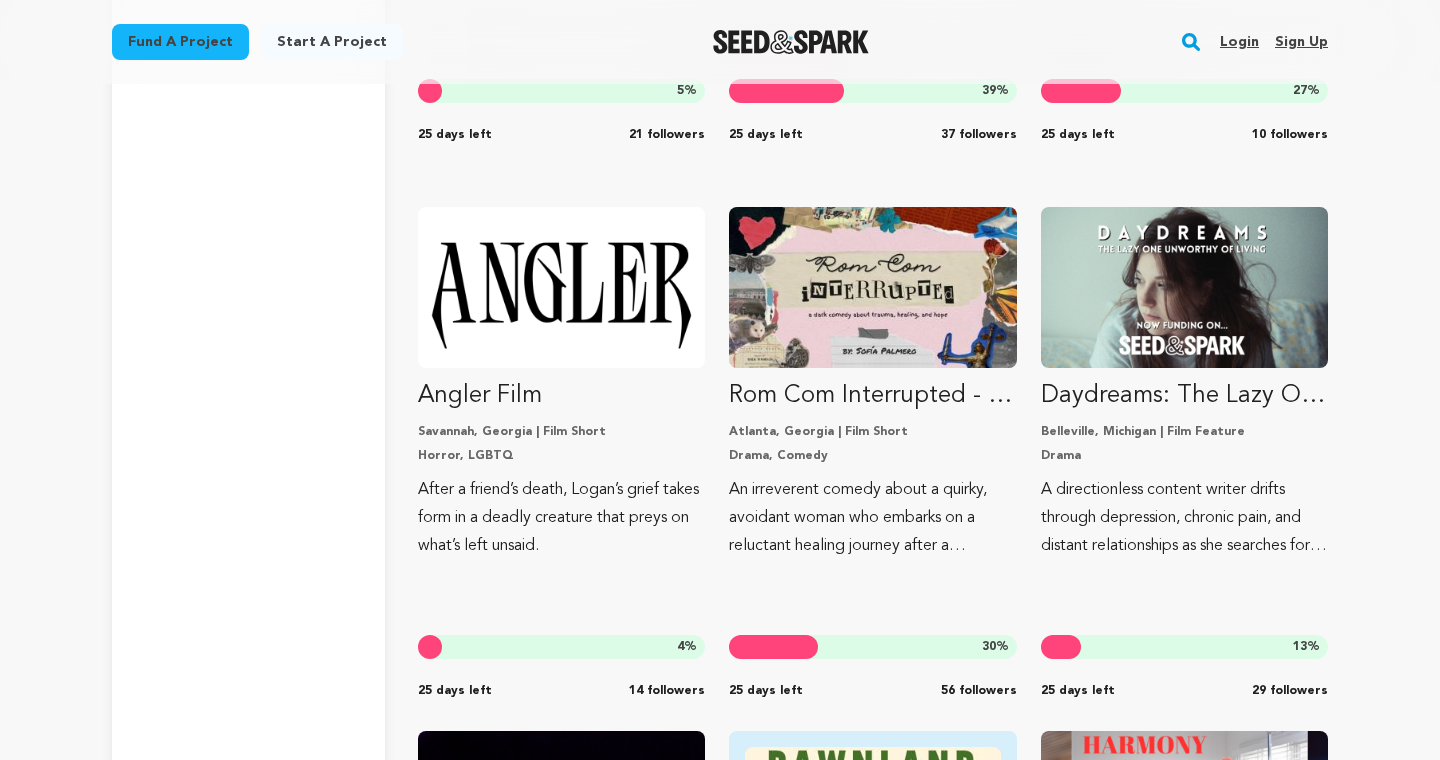 scroll, scrollTop: 8617, scrollLeft: 0, axis: vertical 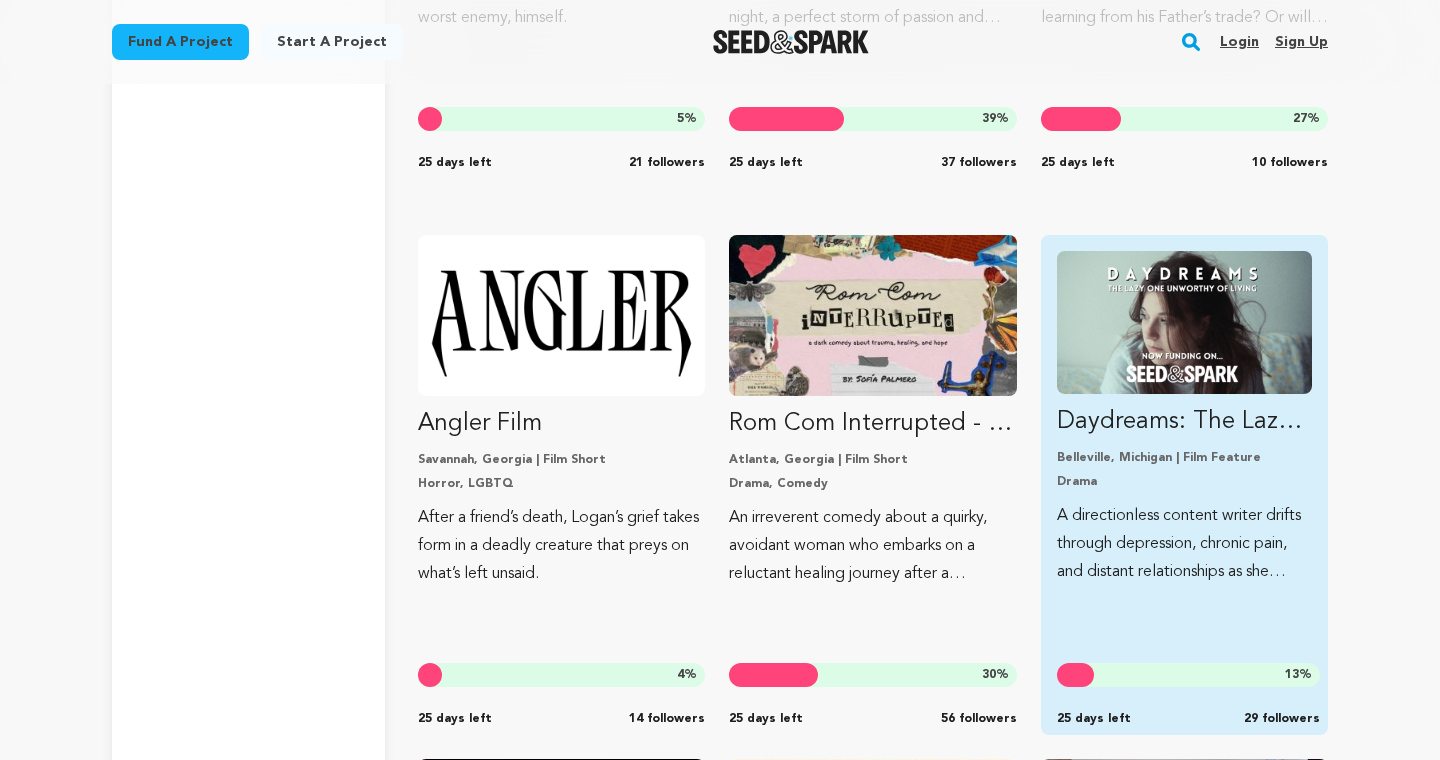 click at bounding box center (1184, 322) 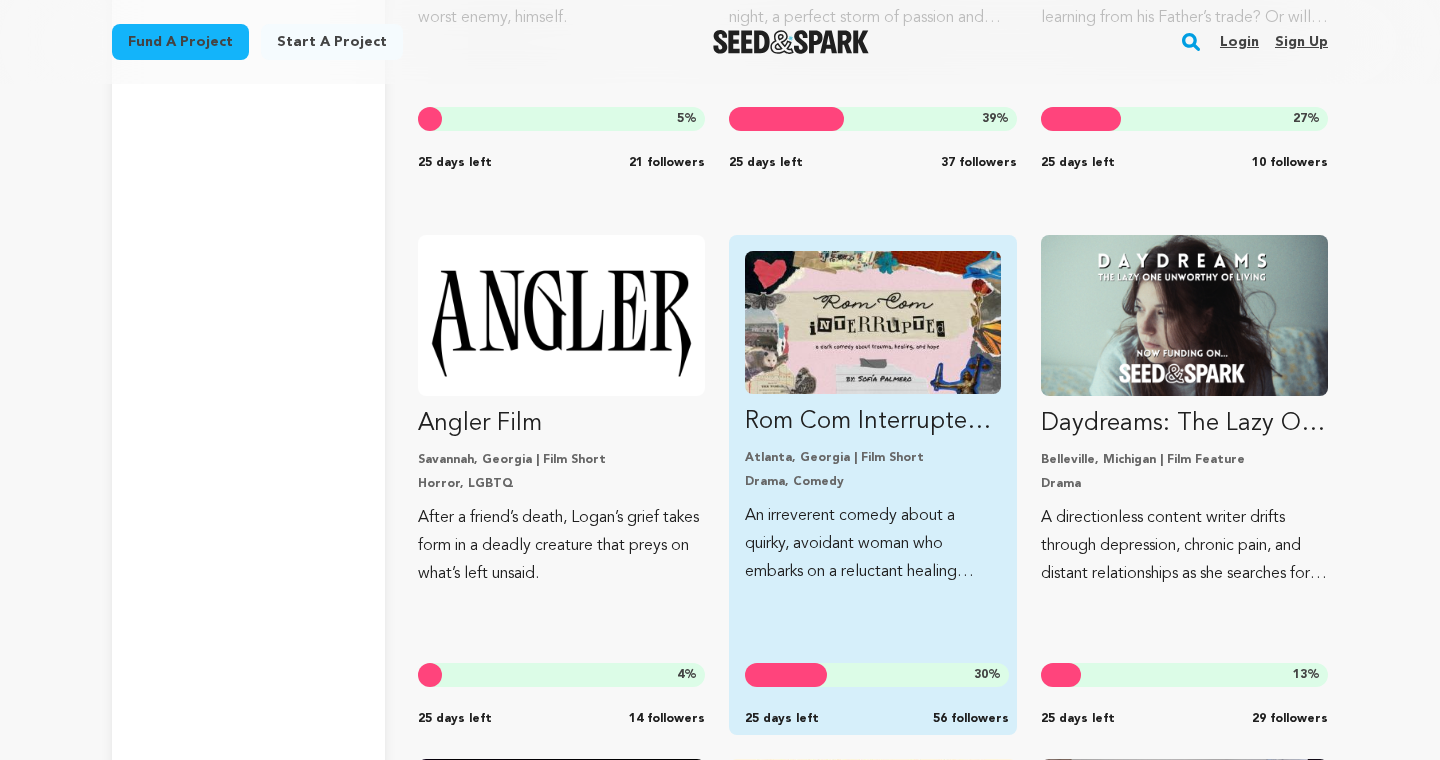 click at bounding box center [872, 322] 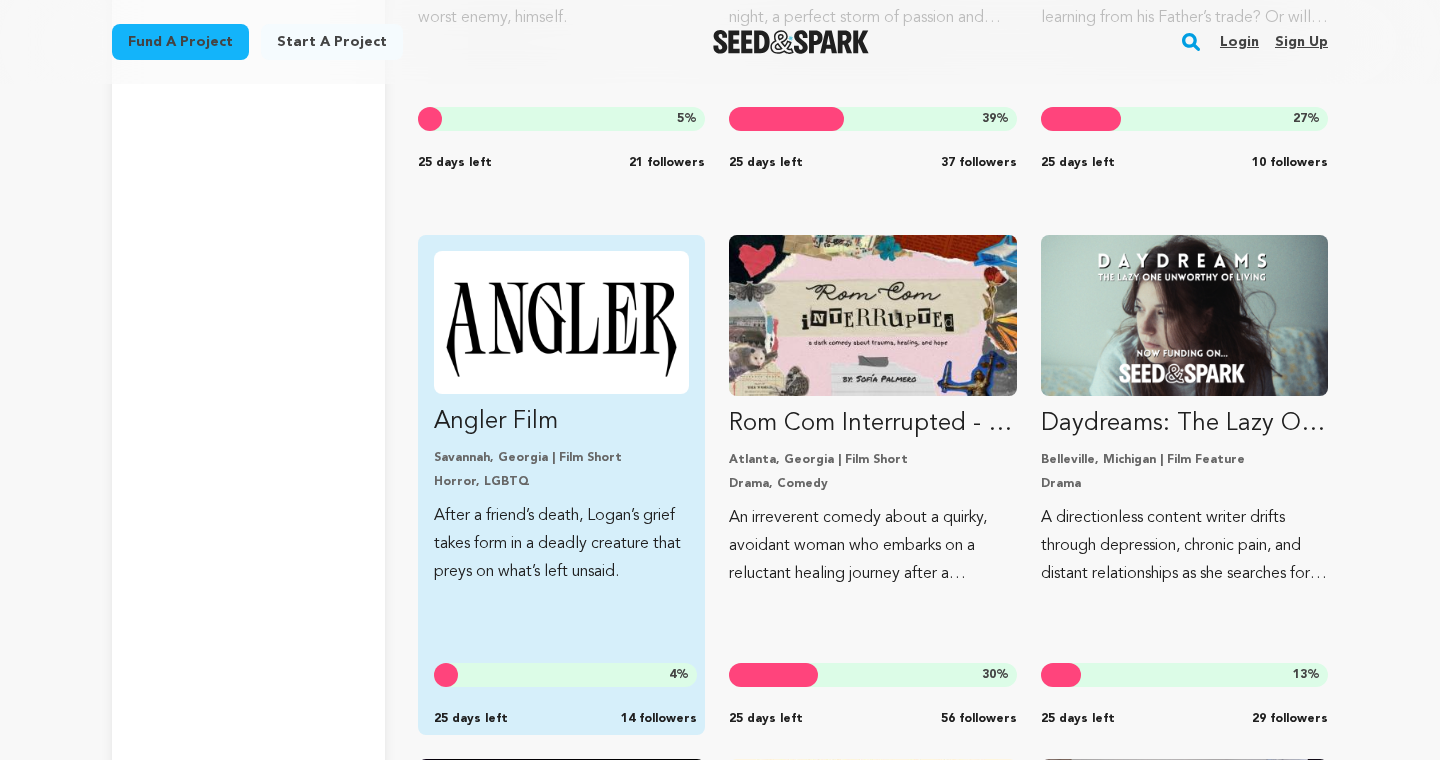 click at bounding box center [561, 322] 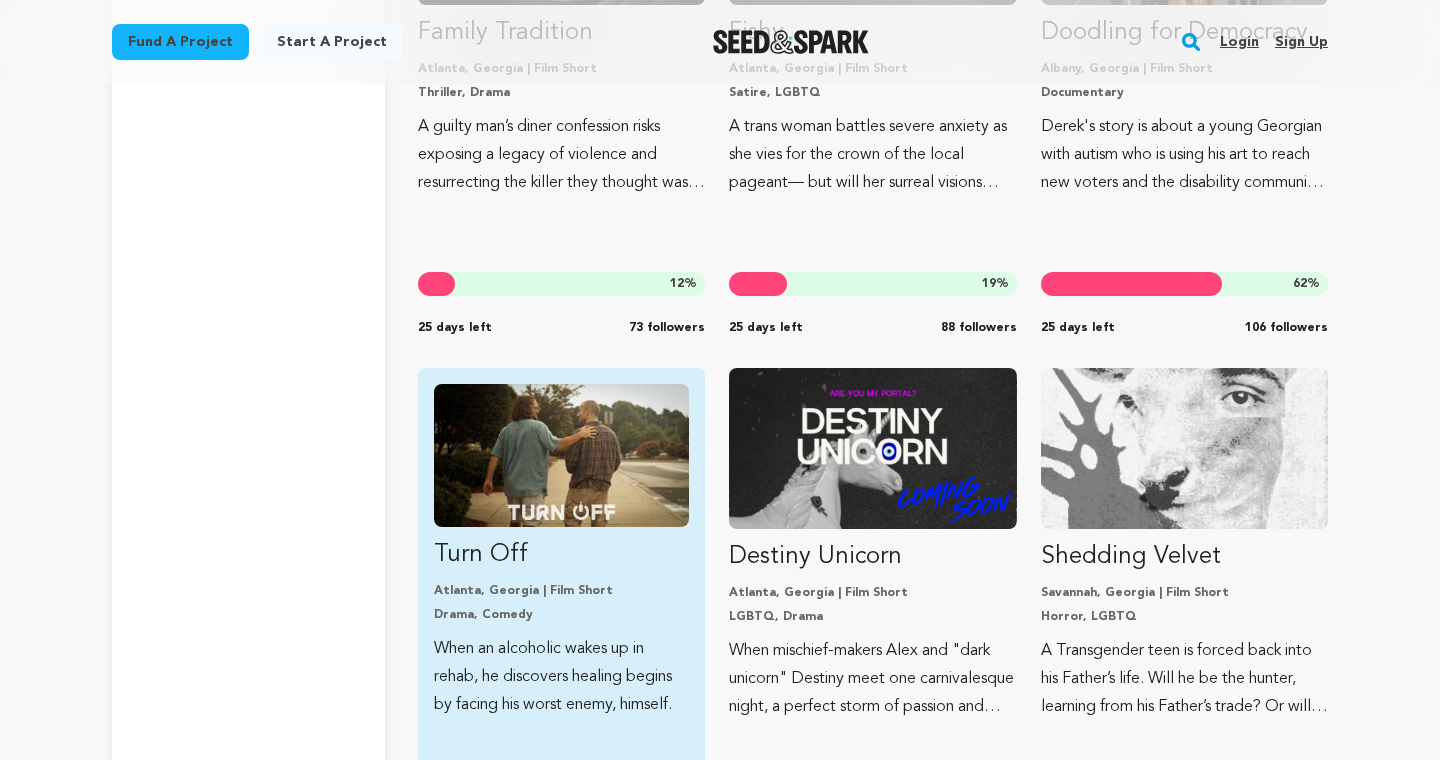 scroll, scrollTop: 7930, scrollLeft: 0, axis: vertical 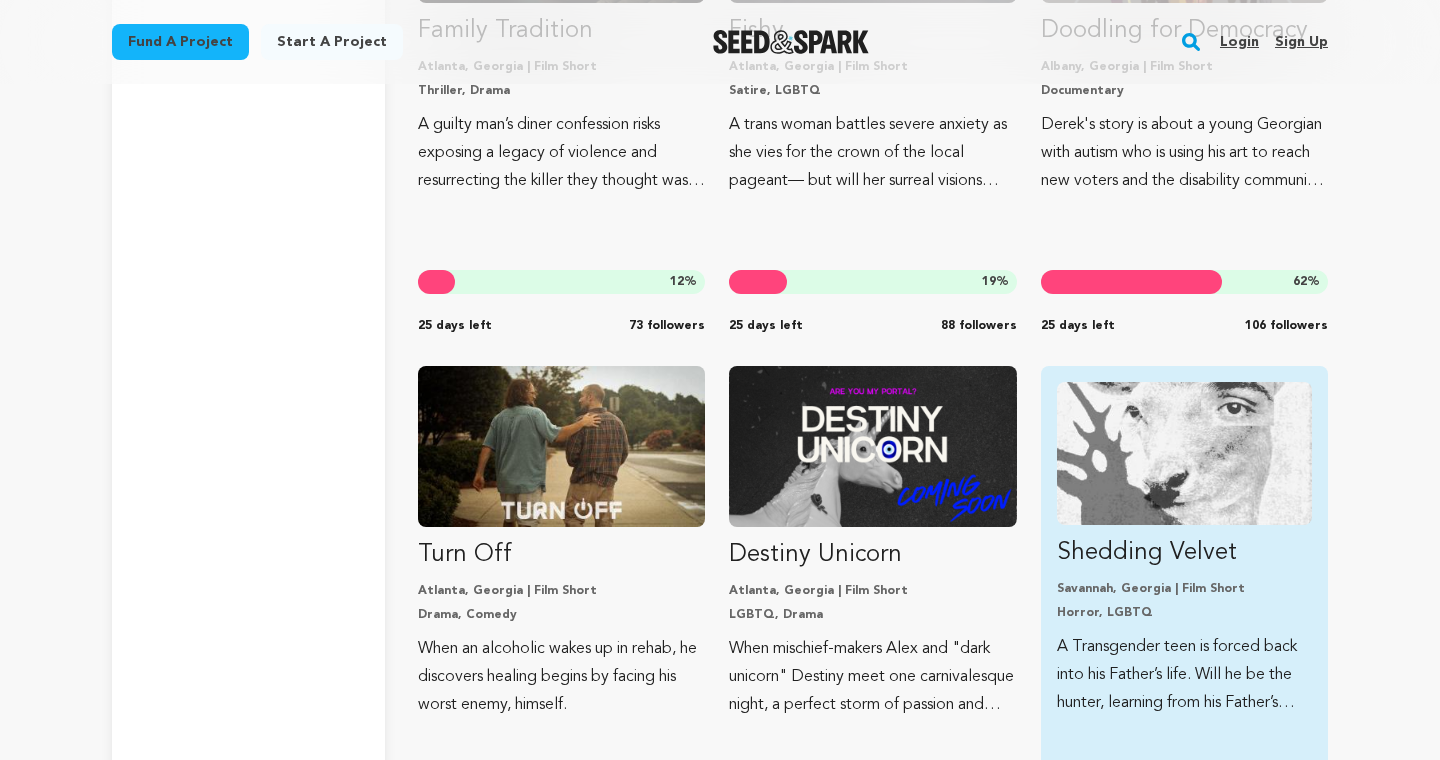 click at bounding box center [1184, 453] 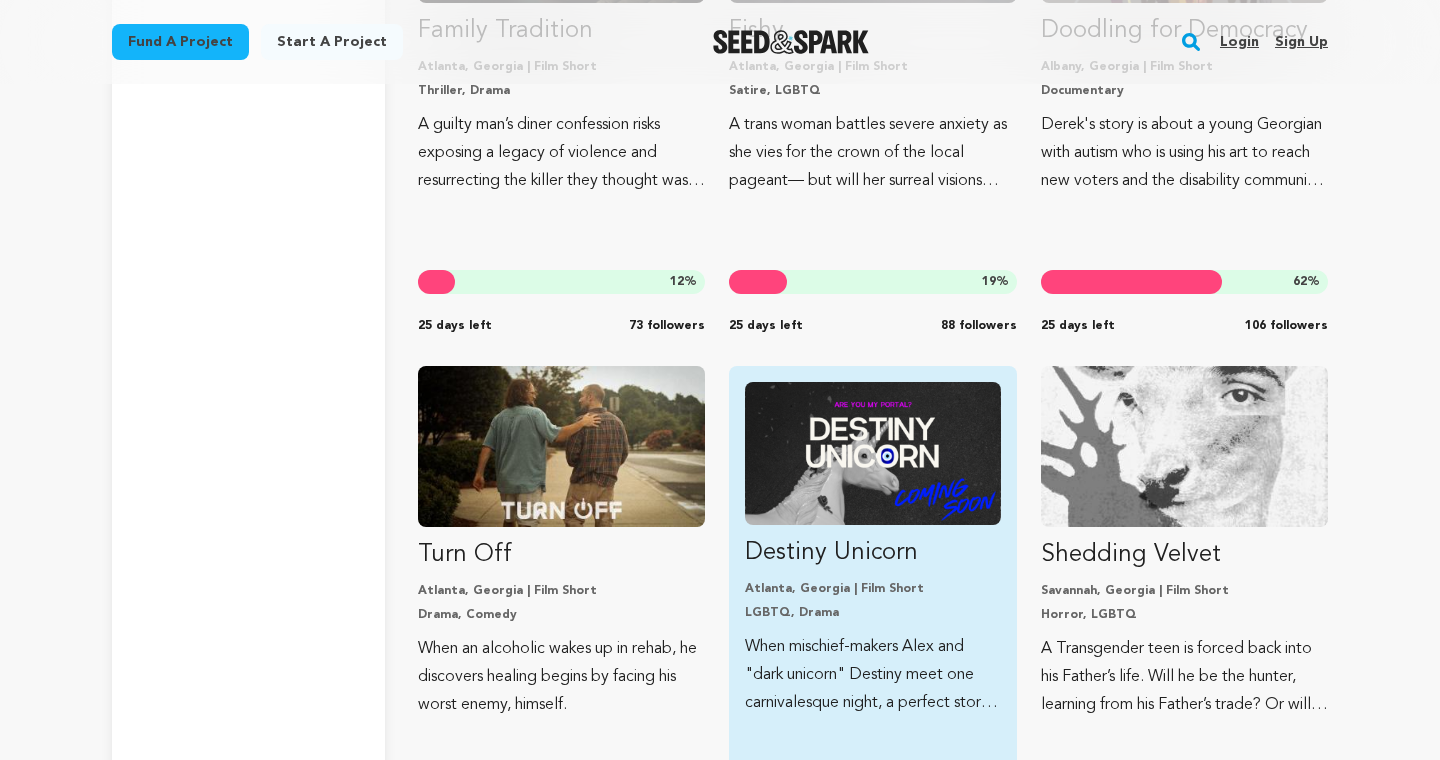 click at bounding box center [872, 453] 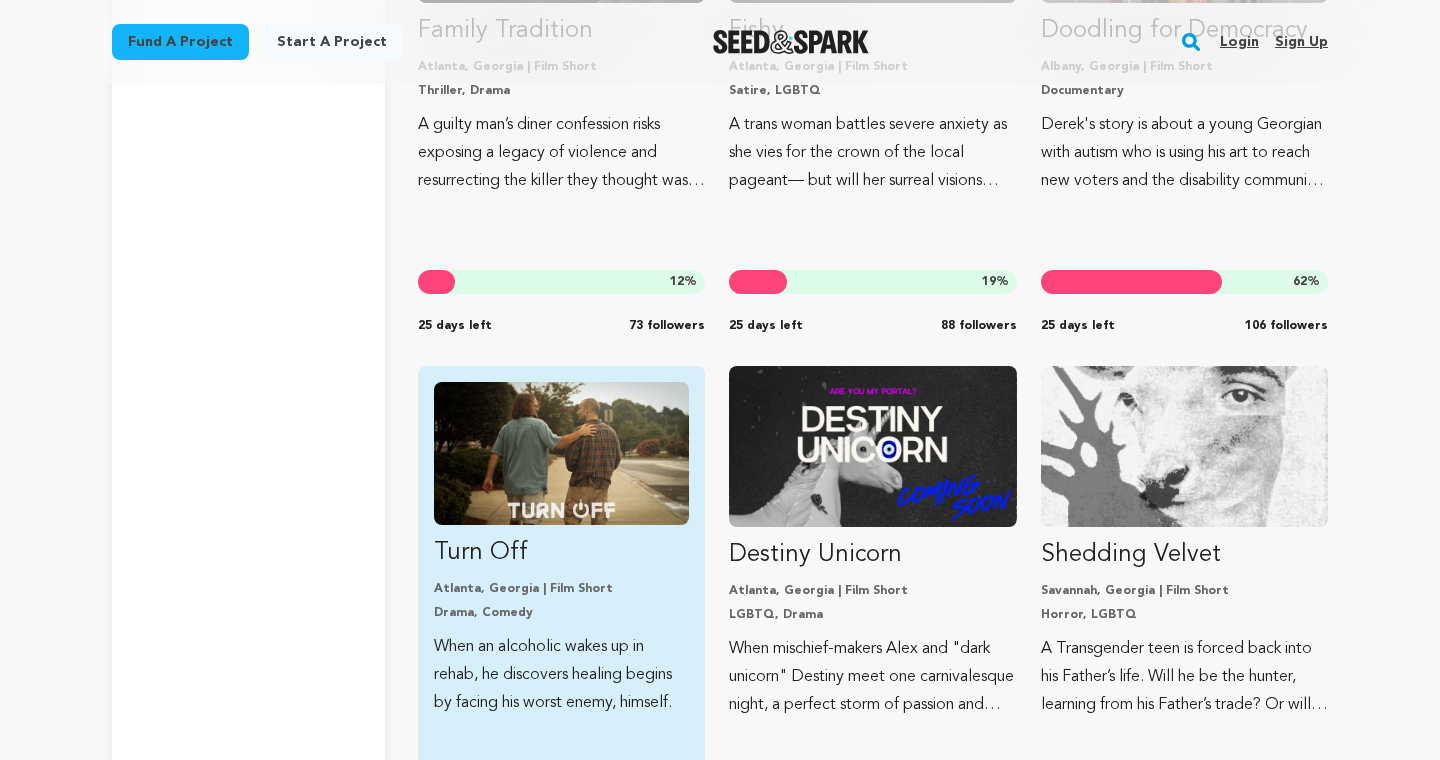 click at bounding box center [561, 453] 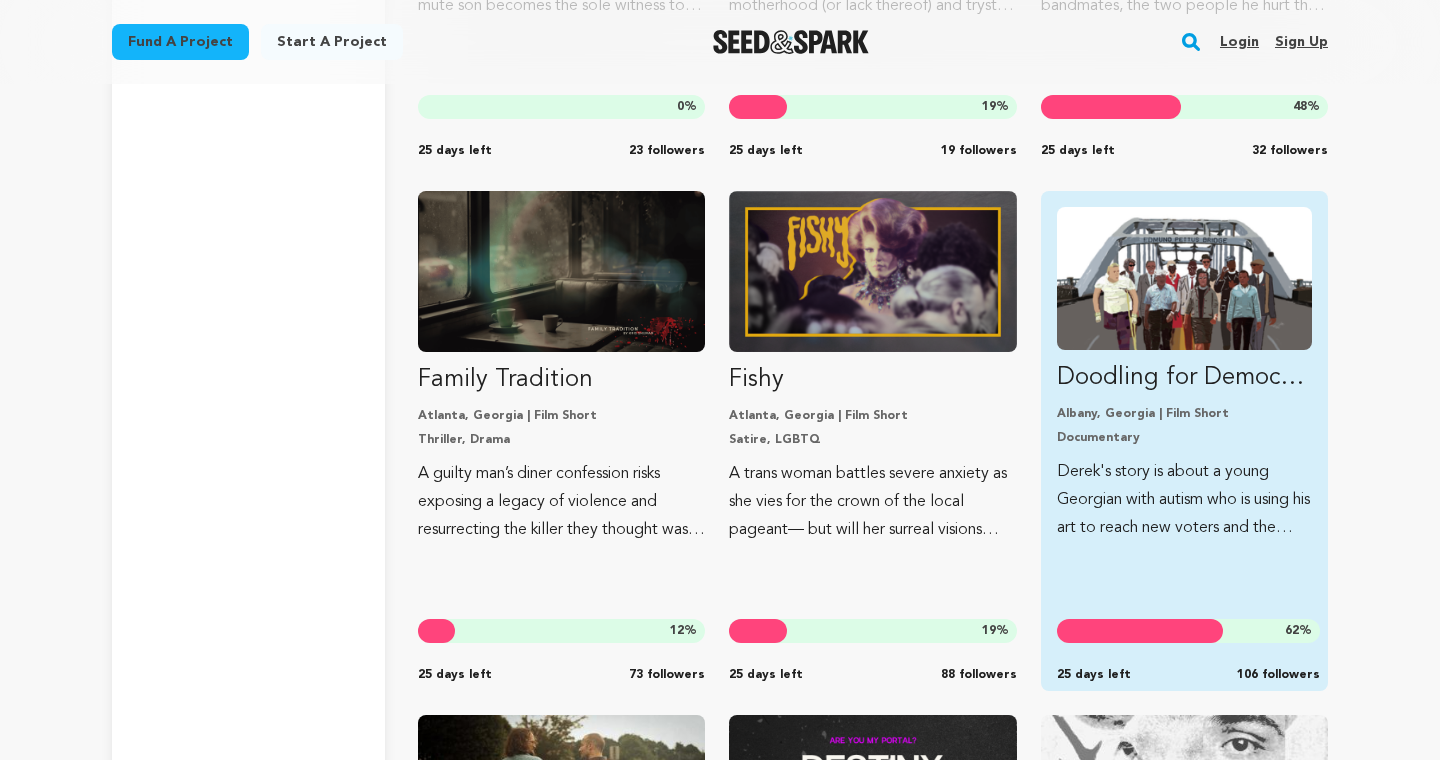 scroll, scrollTop: 7472, scrollLeft: 0, axis: vertical 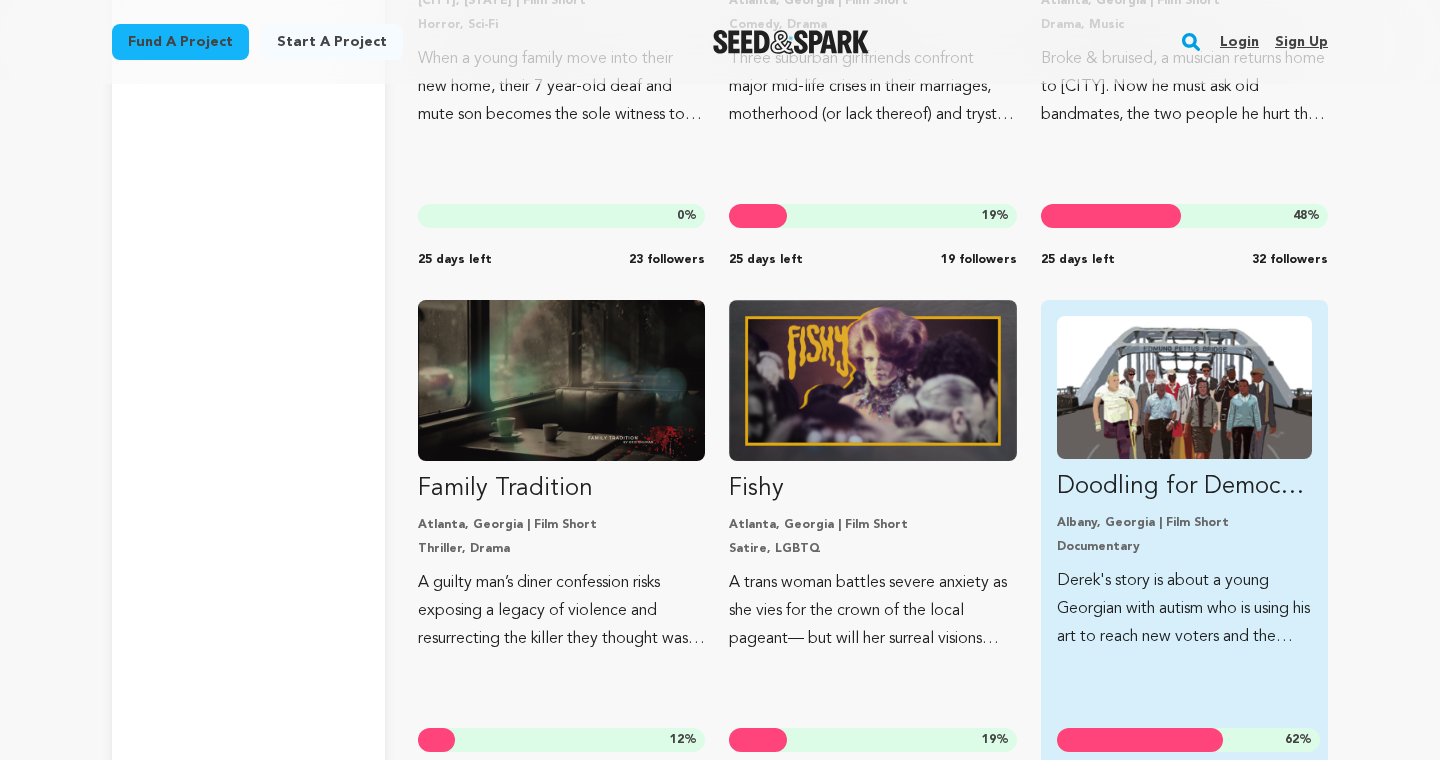 click at bounding box center (1184, 387) 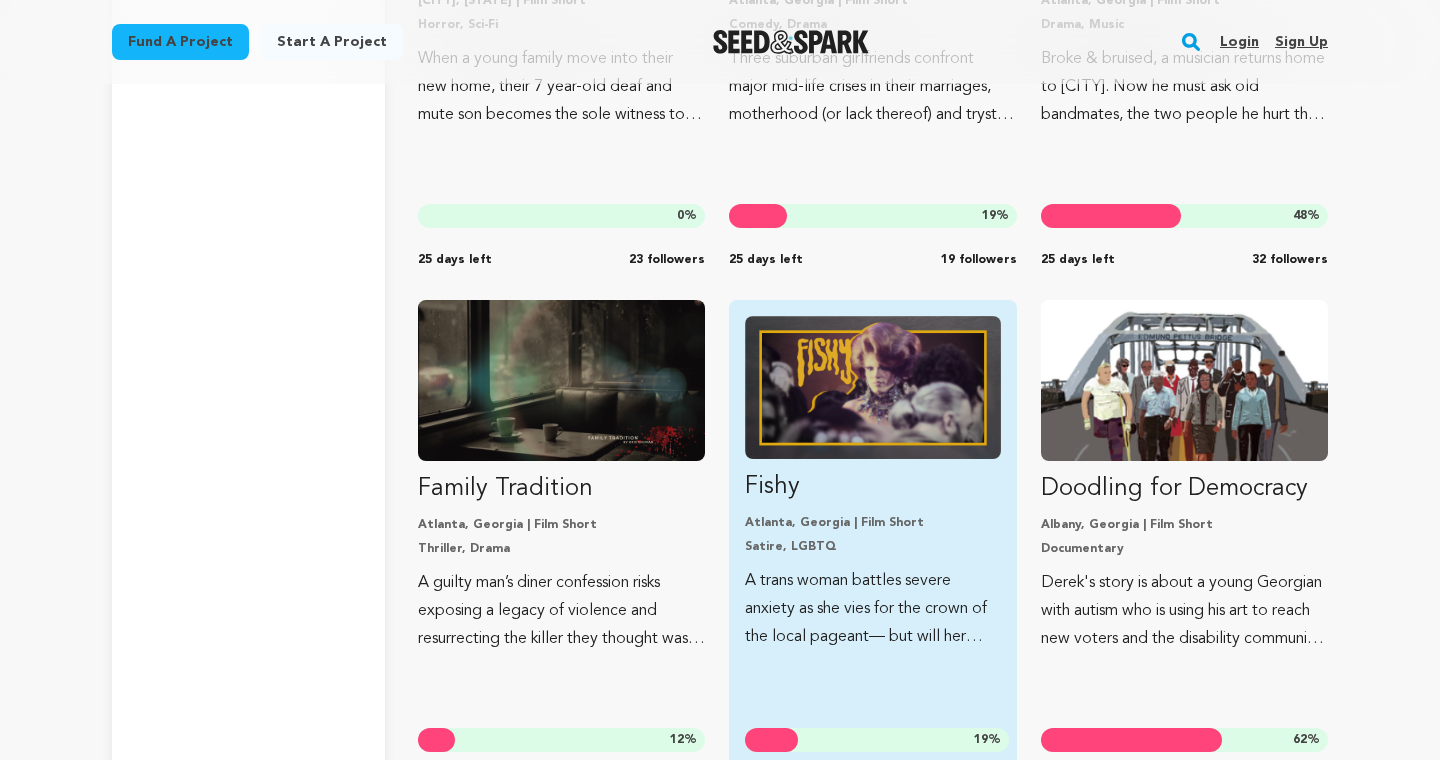 click at bounding box center [872, 387] 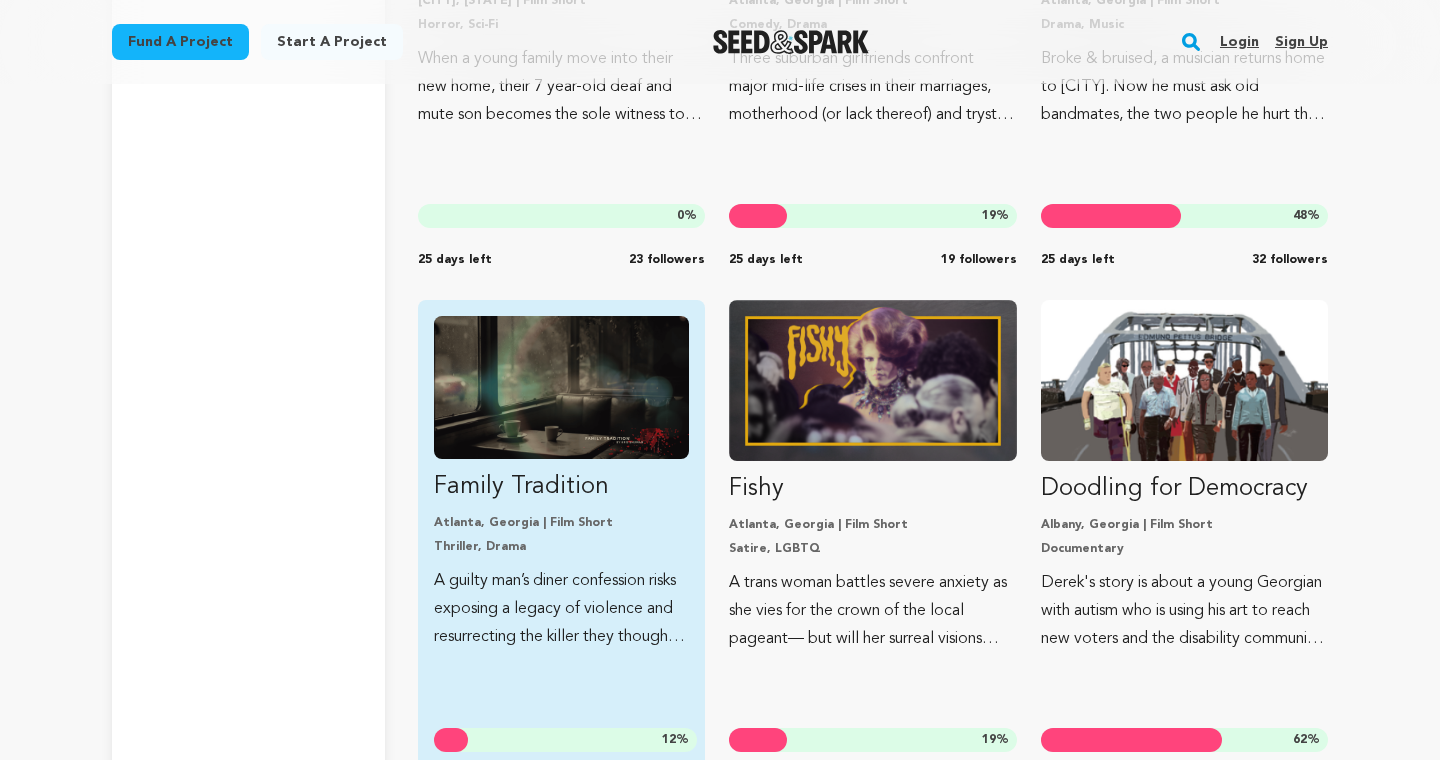 click at bounding box center [561, 387] 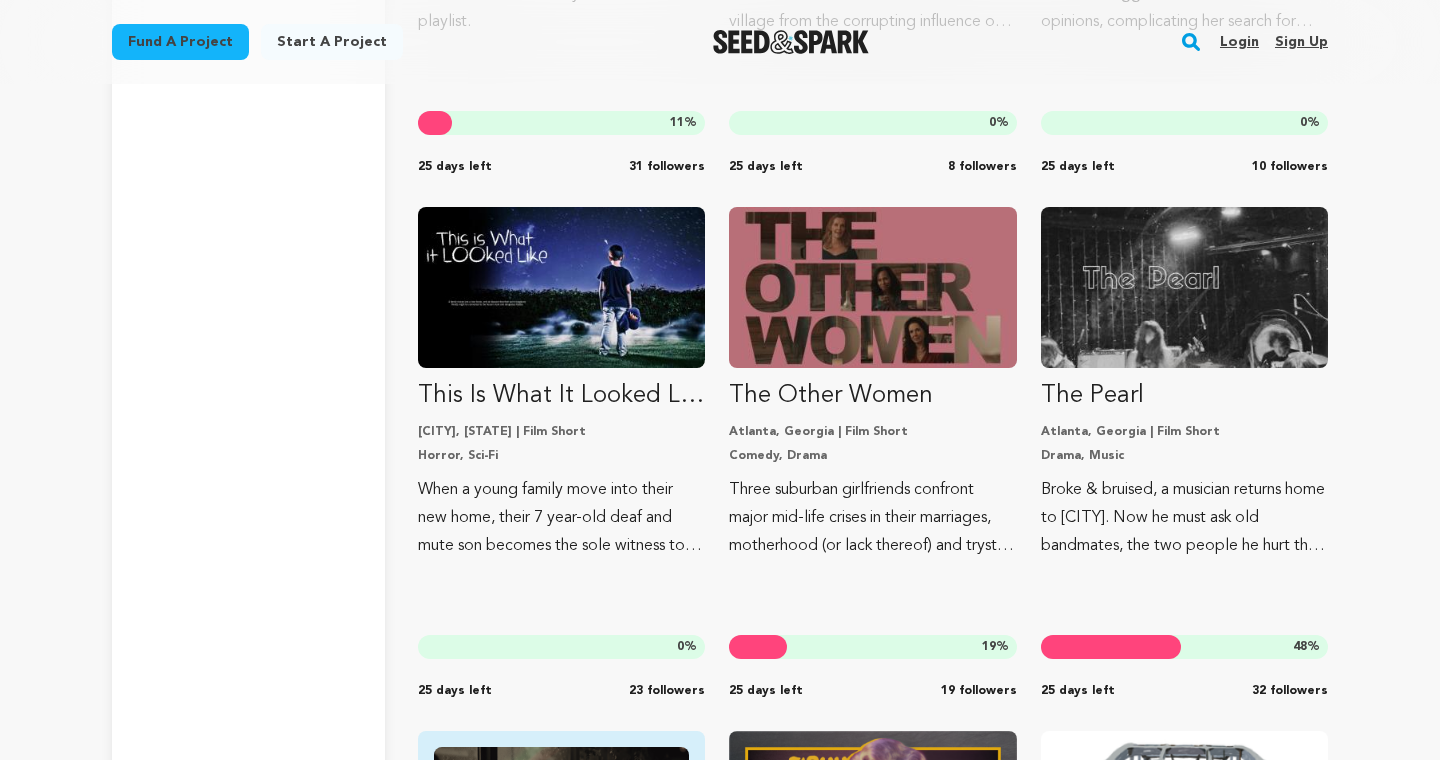 scroll, scrollTop: 7011, scrollLeft: 0, axis: vertical 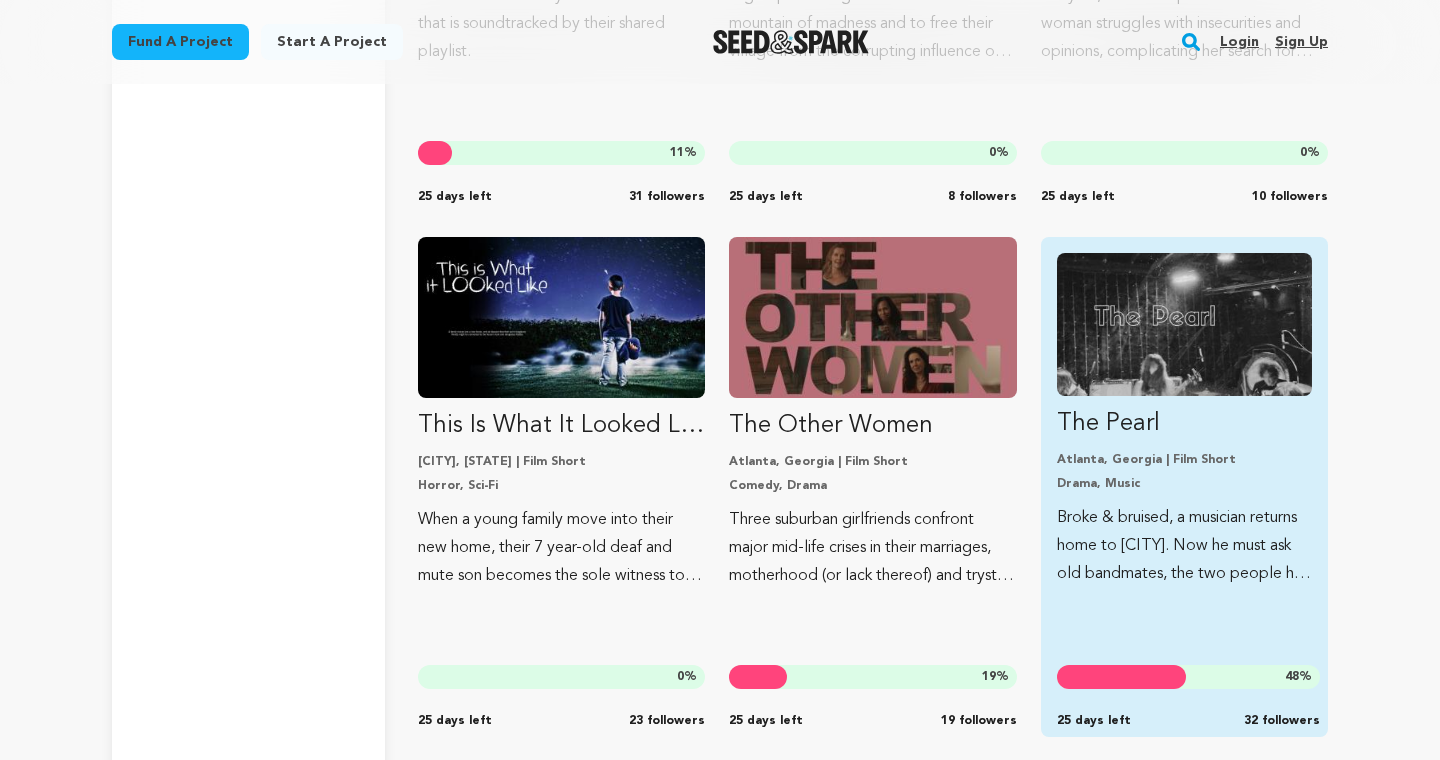 click at bounding box center [1184, 324] 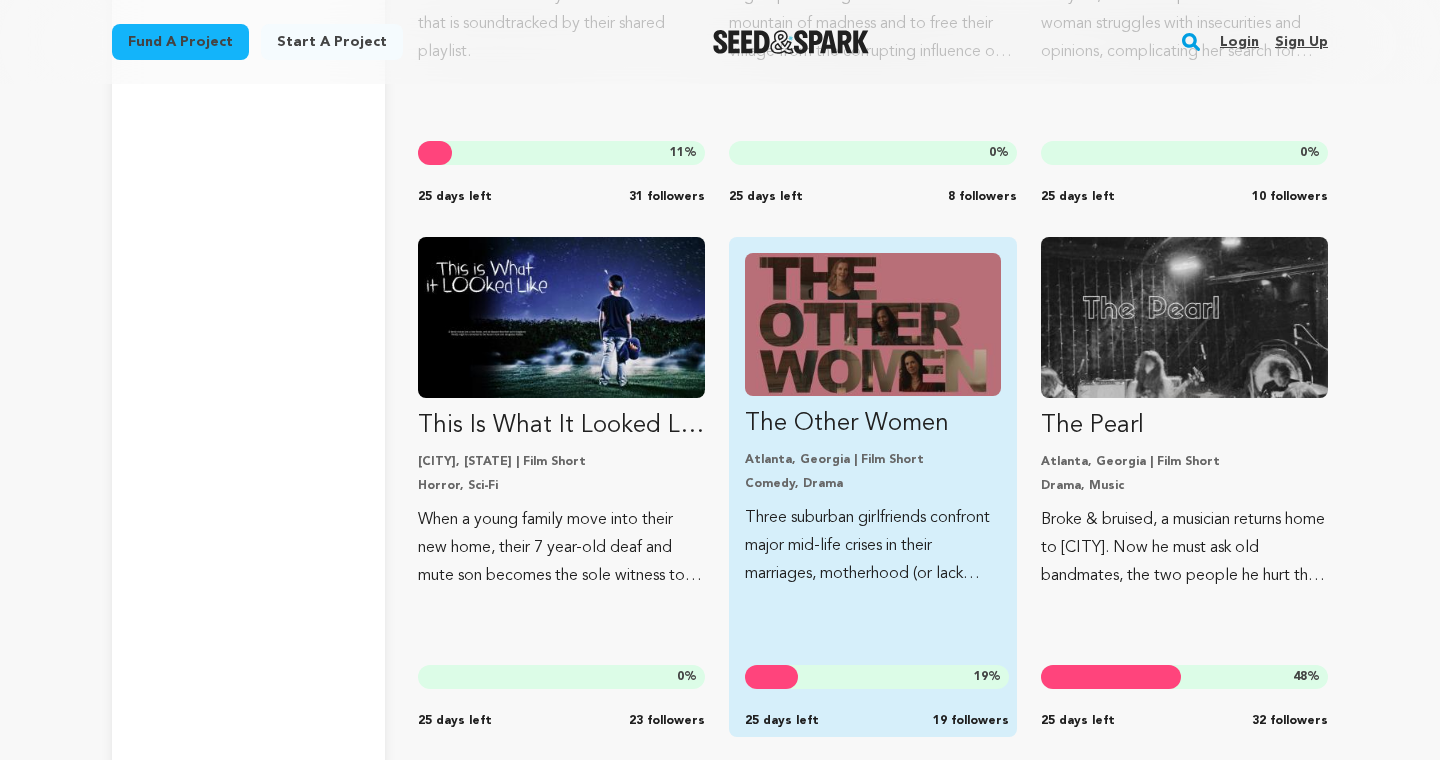 click at bounding box center [872, 324] 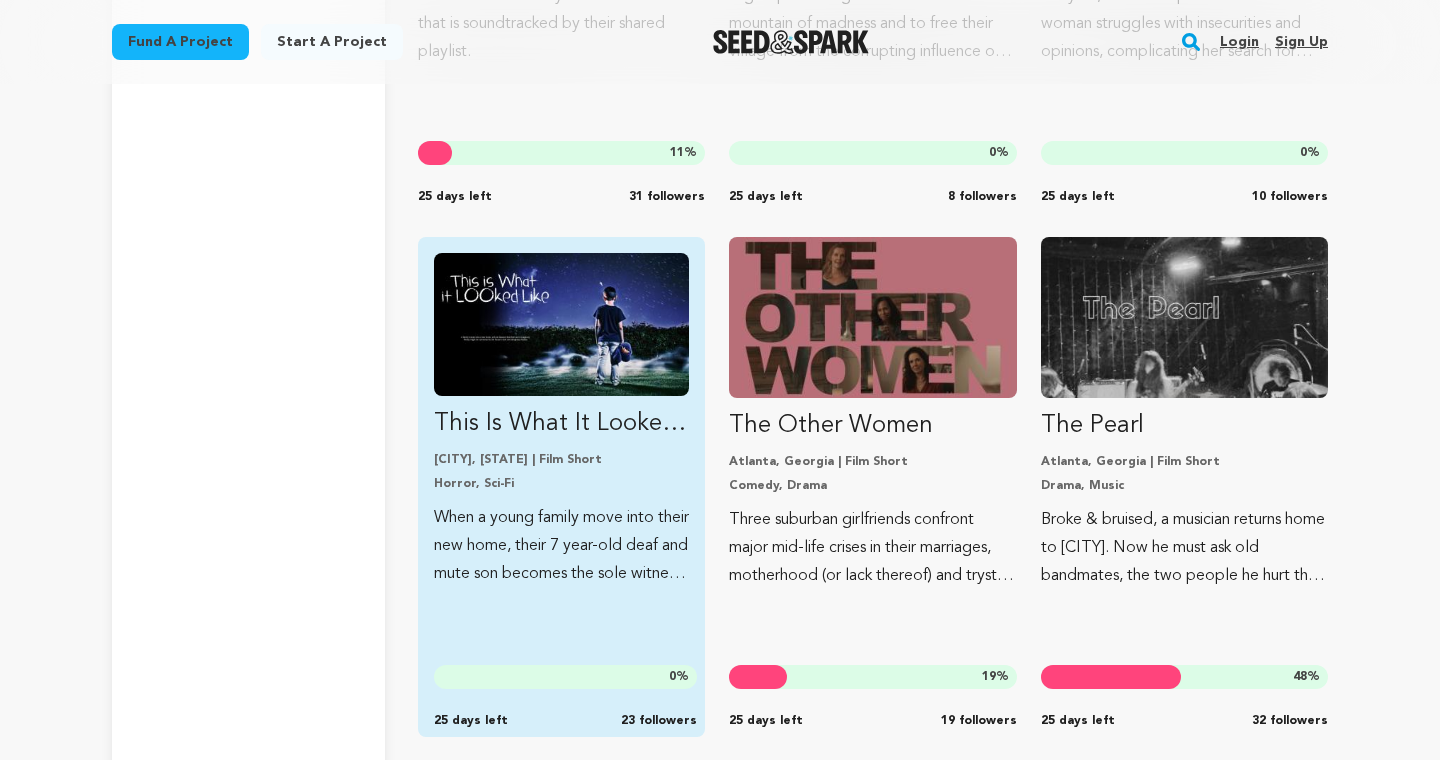 click at bounding box center (561, 324) 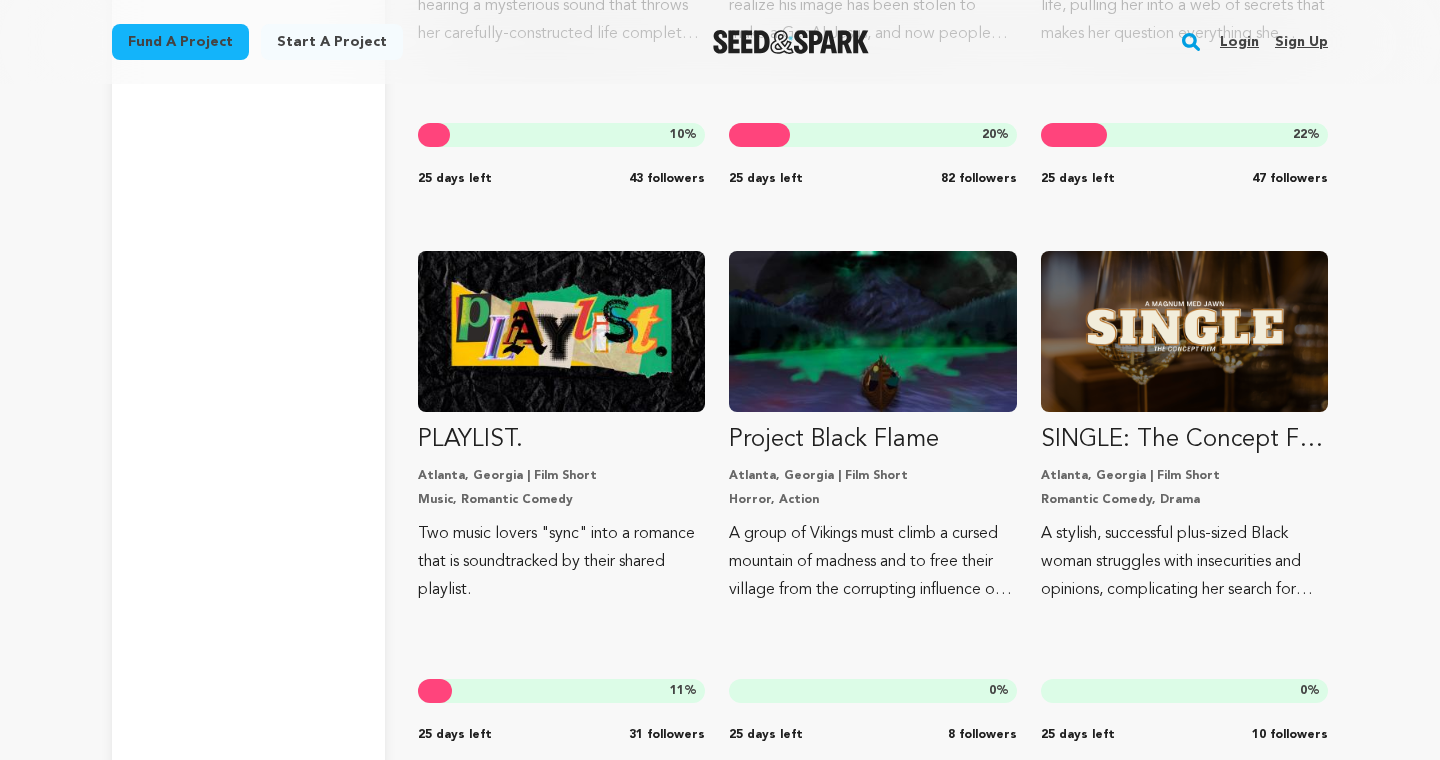 scroll, scrollTop: 6469, scrollLeft: 0, axis: vertical 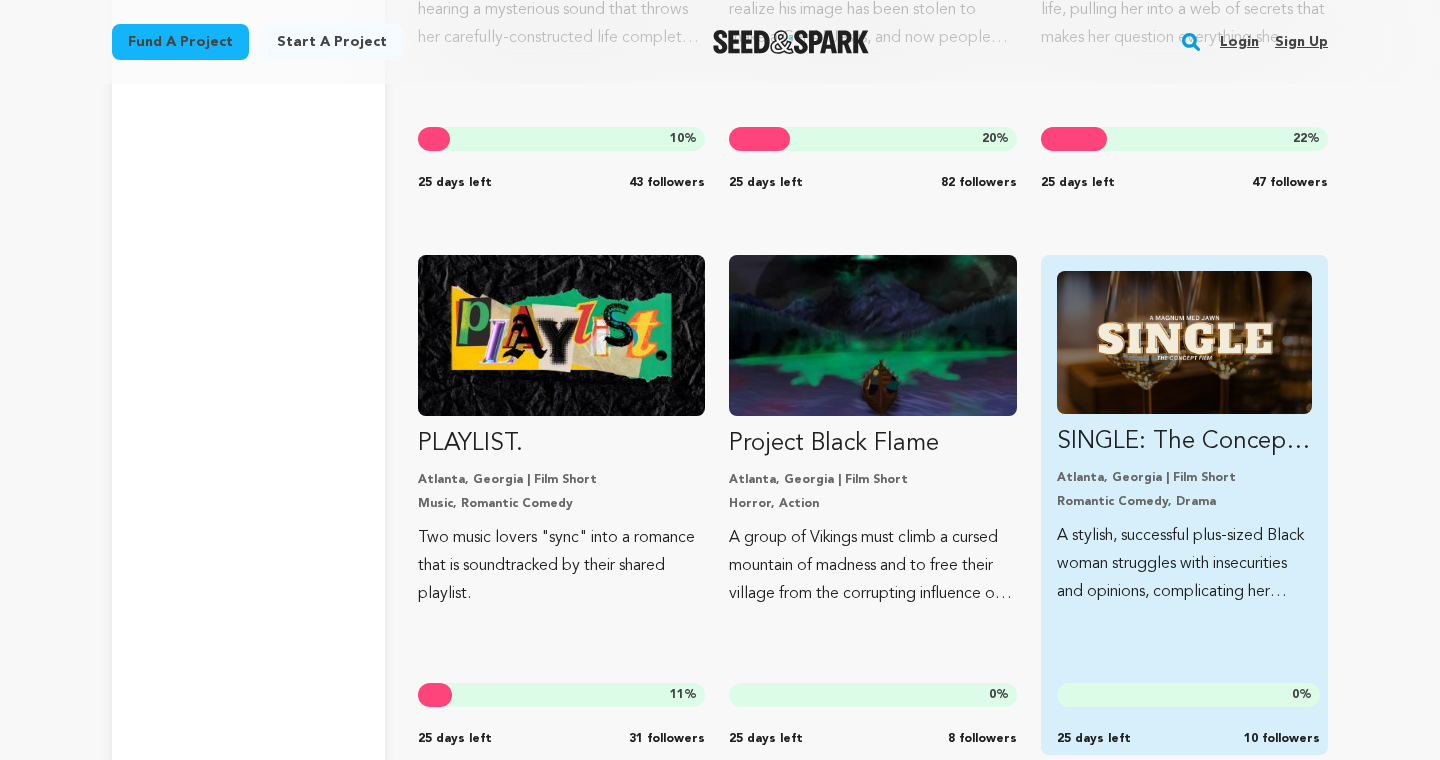 click at bounding box center [1184, 342] 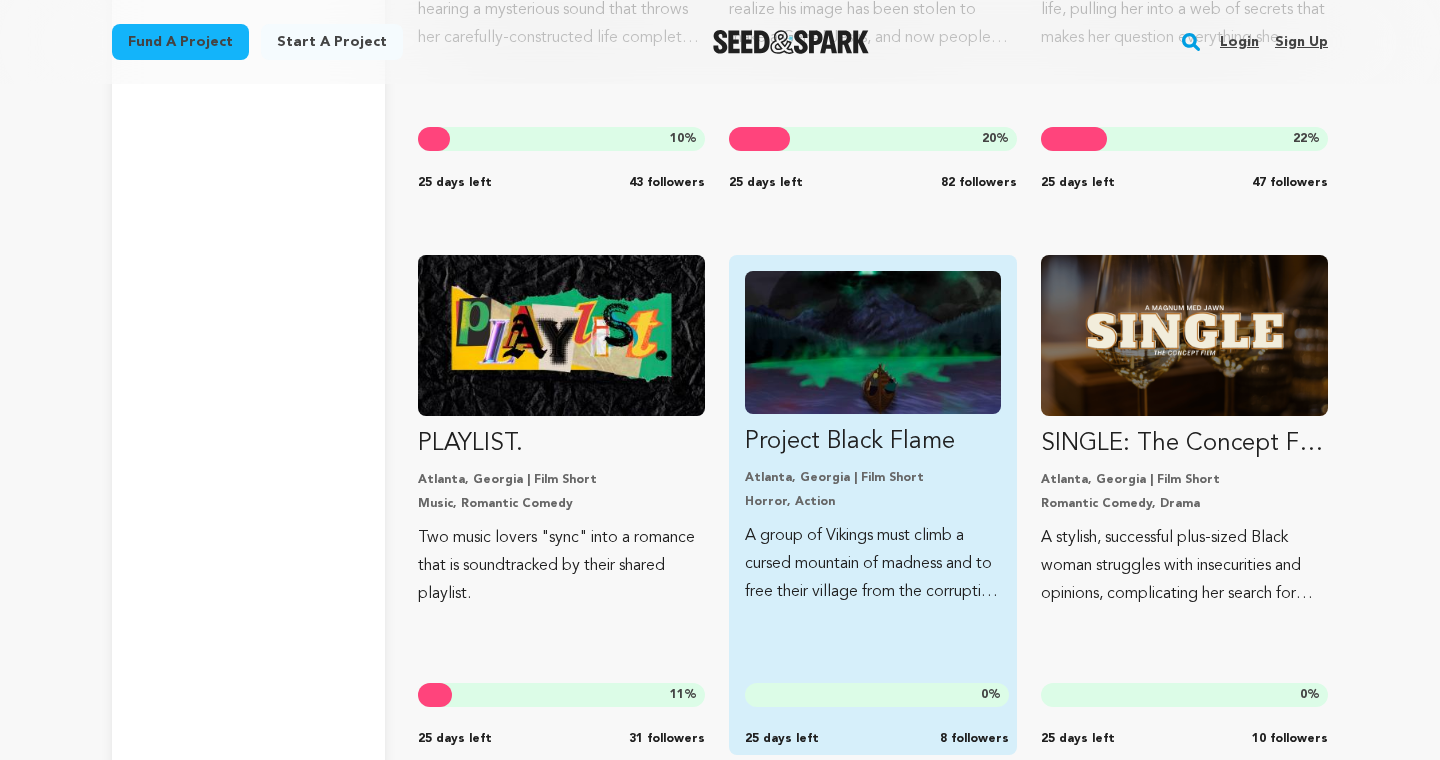 click at bounding box center [872, 342] 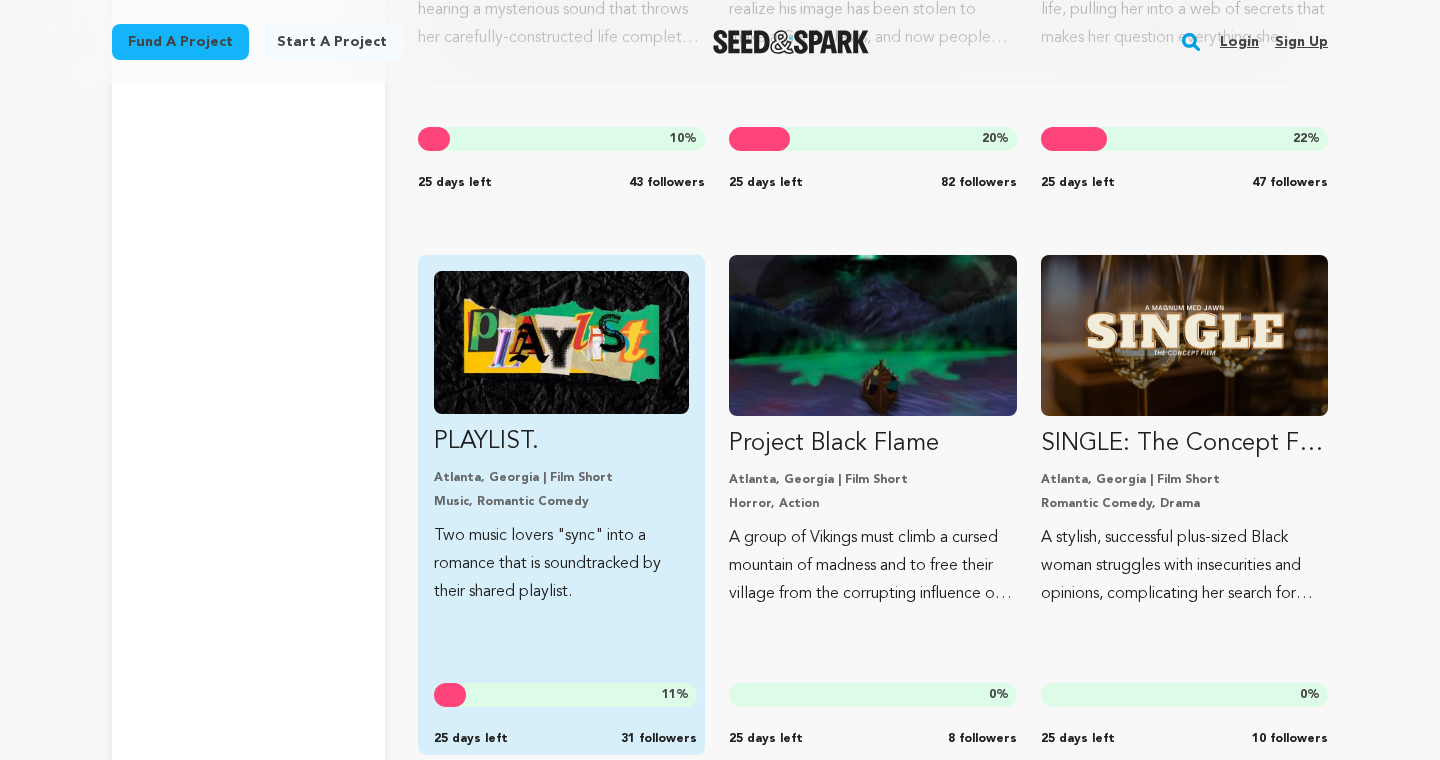 click at bounding box center [561, 342] 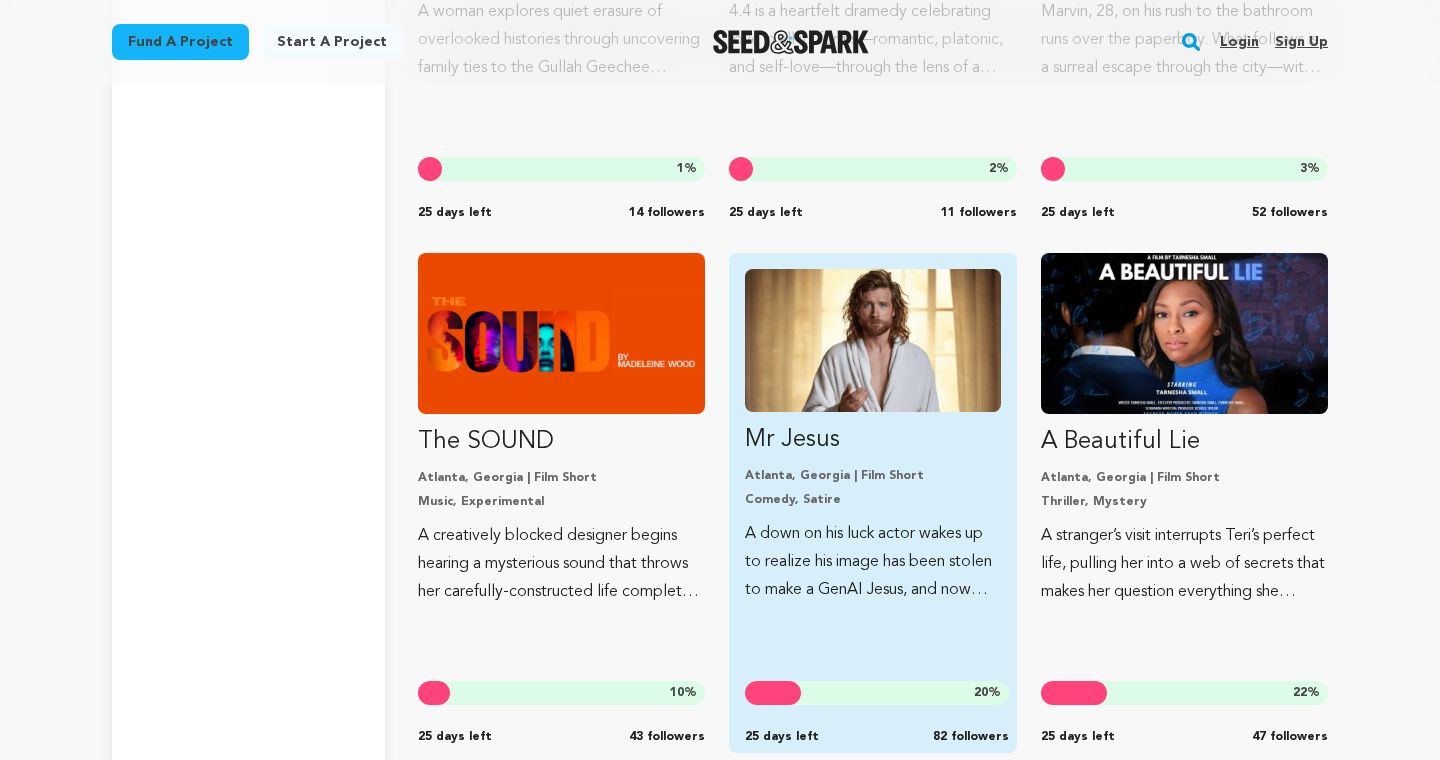 scroll, scrollTop: 5910, scrollLeft: 0, axis: vertical 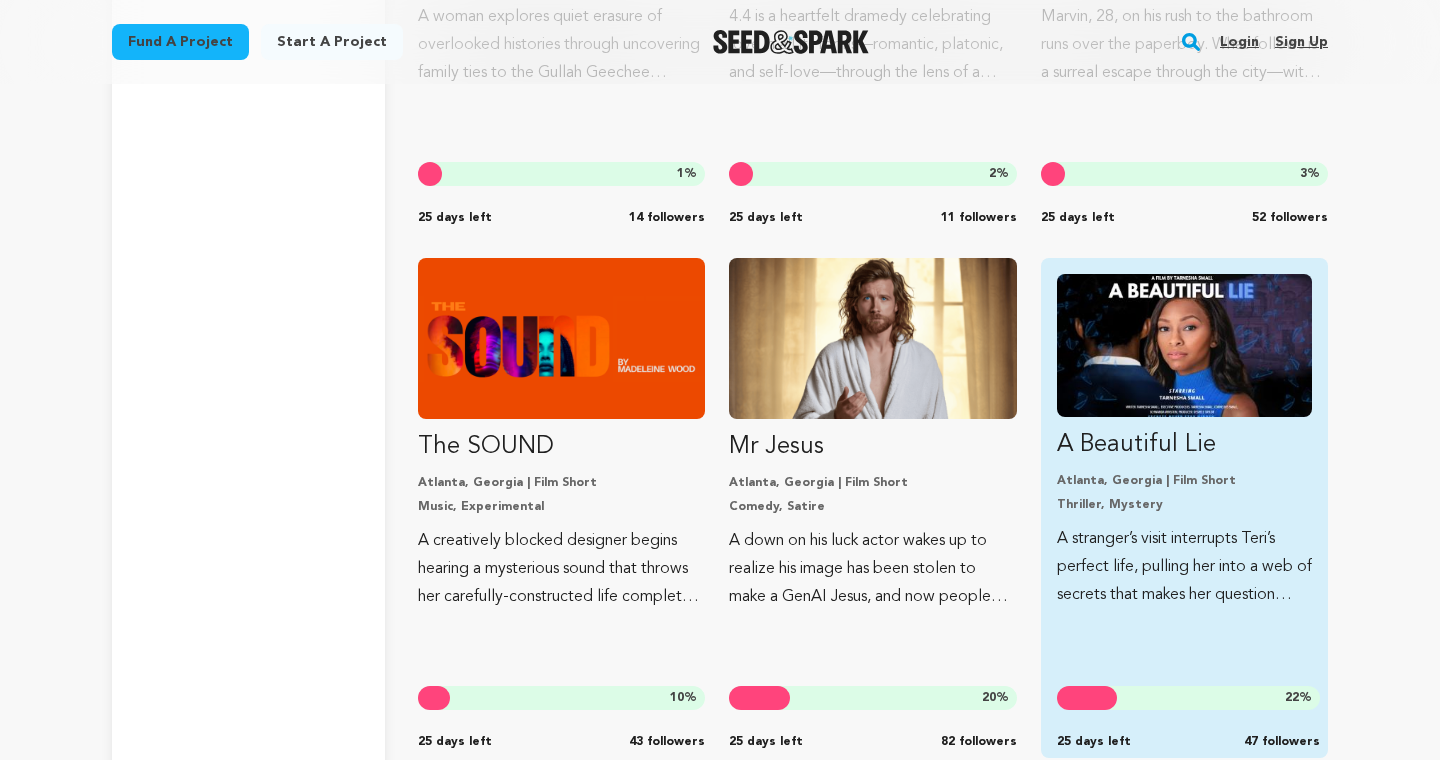 click on "A Beautiful Lie
Atlanta, Georgia | Film Short
Thriller, Mystery
A stranger’s visit interrupts Teri’s perfect life, pulling her into a web of secrets that makes her question everything she believes.
22 %
25 days left
47 followers" at bounding box center [1184, 441] 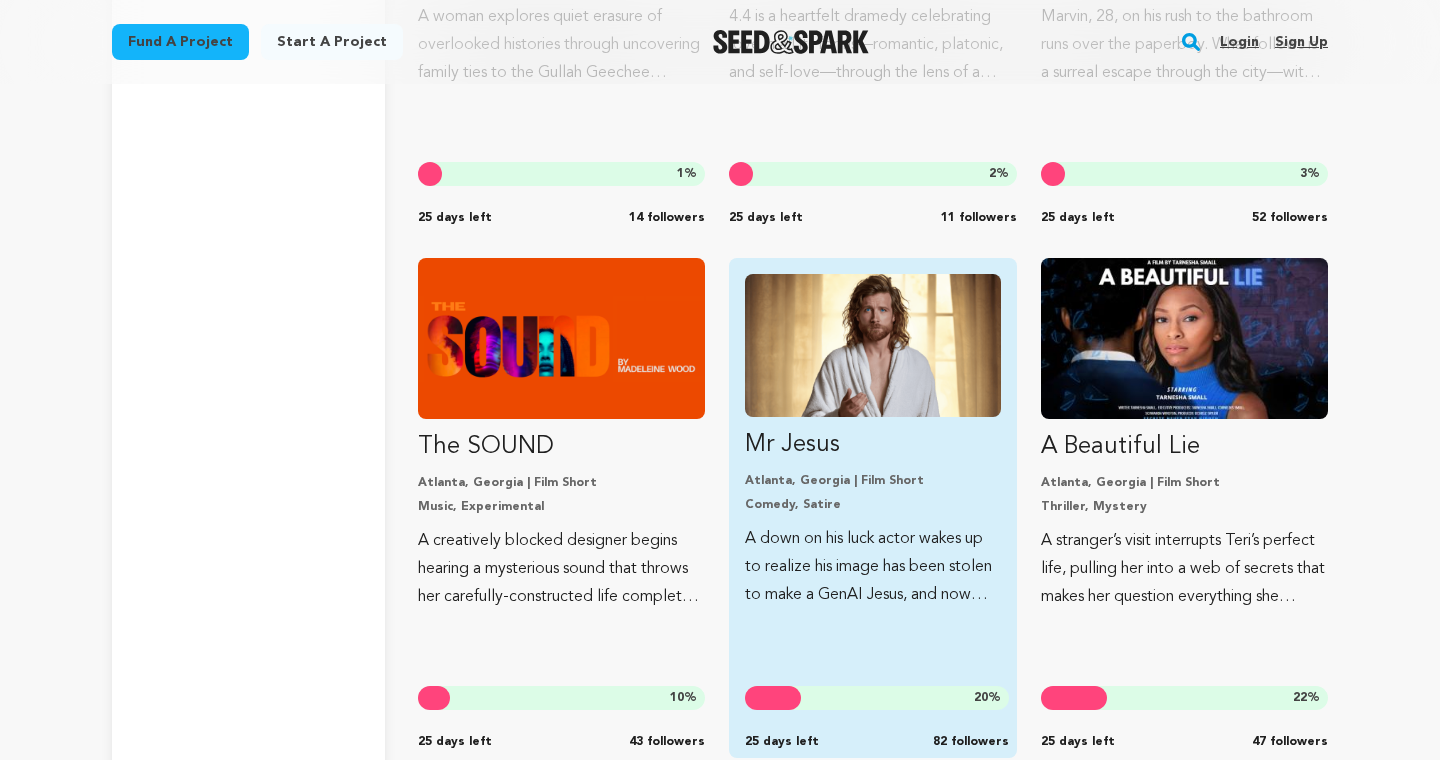 click on "Mr Jesus
Atlanta, Georgia | Film Short
Comedy, Satire
A down on his luck actor wakes up to realize his image has been stolen to make a GenAI Jesus, and now people think he's the second coming.
20 %
25 days left
82 followers" at bounding box center [872, 441] 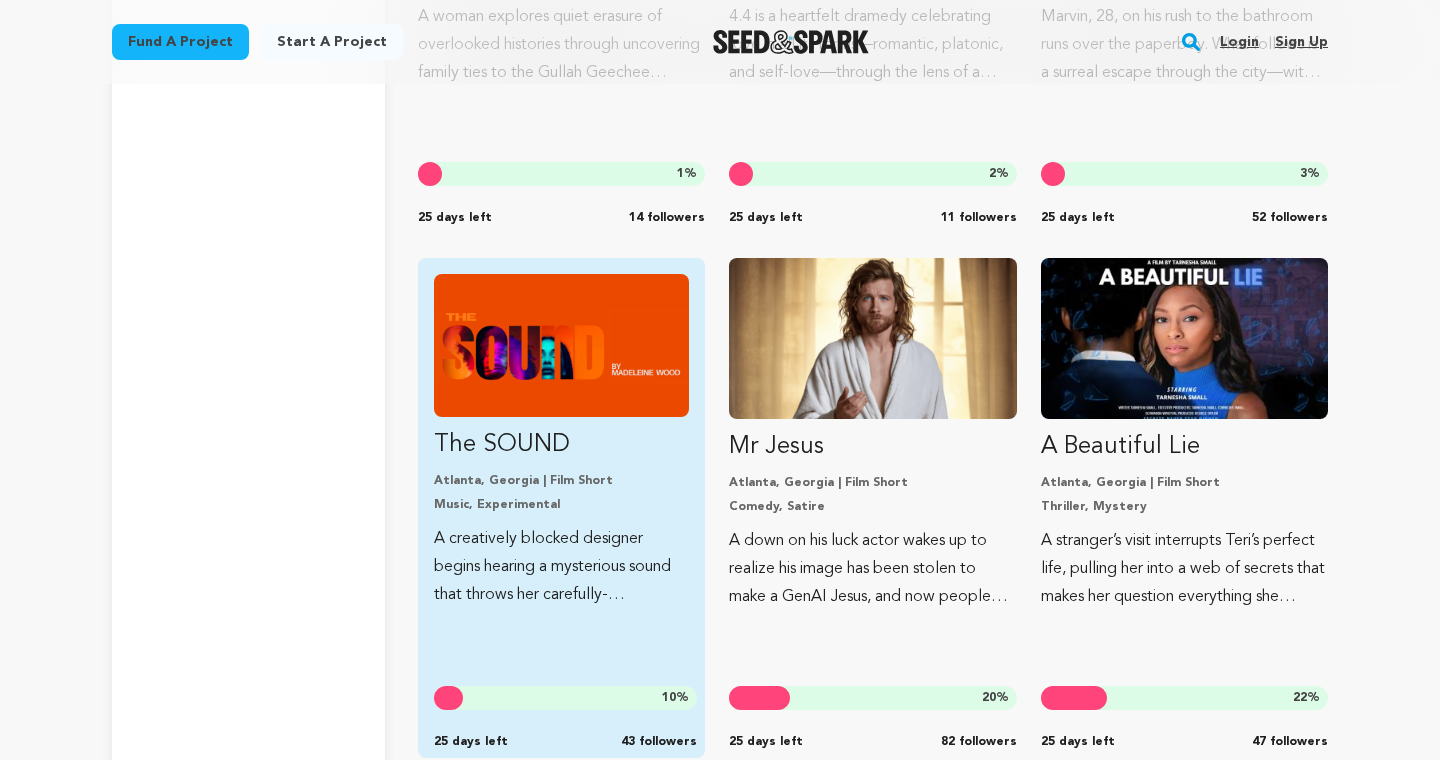 click at bounding box center (561, 345) 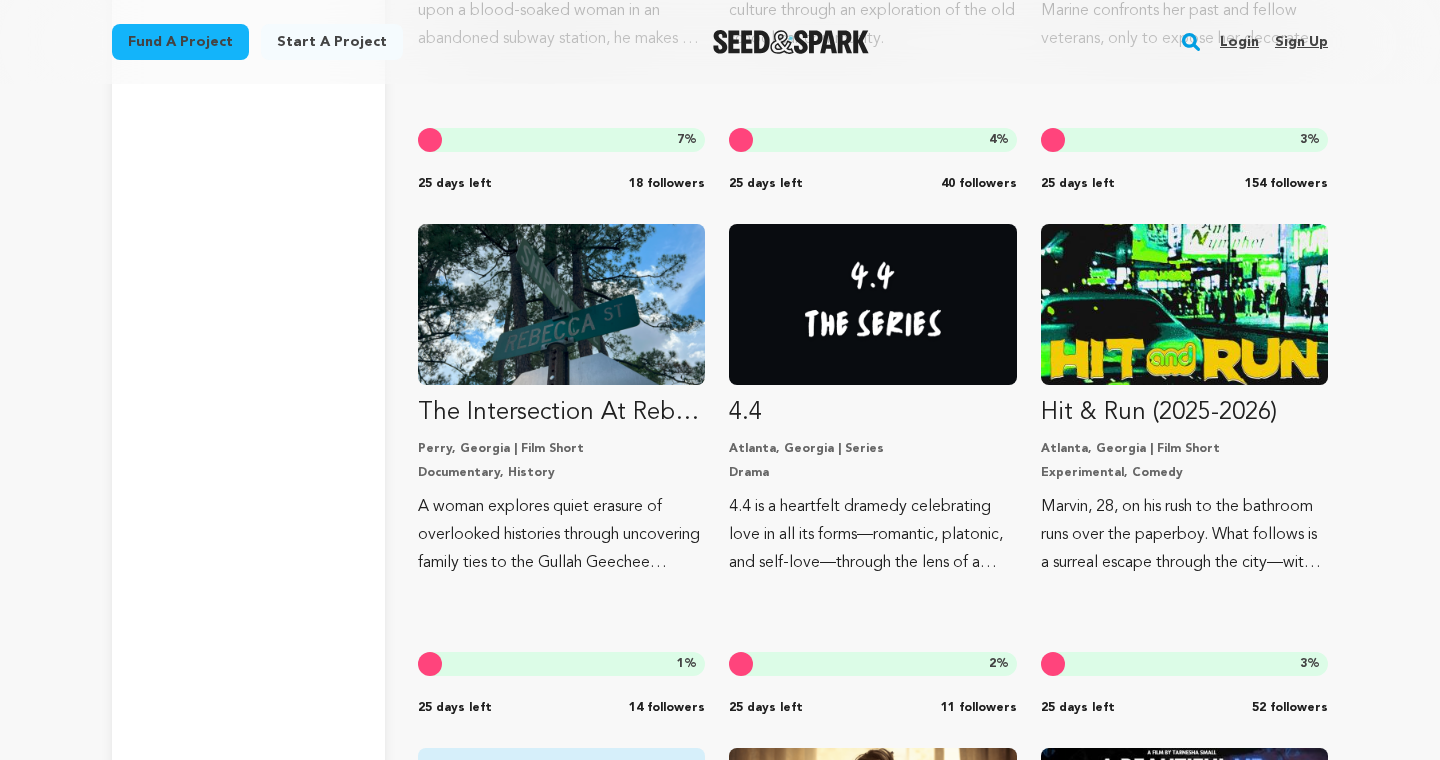 scroll, scrollTop: 5402, scrollLeft: 0, axis: vertical 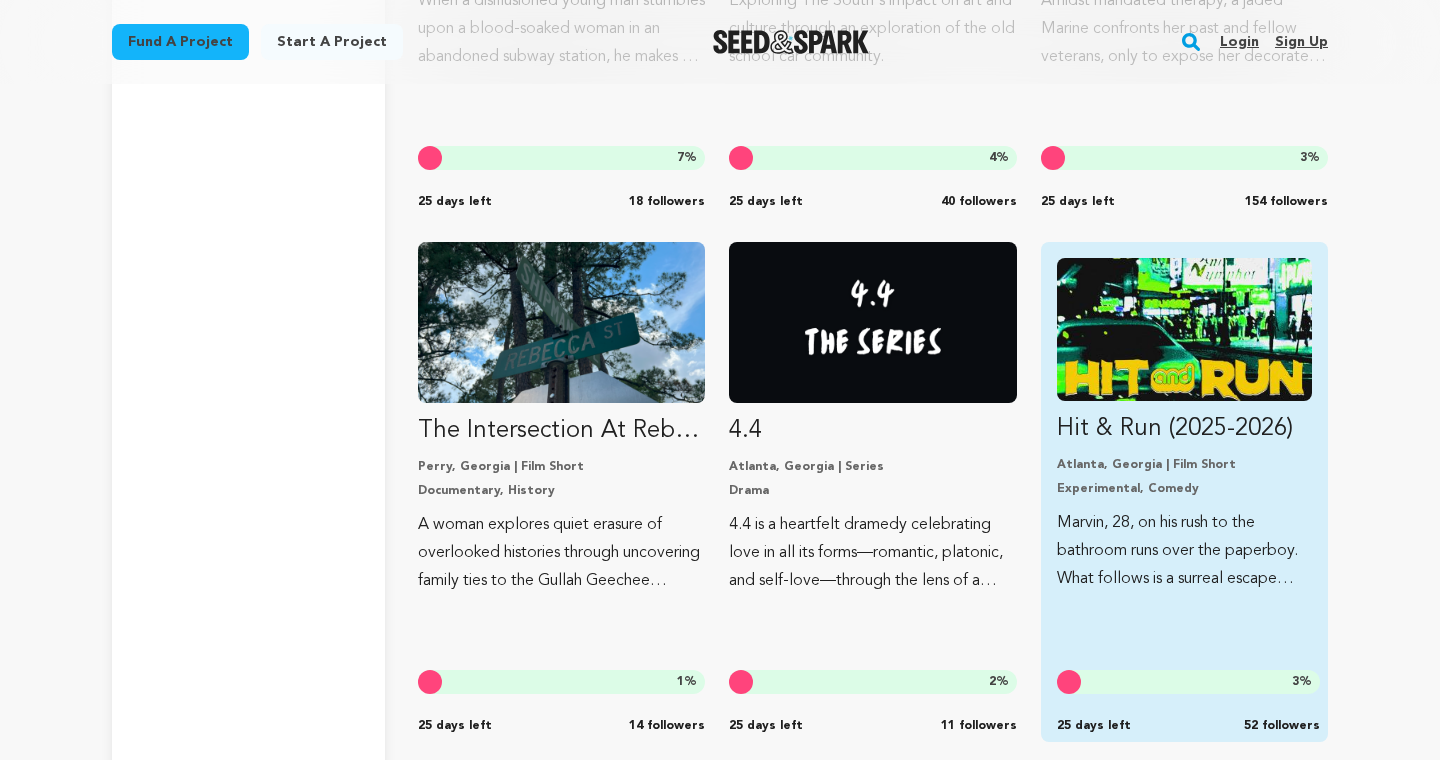 click at bounding box center [1184, 329] 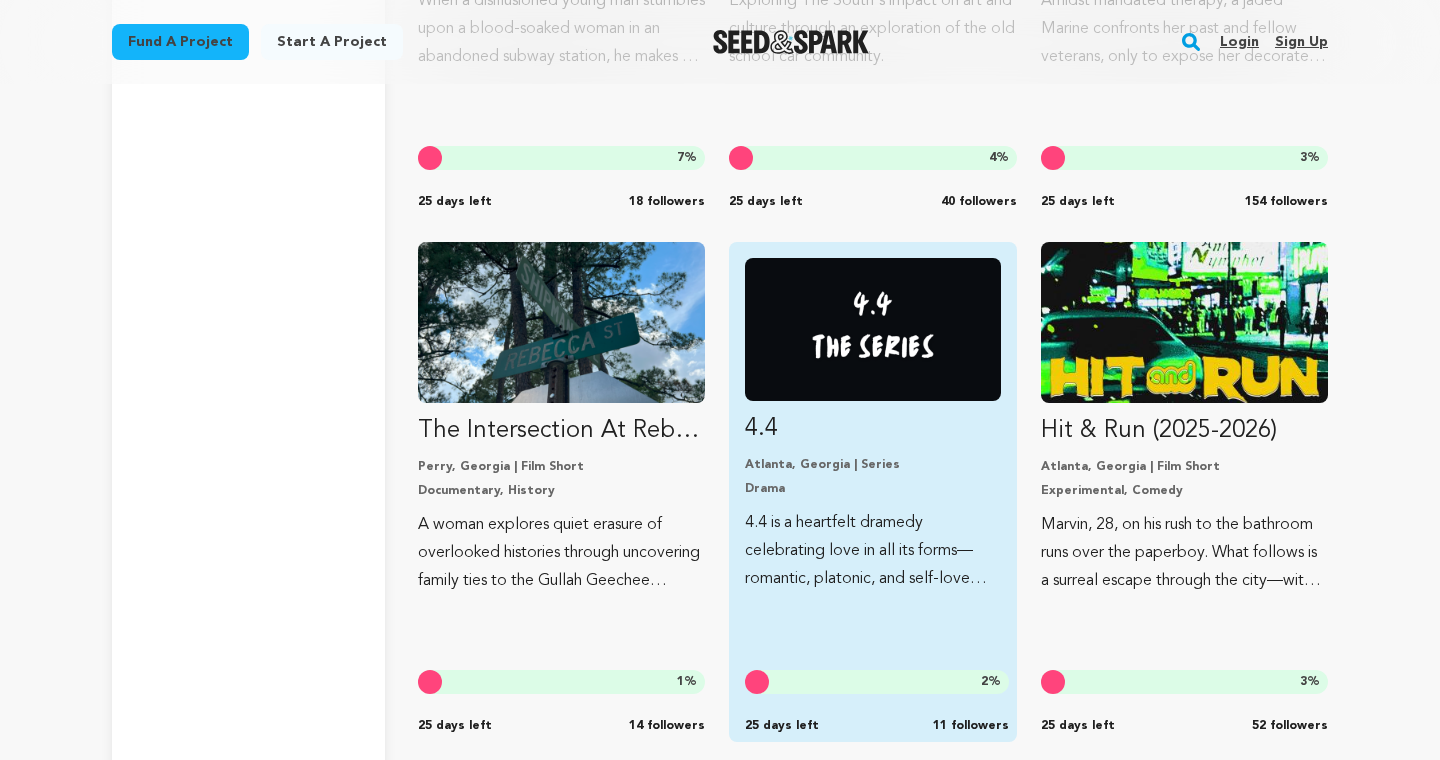 click at bounding box center [872, 329] 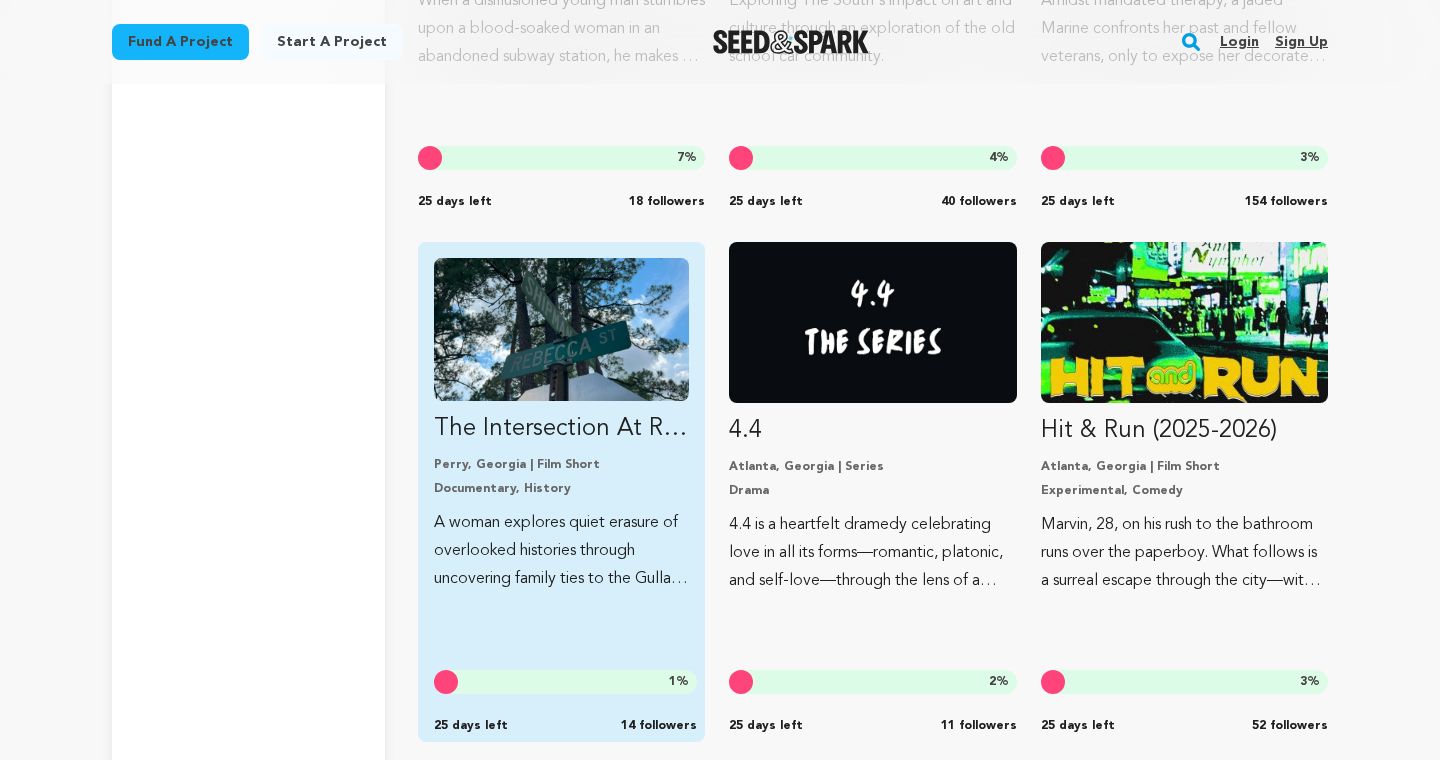 click at bounding box center (561, 329) 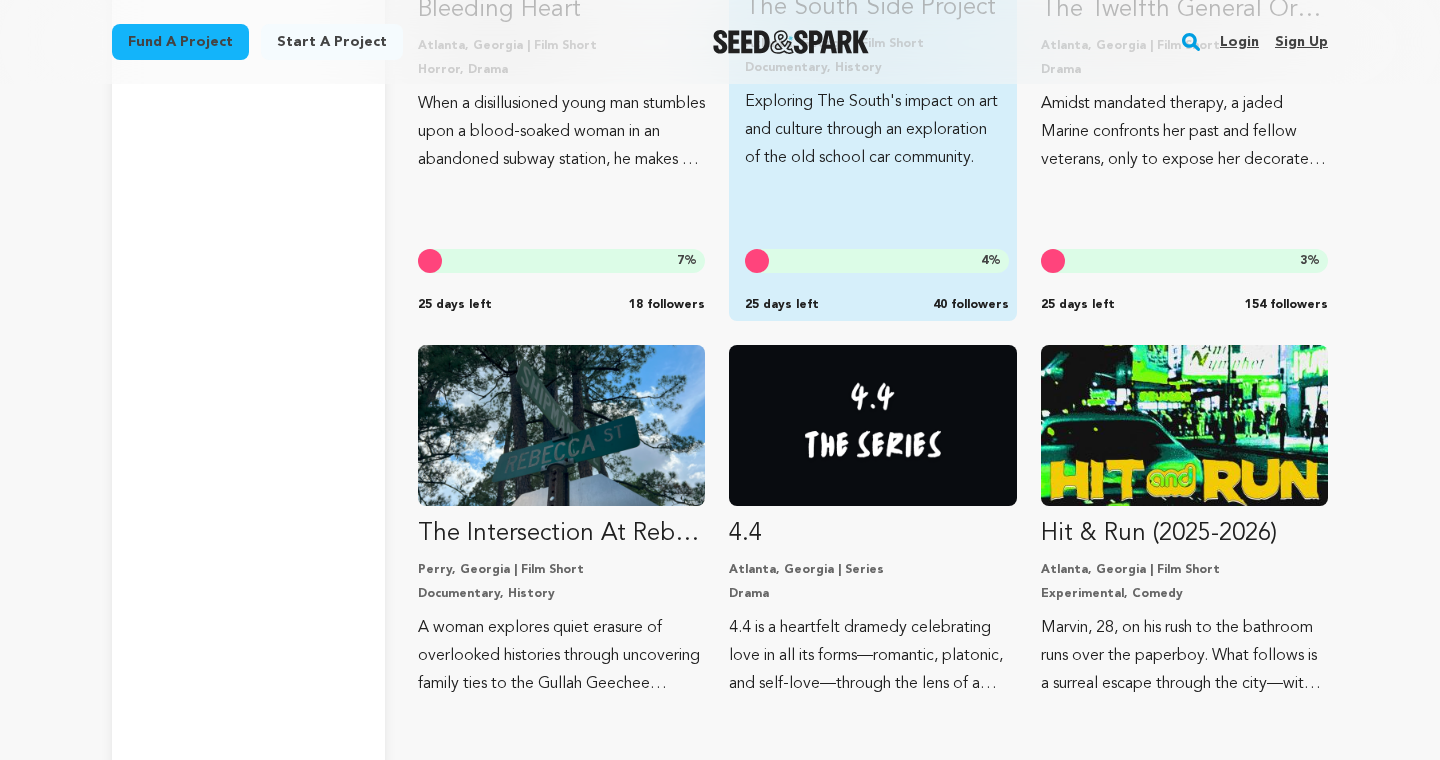 scroll, scrollTop: 5298, scrollLeft: 0, axis: vertical 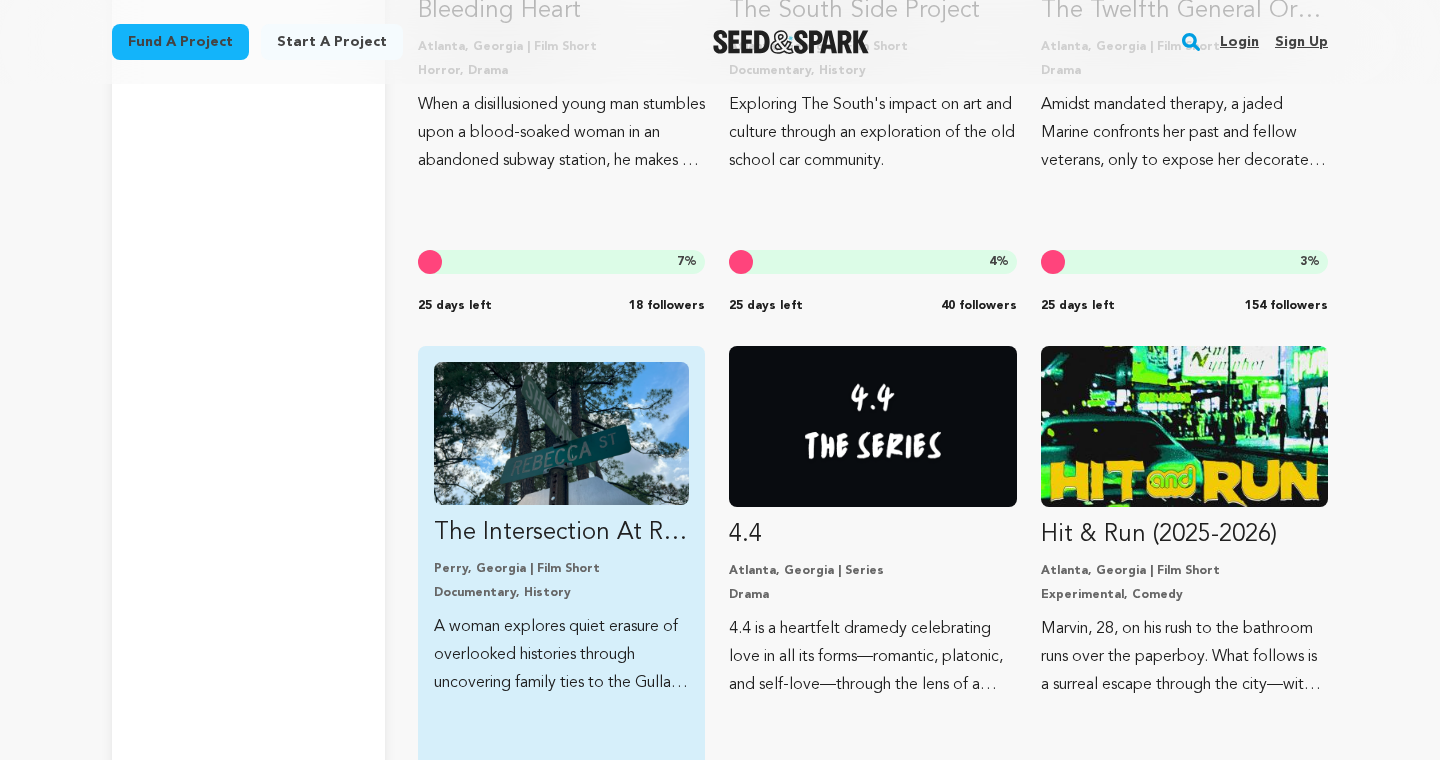 click at bounding box center [561, 433] 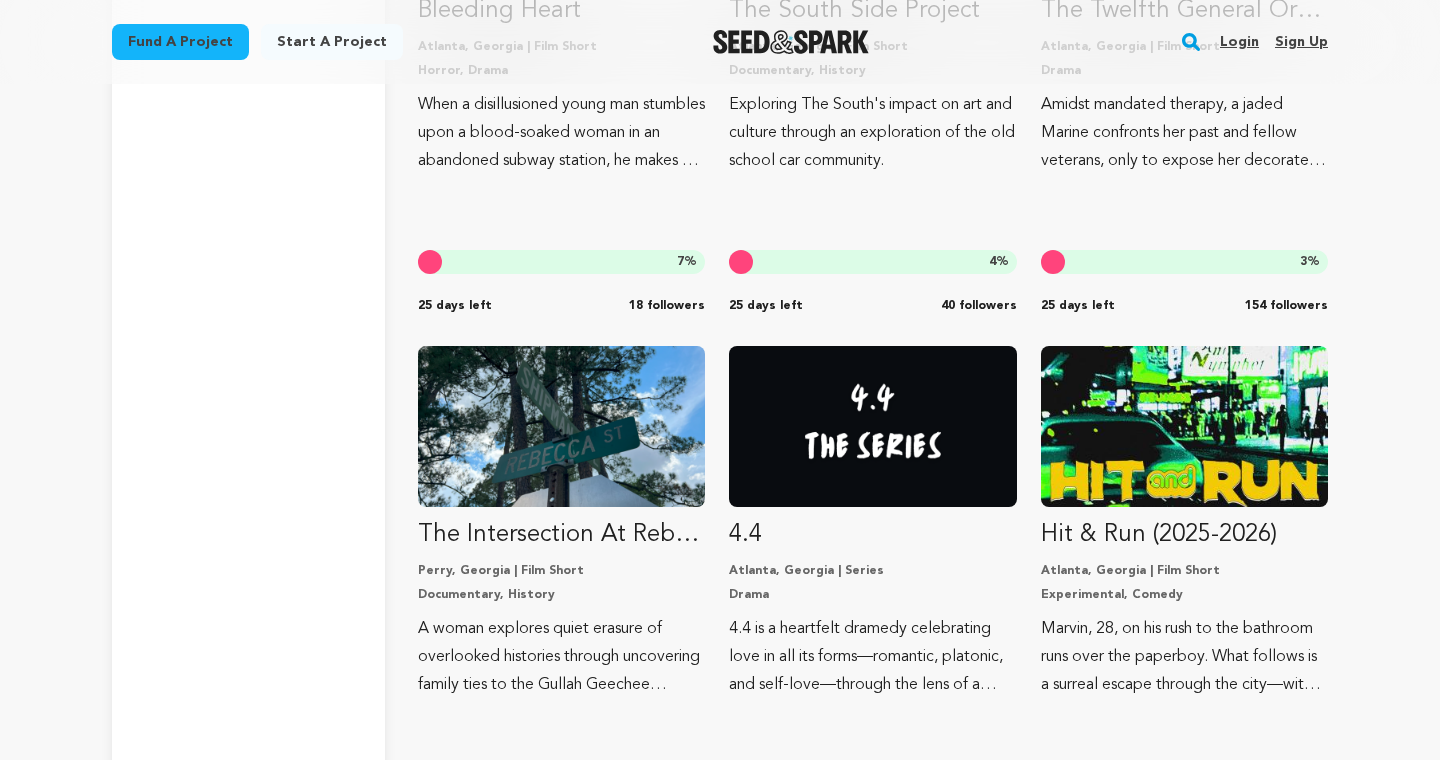 click on "Filter
Options
Genre
All genre
Action
Adventure" at bounding box center [248, 2472] 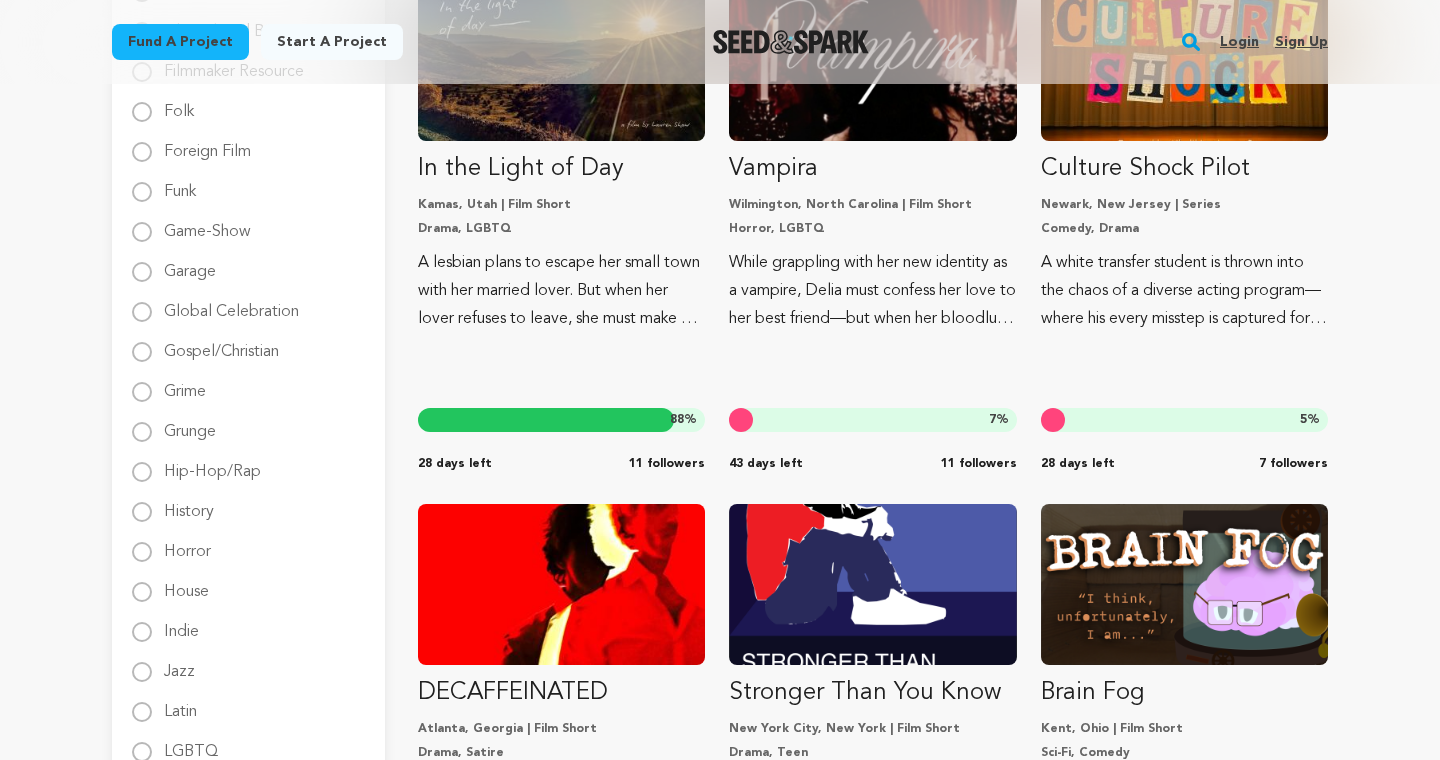 scroll, scrollTop: 1493, scrollLeft: 0, axis: vertical 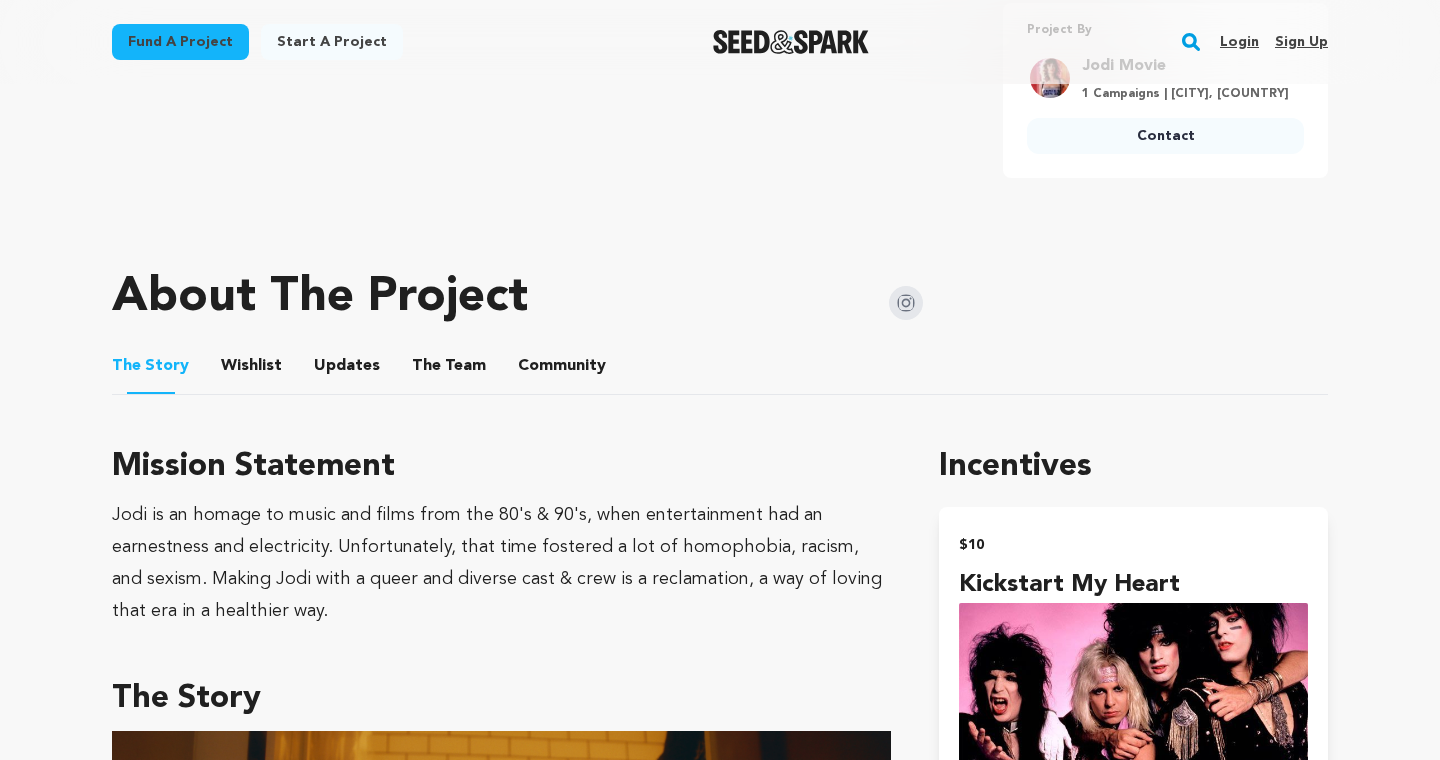 click on "Wishlist" at bounding box center (252, 370) 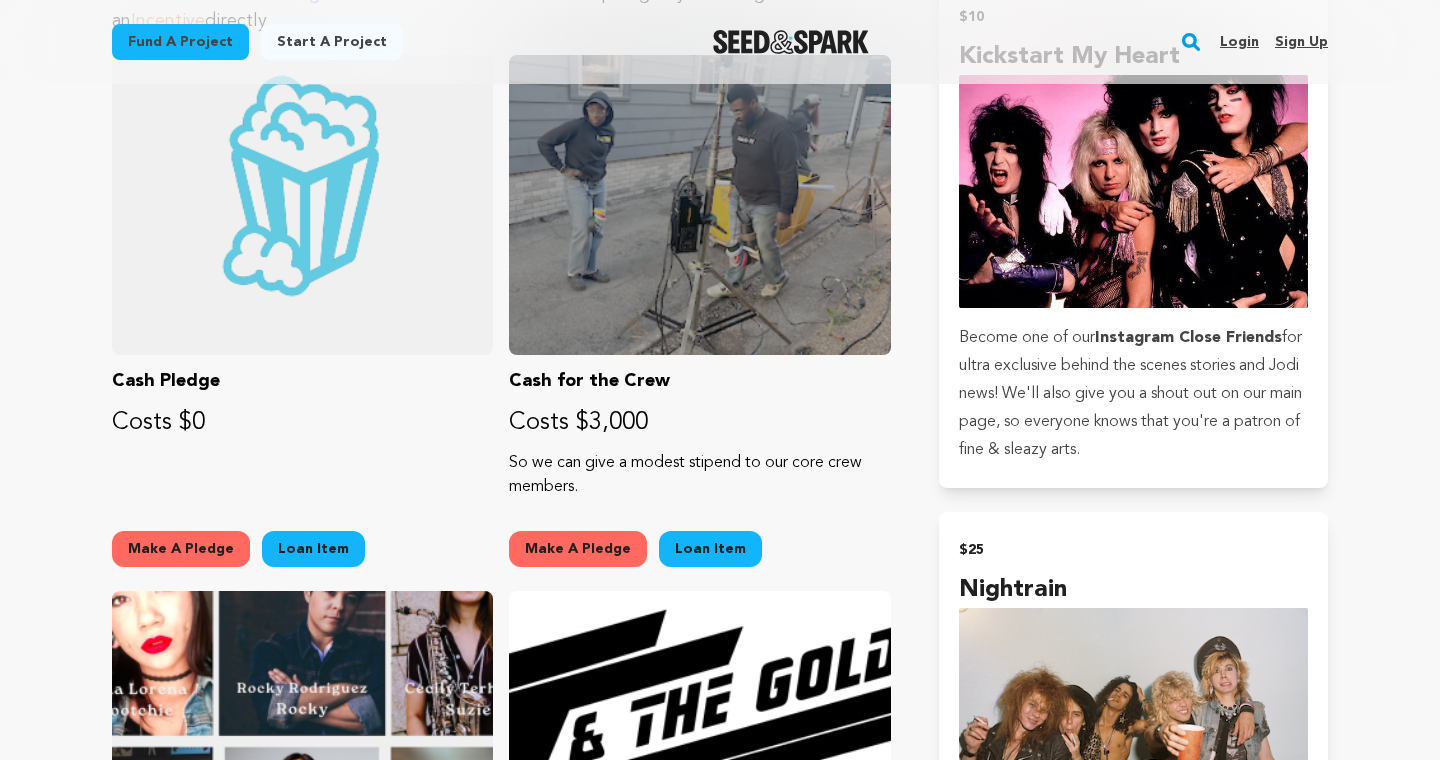 scroll, scrollTop: 0, scrollLeft: 0, axis: both 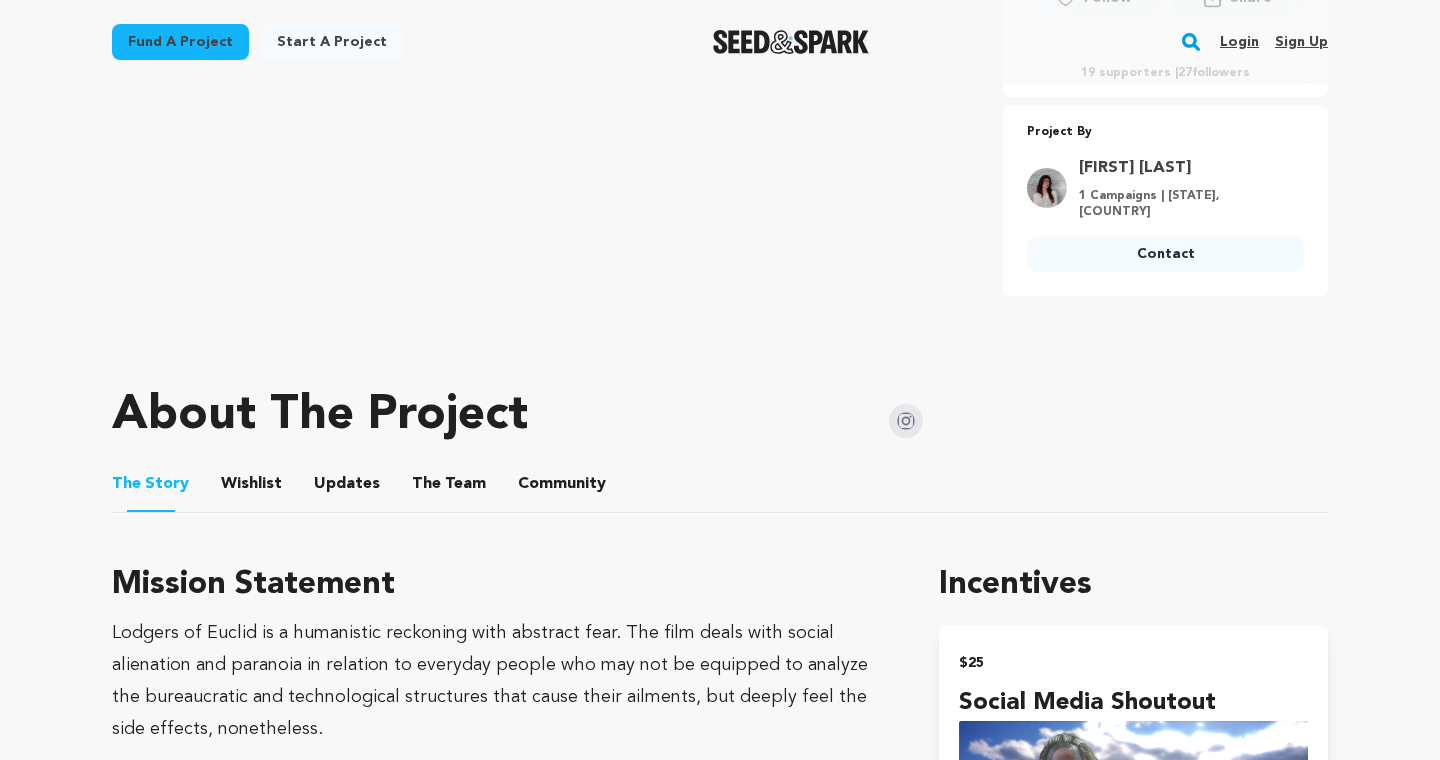 click on "Wishlist" at bounding box center (252, 488) 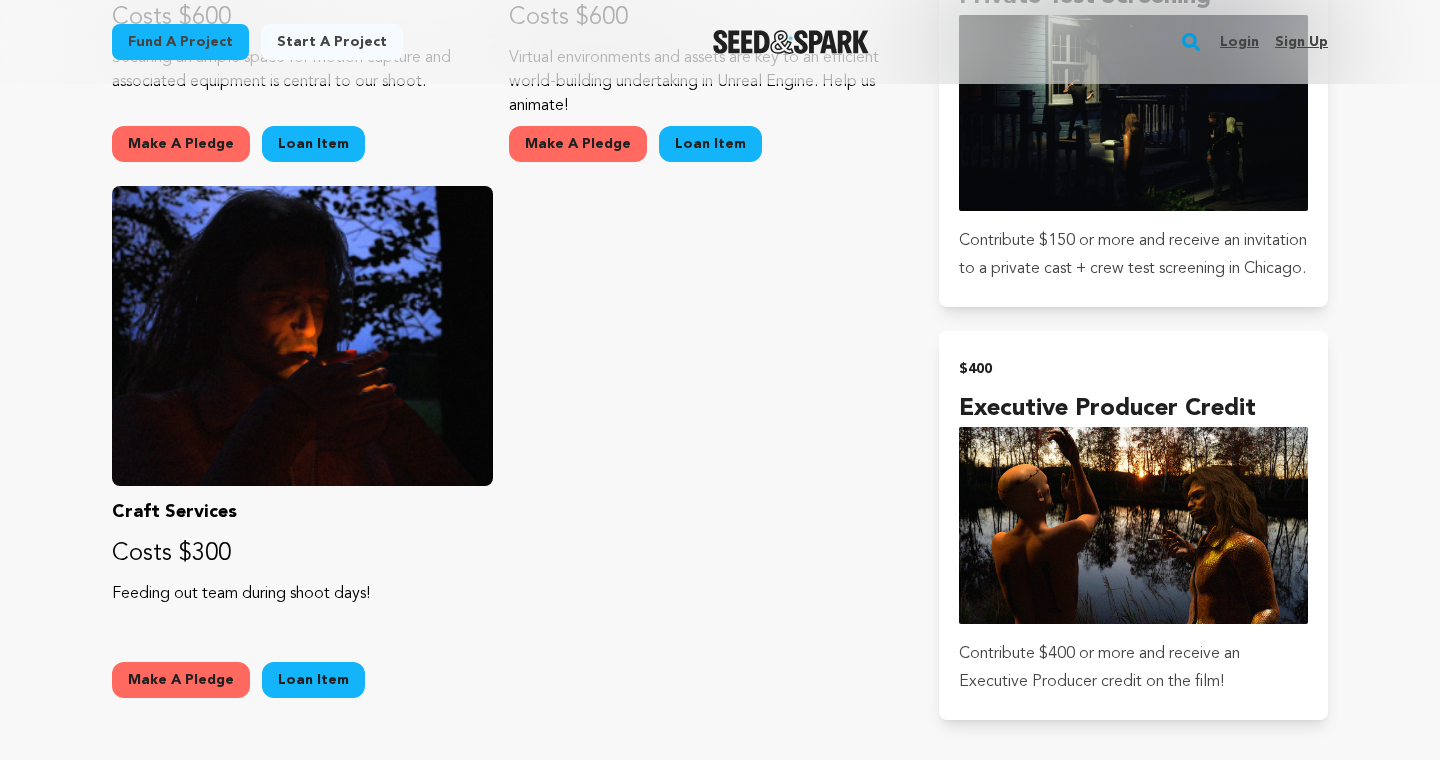 scroll, scrollTop: 2491, scrollLeft: 0, axis: vertical 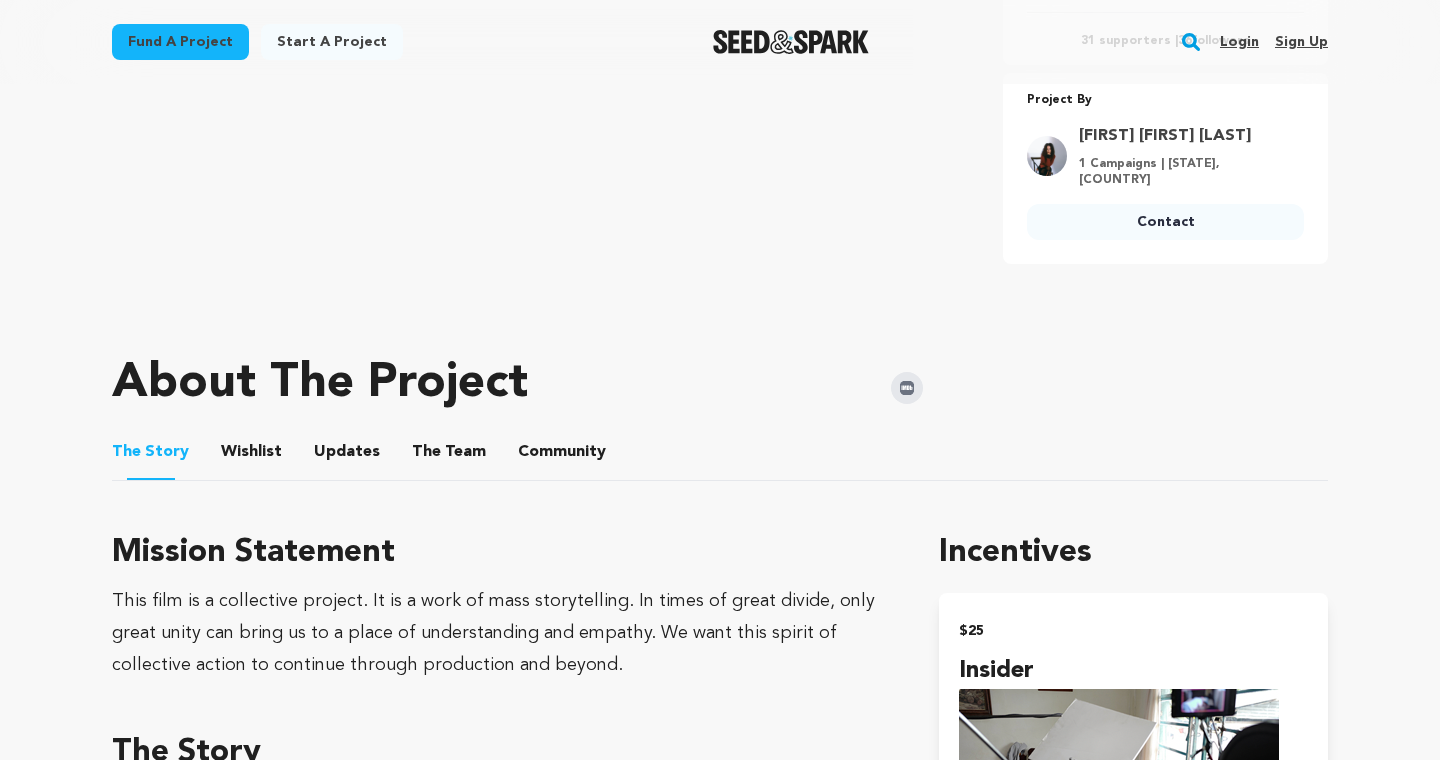 click on "Wishlist
Wishlist" at bounding box center (251, 452) 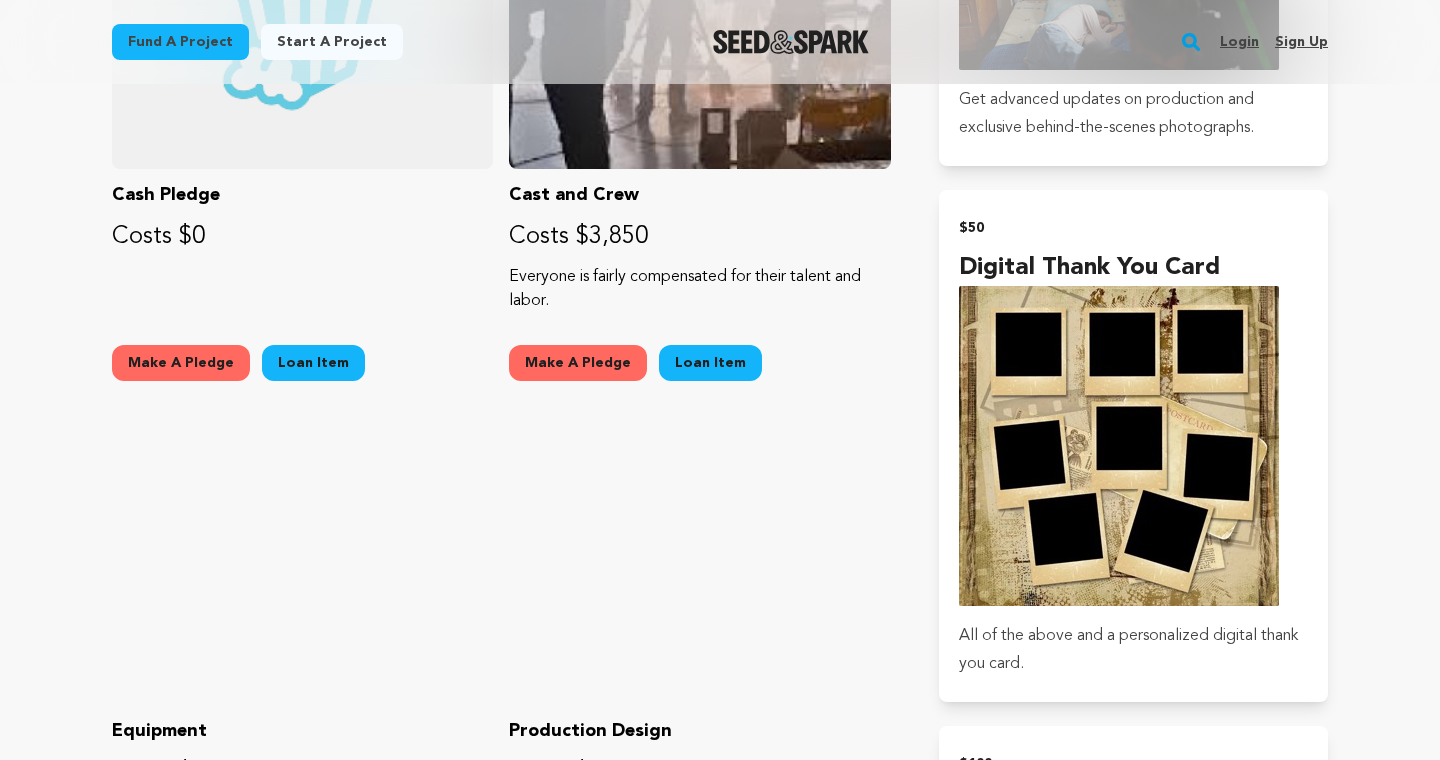 scroll, scrollTop: 0, scrollLeft: 0, axis: both 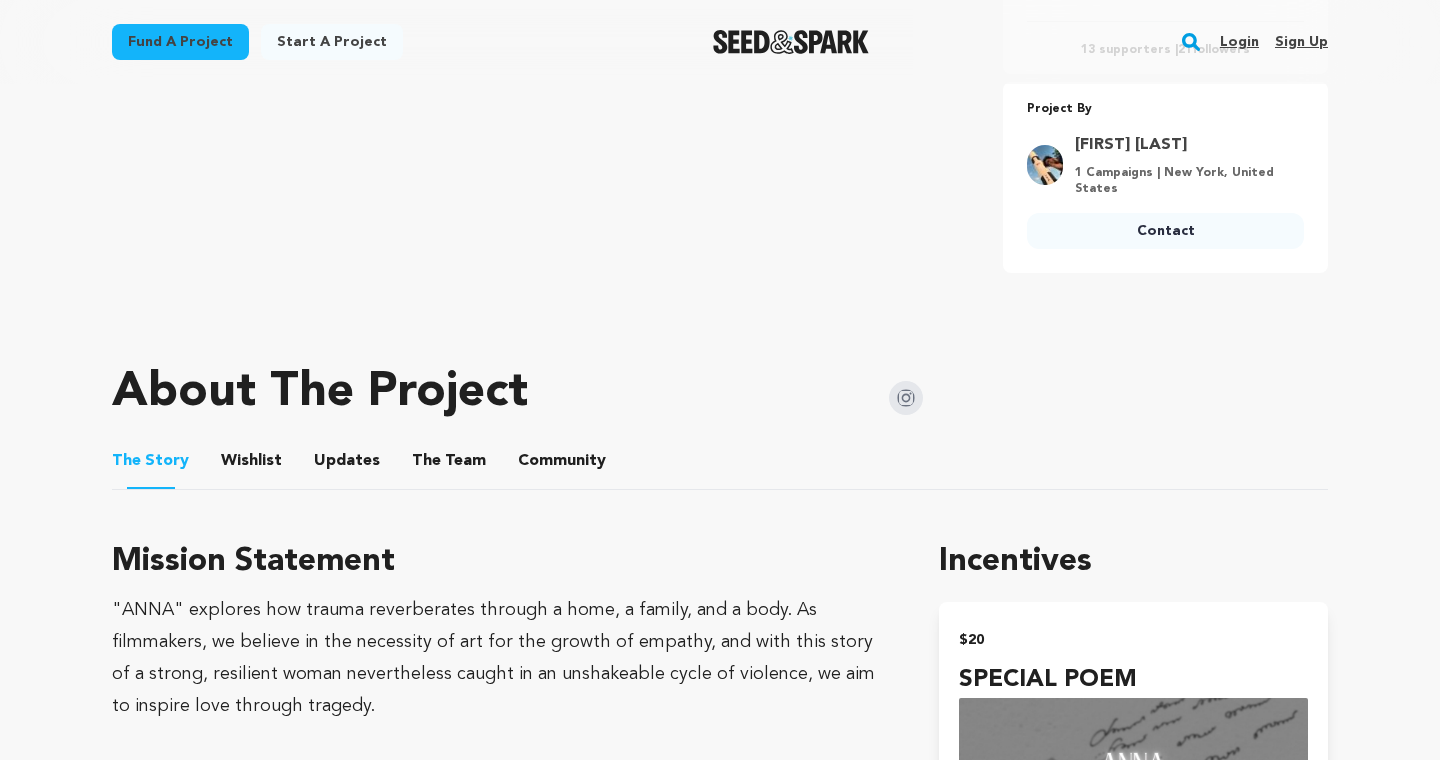 click on "Wishlist" at bounding box center [252, 465] 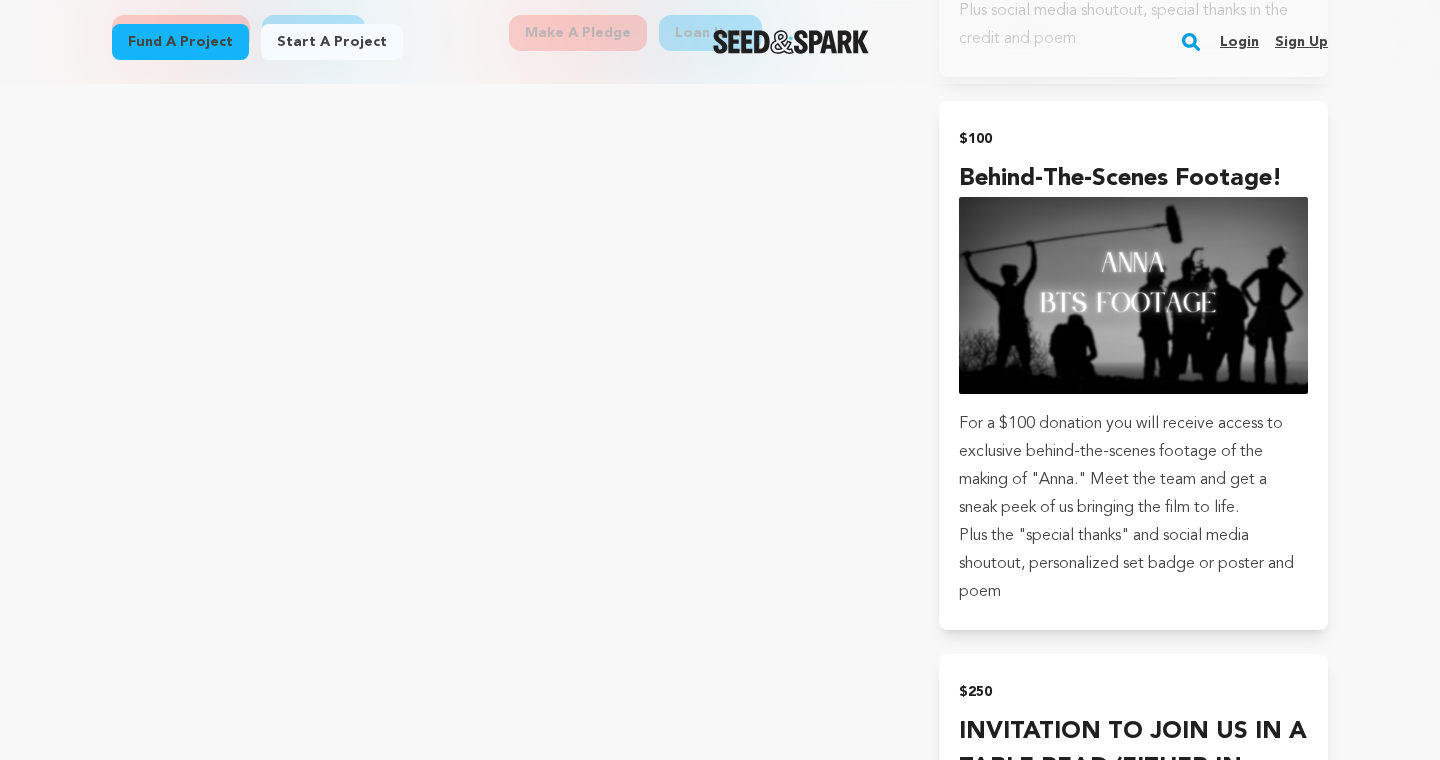 scroll, scrollTop: 4032, scrollLeft: 0, axis: vertical 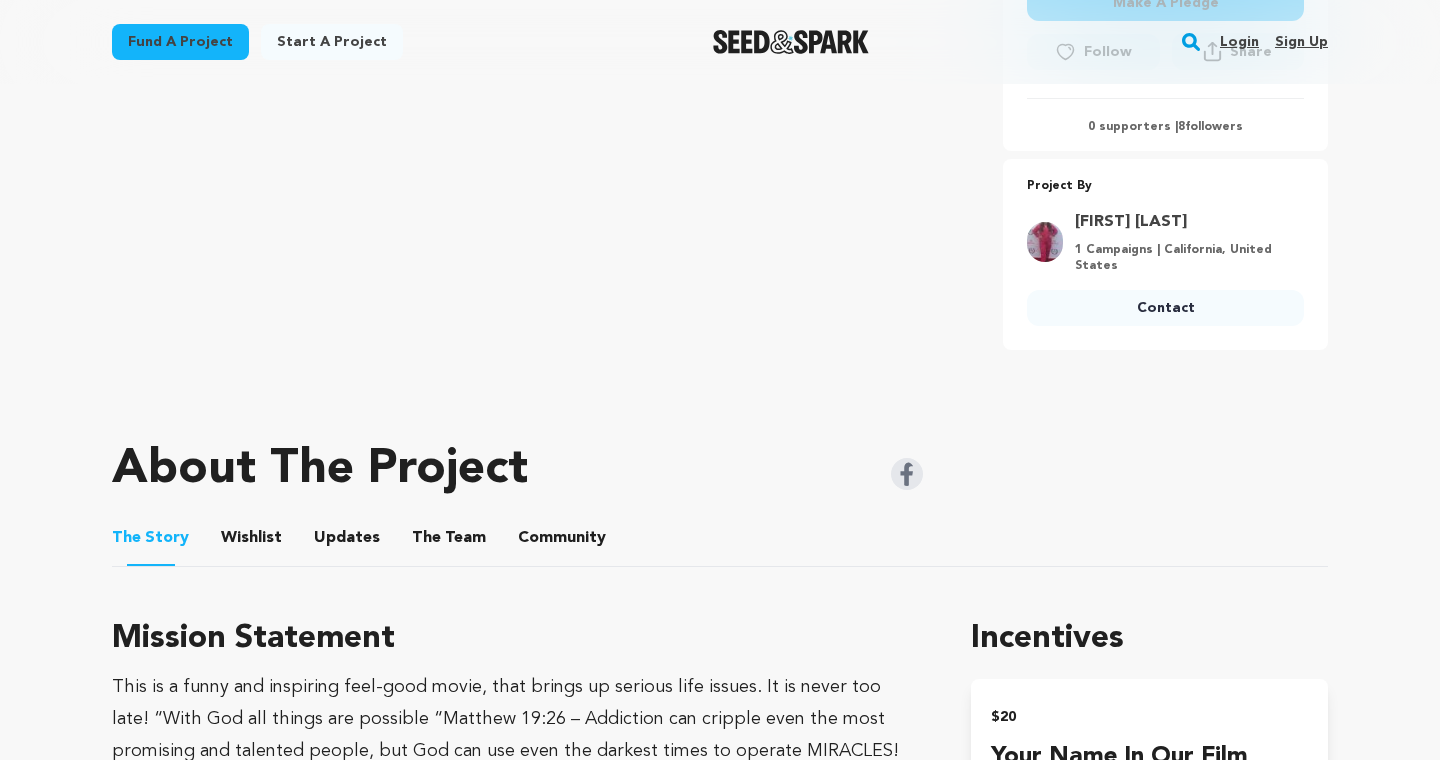 click on "Wishlist" at bounding box center [252, 542] 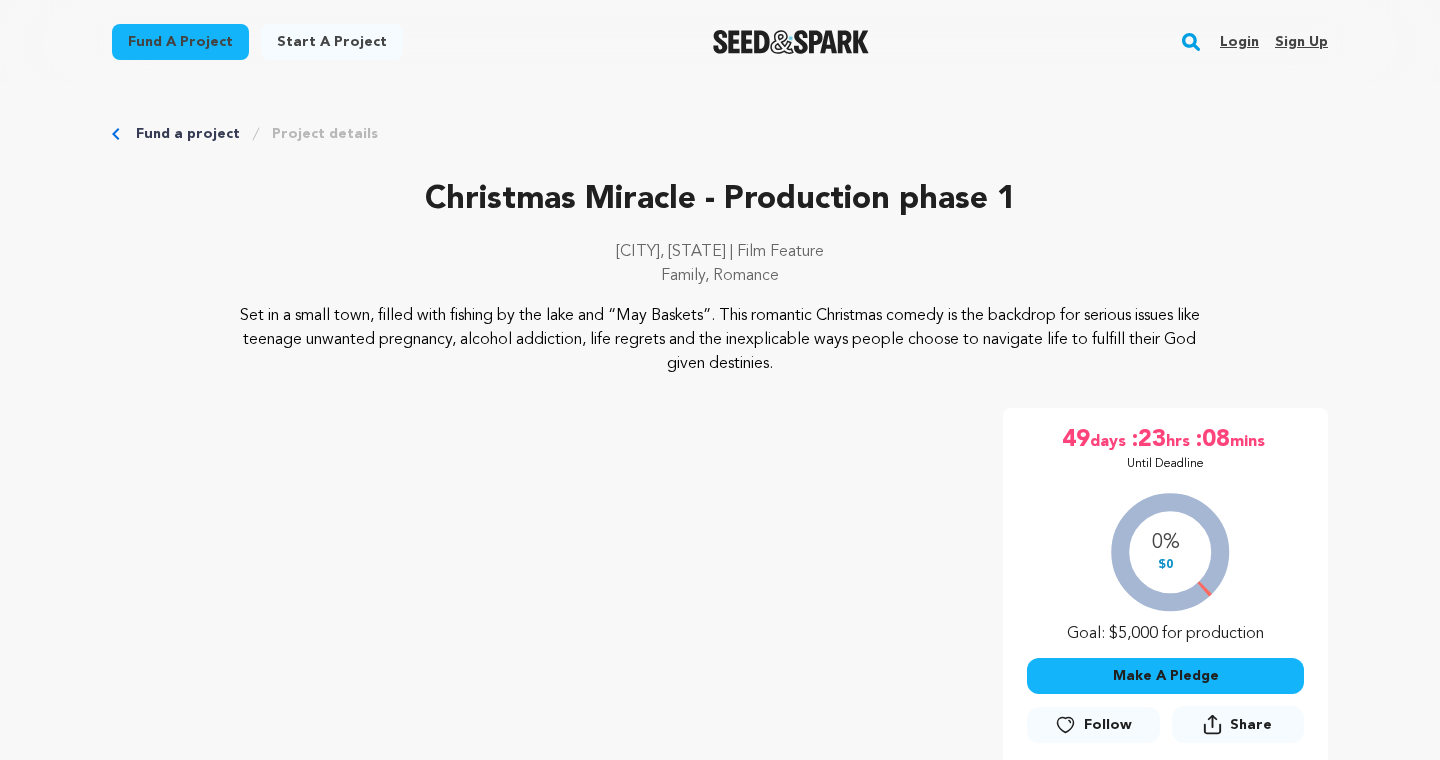 scroll, scrollTop: 49, scrollLeft: 0, axis: vertical 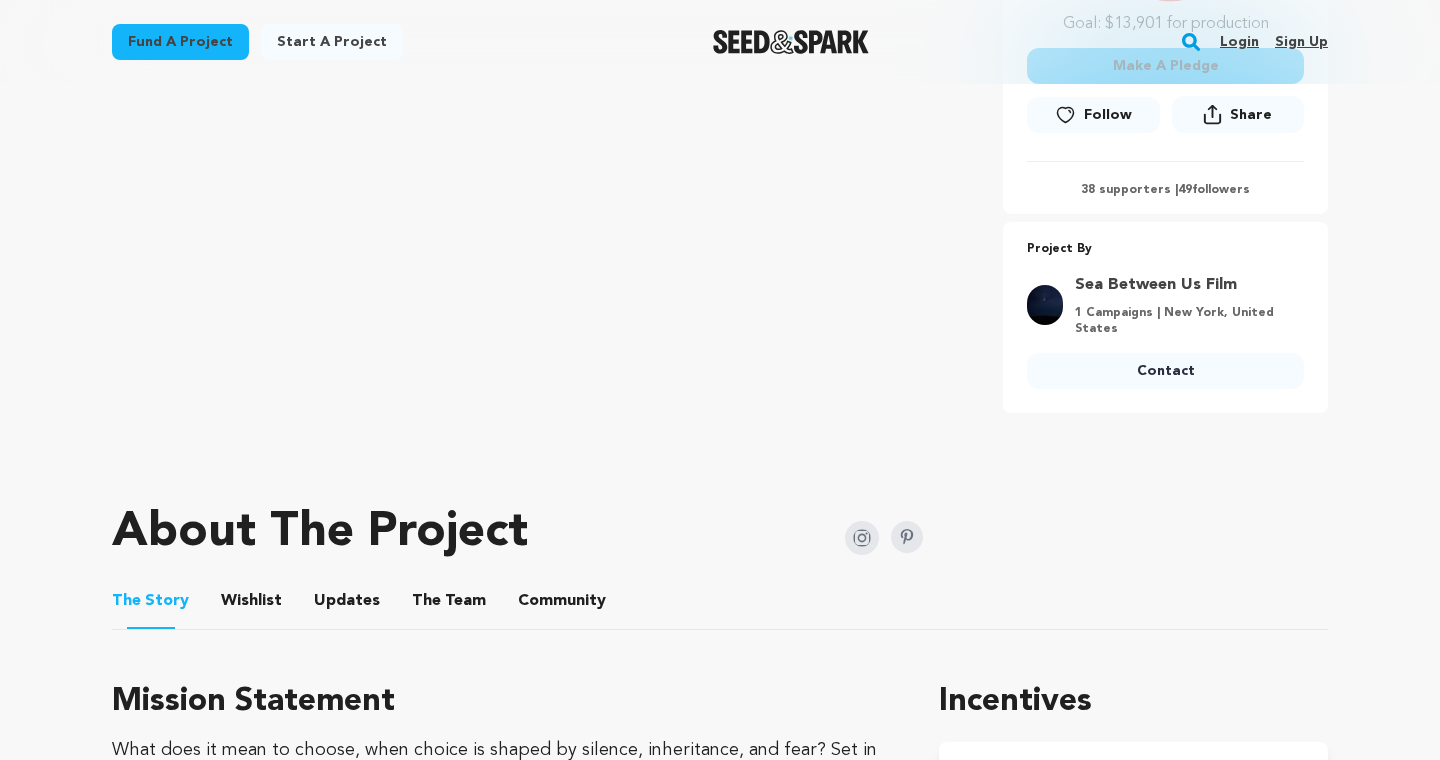 click on "Wishlist" at bounding box center [252, 605] 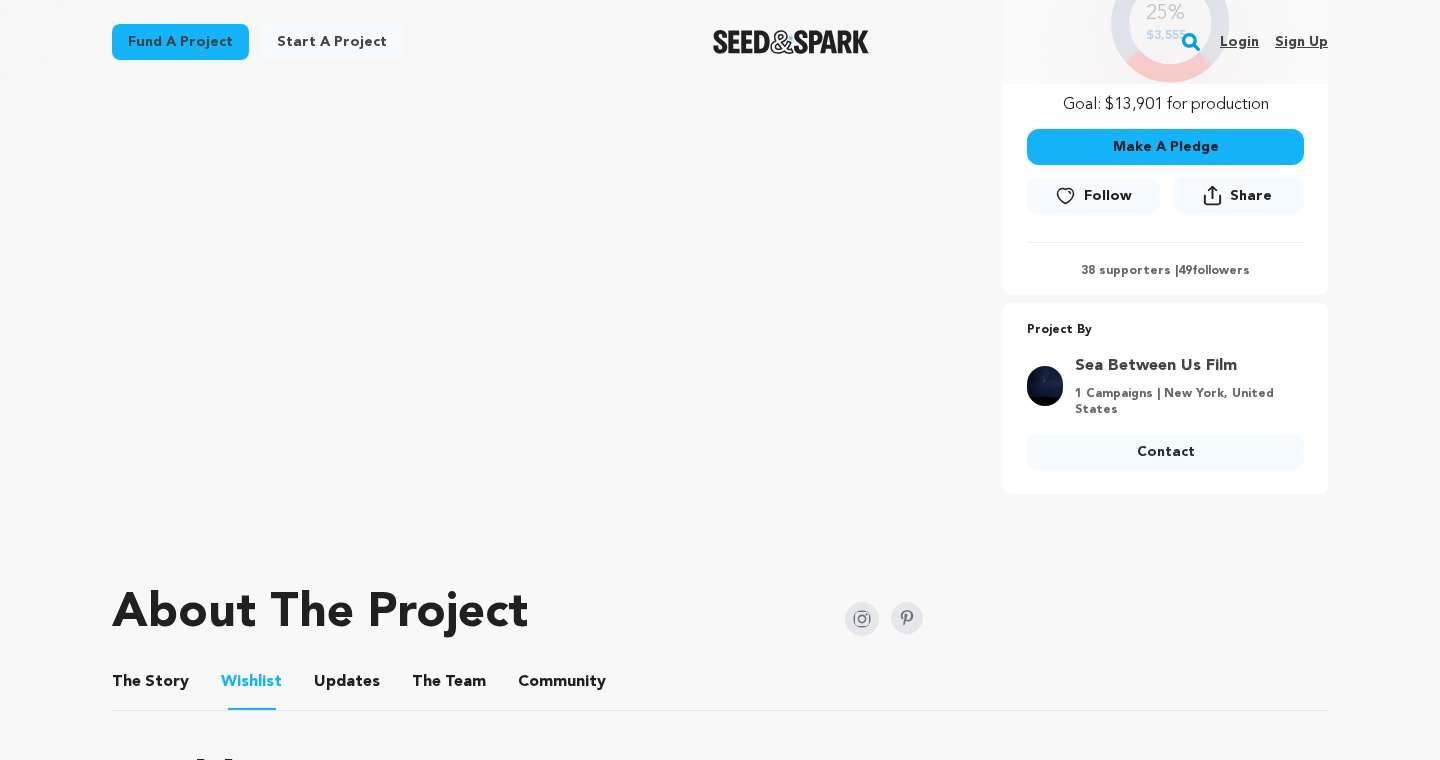 scroll, scrollTop: 640, scrollLeft: 0, axis: vertical 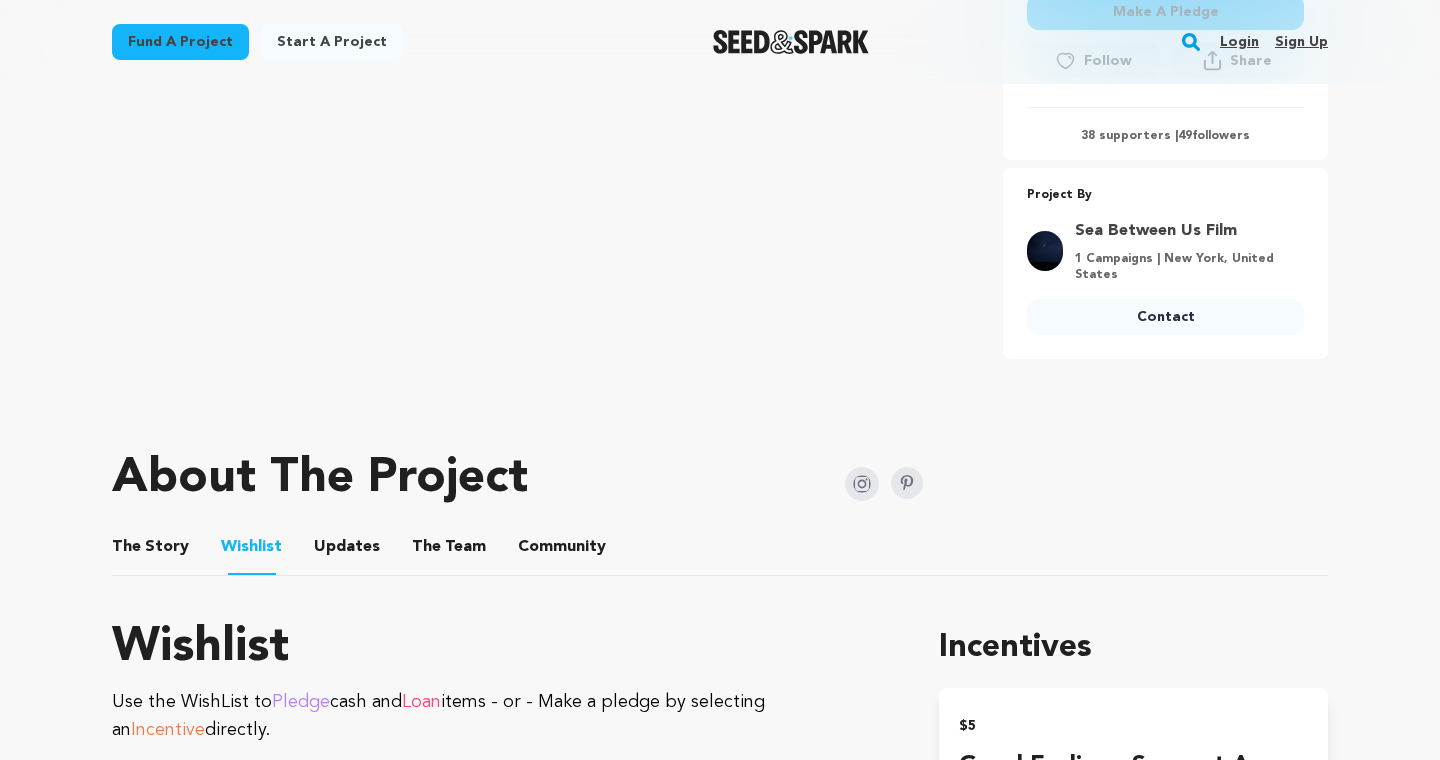 click on "The Story" at bounding box center [151, 551] 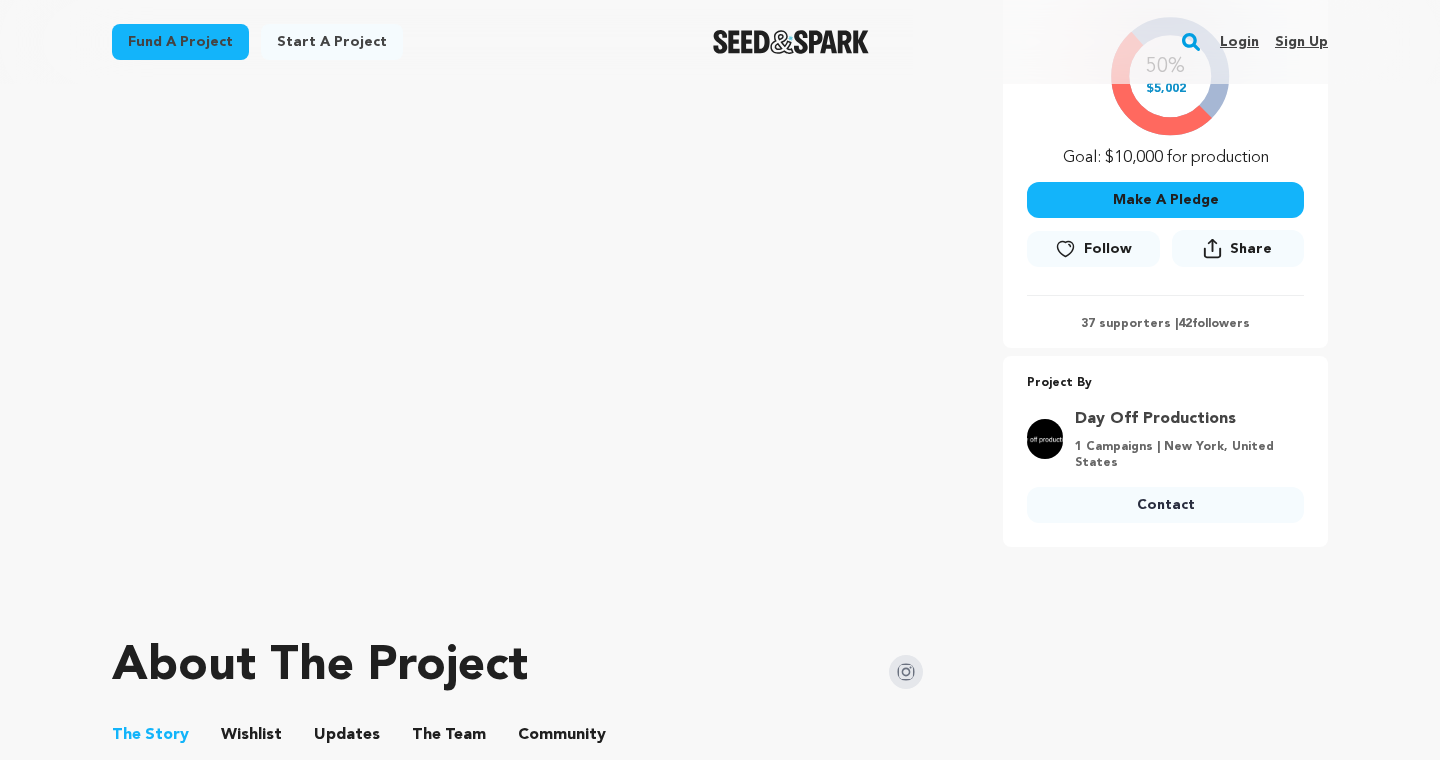 scroll, scrollTop: 491, scrollLeft: 0, axis: vertical 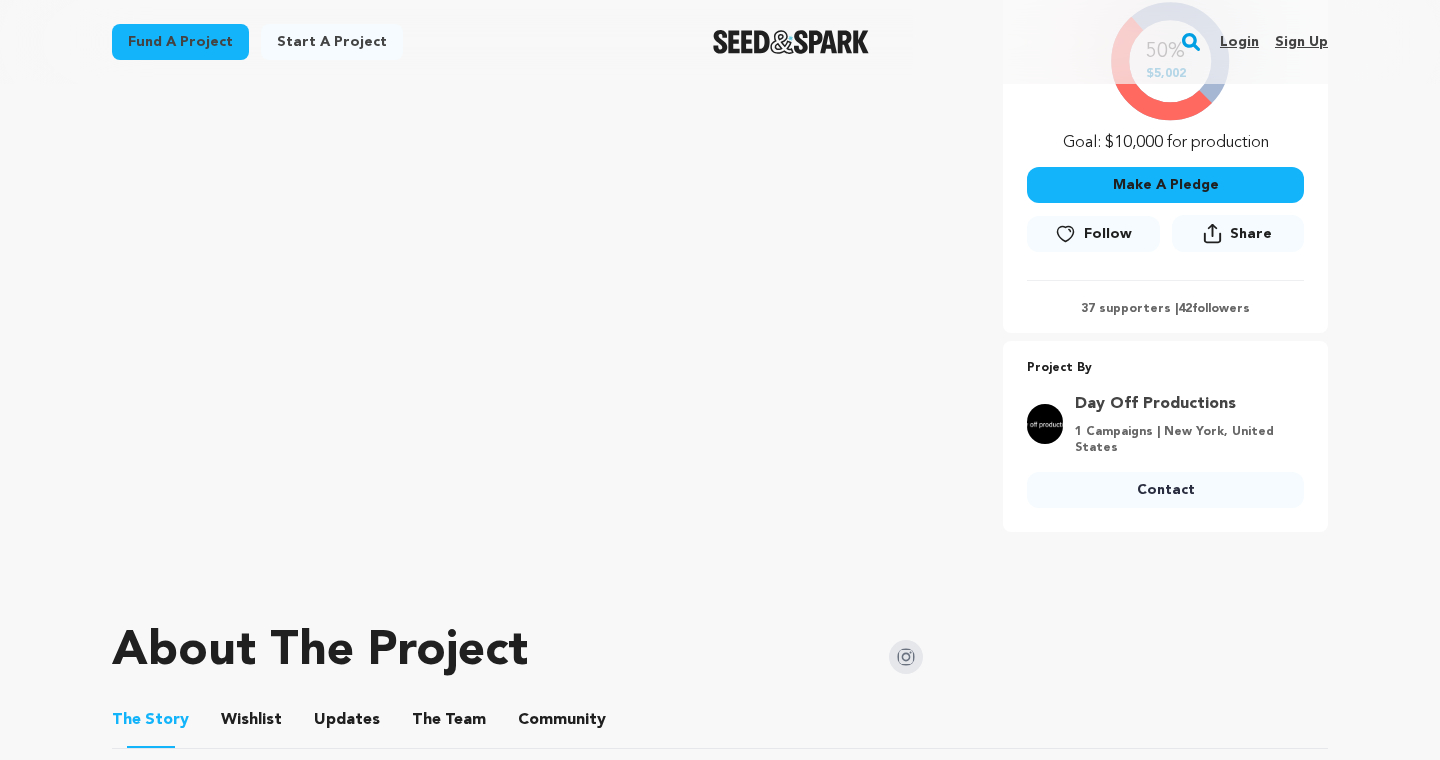 click on "Wishlist" at bounding box center (252, 724) 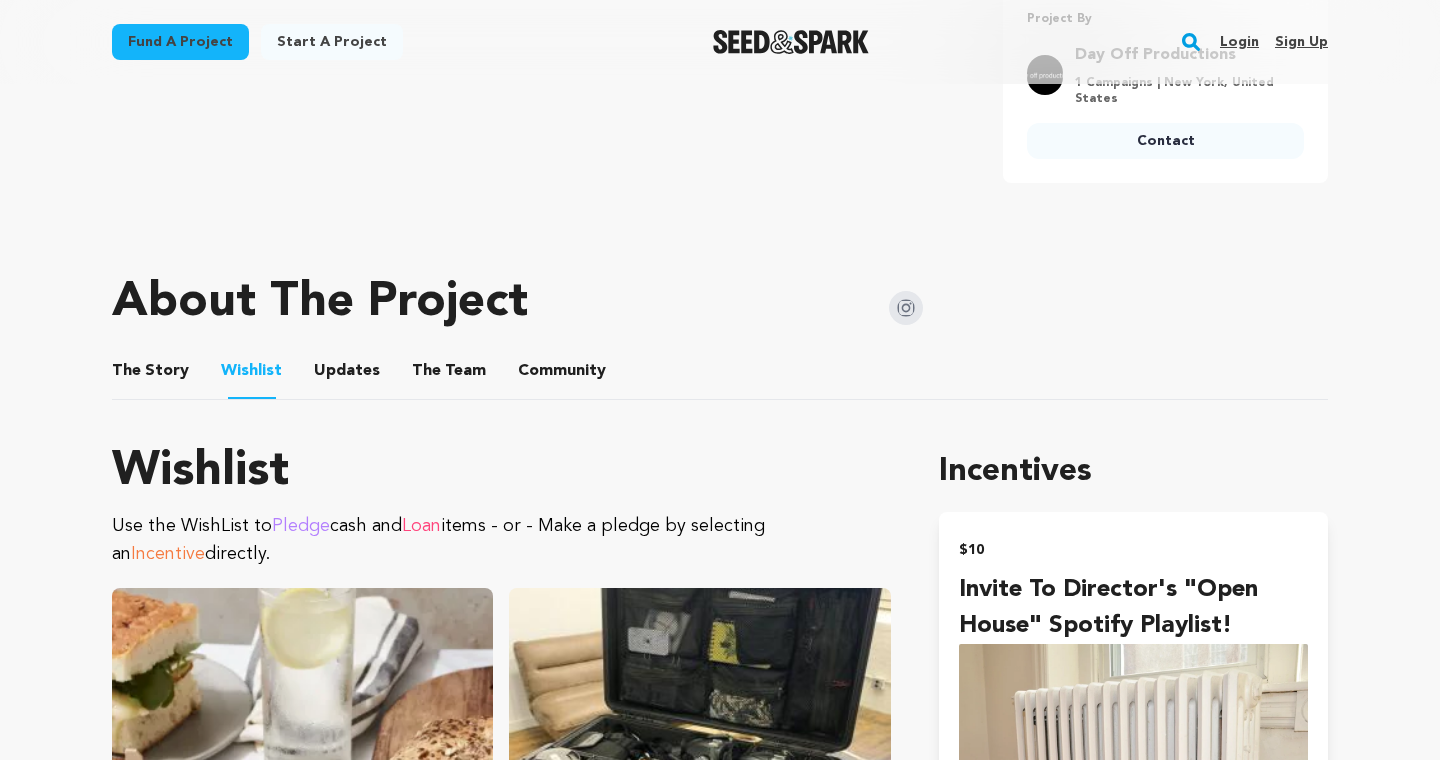 scroll, scrollTop: 838, scrollLeft: 0, axis: vertical 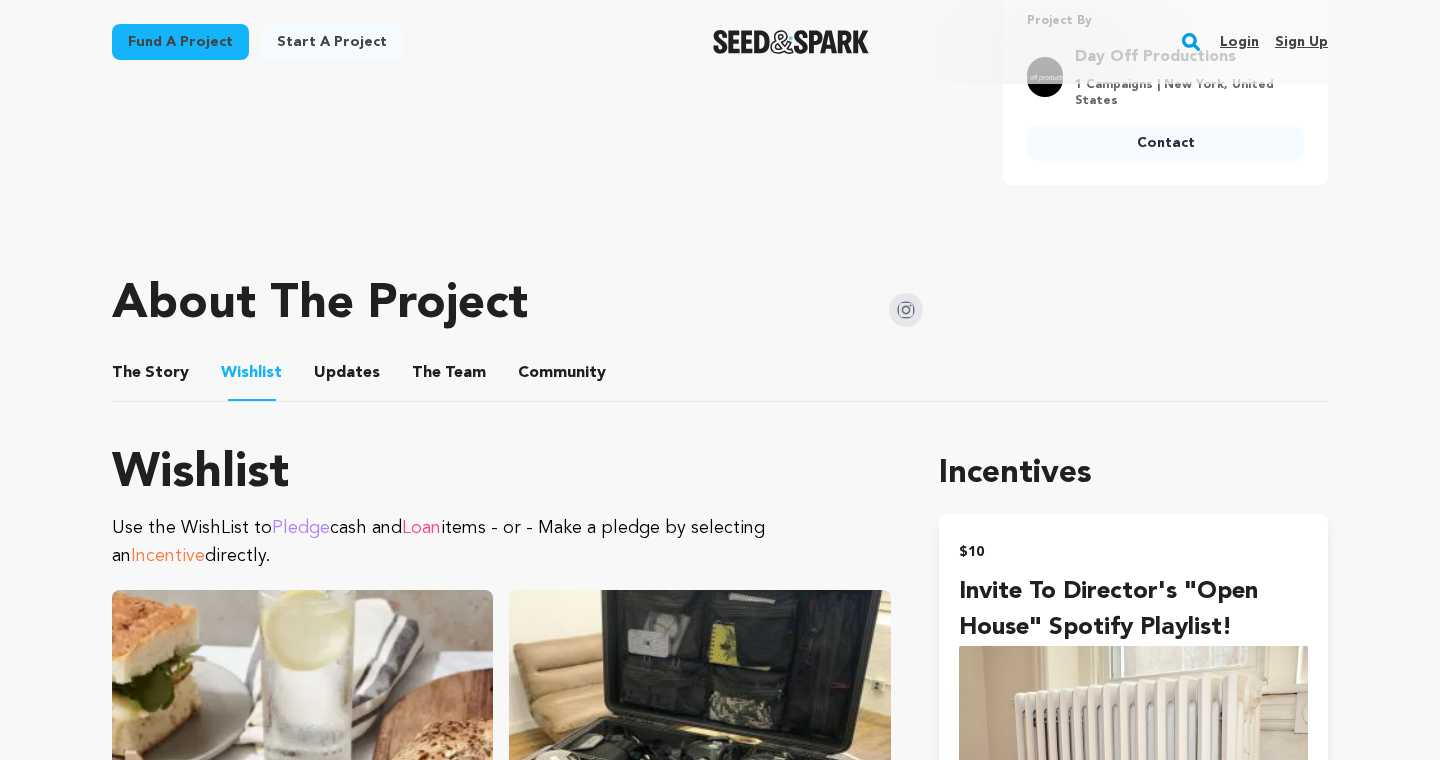 click on "The Story" at bounding box center [151, 377] 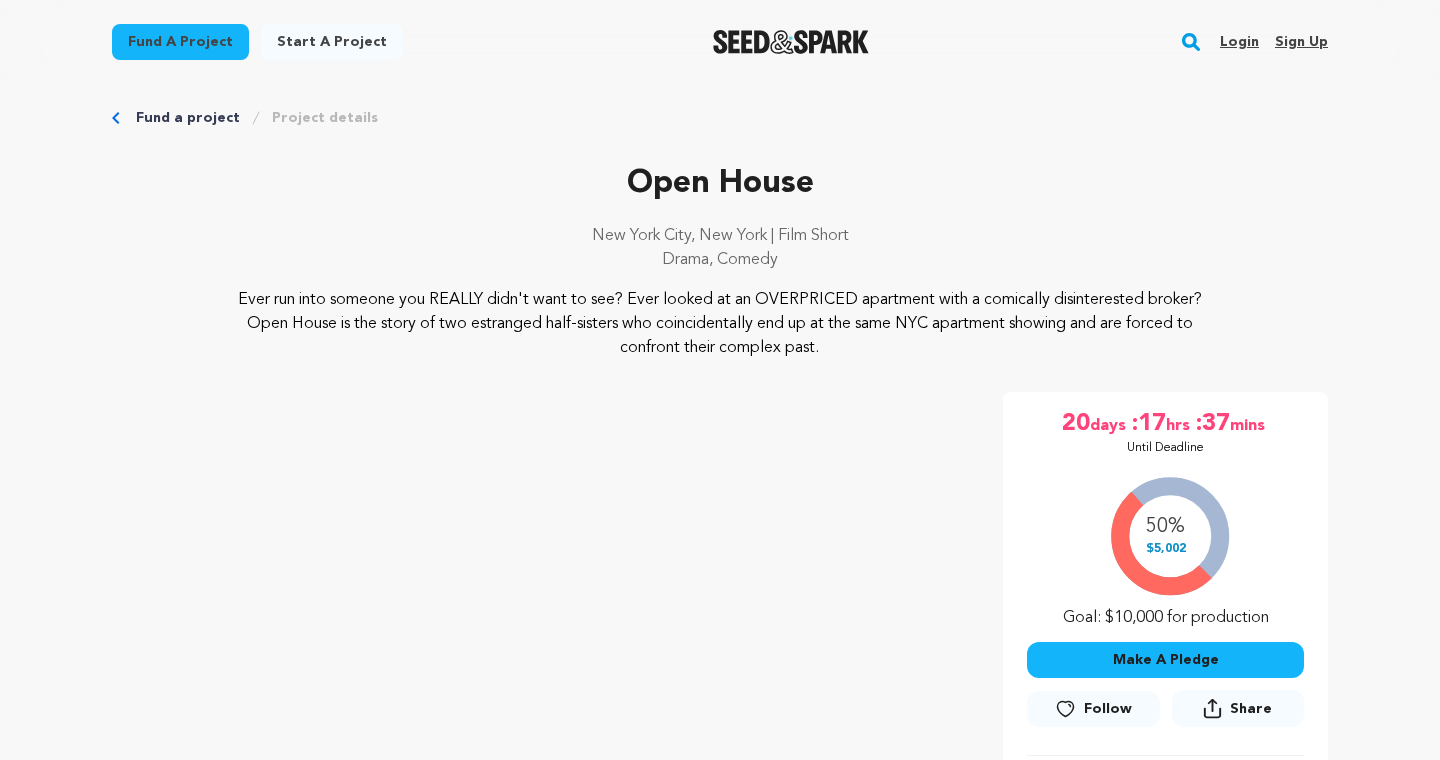 scroll, scrollTop: 0, scrollLeft: 0, axis: both 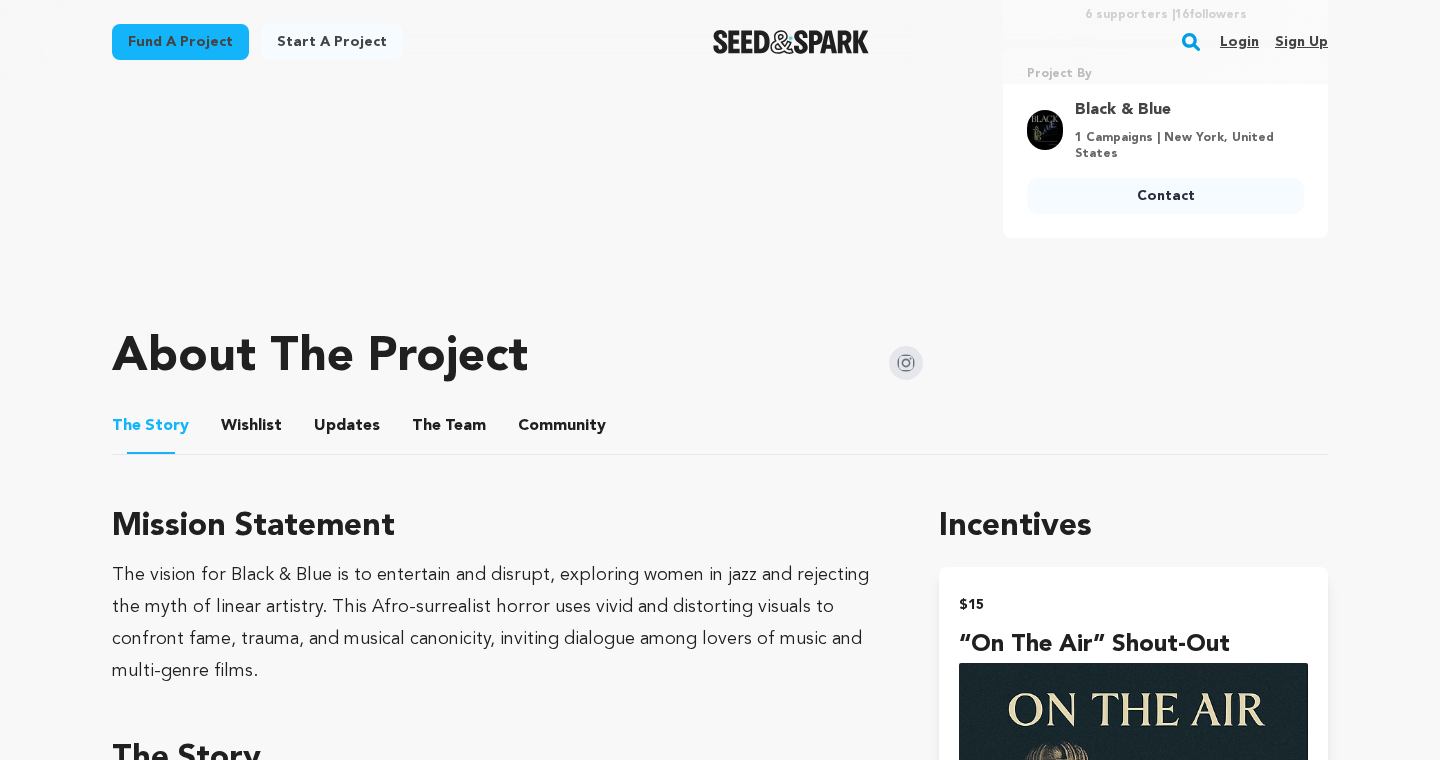click on "Wishlist" at bounding box center (252, 430) 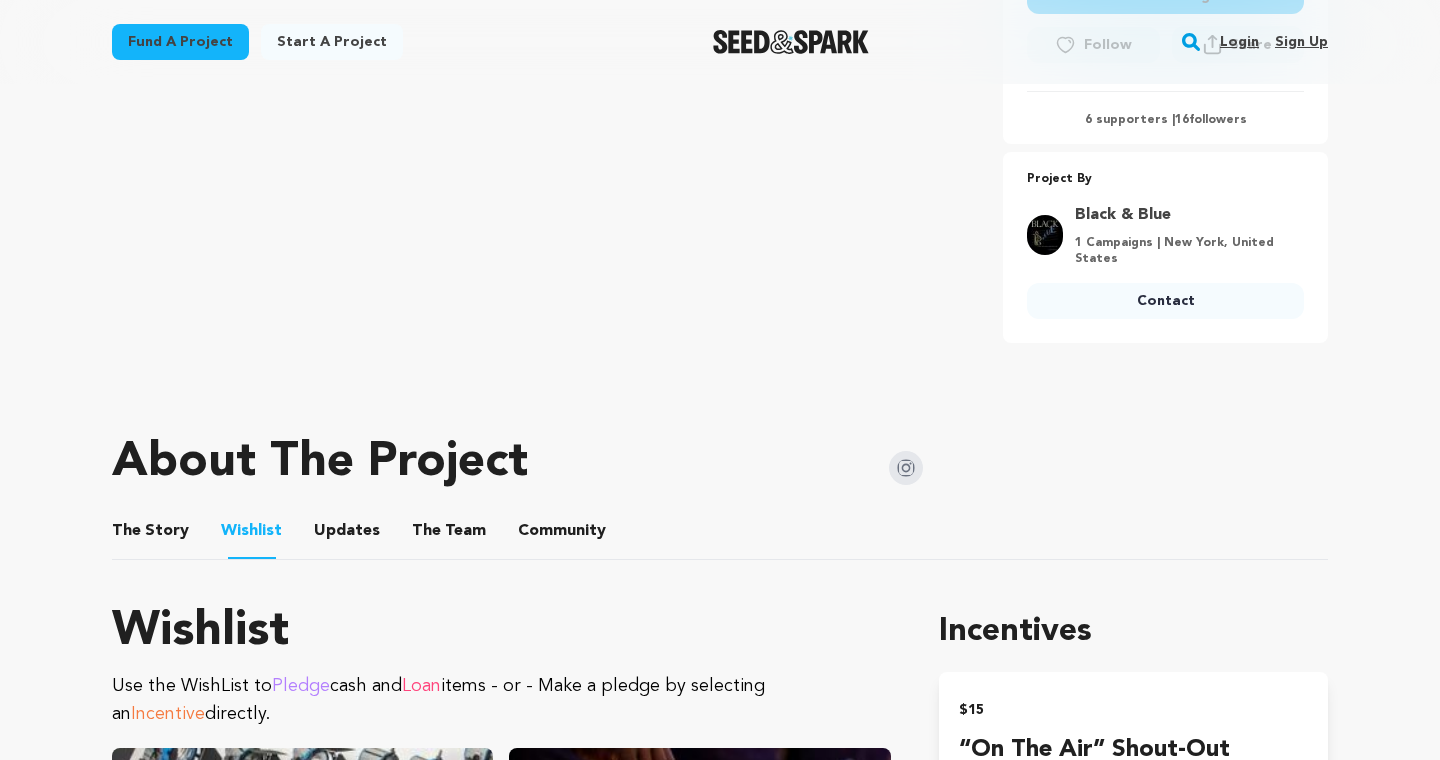 scroll, scrollTop: 0, scrollLeft: 0, axis: both 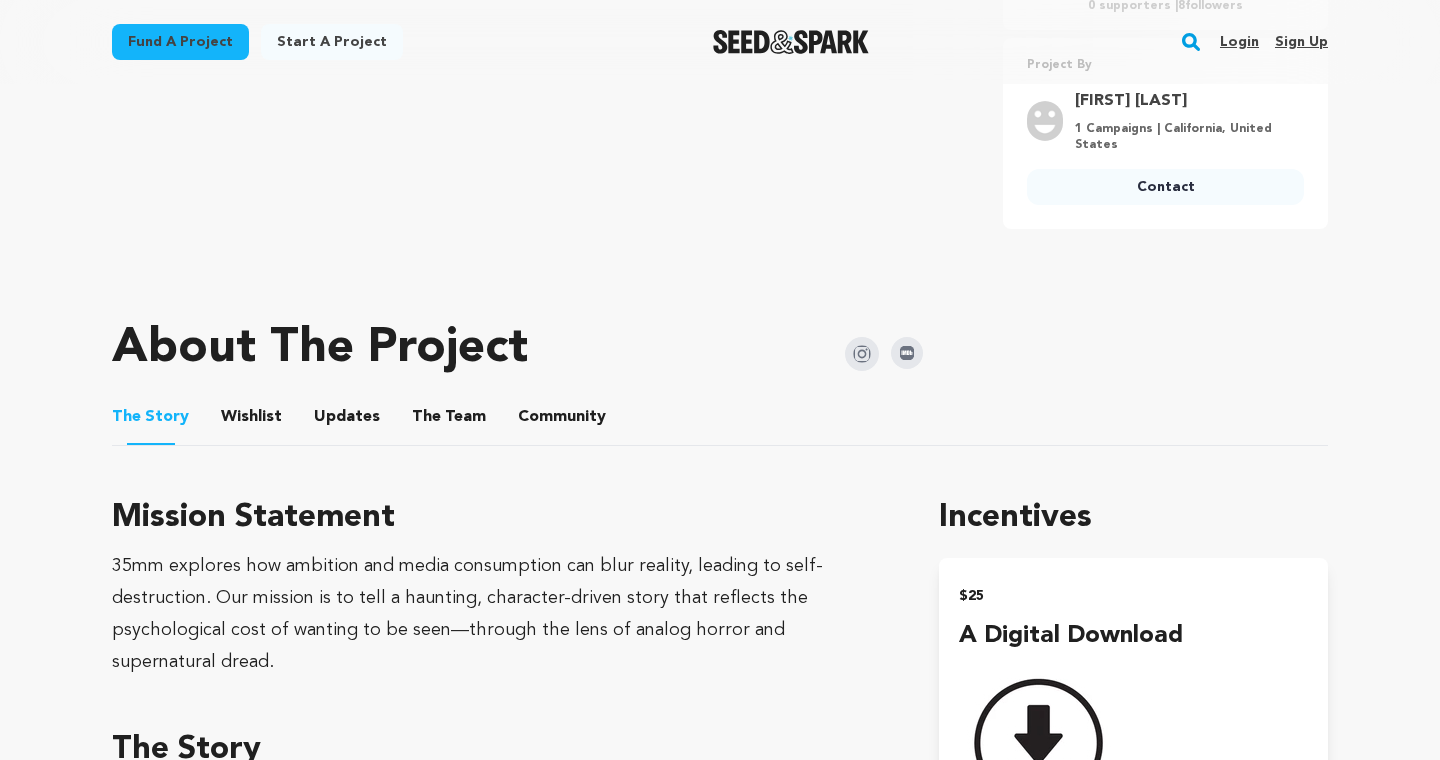 click on "Wishlist" at bounding box center [252, 421] 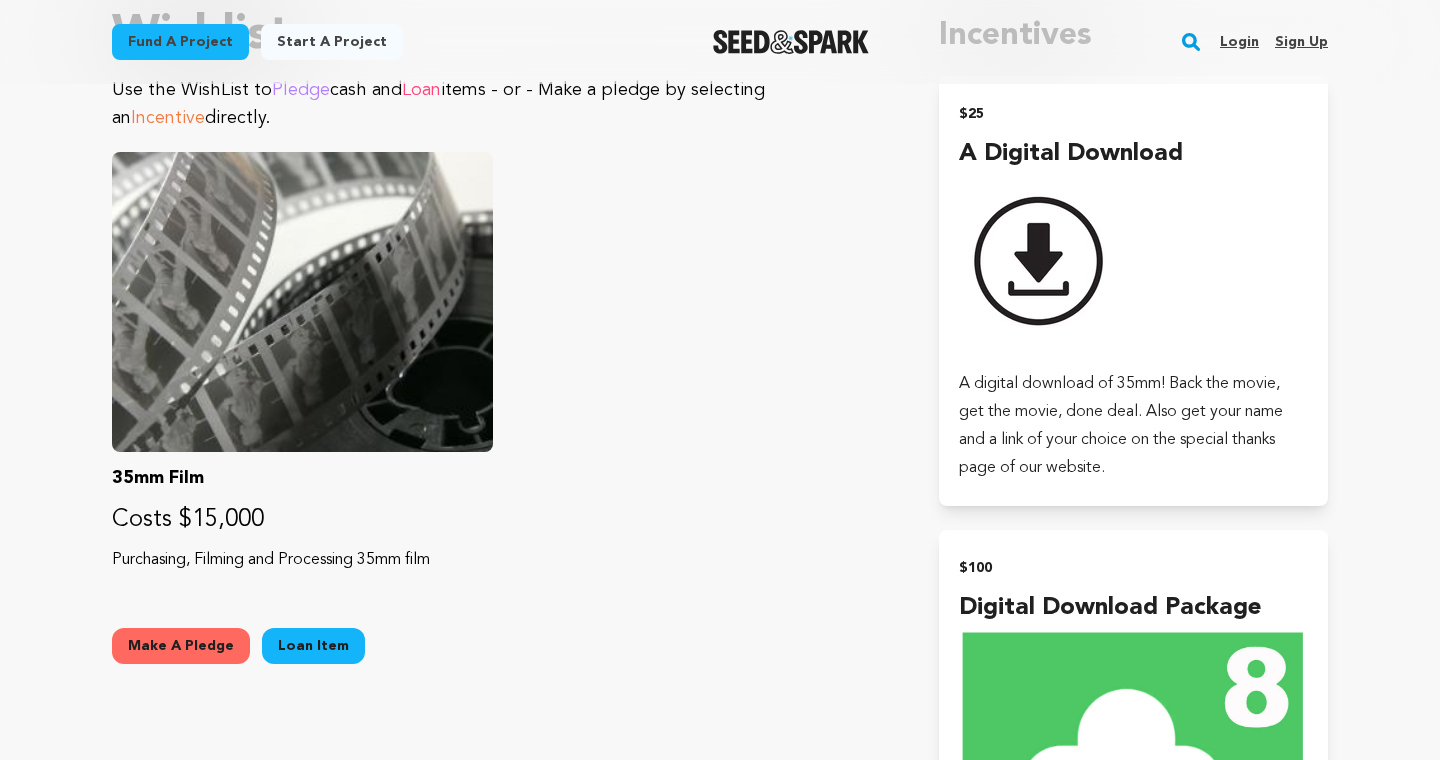 scroll, scrollTop: 1272, scrollLeft: 0, axis: vertical 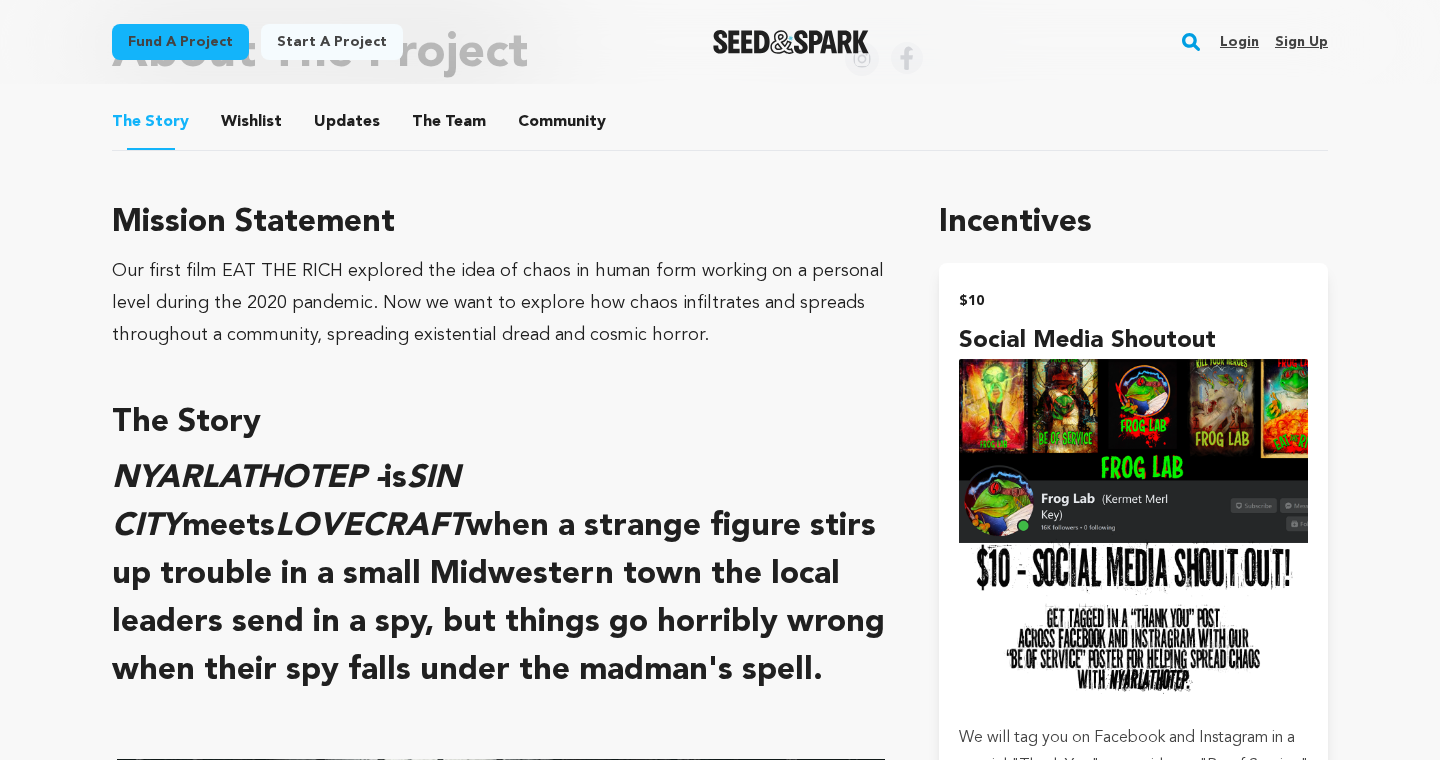 click on "Wishlist" at bounding box center (252, 126) 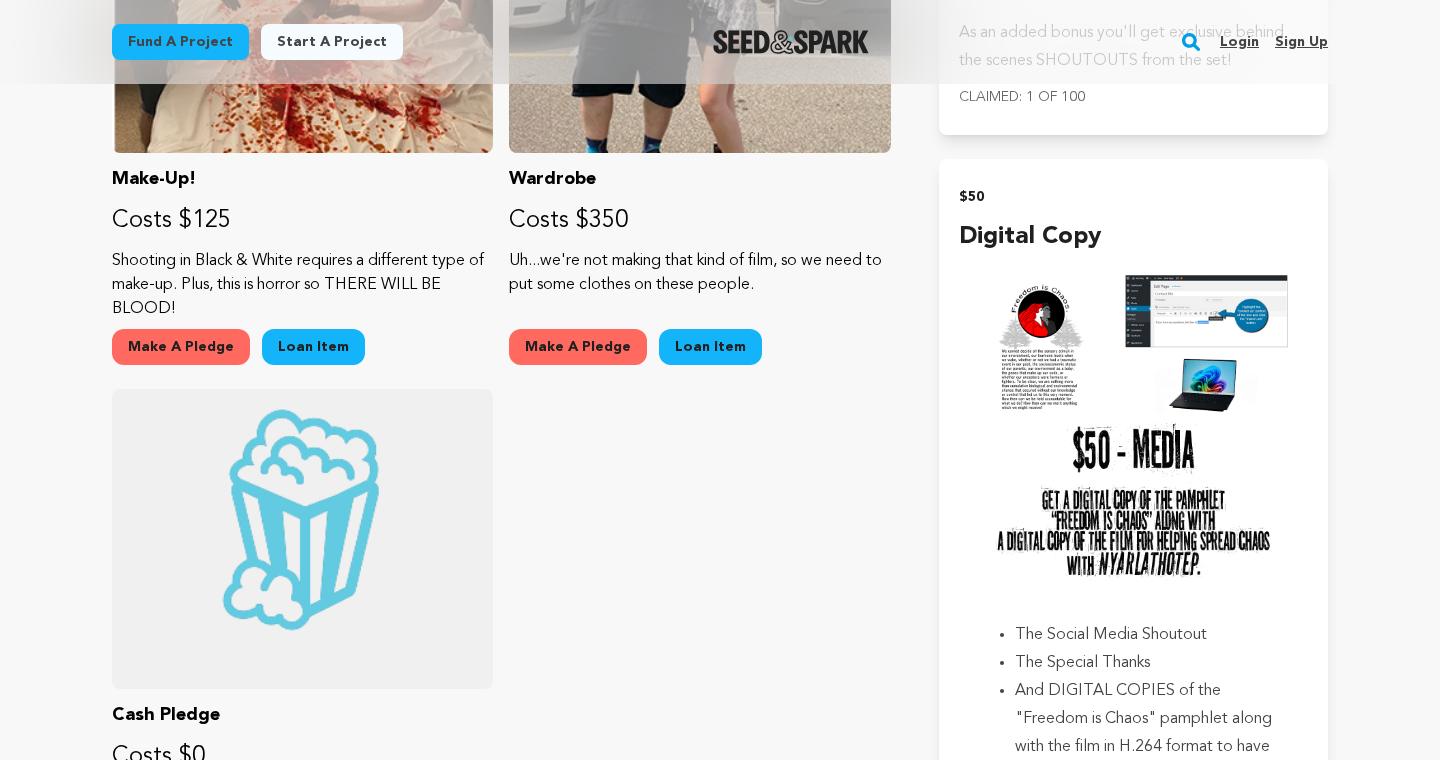 scroll, scrollTop: 2628, scrollLeft: 0, axis: vertical 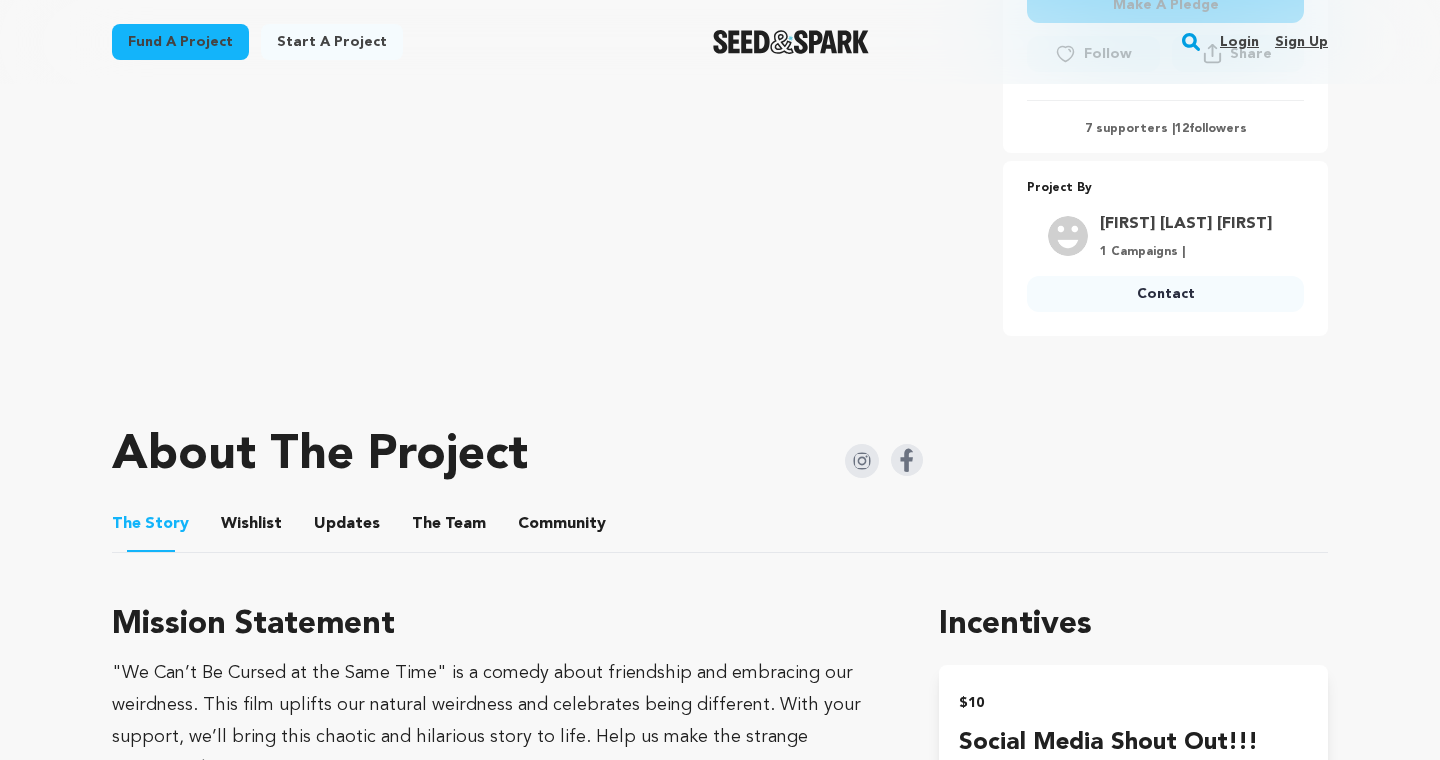 click on "Wishlist" at bounding box center (252, 528) 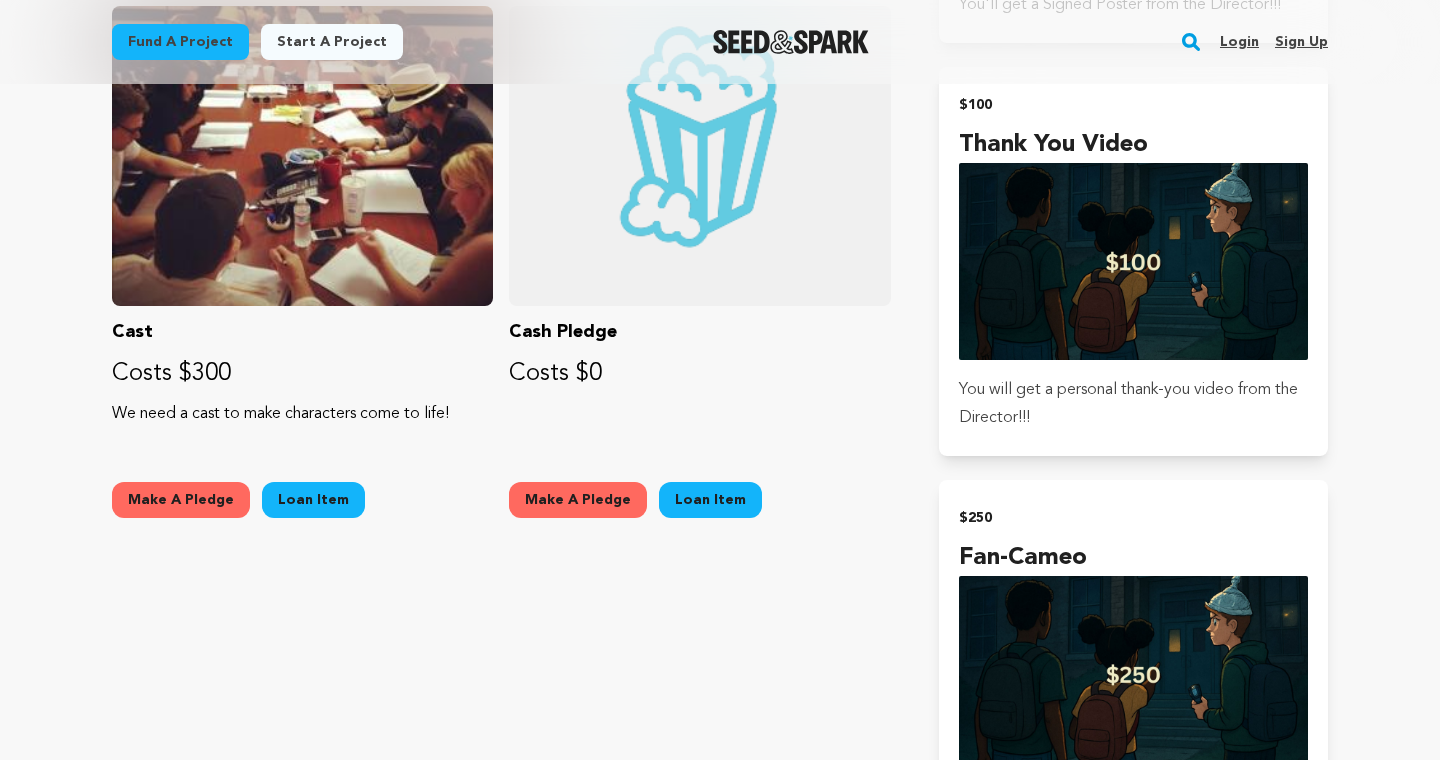 scroll, scrollTop: 2458, scrollLeft: 0, axis: vertical 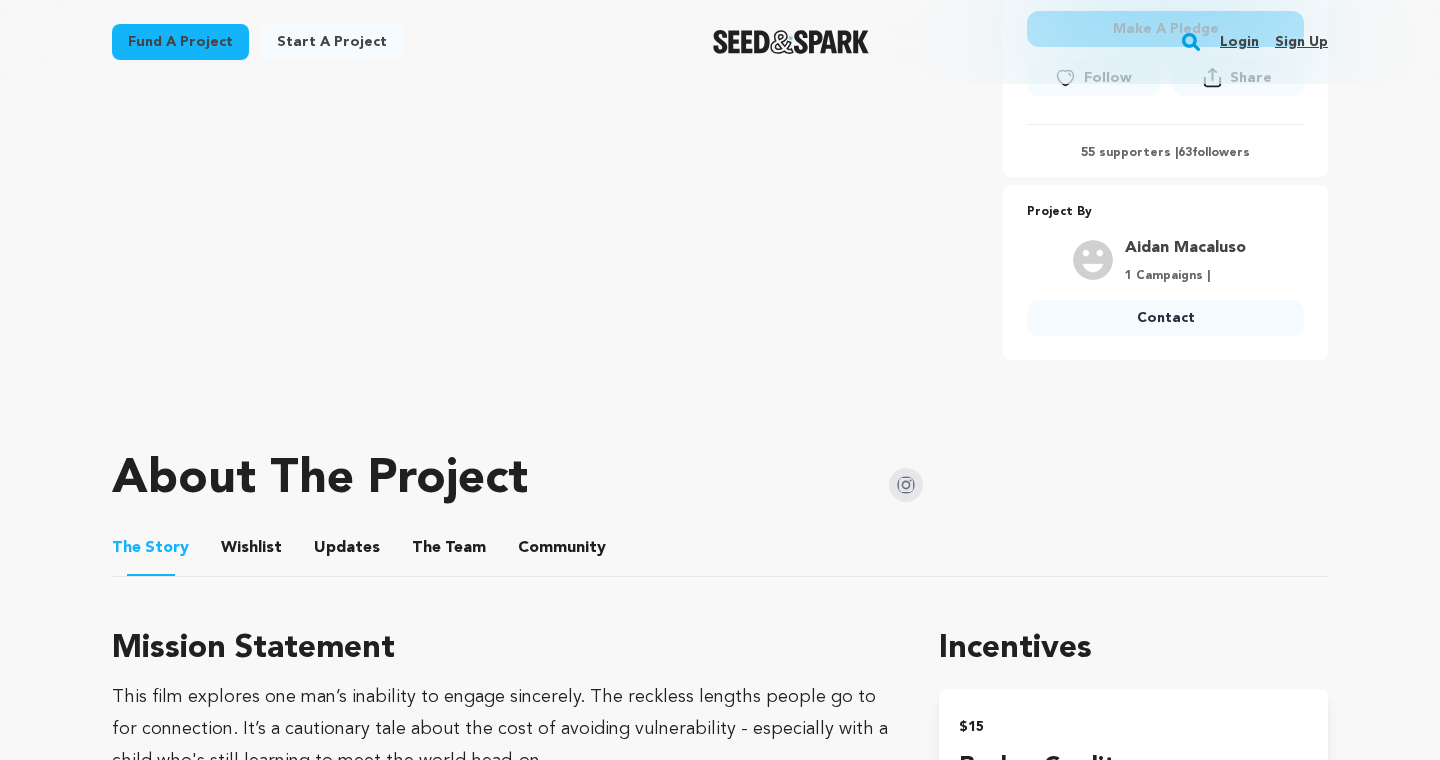 click on "Wishlist" at bounding box center (252, 552) 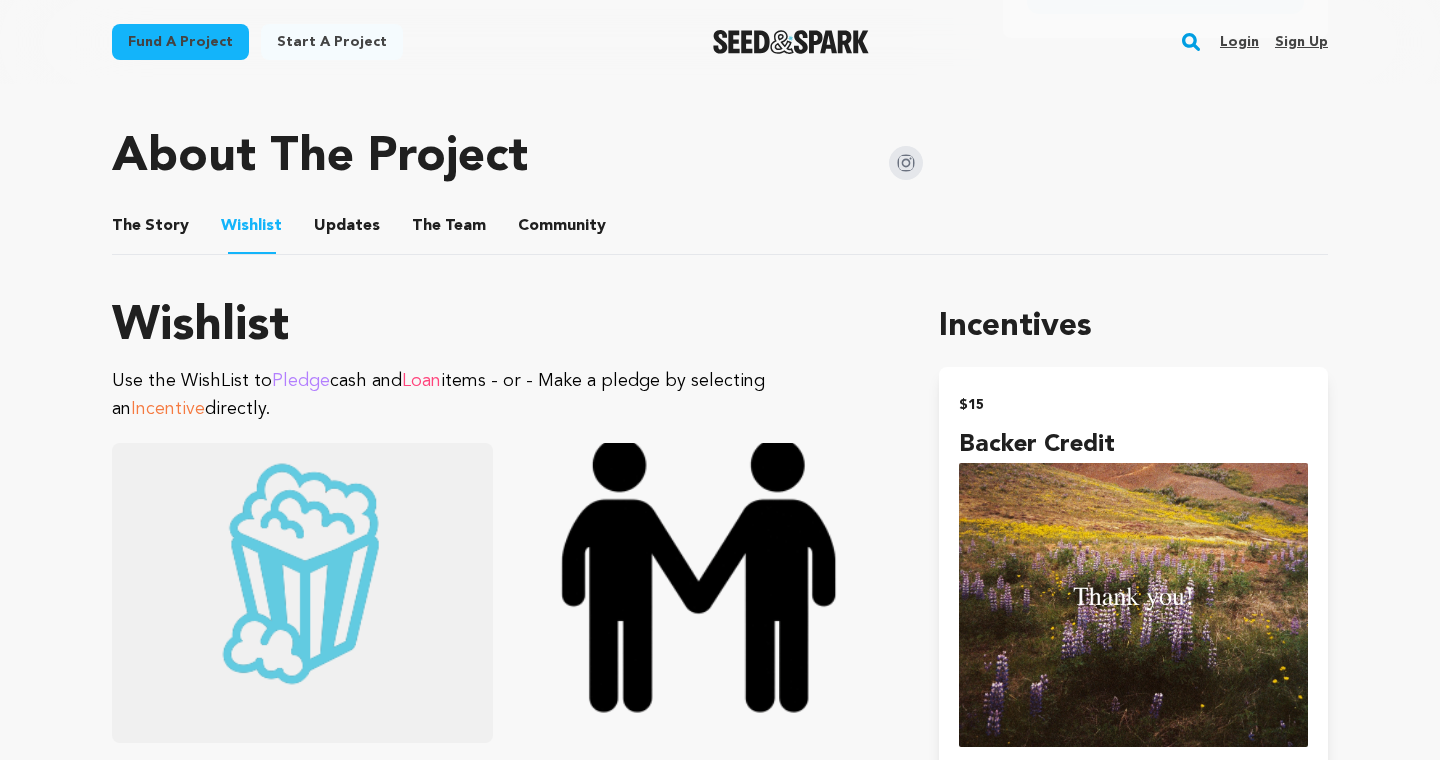 scroll, scrollTop: 0, scrollLeft: 0, axis: both 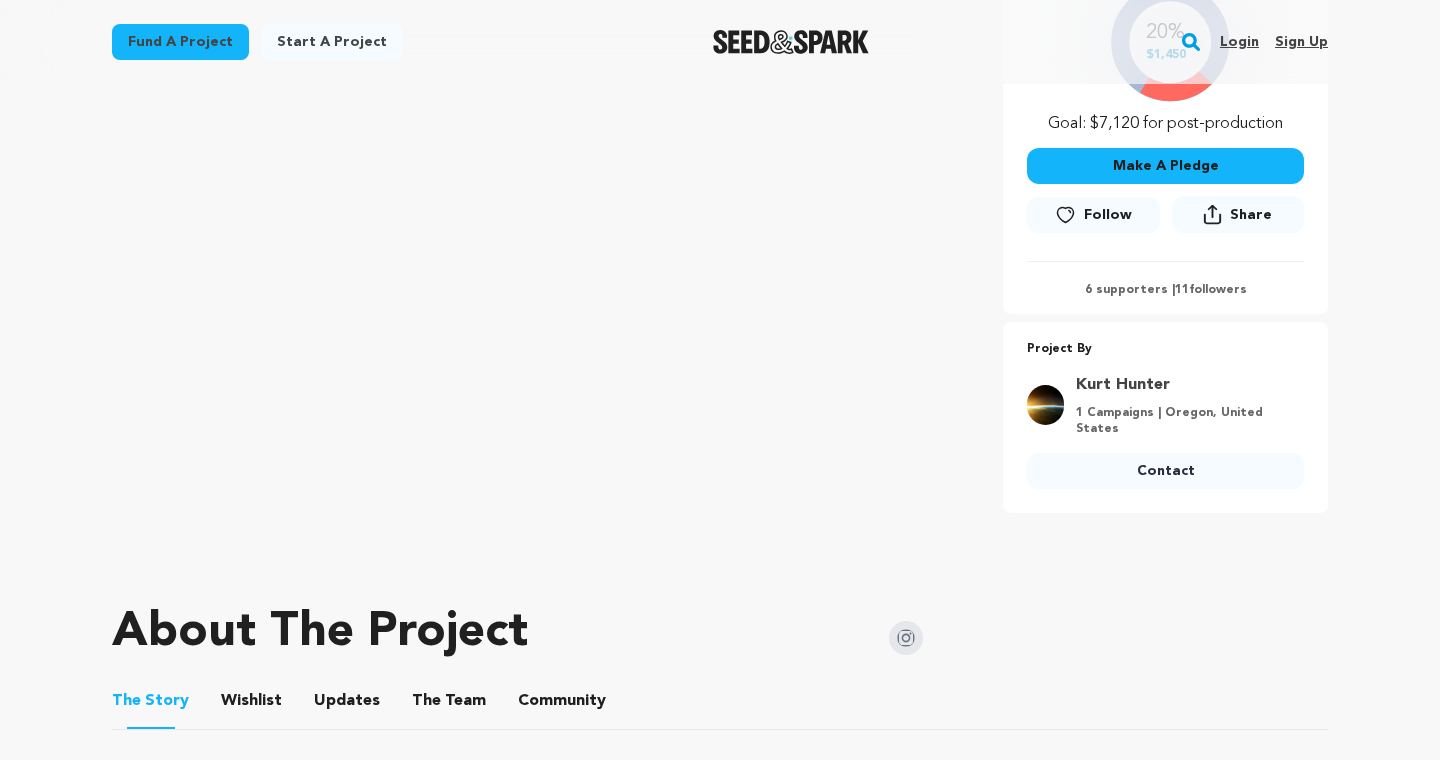 click on "Wishlist" at bounding box center (252, 705) 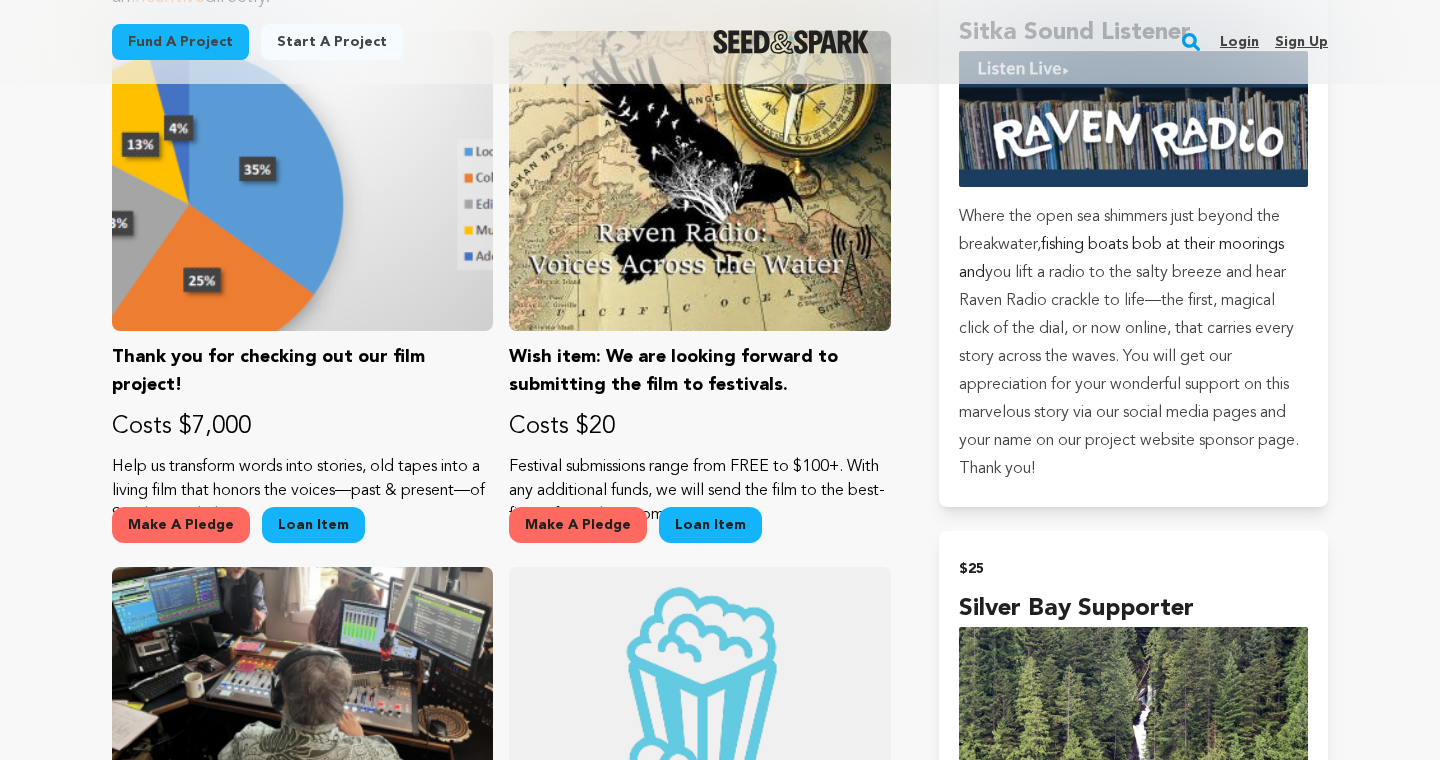 scroll, scrollTop: 1398, scrollLeft: 0, axis: vertical 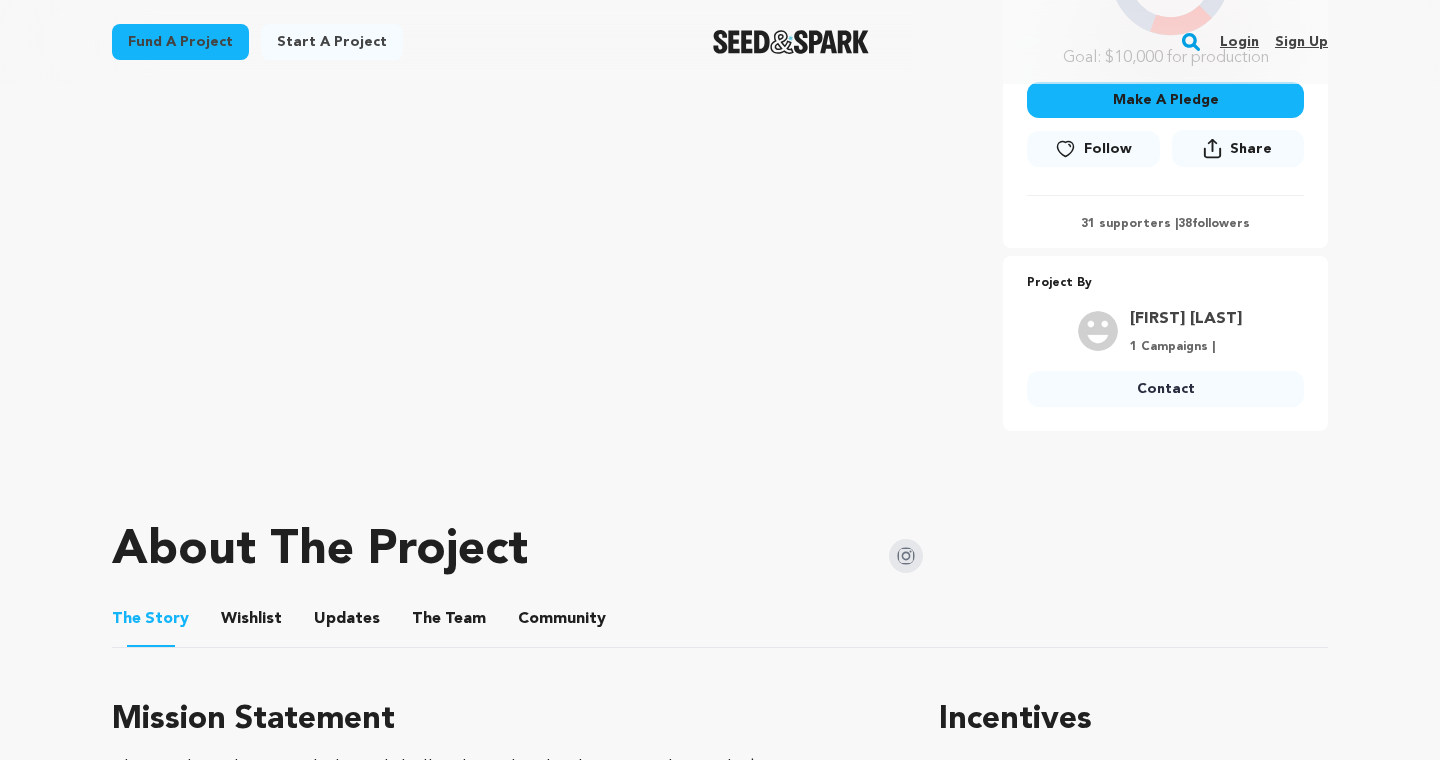 click on "Wishlist" at bounding box center (252, 623) 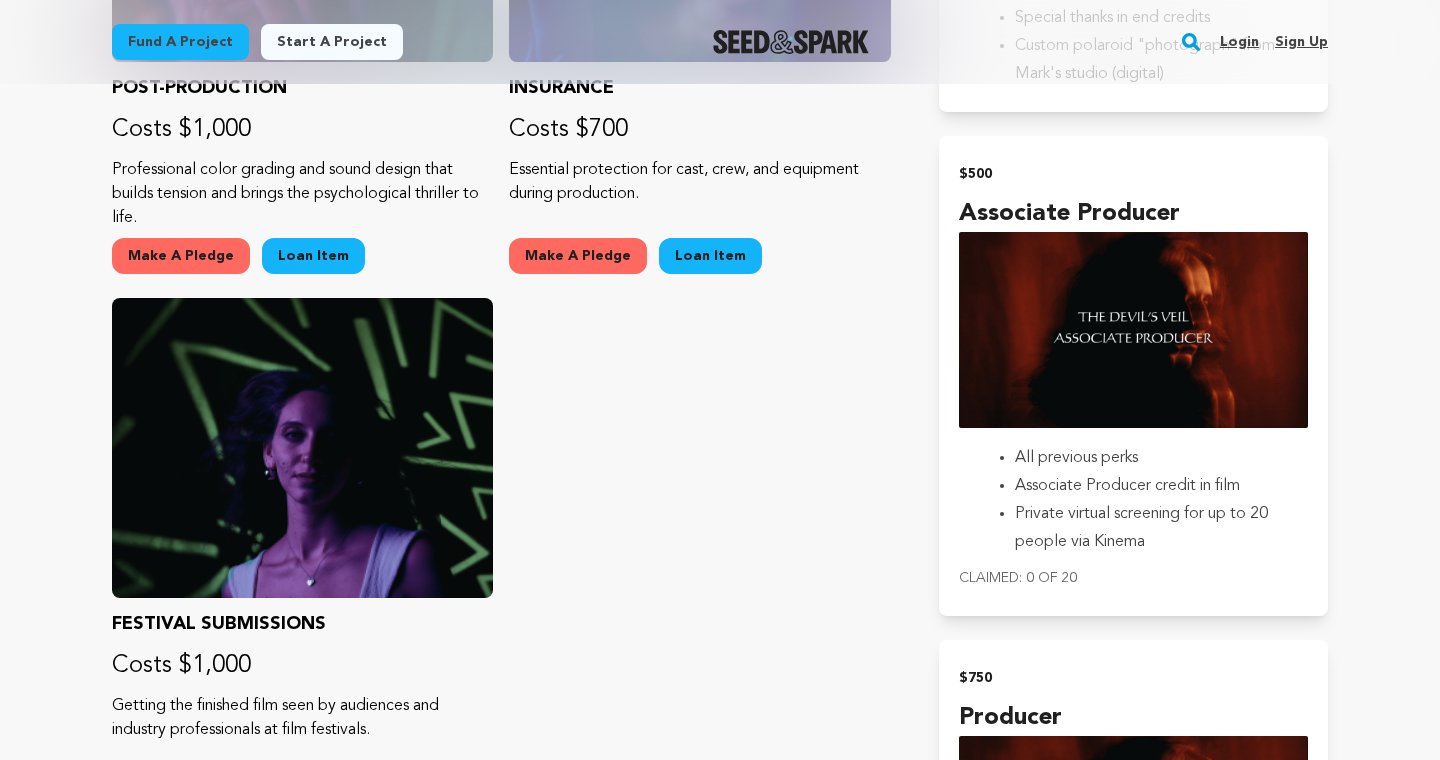 scroll, scrollTop: 3233, scrollLeft: 0, axis: vertical 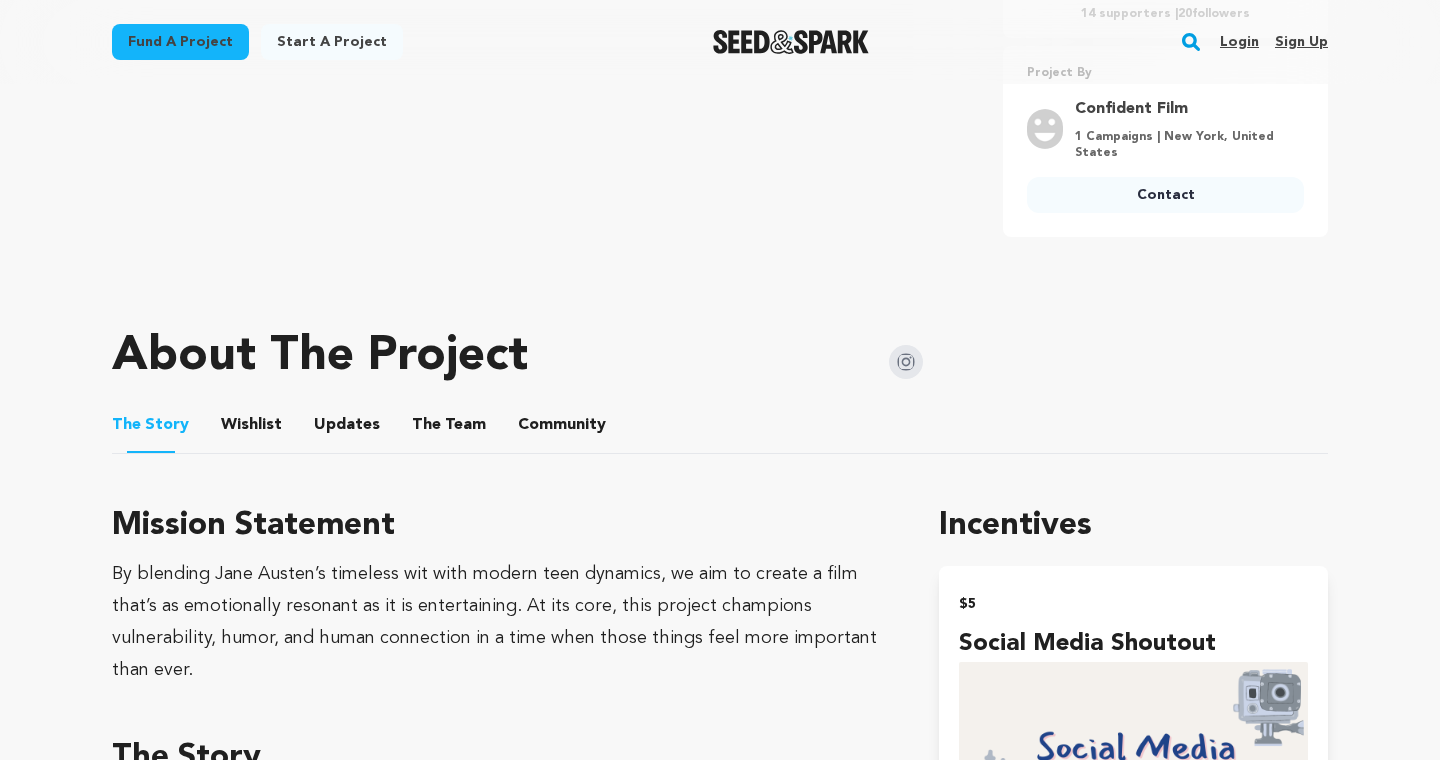 click on "Wishlist" at bounding box center [252, 429] 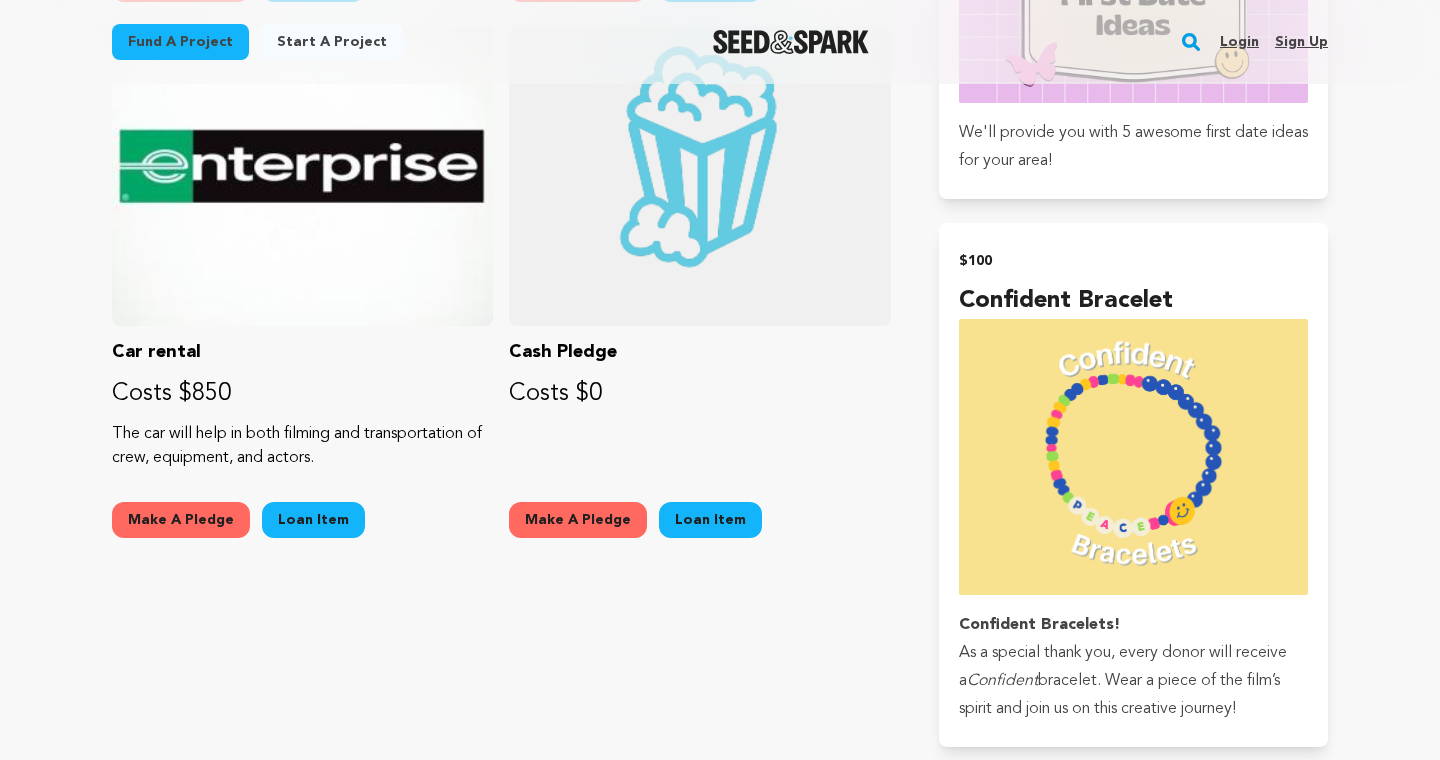 scroll, scrollTop: 2456, scrollLeft: 0, axis: vertical 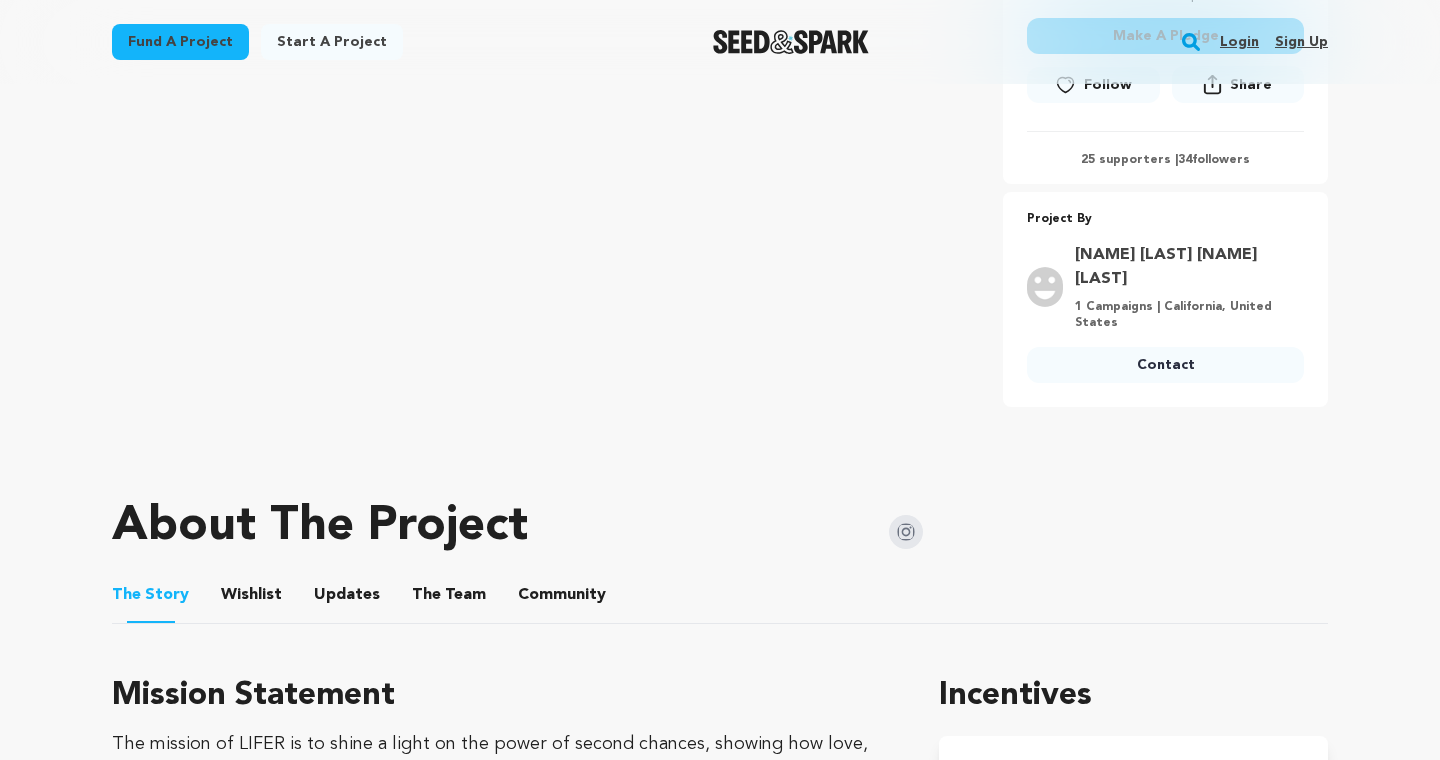 click on "Wishlist" at bounding box center (252, 599) 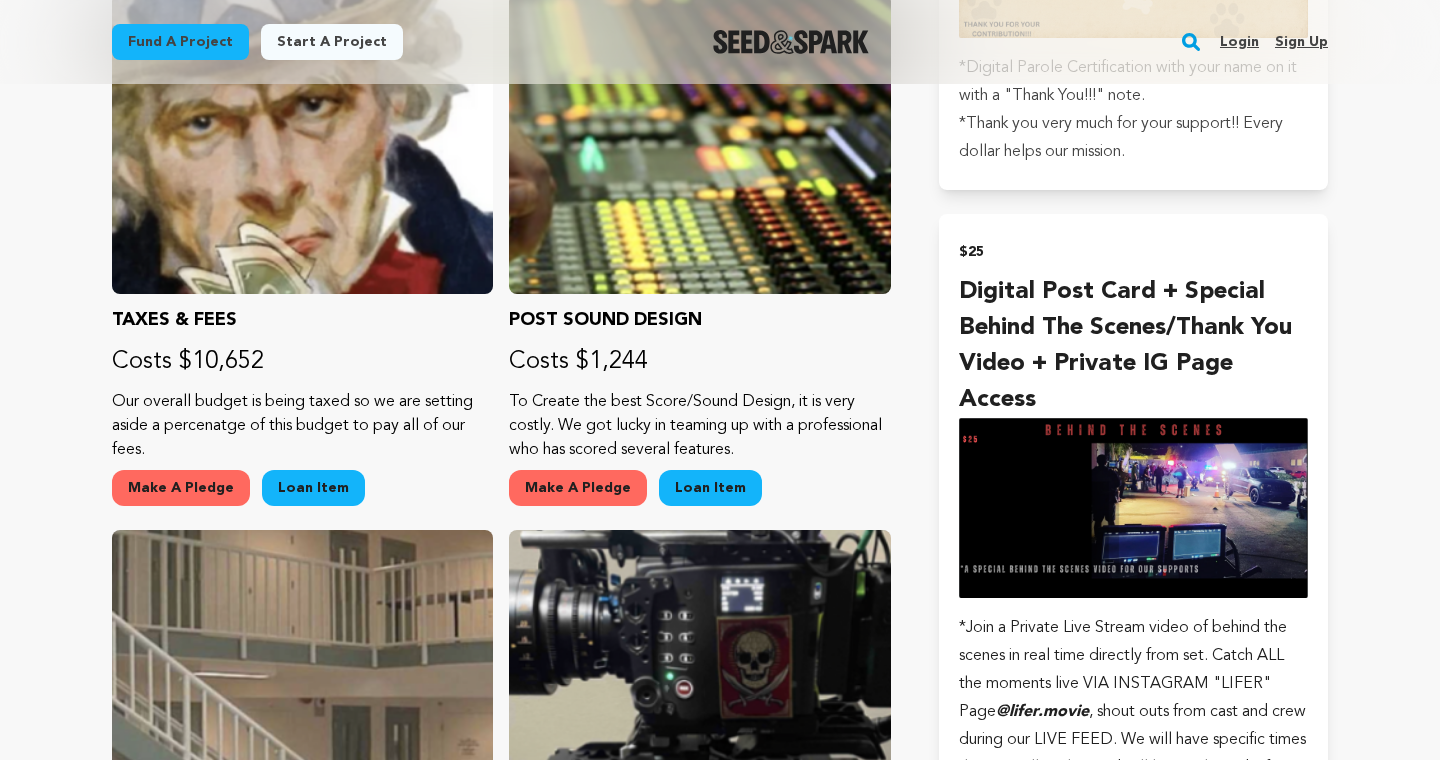 scroll, scrollTop: 1968, scrollLeft: 0, axis: vertical 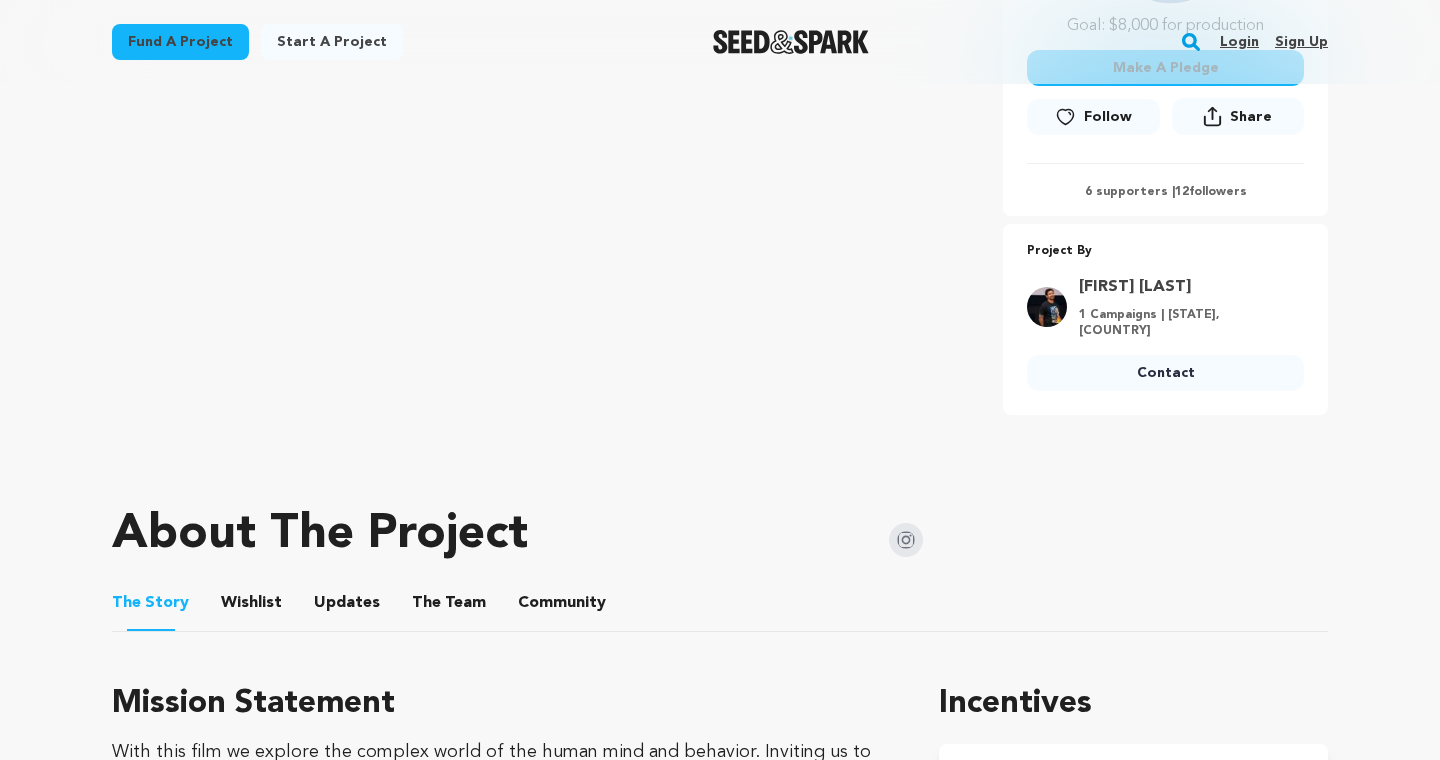 click on "Wishlist" at bounding box center (252, 607) 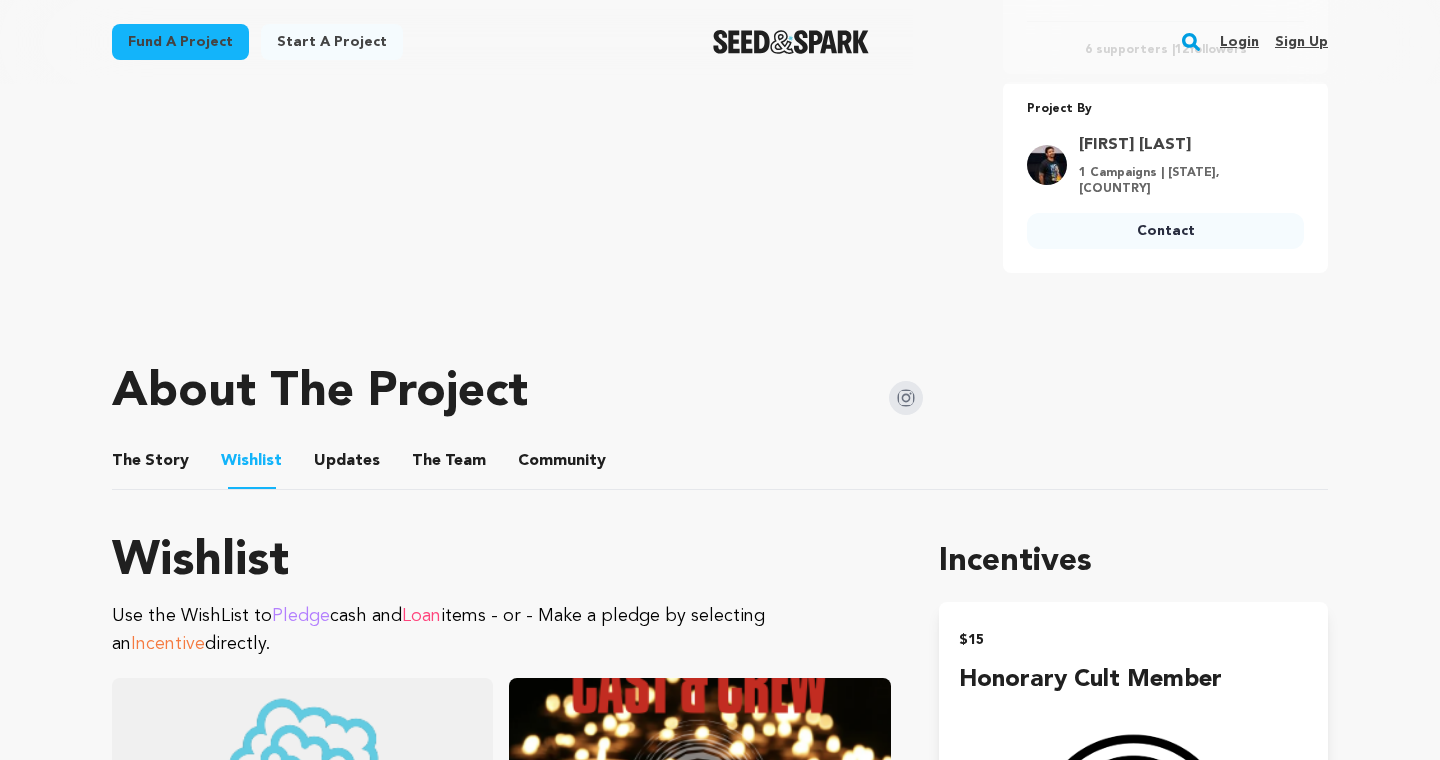 scroll, scrollTop: 830, scrollLeft: 0, axis: vertical 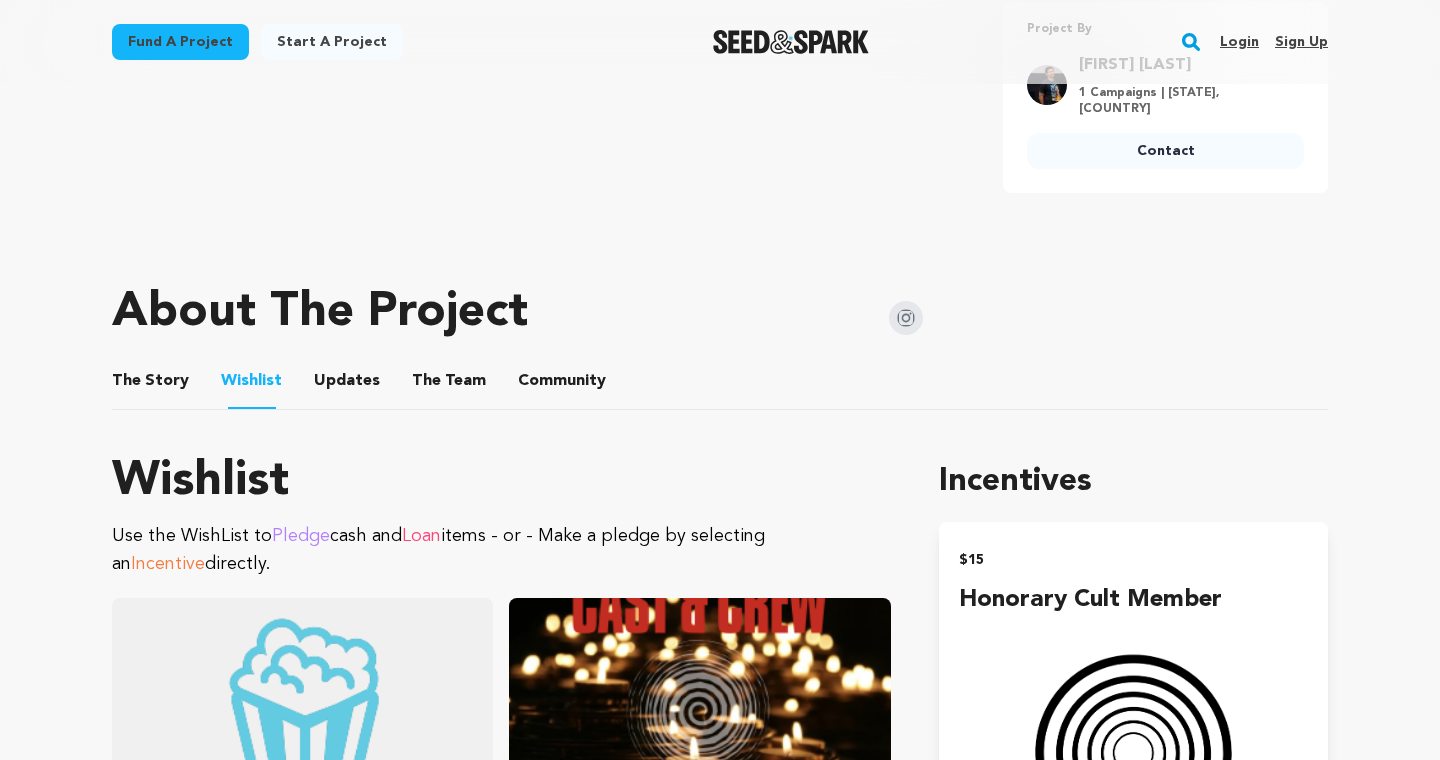 click on "The Team" at bounding box center [449, 385] 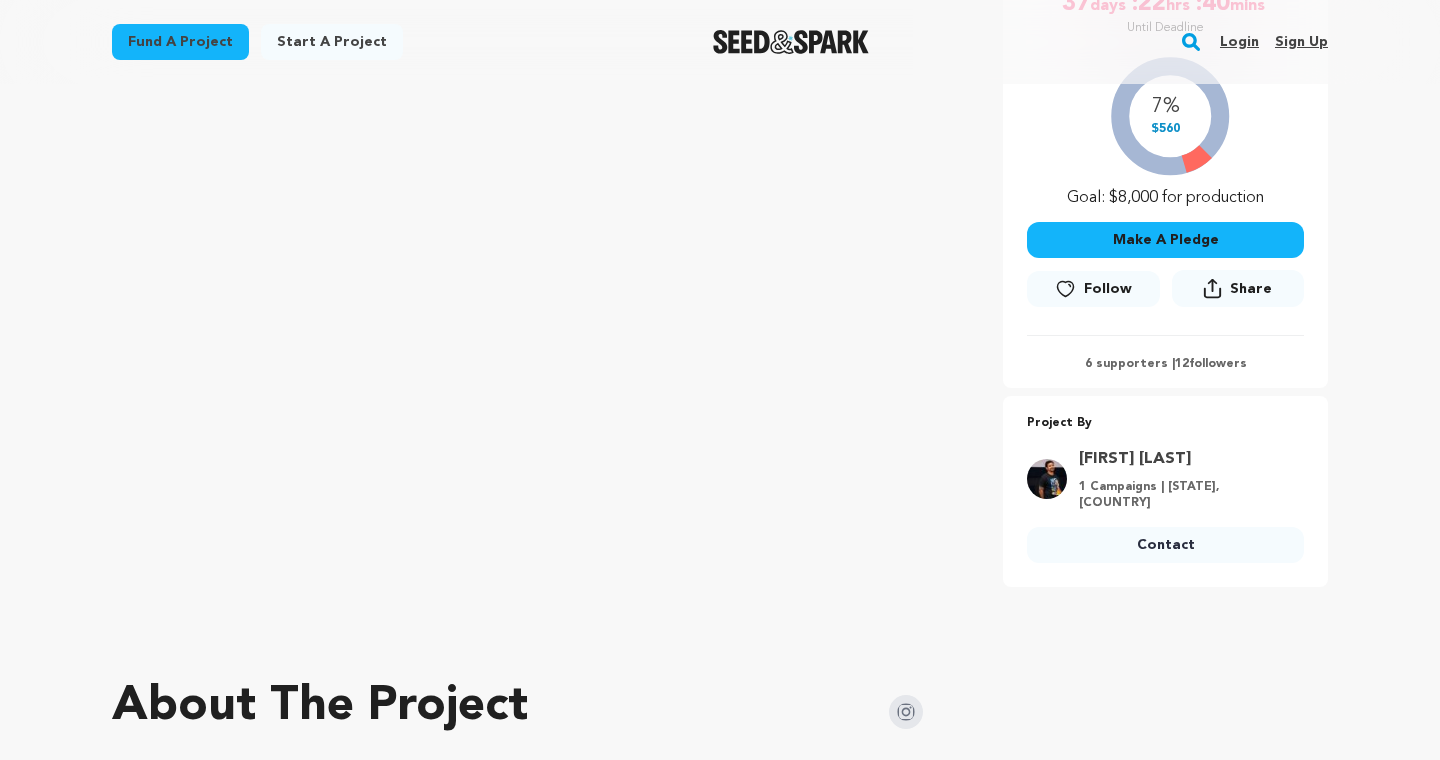 scroll, scrollTop: 568, scrollLeft: 0, axis: vertical 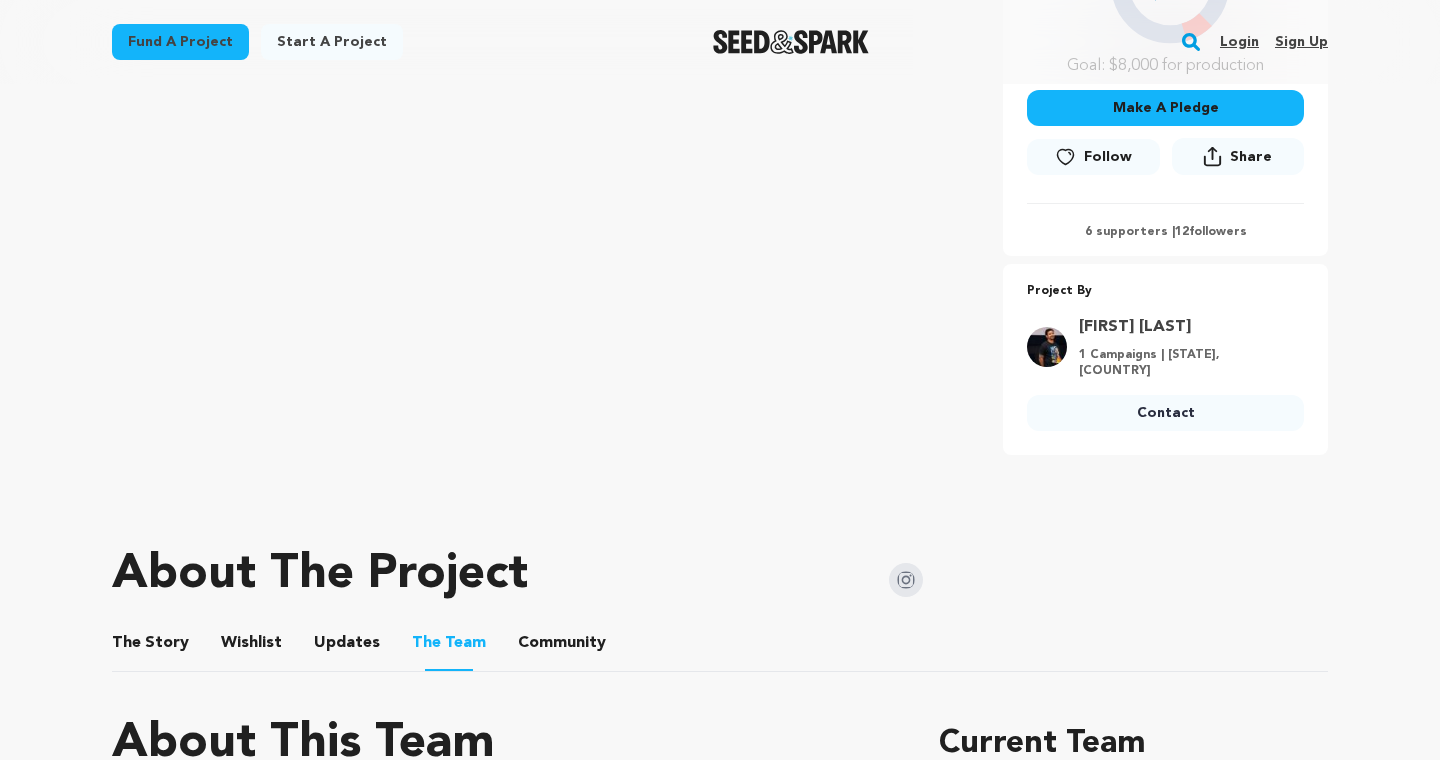 click on "Wishlist" at bounding box center (252, 647) 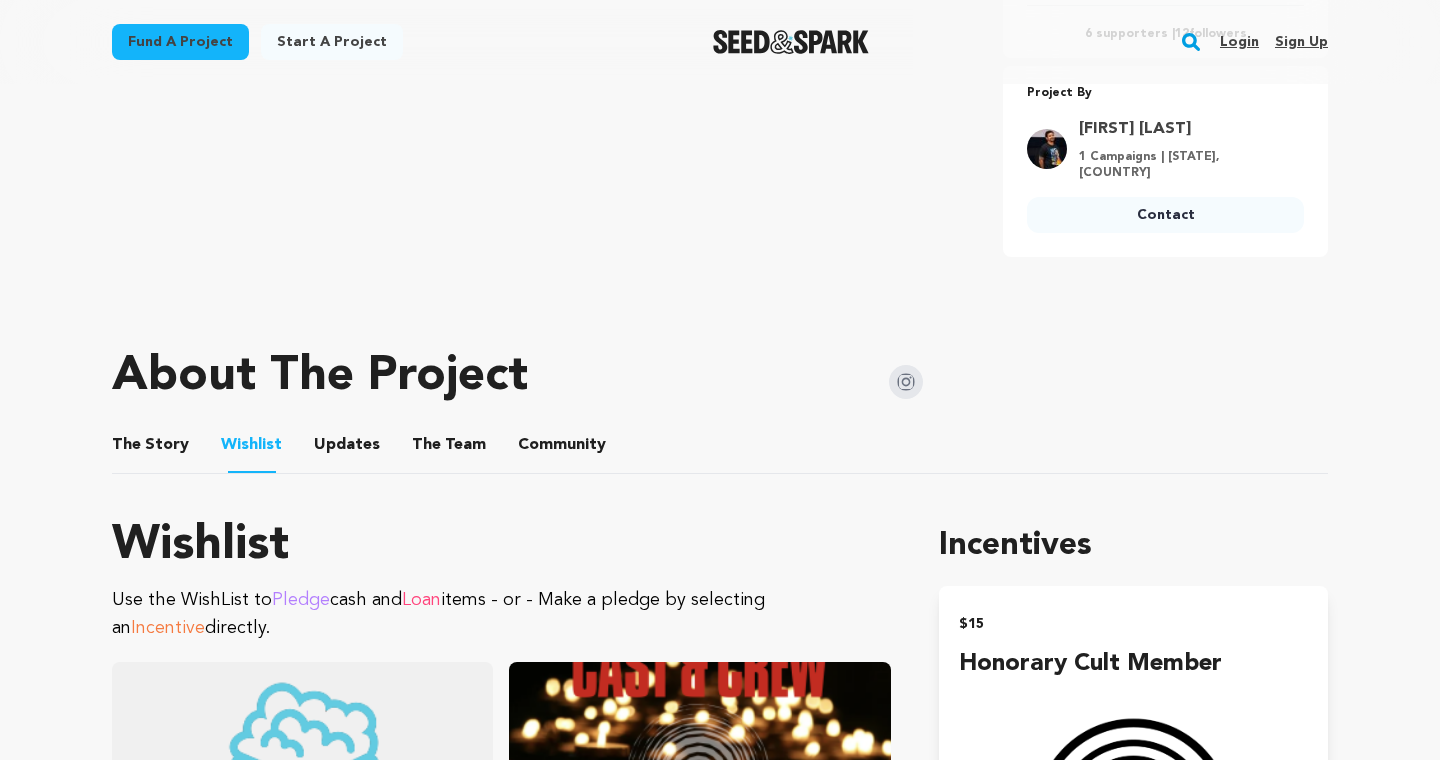 scroll, scrollTop: 777, scrollLeft: 0, axis: vertical 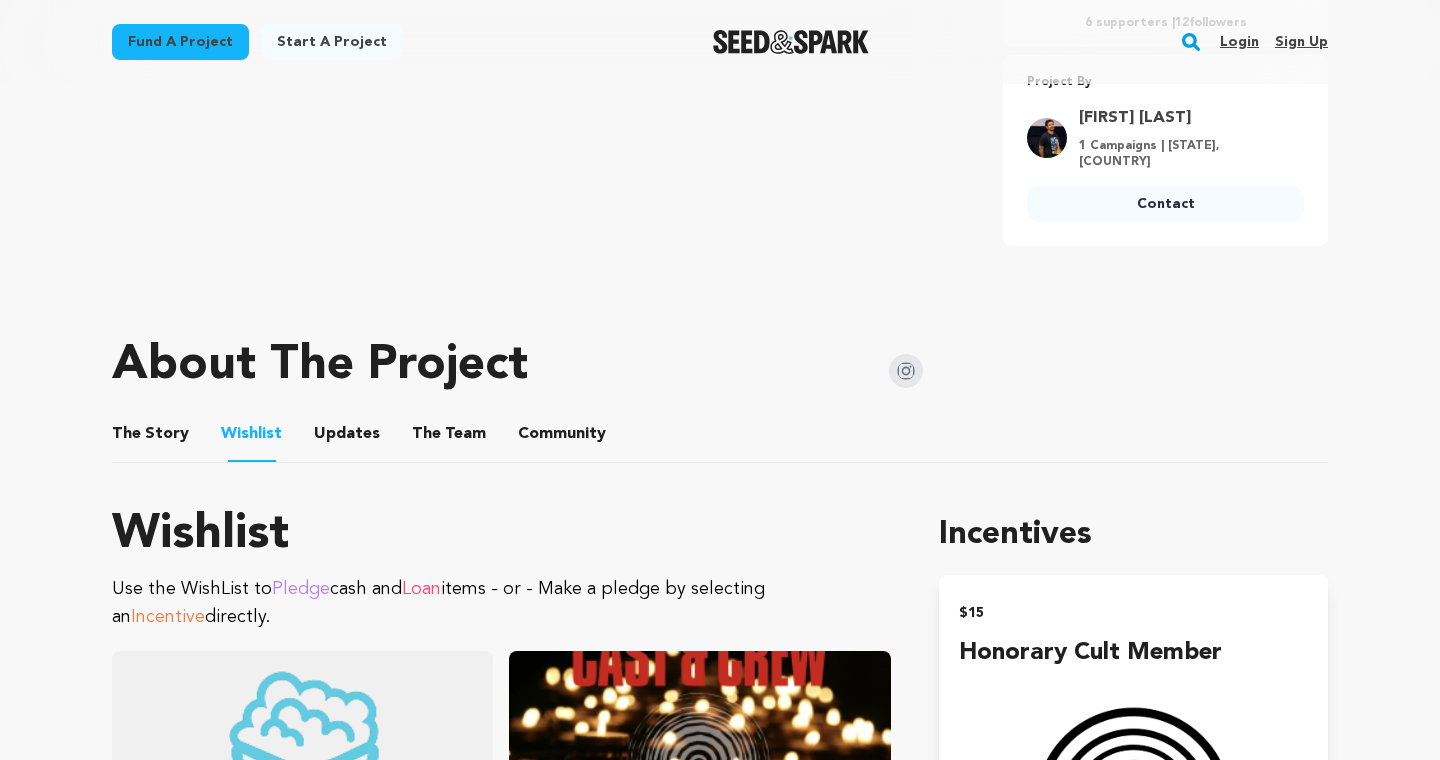 click on "The Story" at bounding box center (151, 438) 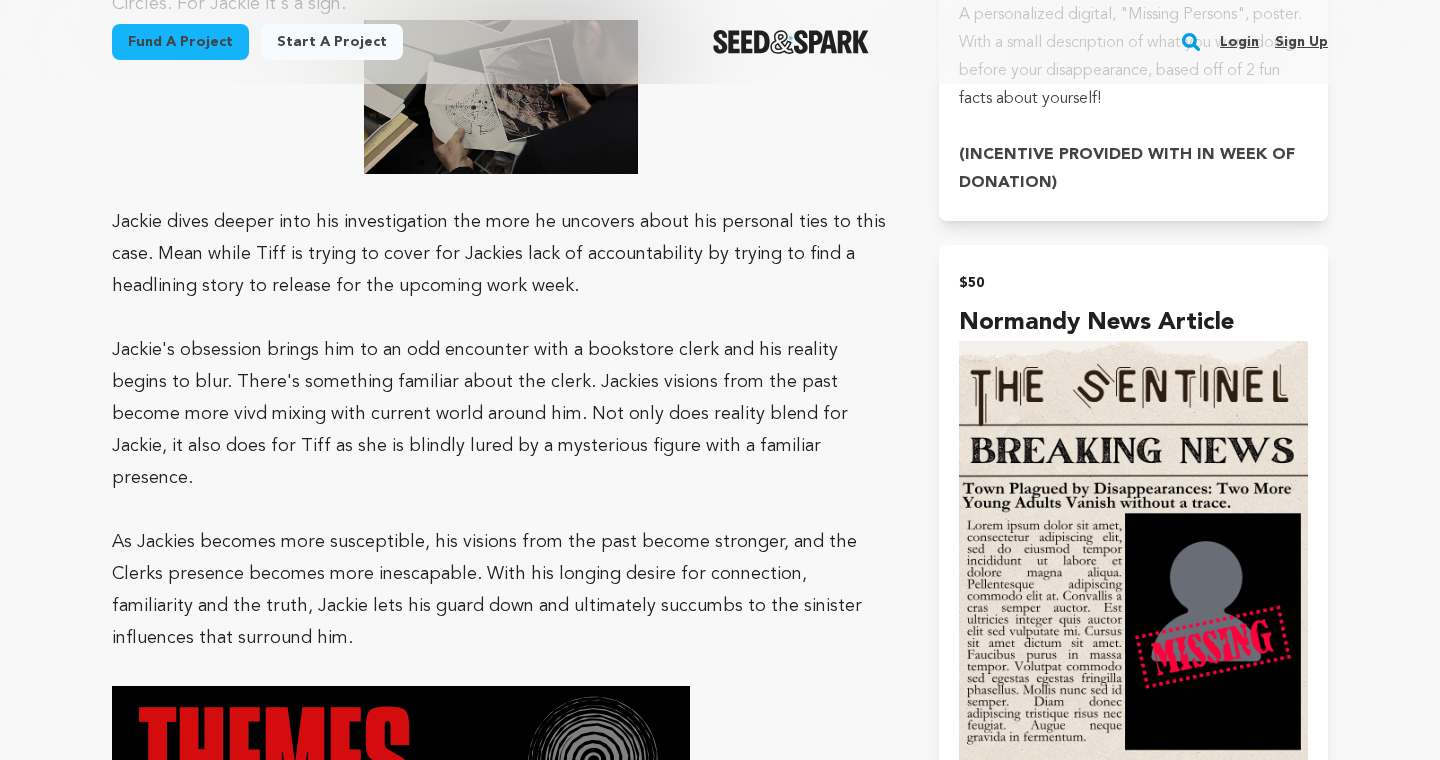 scroll, scrollTop: 2484, scrollLeft: 0, axis: vertical 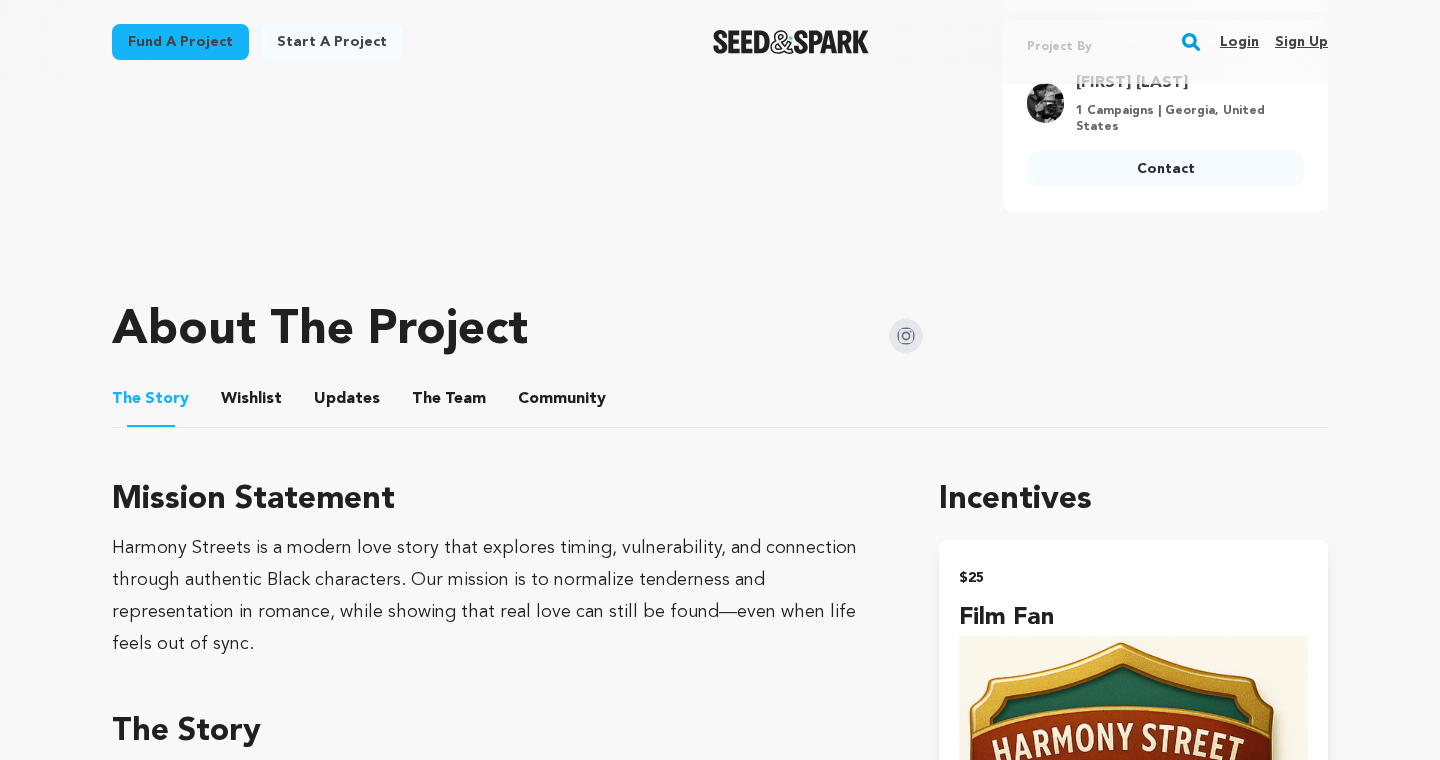 click on "Wishlist" at bounding box center [252, 403] 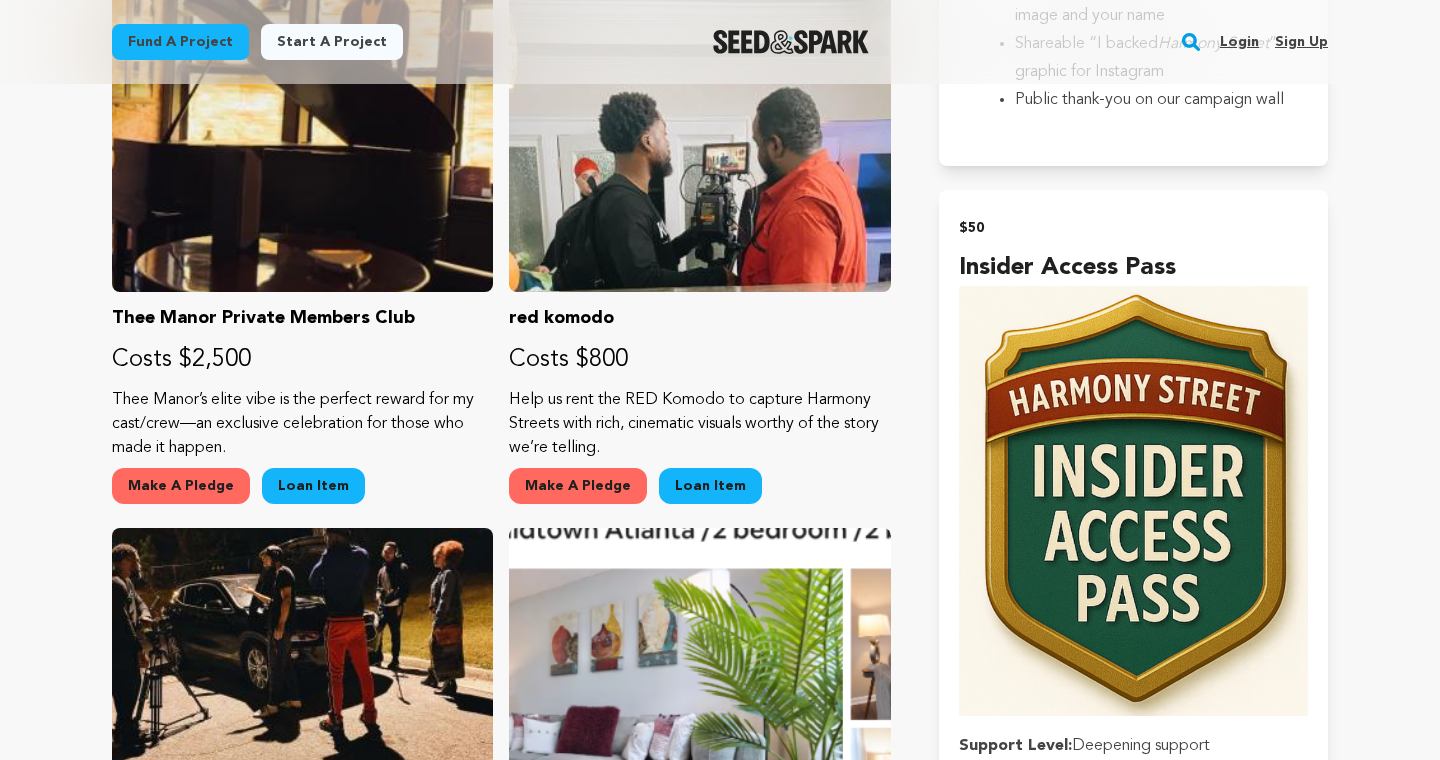 scroll, scrollTop: 1949, scrollLeft: 0, axis: vertical 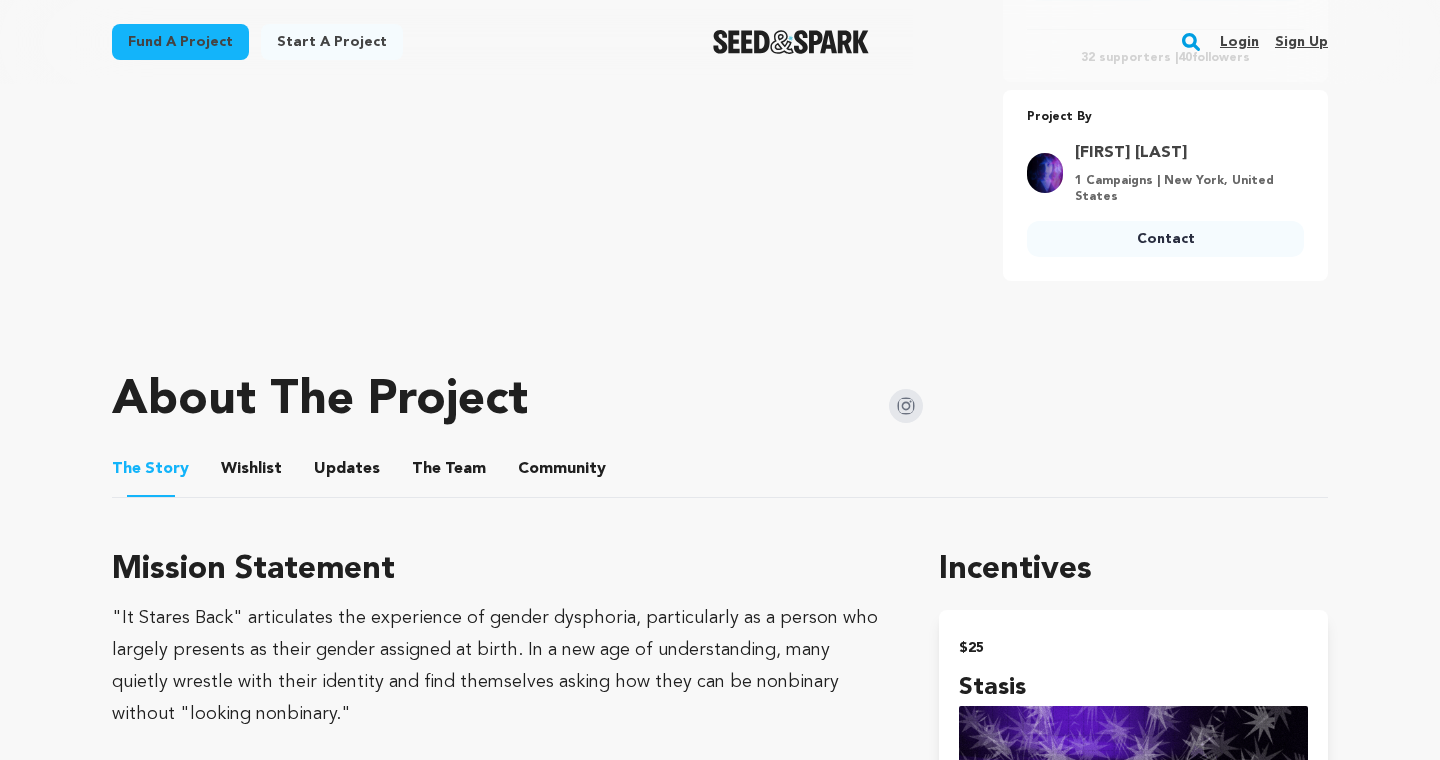 click on "Wishlist" at bounding box center (252, 473) 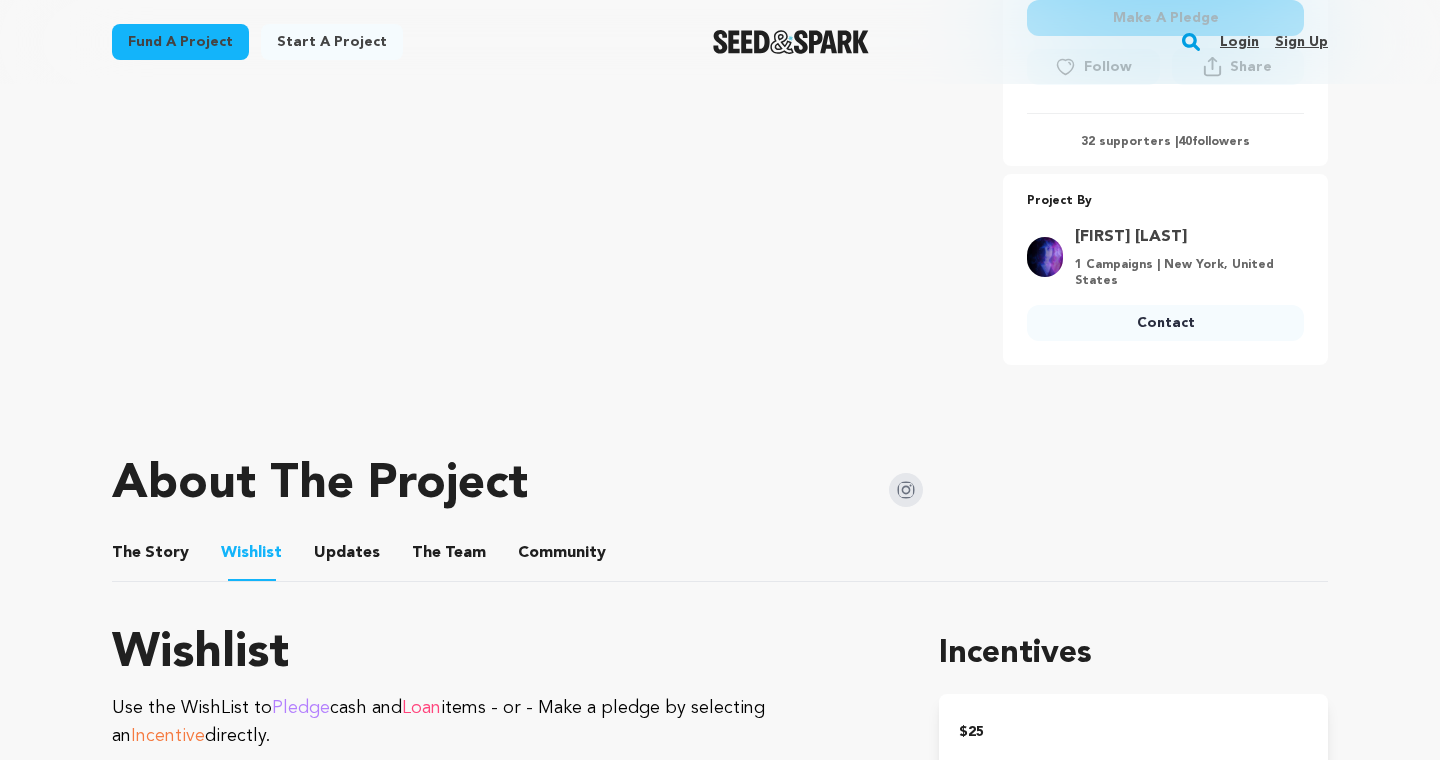 scroll, scrollTop: 696, scrollLeft: 0, axis: vertical 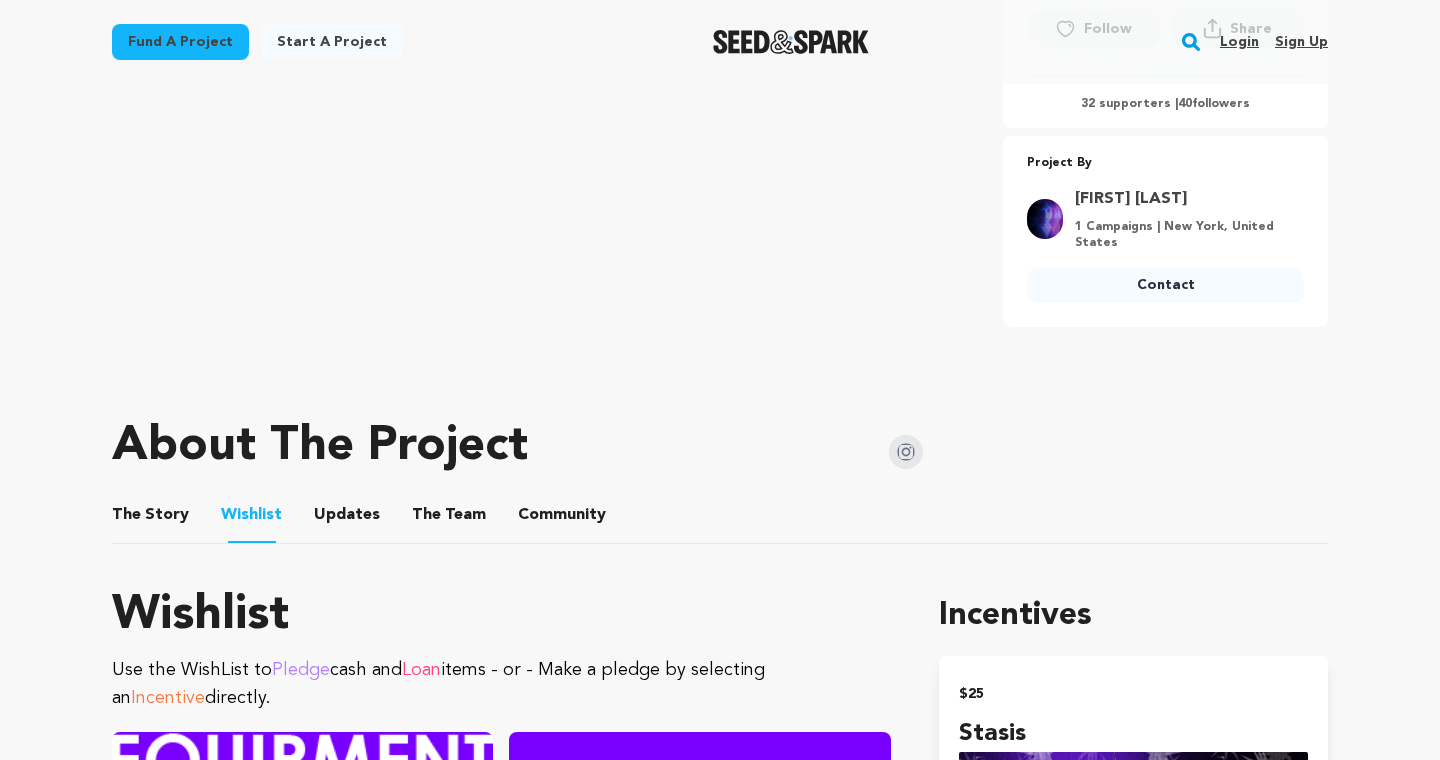 click on "The Story
The   Story
Wishlist
Wishlist
Updates
Updates
The Team
The   Team
Community
Community" at bounding box center [720, 515] 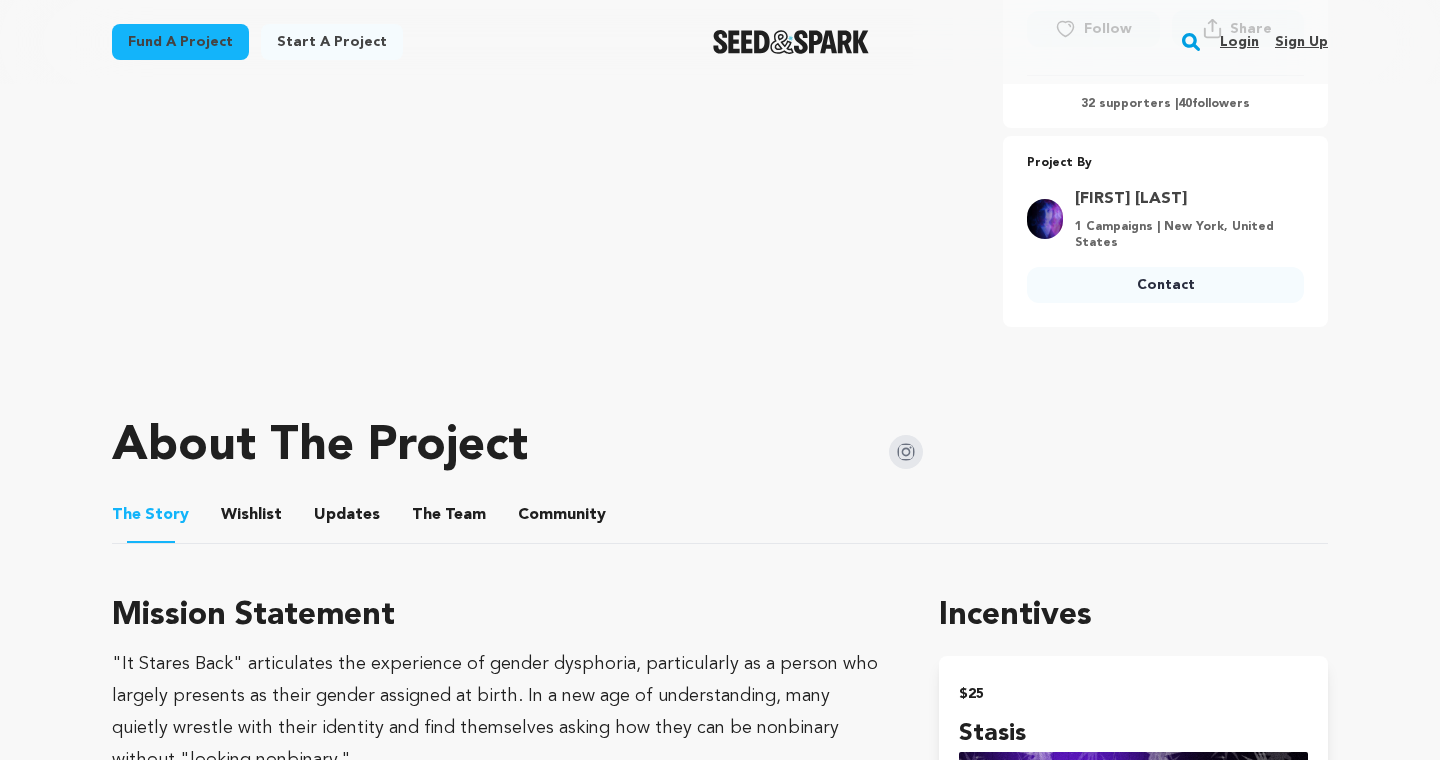 click on "The Team" at bounding box center [449, 519] 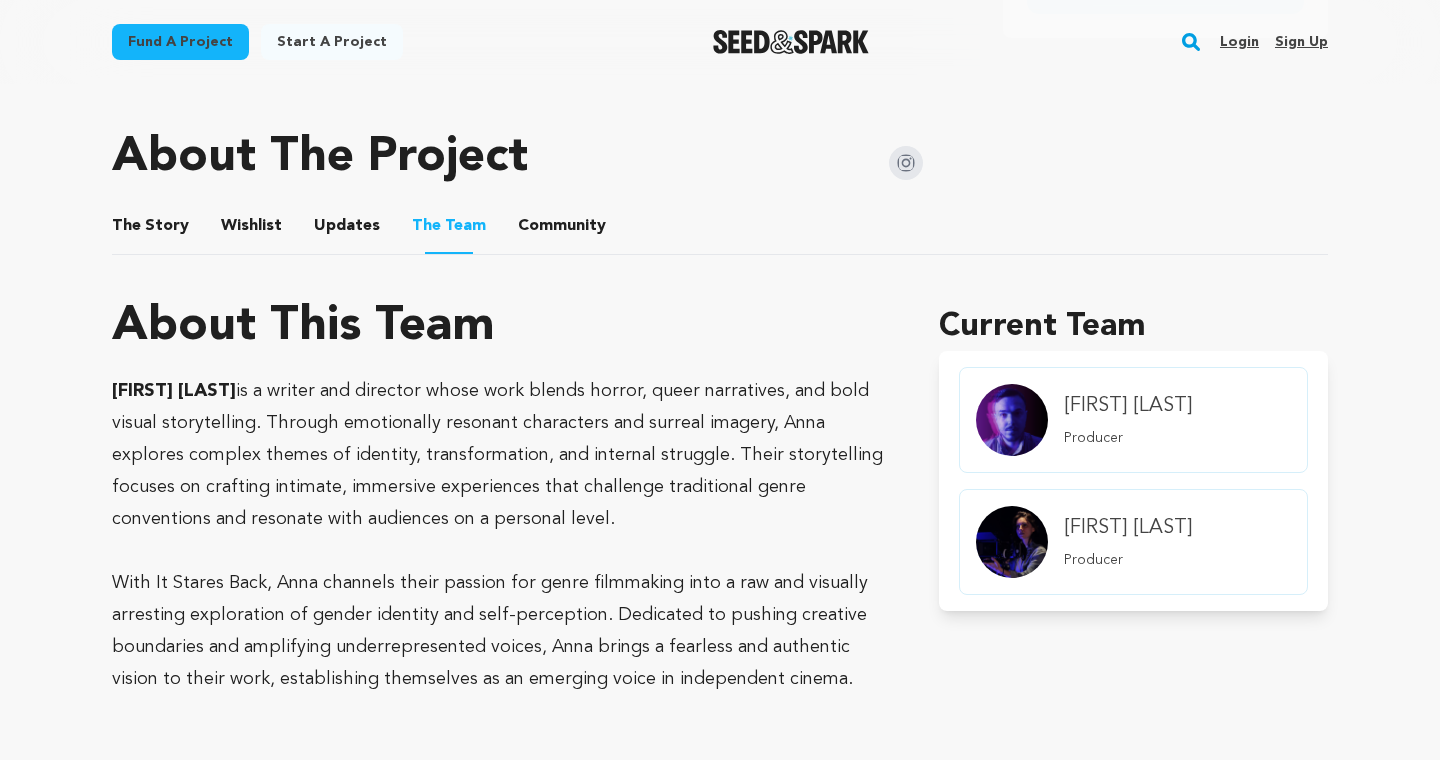 scroll, scrollTop: 986, scrollLeft: 0, axis: vertical 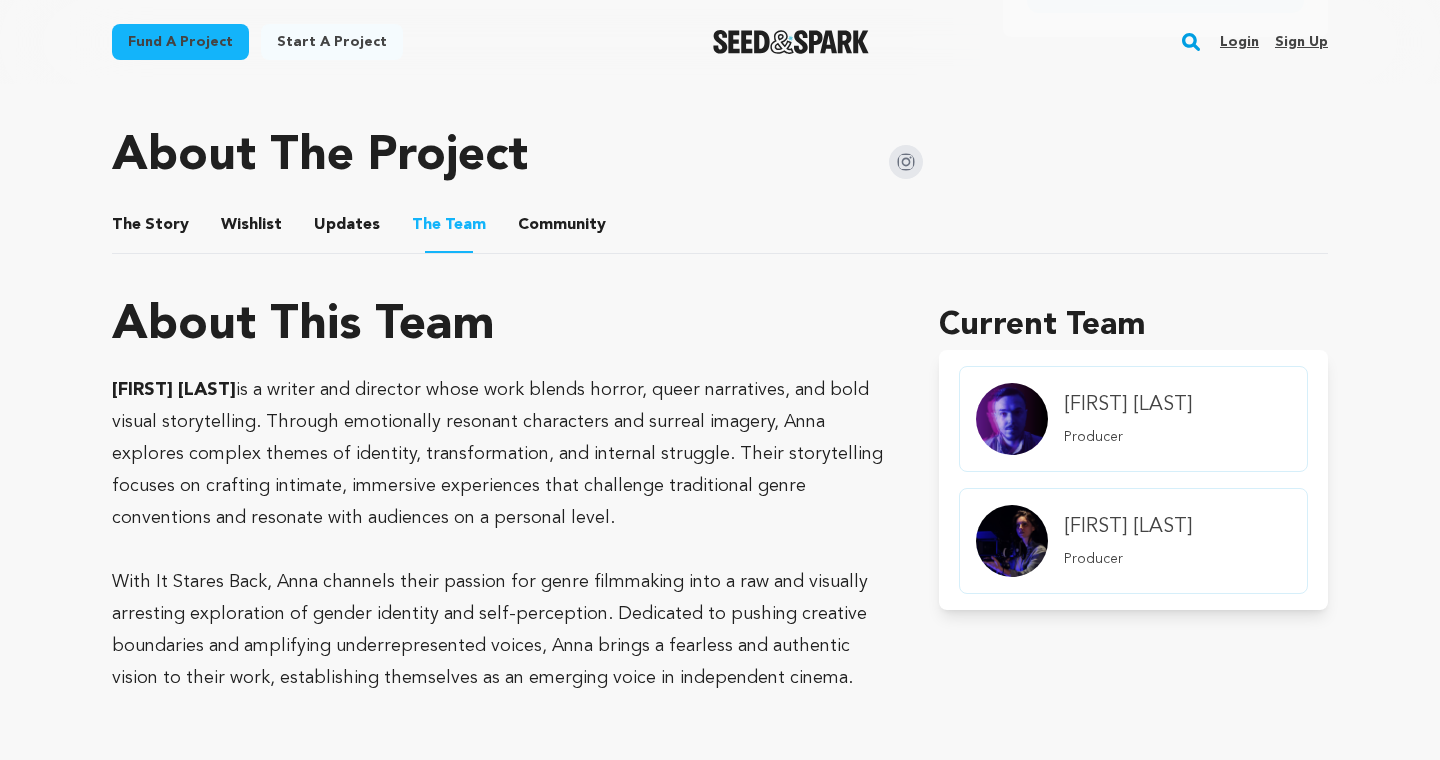 click on "The Story" at bounding box center [151, 229] 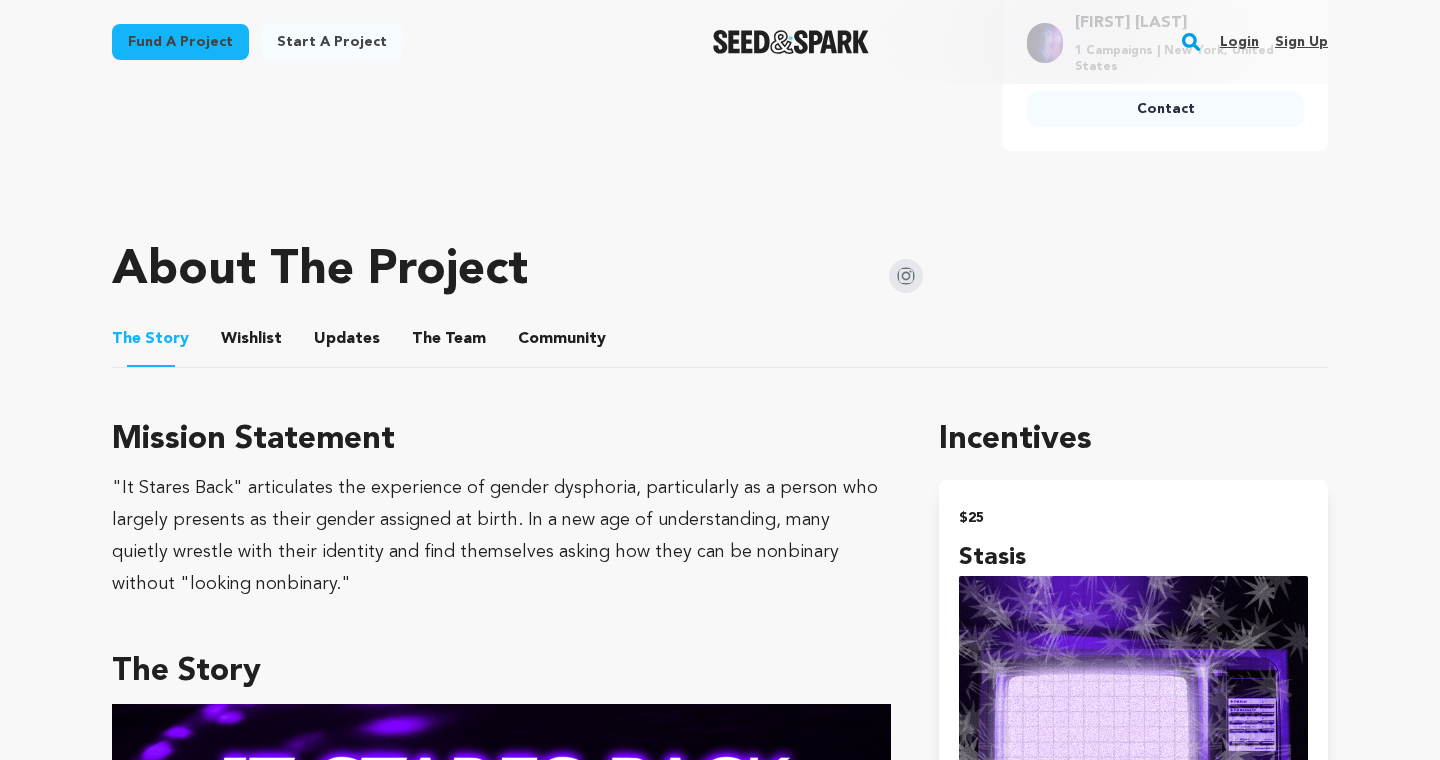 scroll, scrollTop: 0, scrollLeft: 0, axis: both 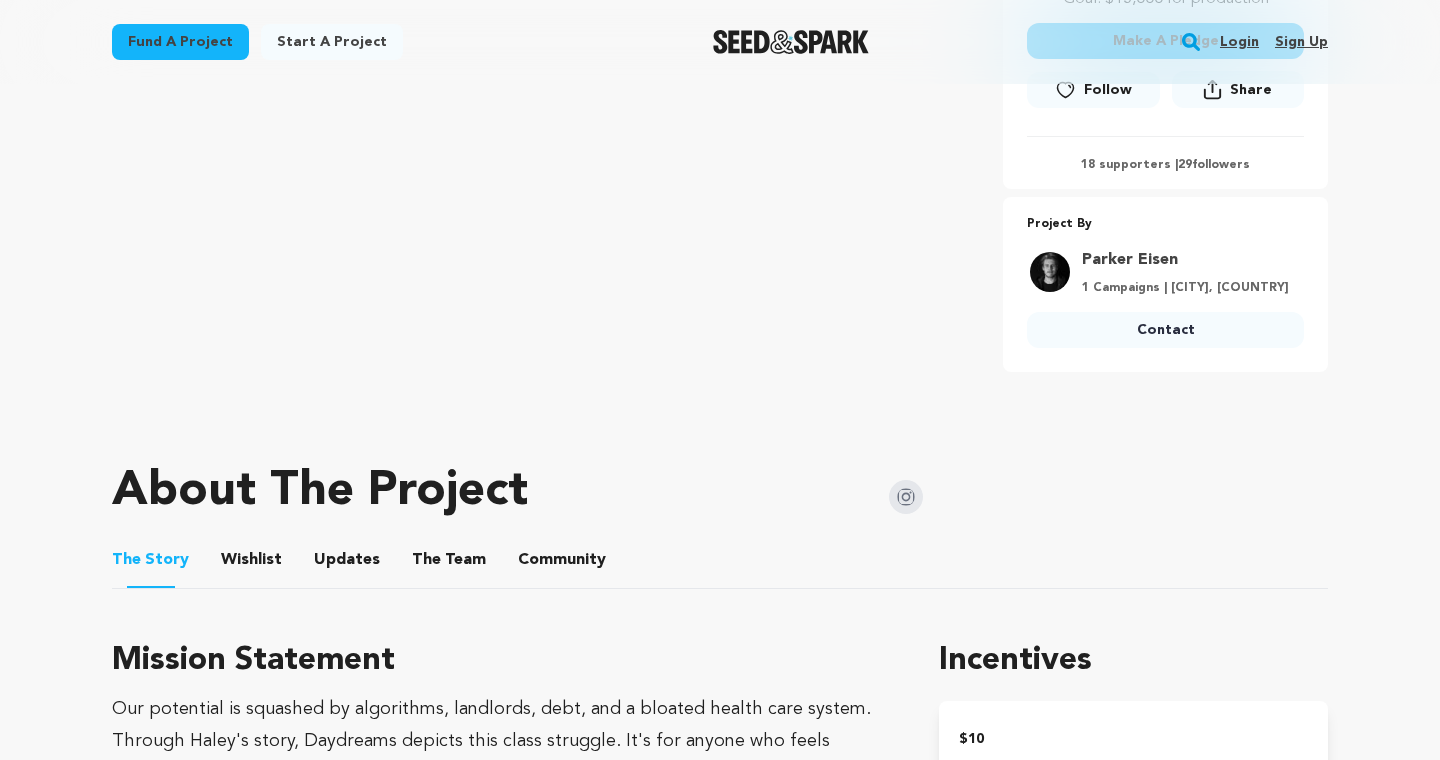 click on "Wishlist" at bounding box center (252, 564) 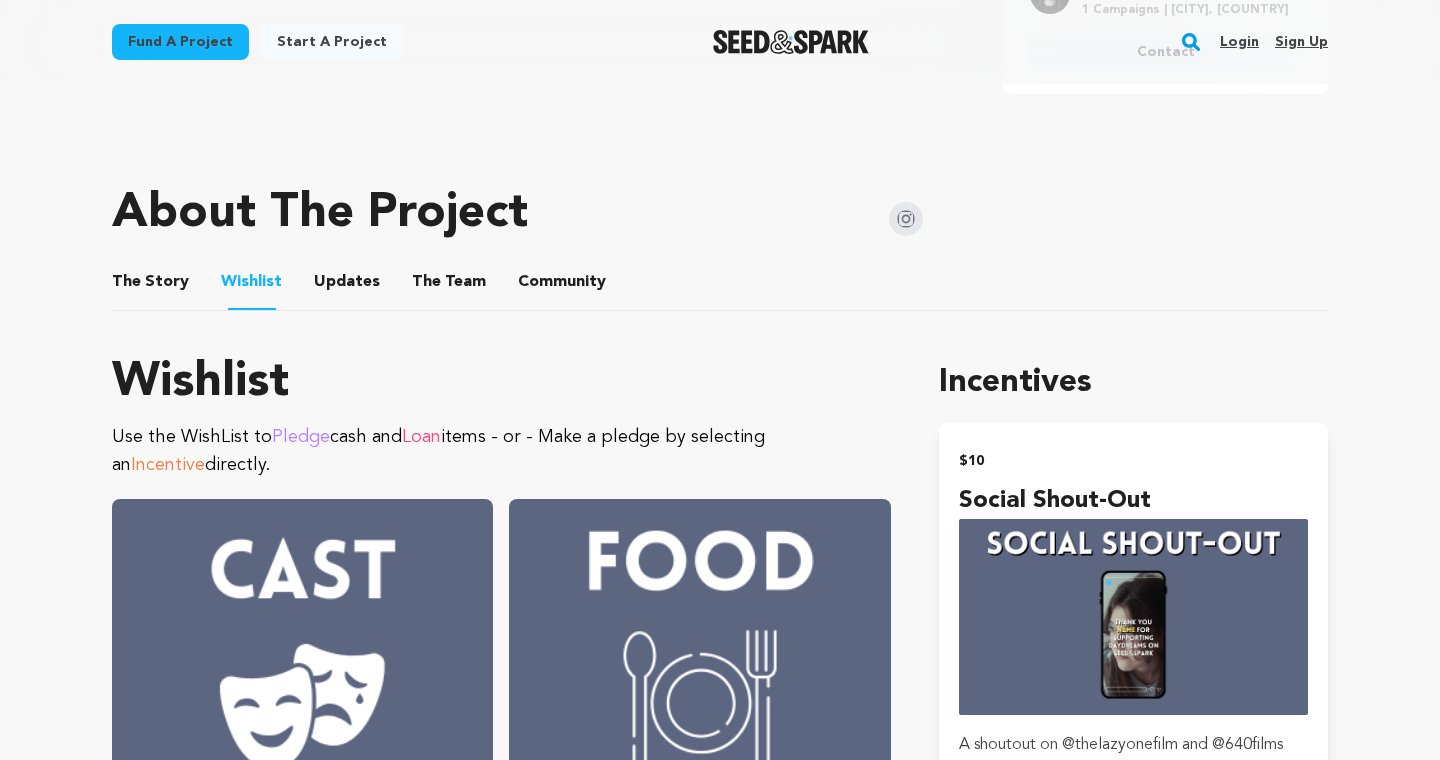 scroll, scrollTop: 886, scrollLeft: 0, axis: vertical 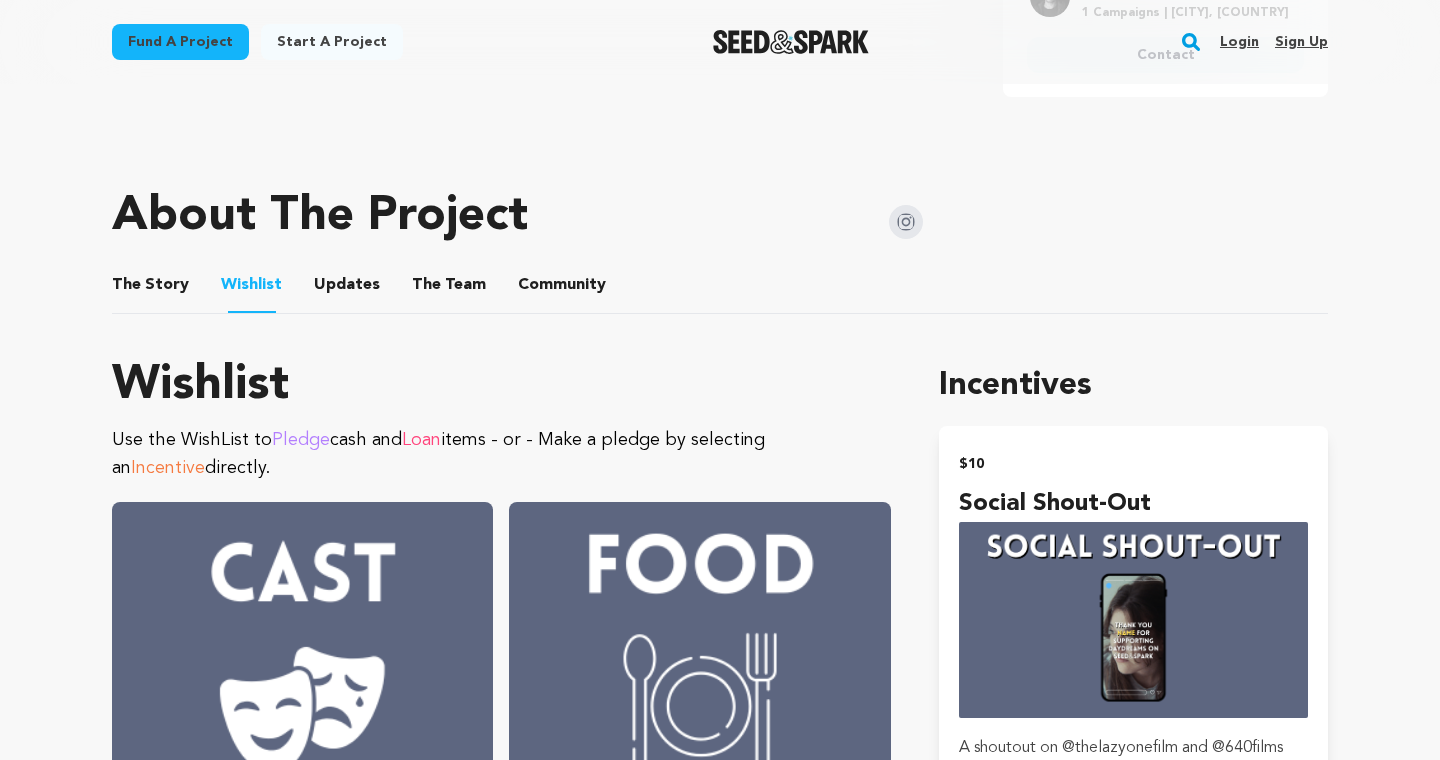 click on "The Story
The   Story" at bounding box center [150, 285] 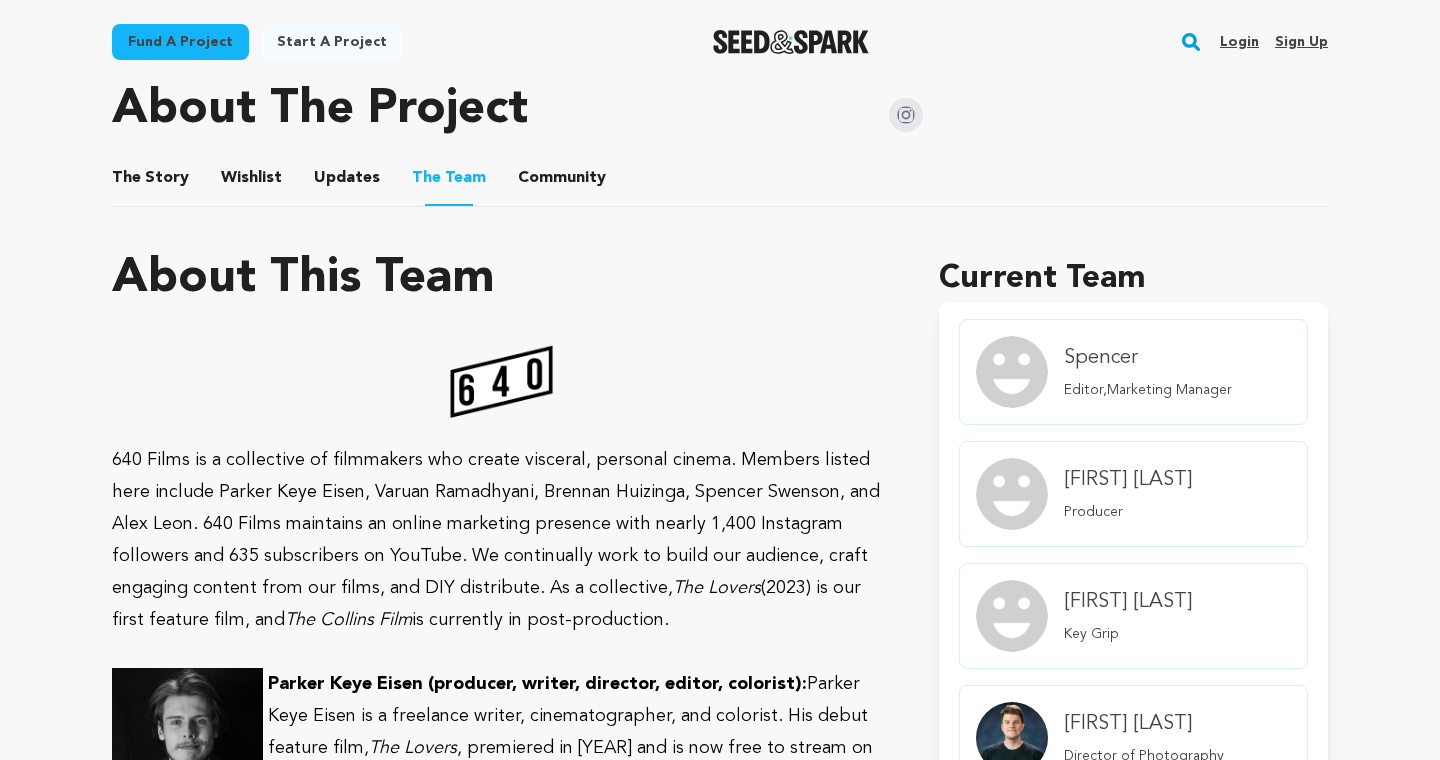 scroll, scrollTop: 1034, scrollLeft: 0, axis: vertical 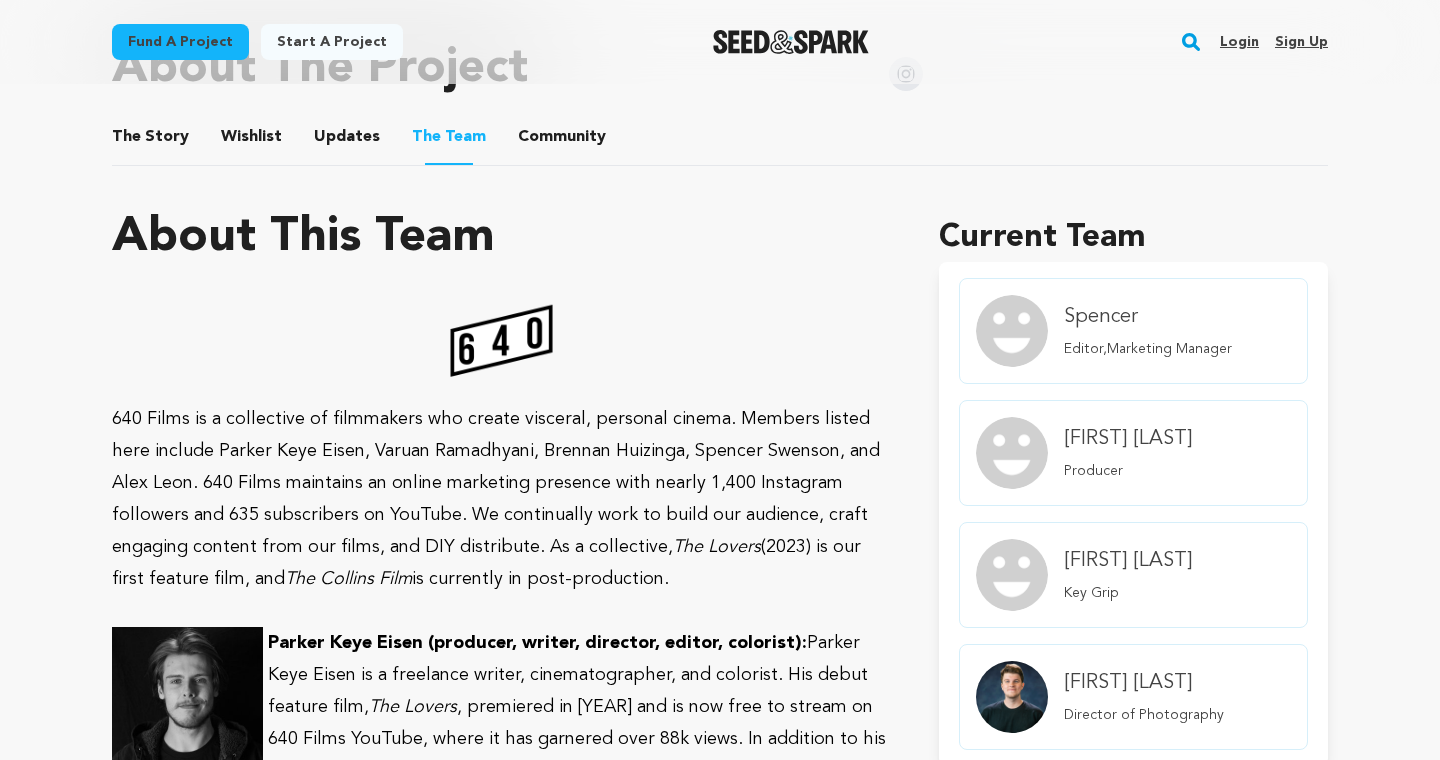 click on "The Story" at bounding box center (151, 141) 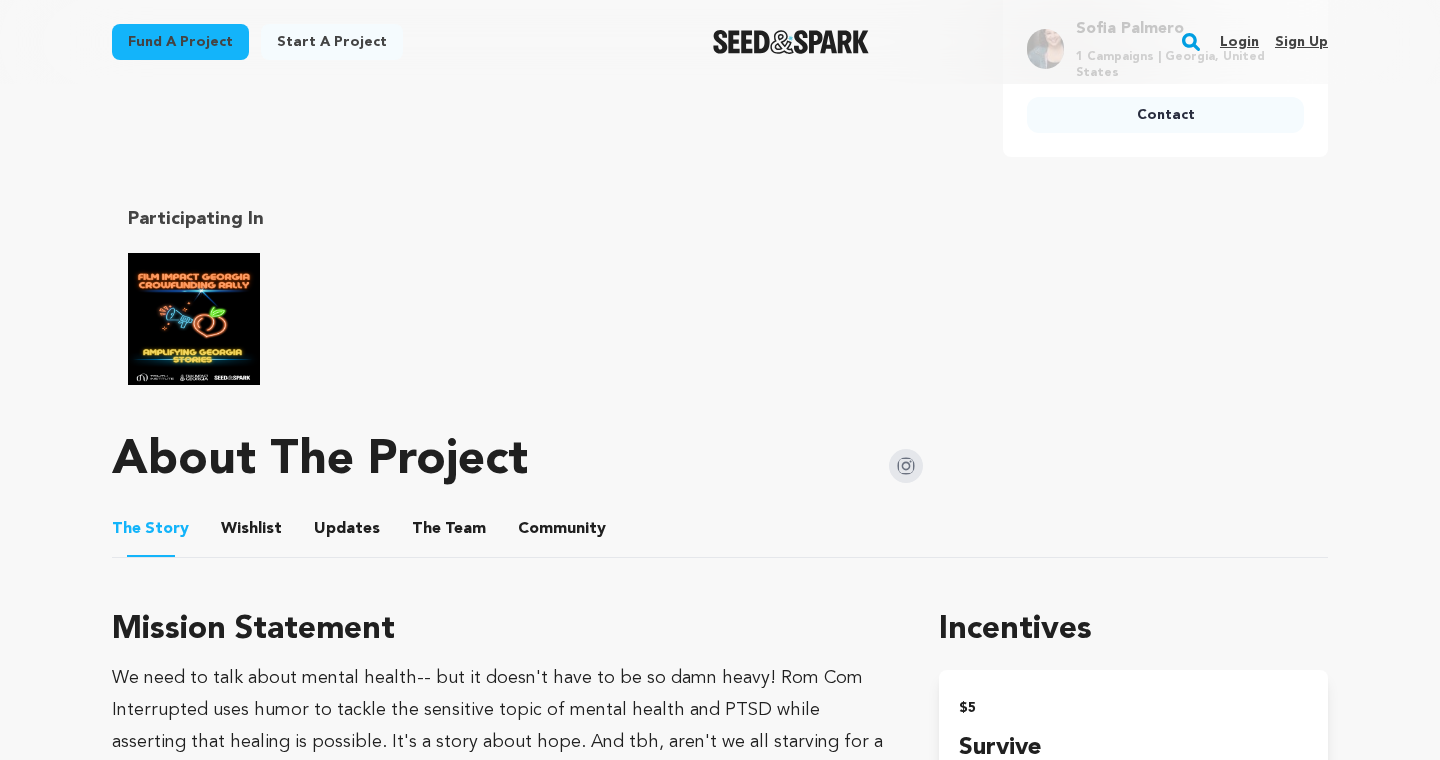 scroll, scrollTop: 921, scrollLeft: 0, axis: vertical 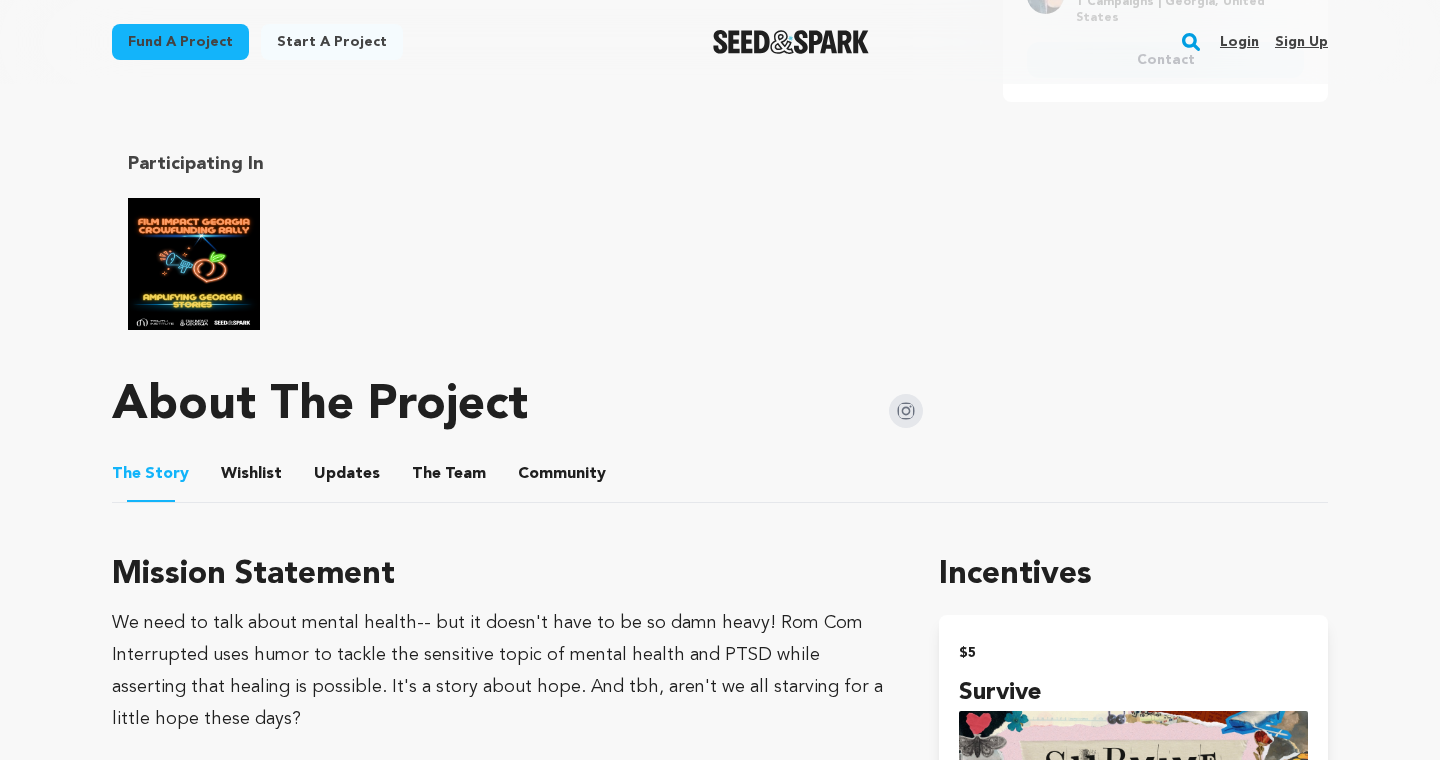 click on "Wishlist" at bounding box center [252, 478] 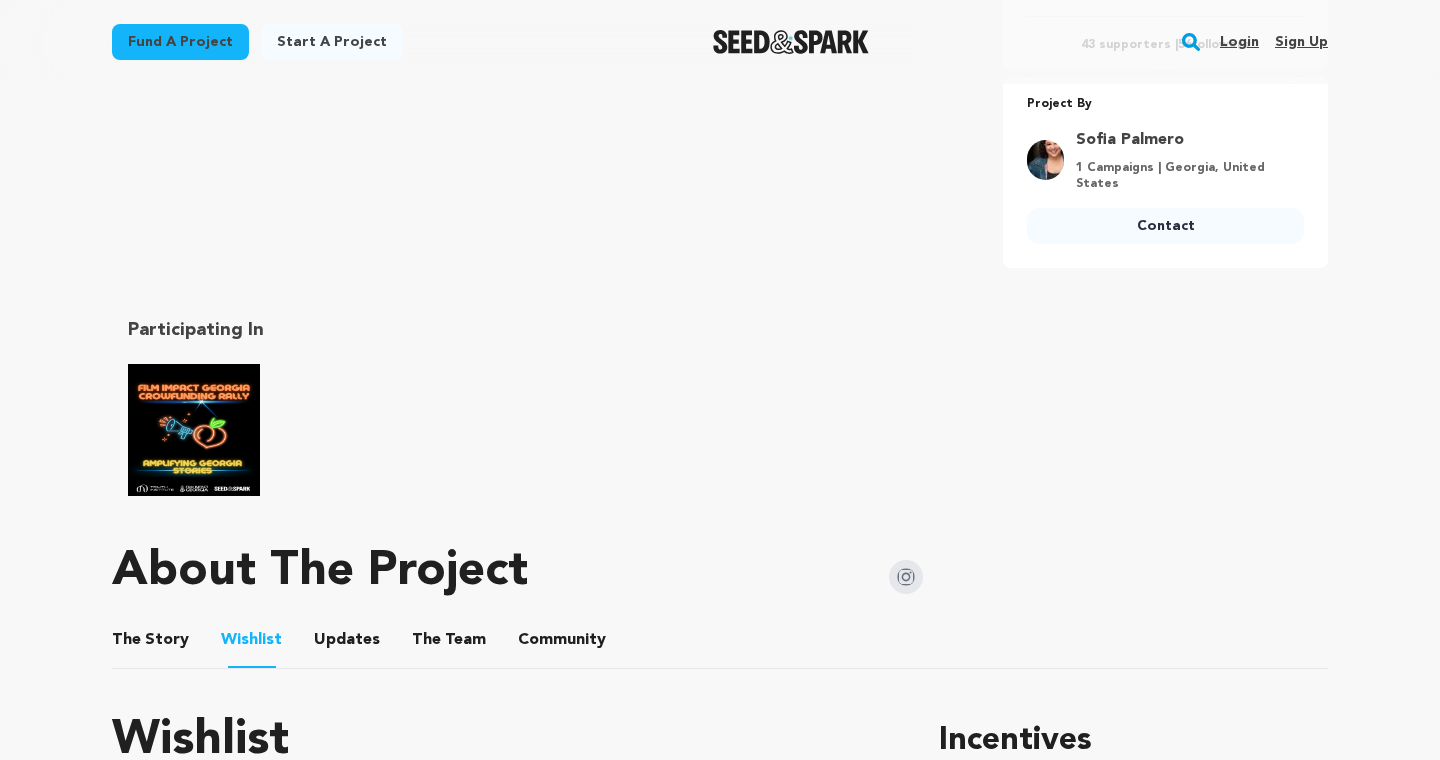 scroll, scrollTop: 760, scrollLeft: 0, axis: vertical 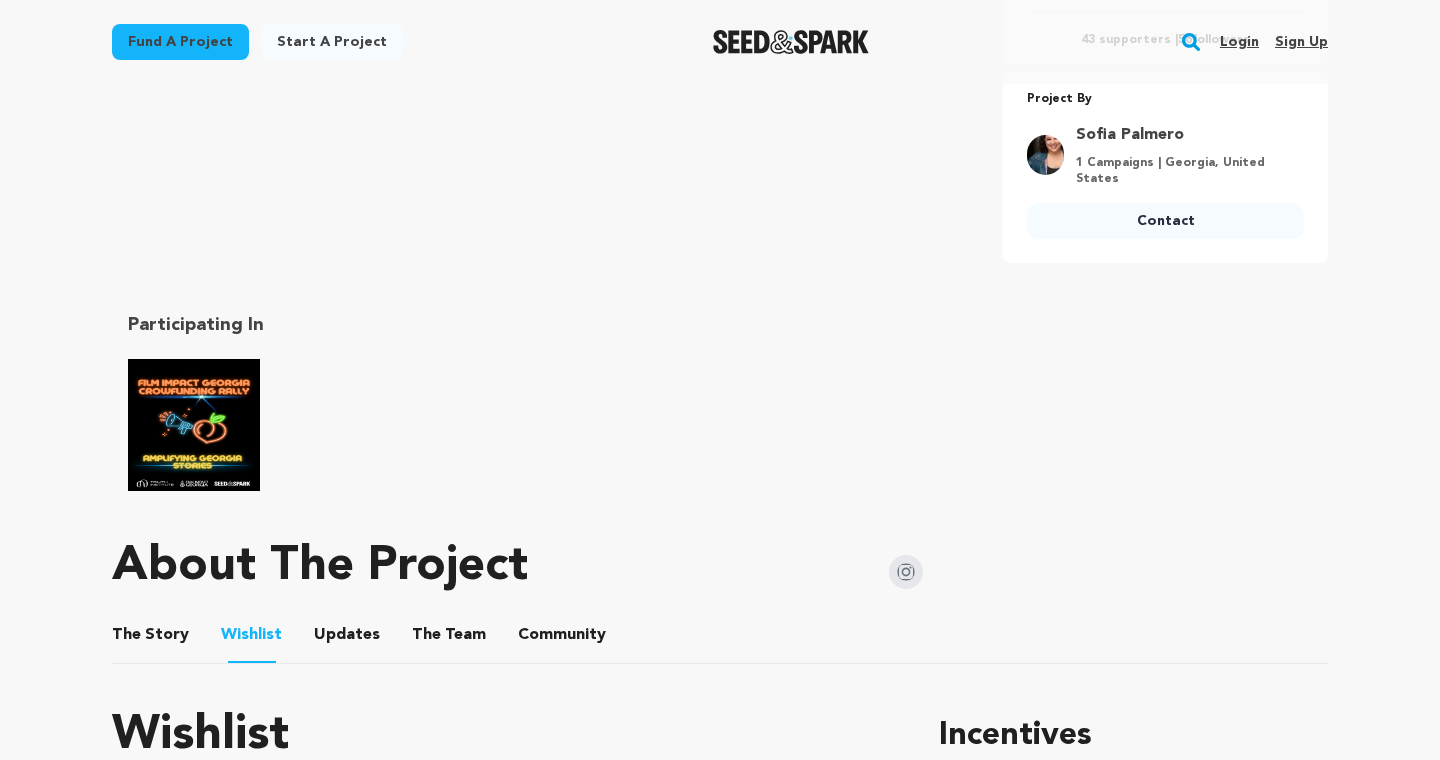 click on "The Story" at bounding box center [151, 639] 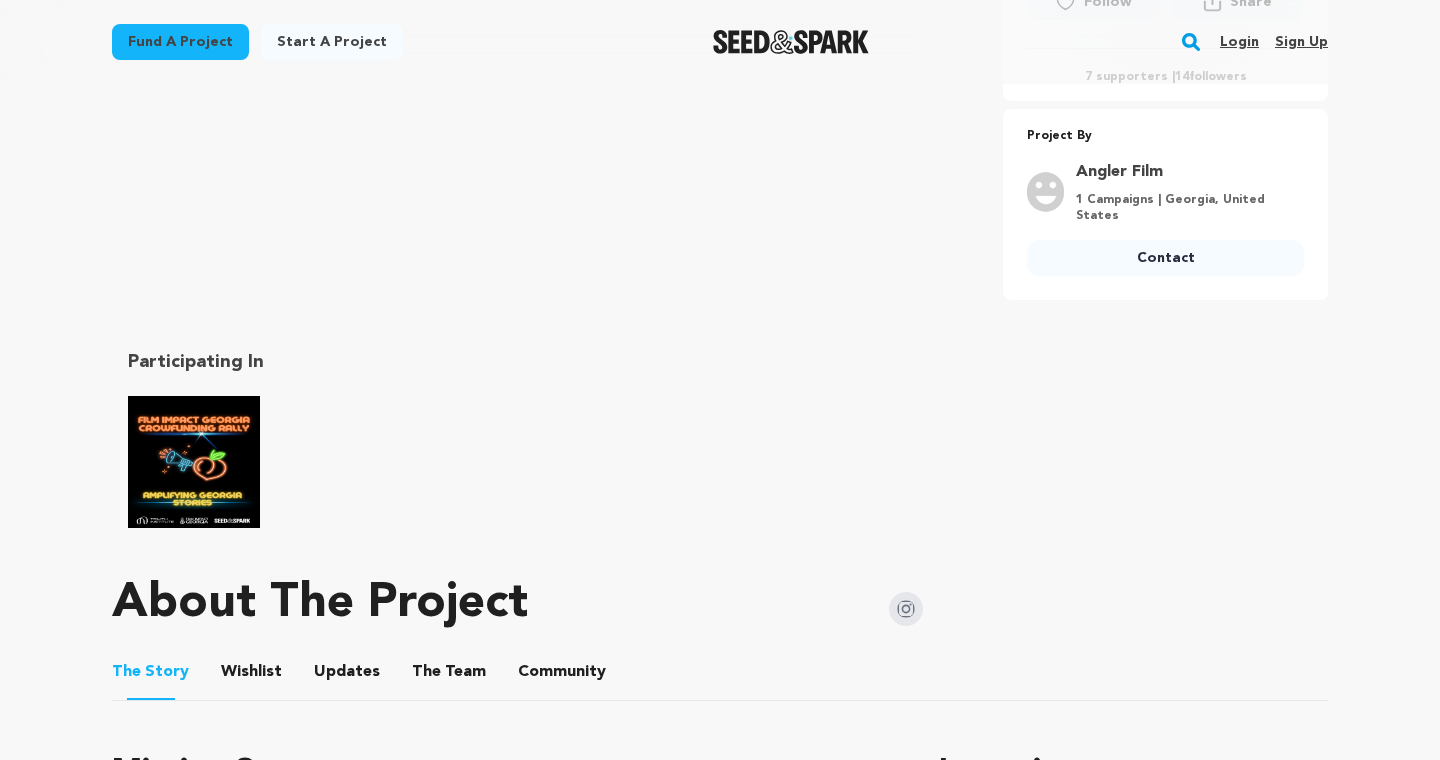 scroll, scrollTop: 728, scrollLeft: 0, axis: vertical 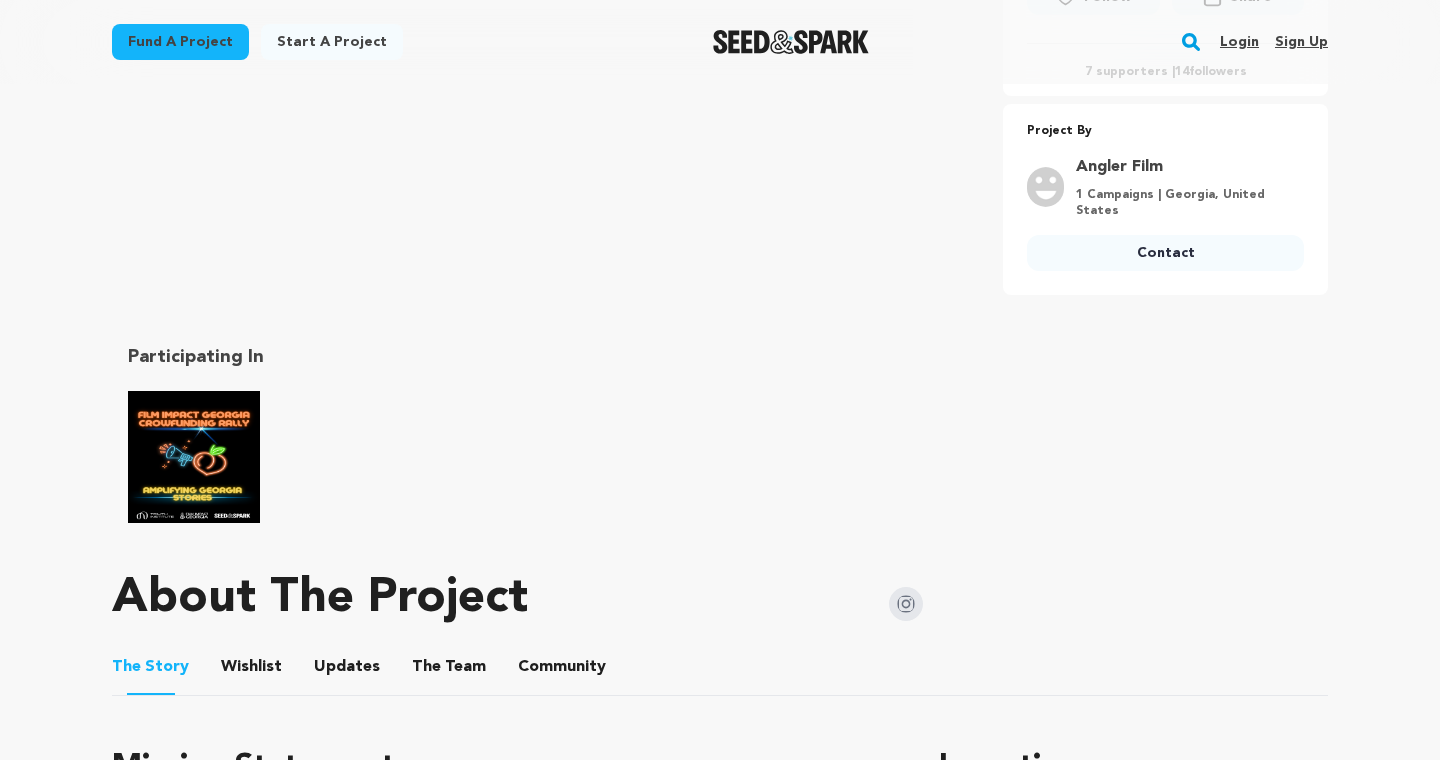 click on "The Story
The   Story
Wishlist
Wishlist
Updates
Updates
The Team
The   Team
Community
Community
Mission Statement
The Story
There’s something in the water. Angler  and  ,  ?" at bounding box center (720, 3324) 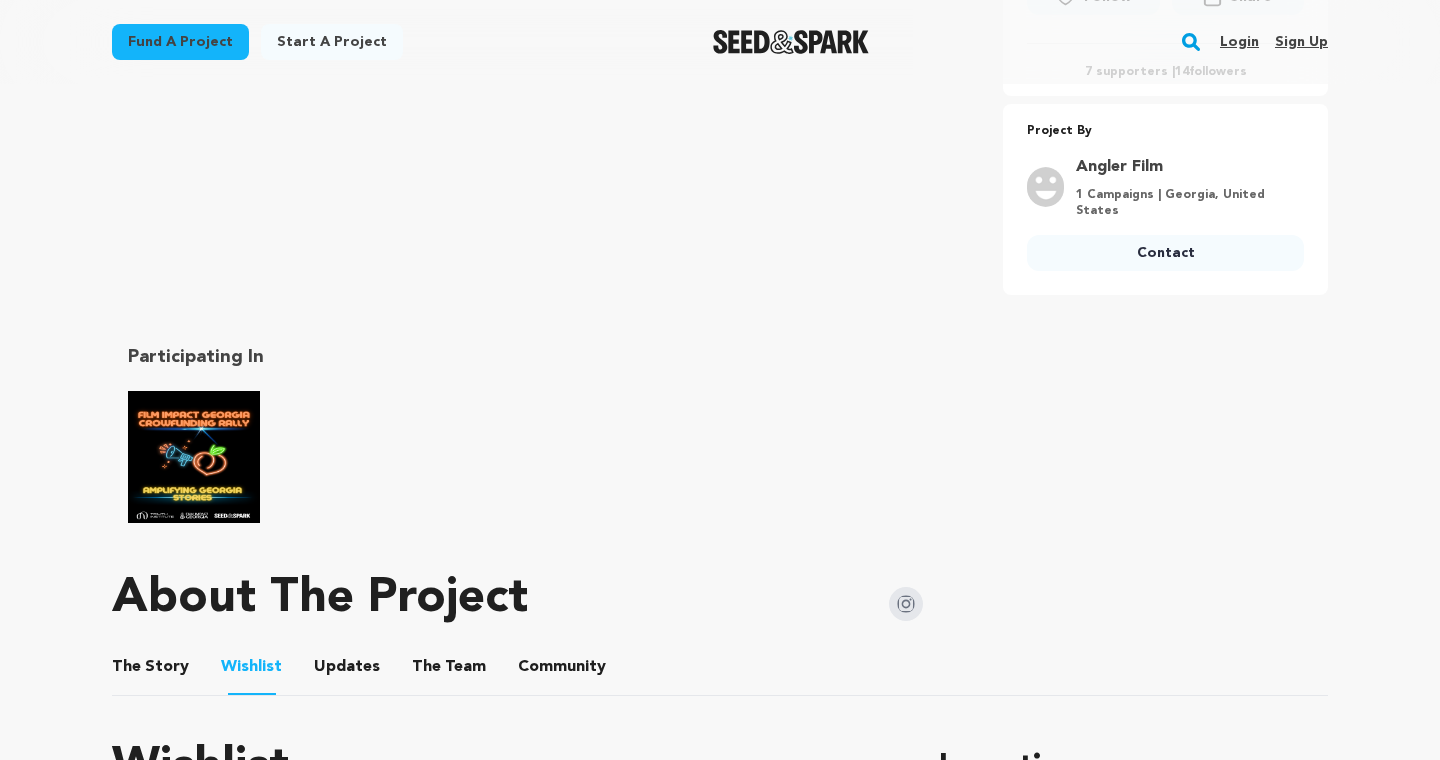 scroll, scrollTop: 931, scrollLeft: 0, axis: vertical 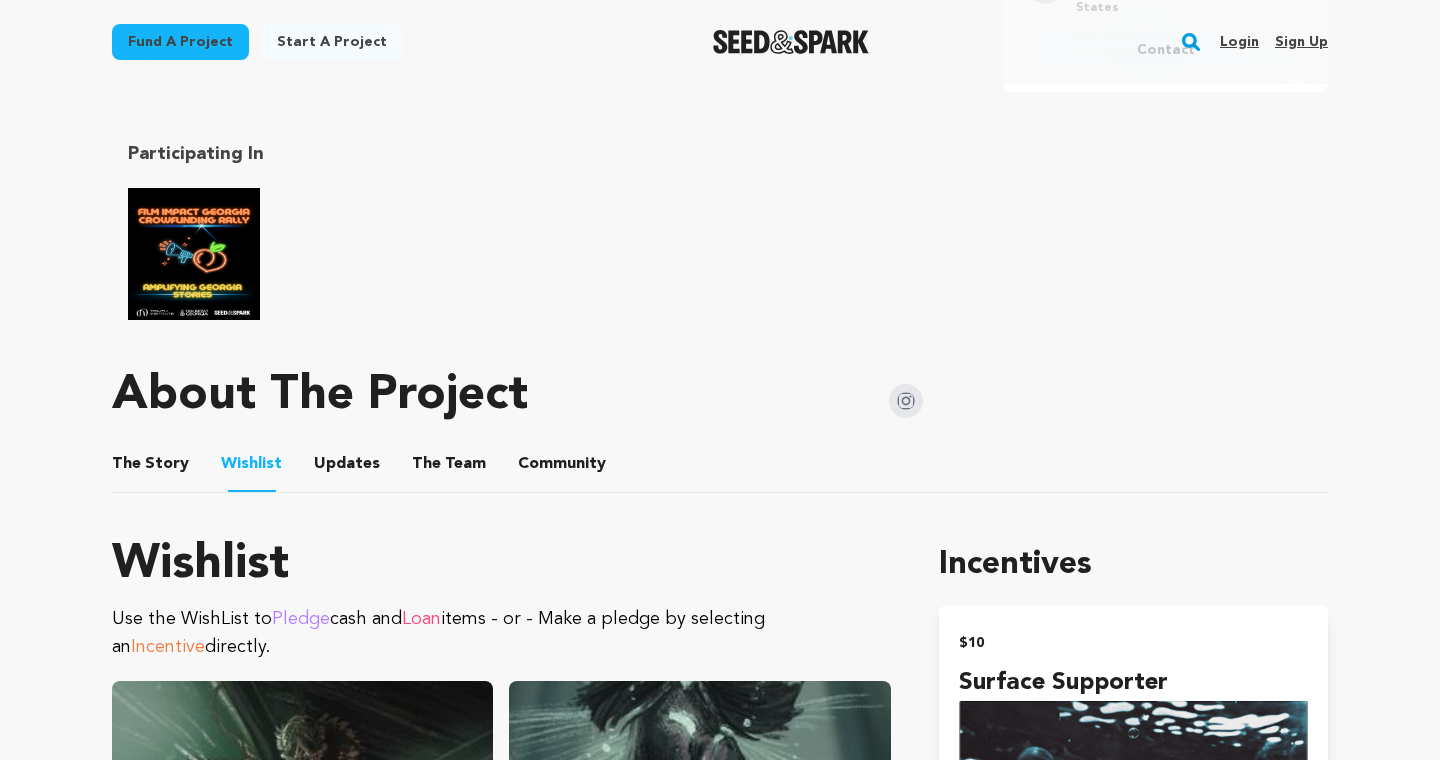 click at bounding box center [194, 254] 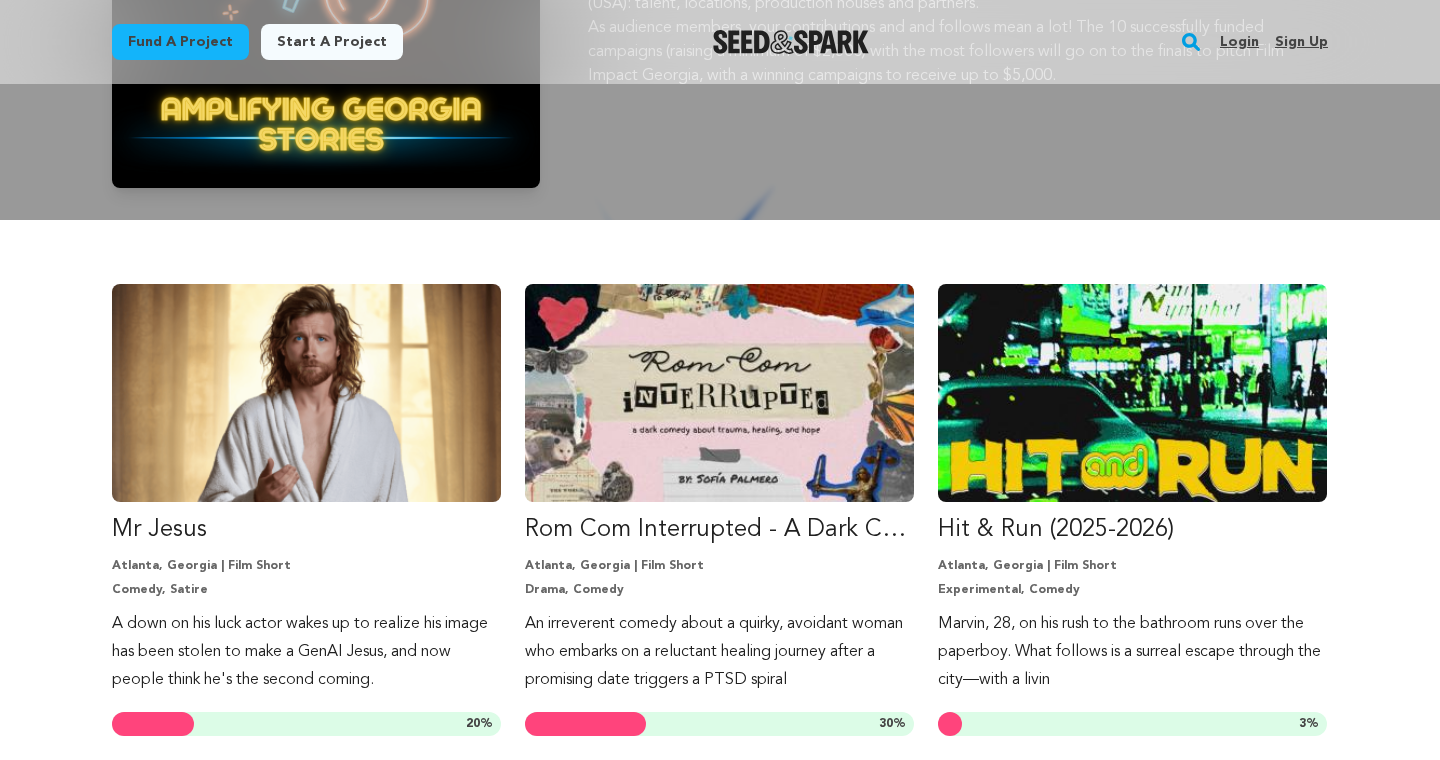 scroll, scrollTop: 420, scrollLeft: 0, axis: vertical 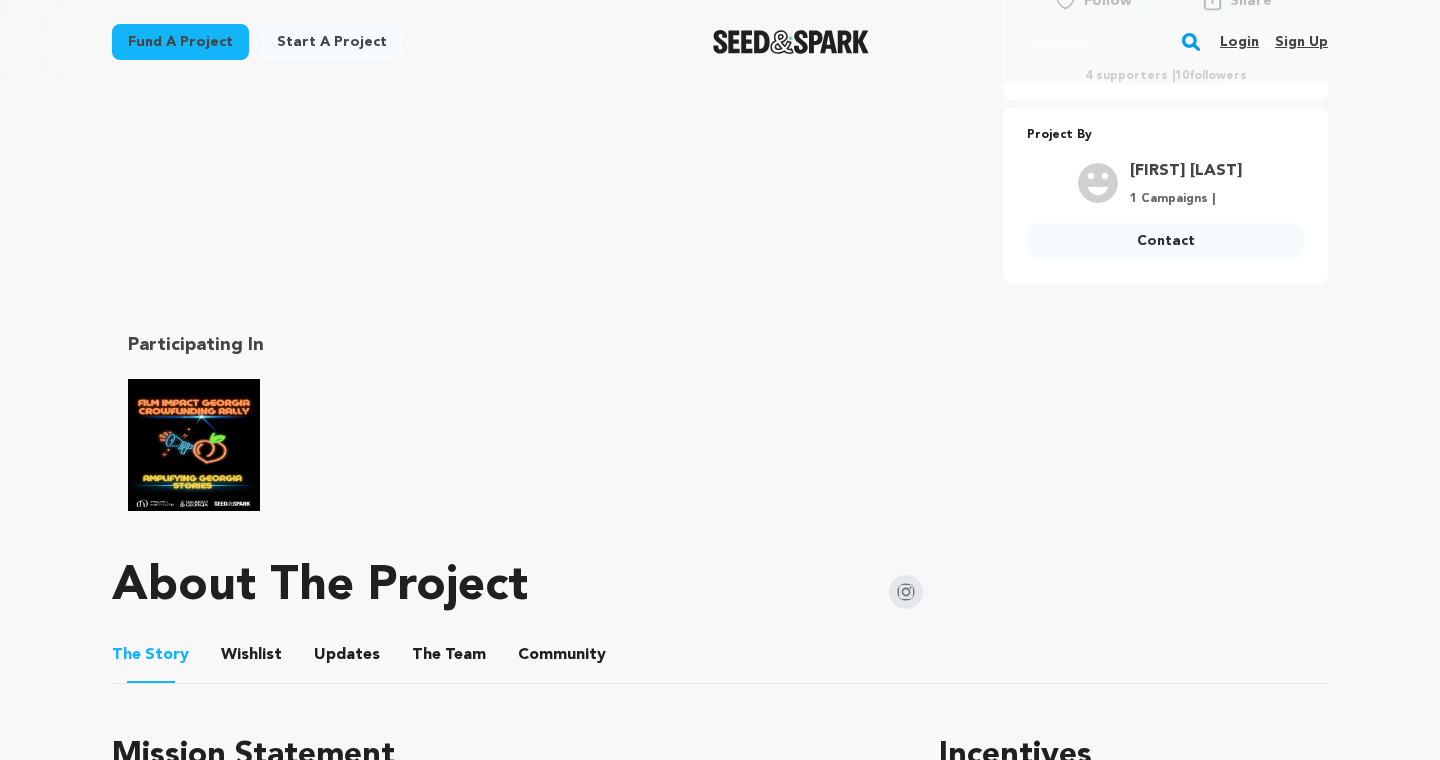 click on "Wishlist" at bounding box center [252, 659] 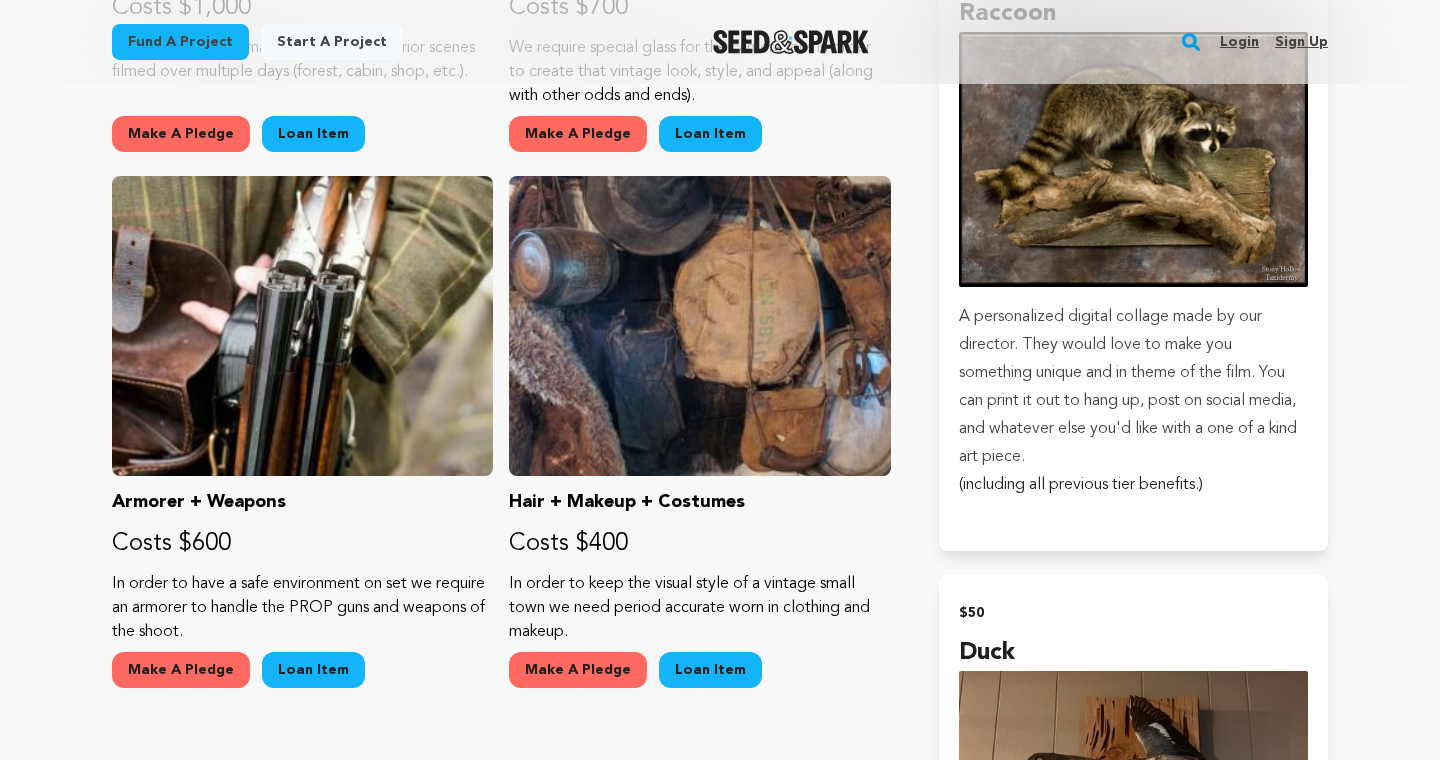 scroll, scrollTop: 3055, scrollLeft: 0, axis: vertical 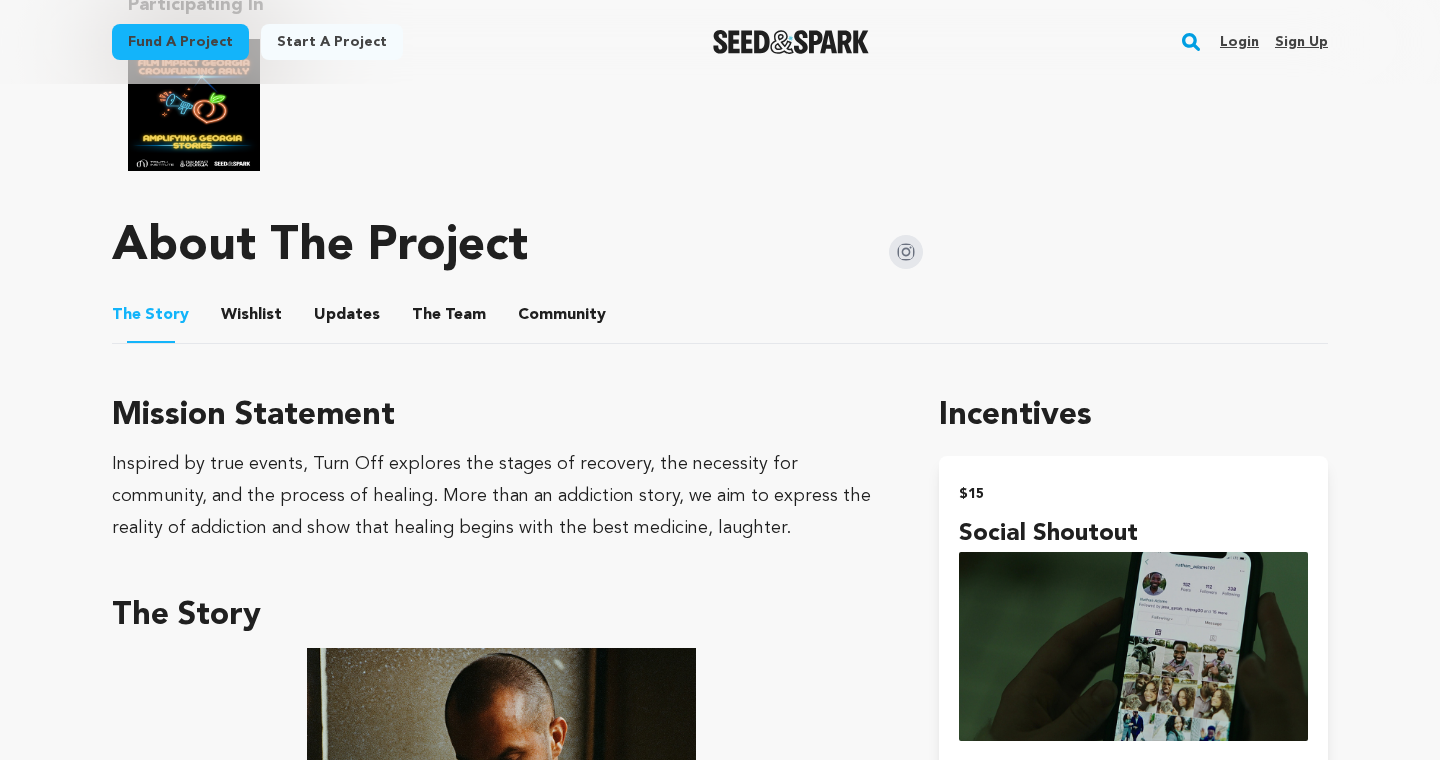 click on "Wishlist" at bounding box center [252, 319] 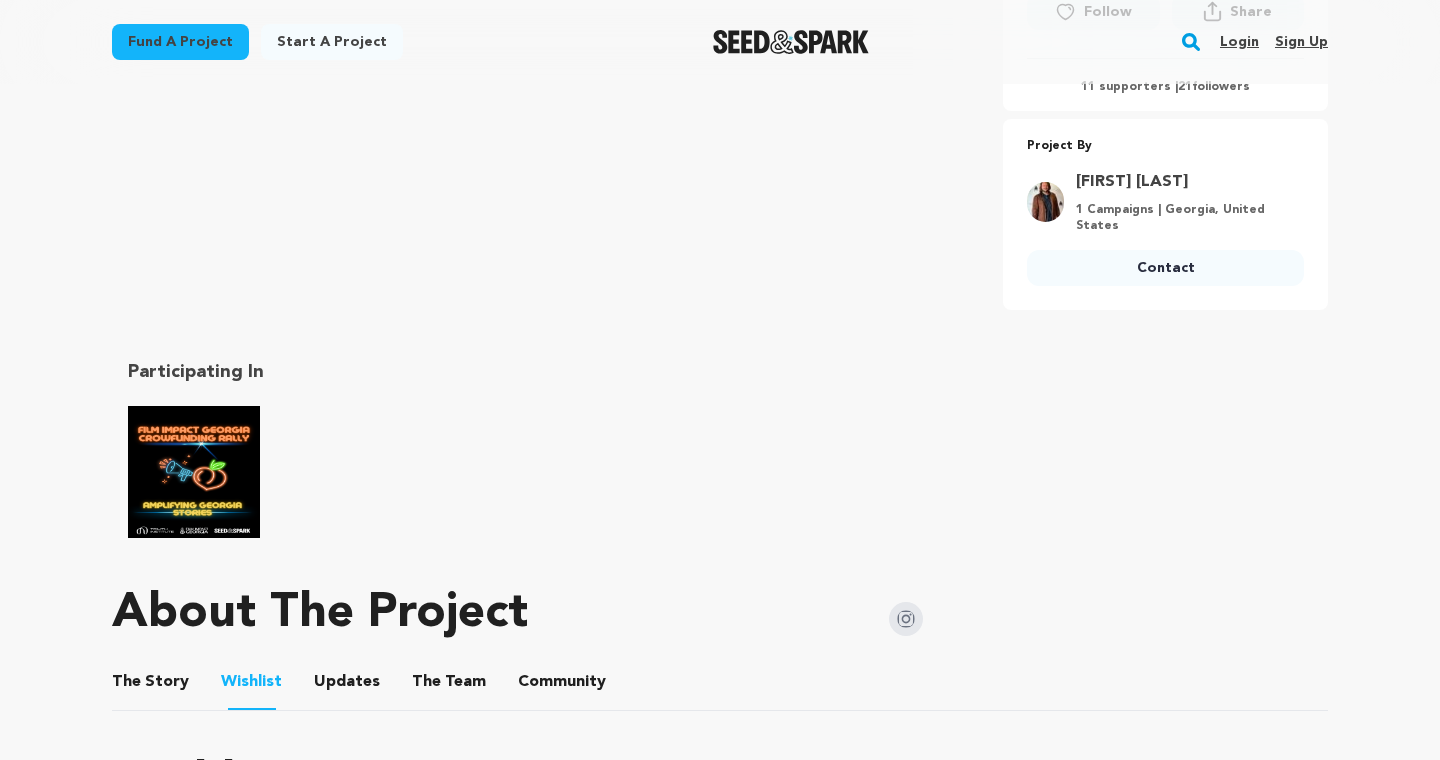 scroll, scrollTop: 723, scrollLeft: 0, axis: vertical 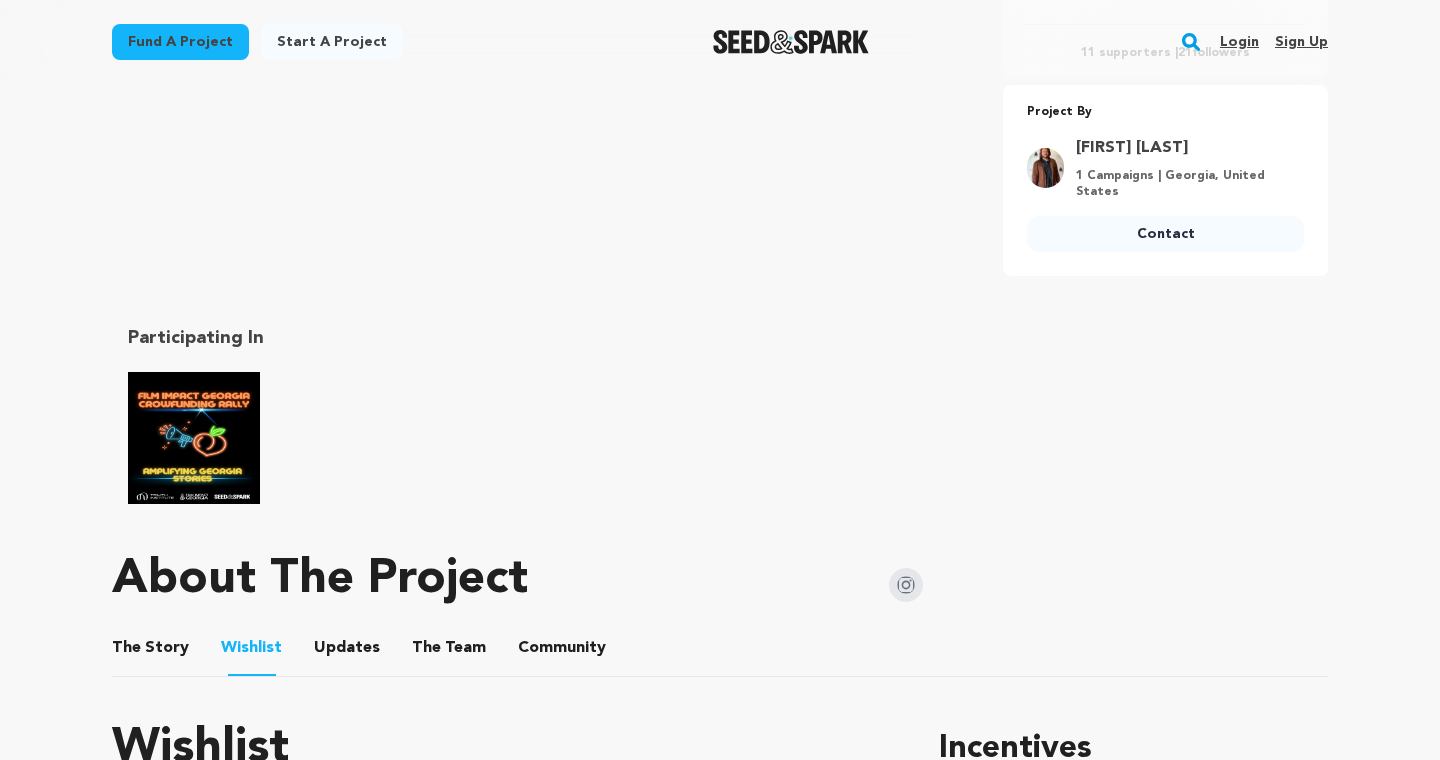 click on "The Story" at bounding box center (151, 652) 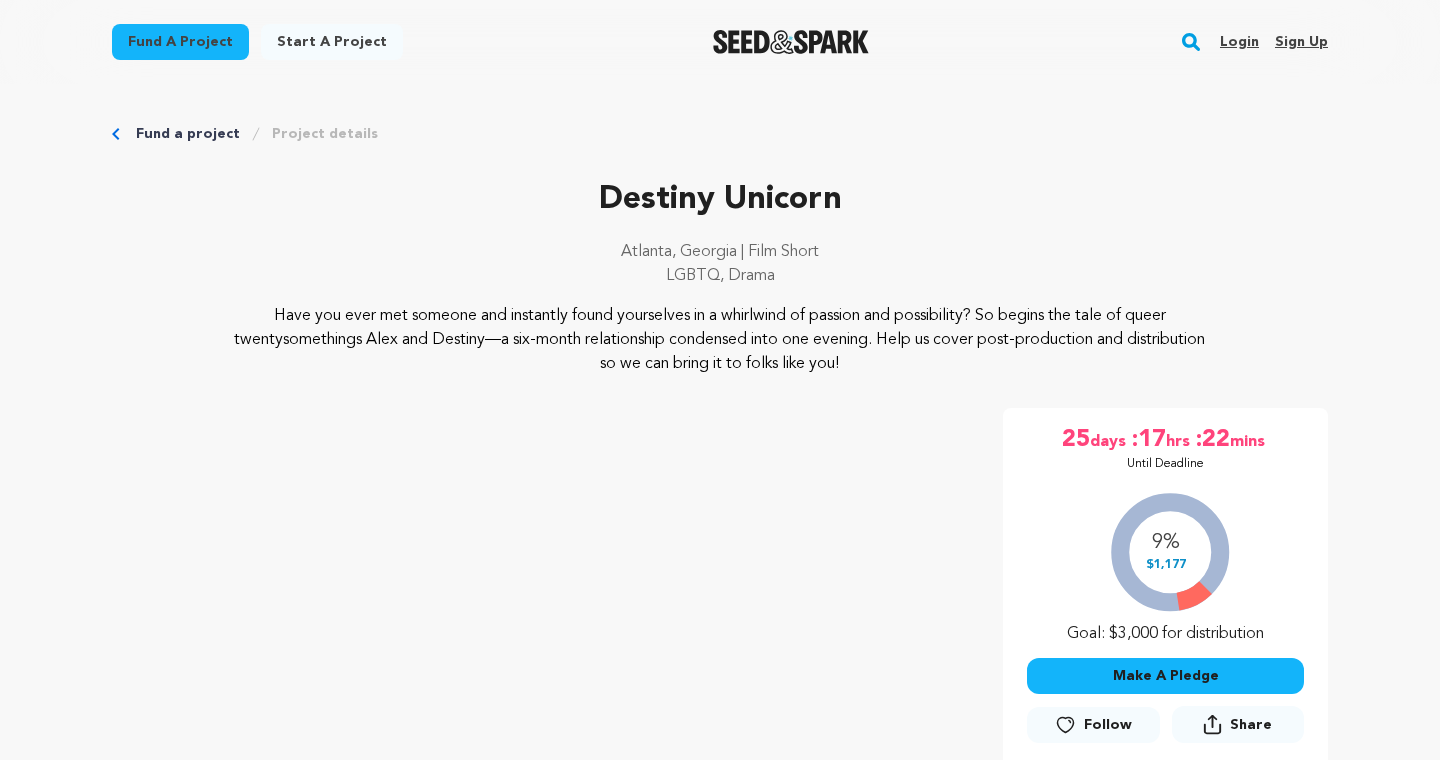 scroll, scrollTop: 0, scrollLeft: 0, axis: both 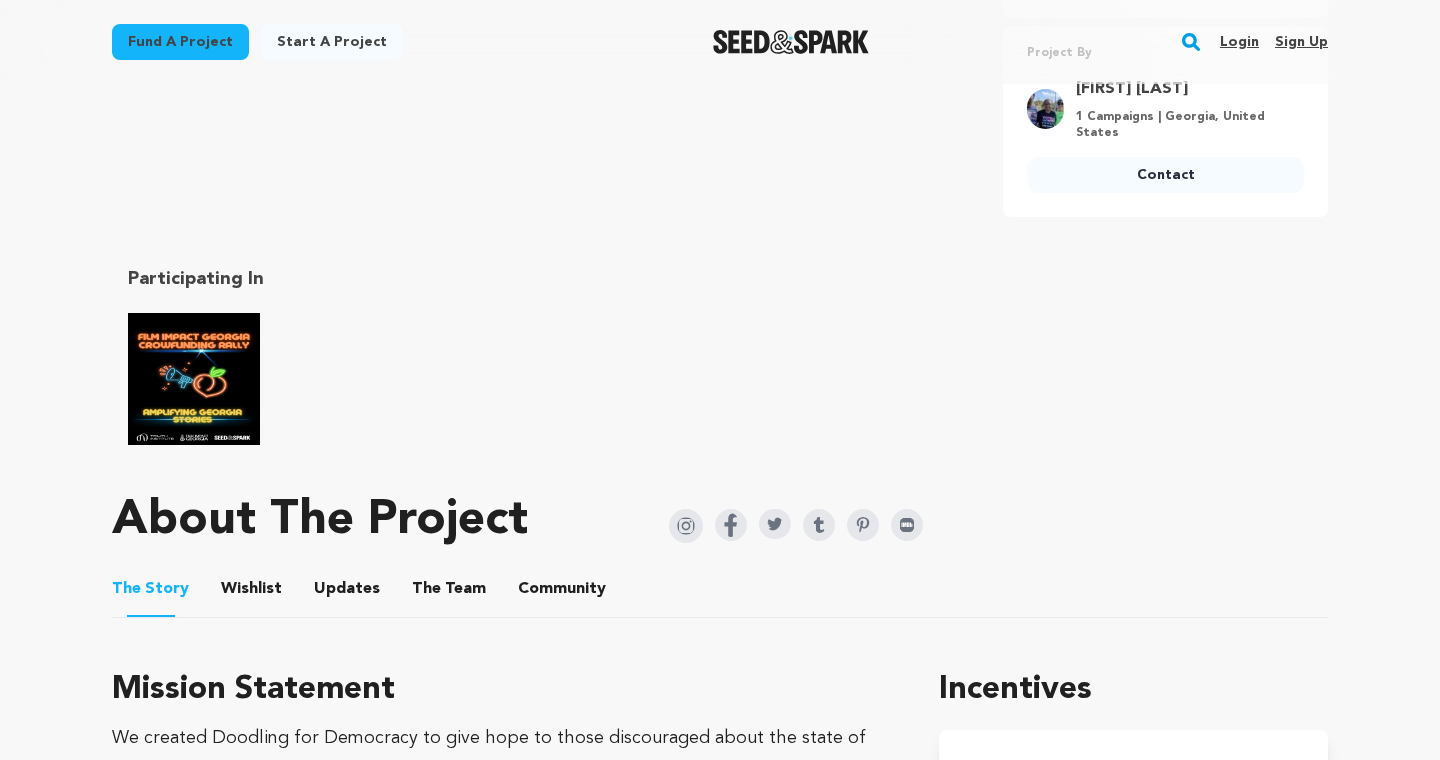 click on "Wishlist" at bounding box center [252, 593] 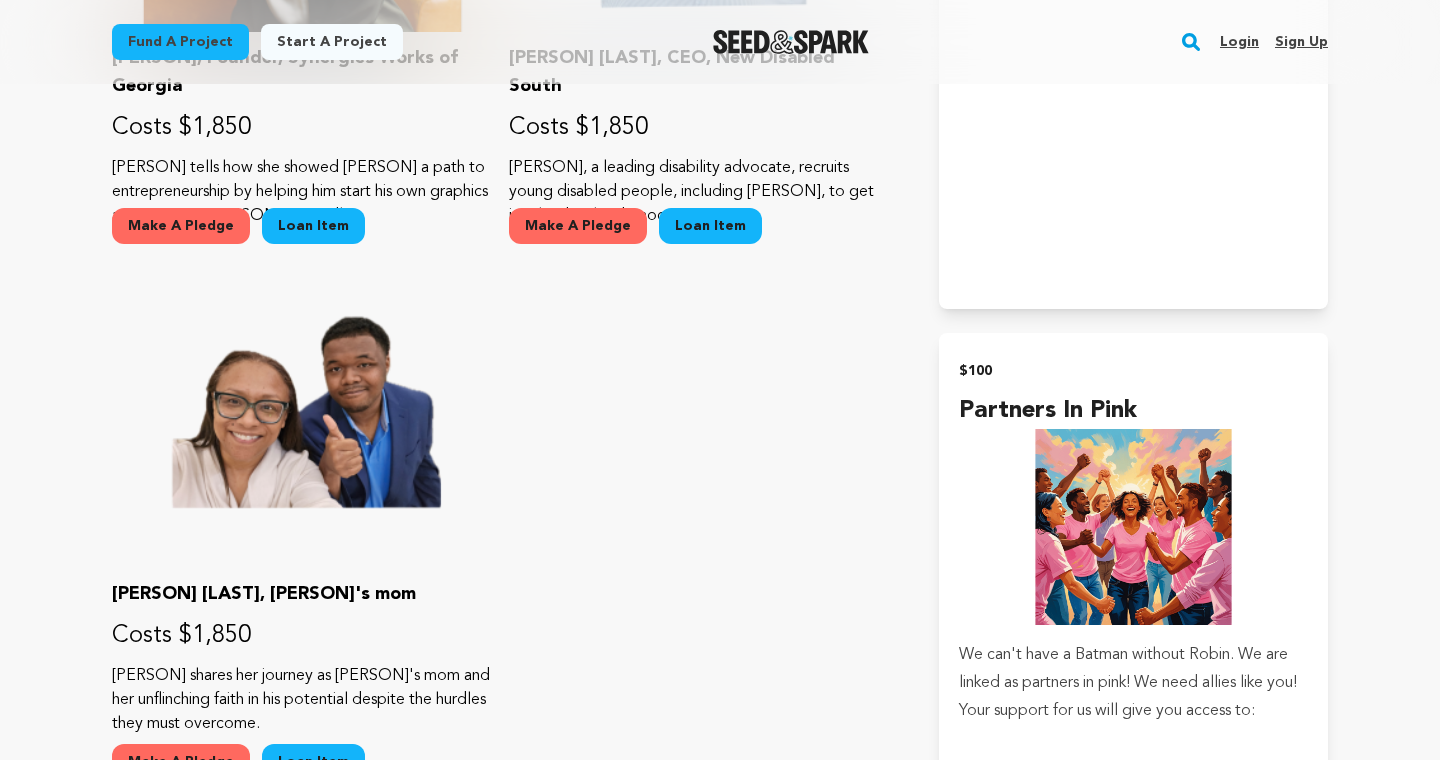 scroll, scrollTop: 3036, scrollLeft: 0, axis: vertical 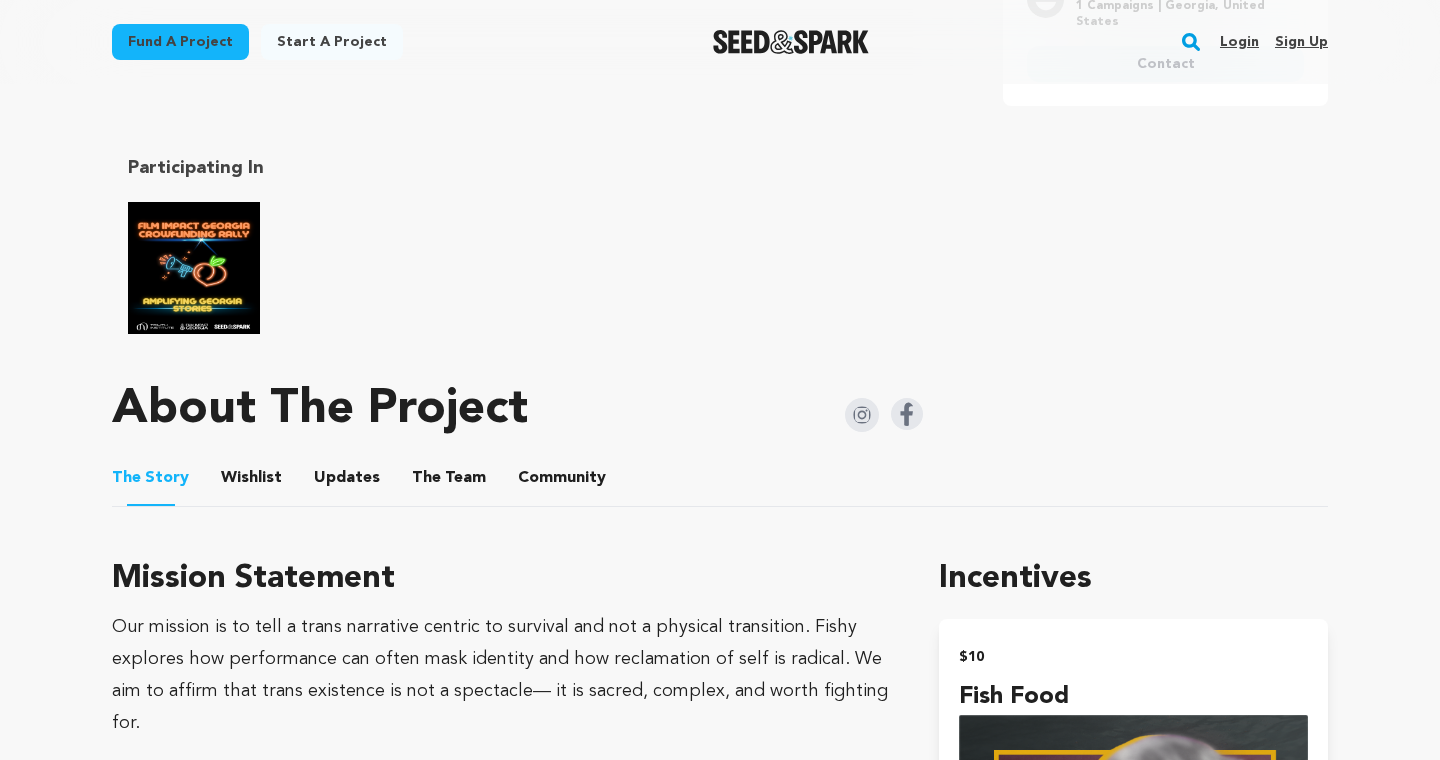 click on "Wishlist" at bounding box center (252, 482) 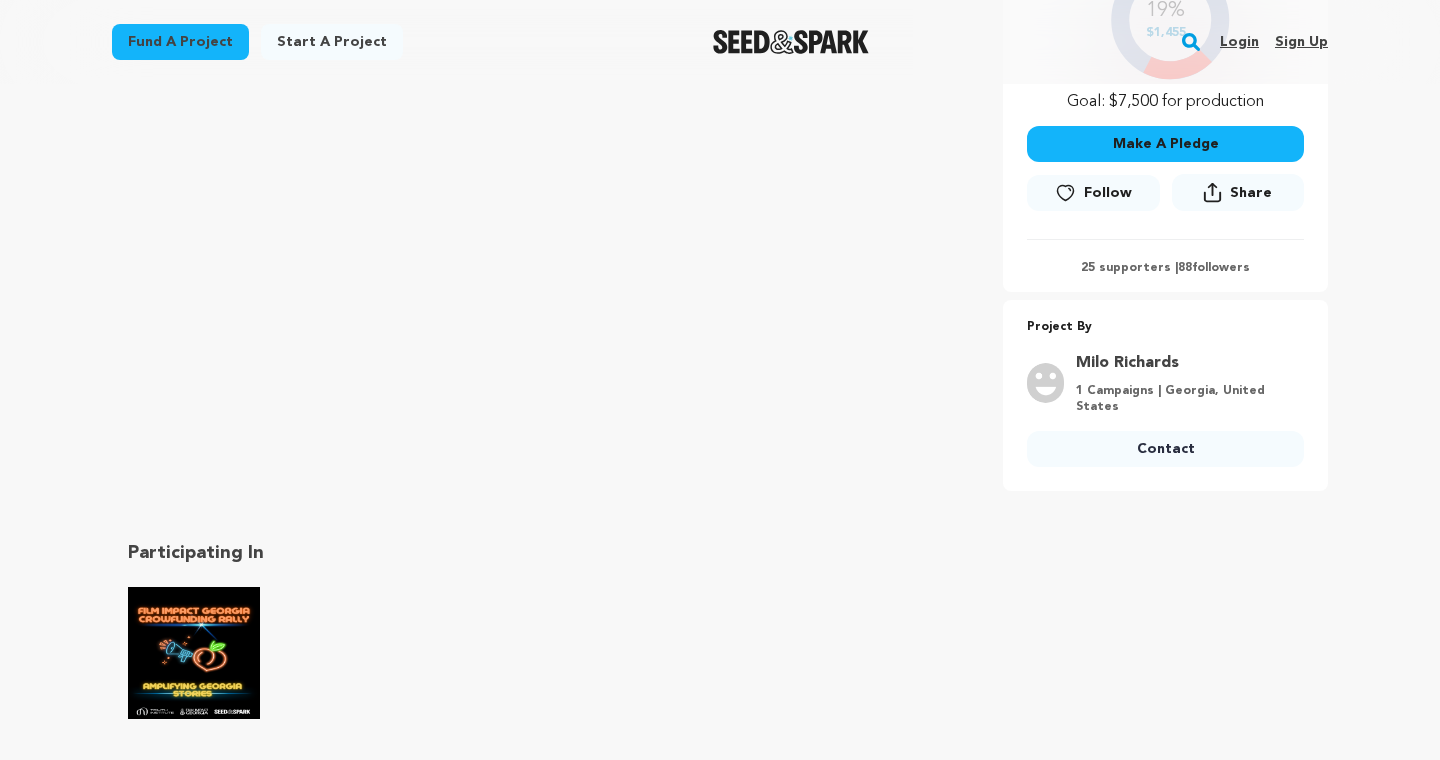 scroll, scrollTop: 518, scrollLeft: 0, axis: vertical 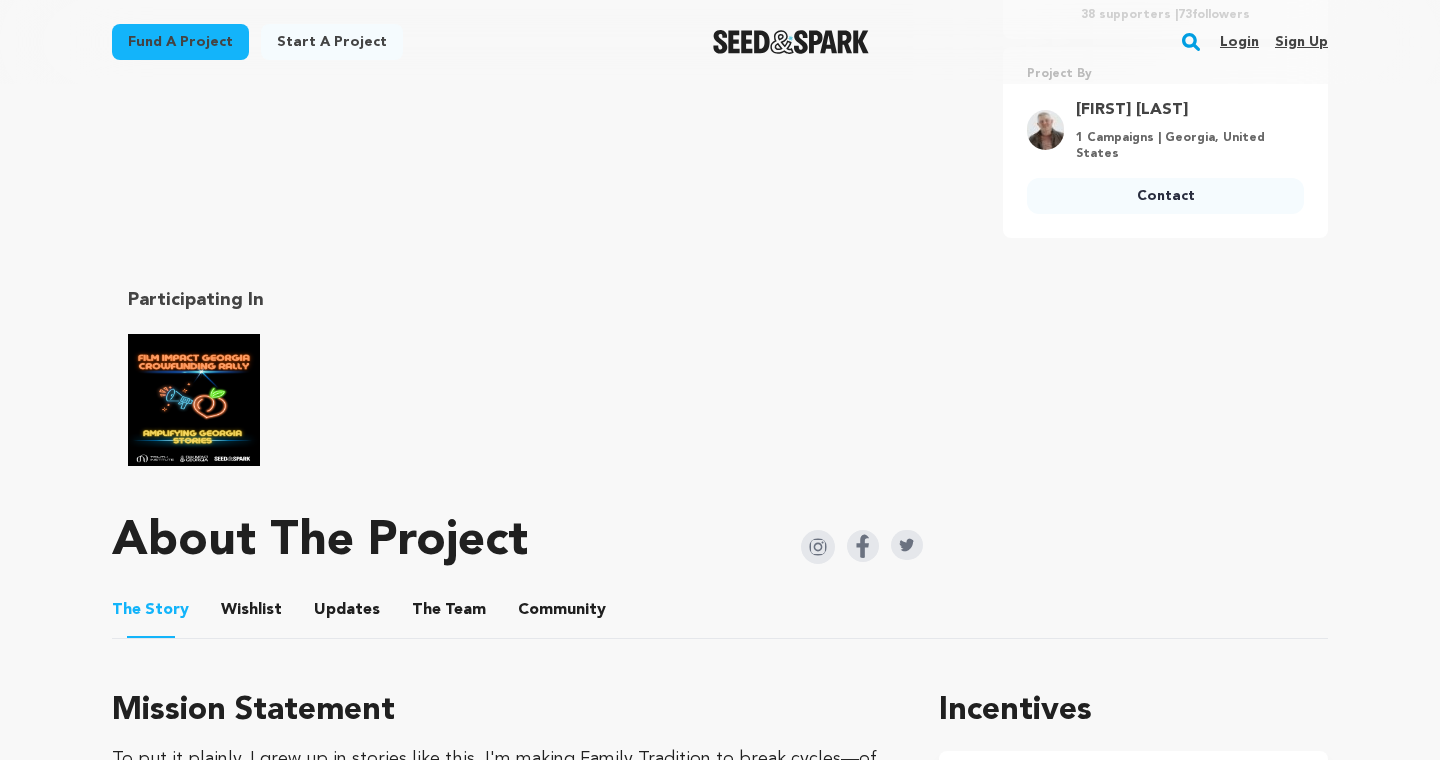 click on "The Story
The   Story
Wishlist
Wishlist
Updates
Updates
The Team
The   Team
Community
Community" at bounding box center [720, 610] 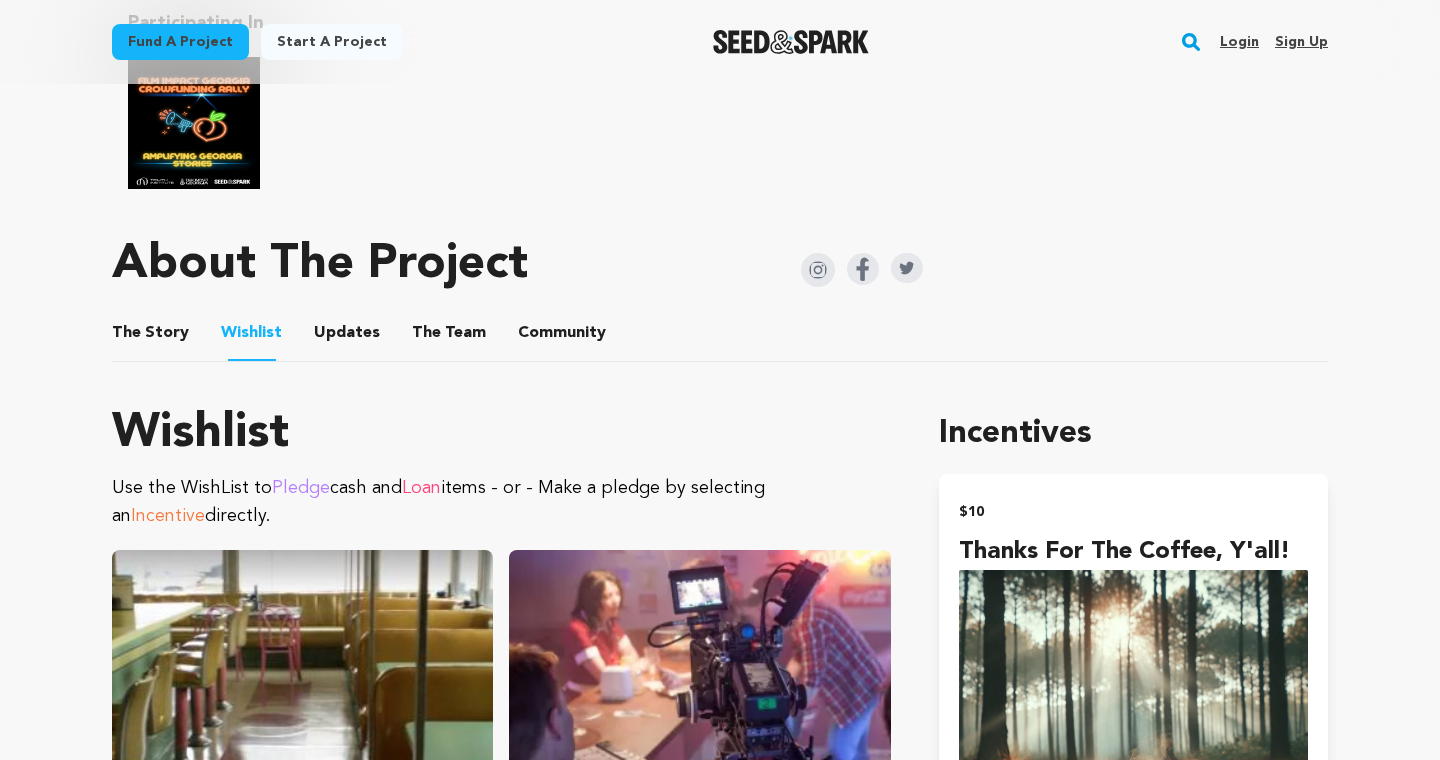 scroll, scrollTop: 1077, scrollLeft: 0, axis: vertical 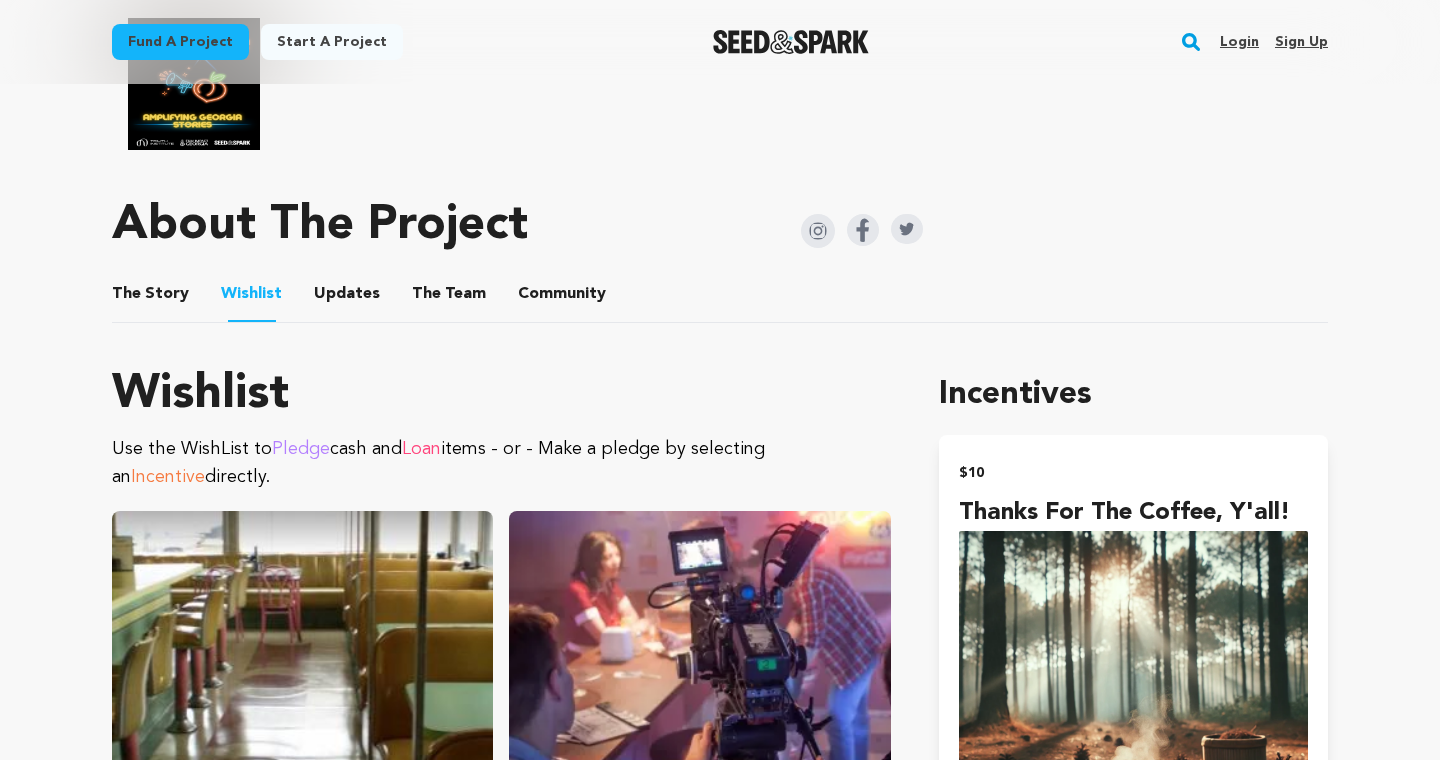 click on "Wishlist" at bounding box center (501, 395) 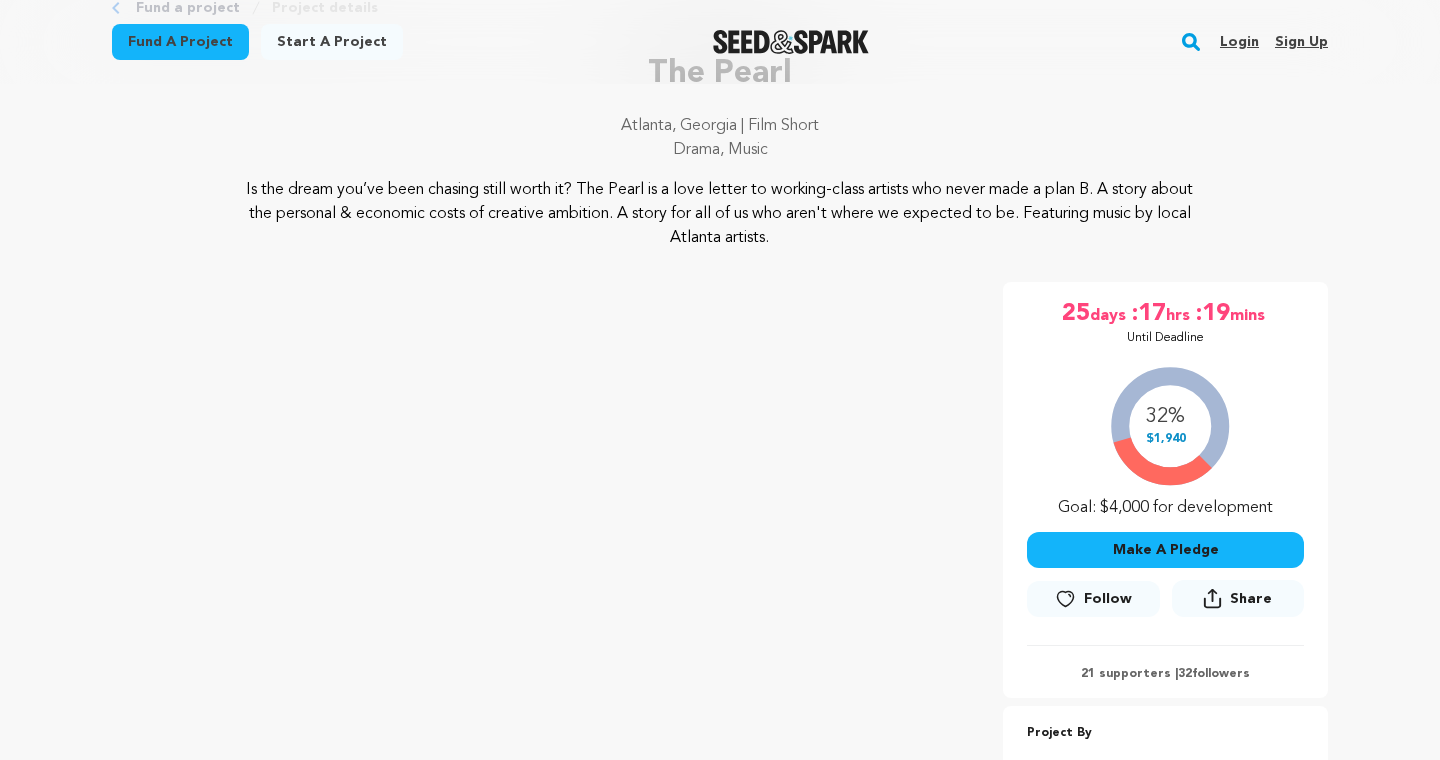 scroll, scrollTop: 127, scrollLeft: 0, axis: vertical 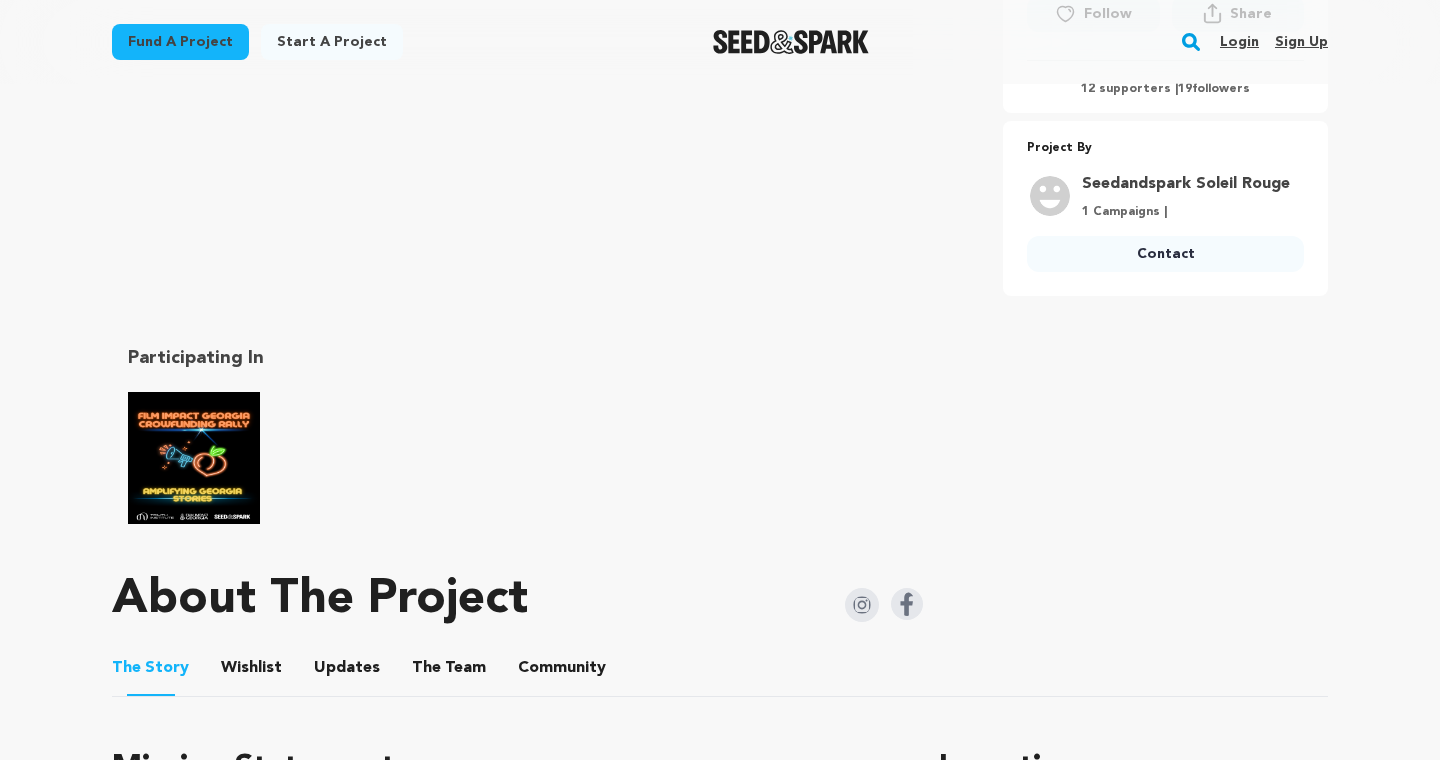 click on "Wishlist" at bounding box center [252, 672] 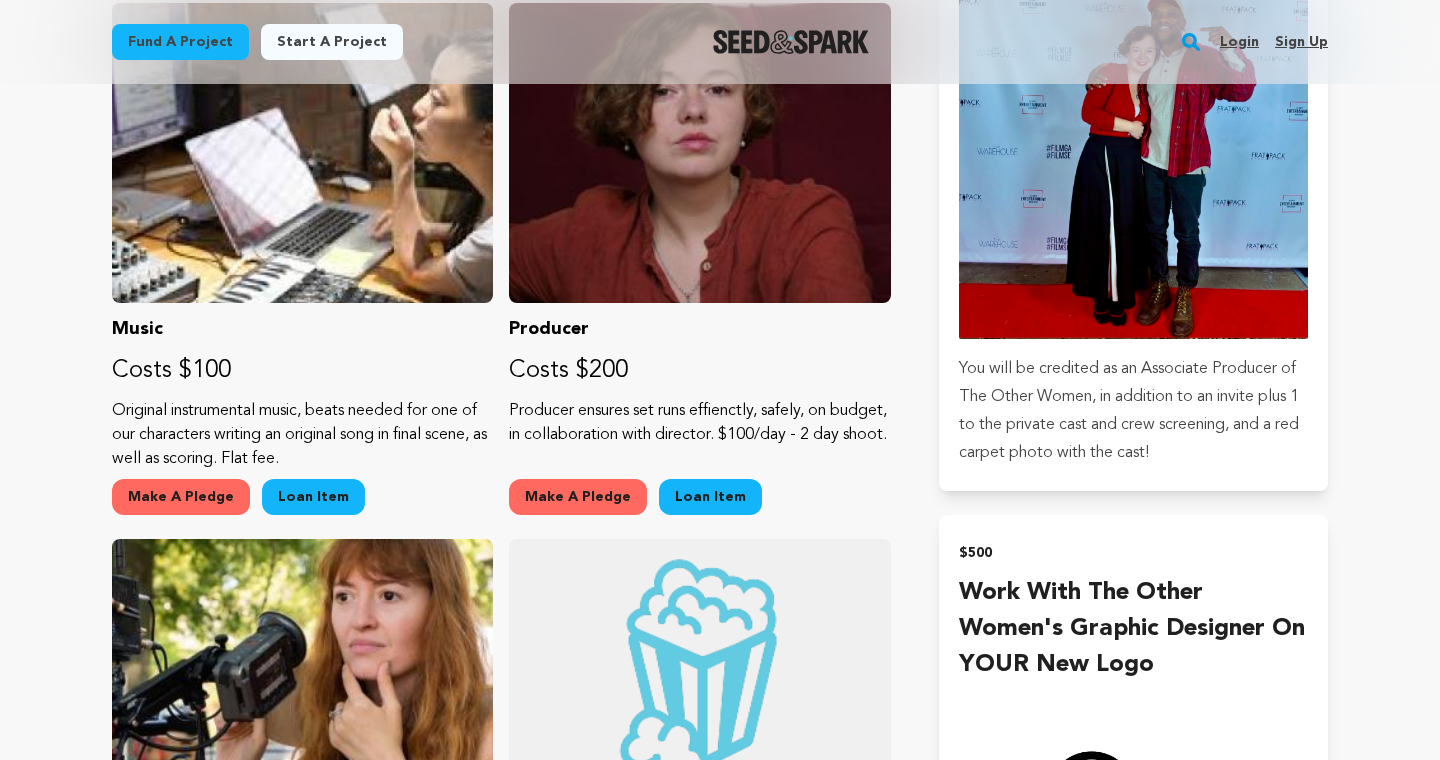 scroll, scrollTop: 4248, scrollLeft: 0, axis: vertical 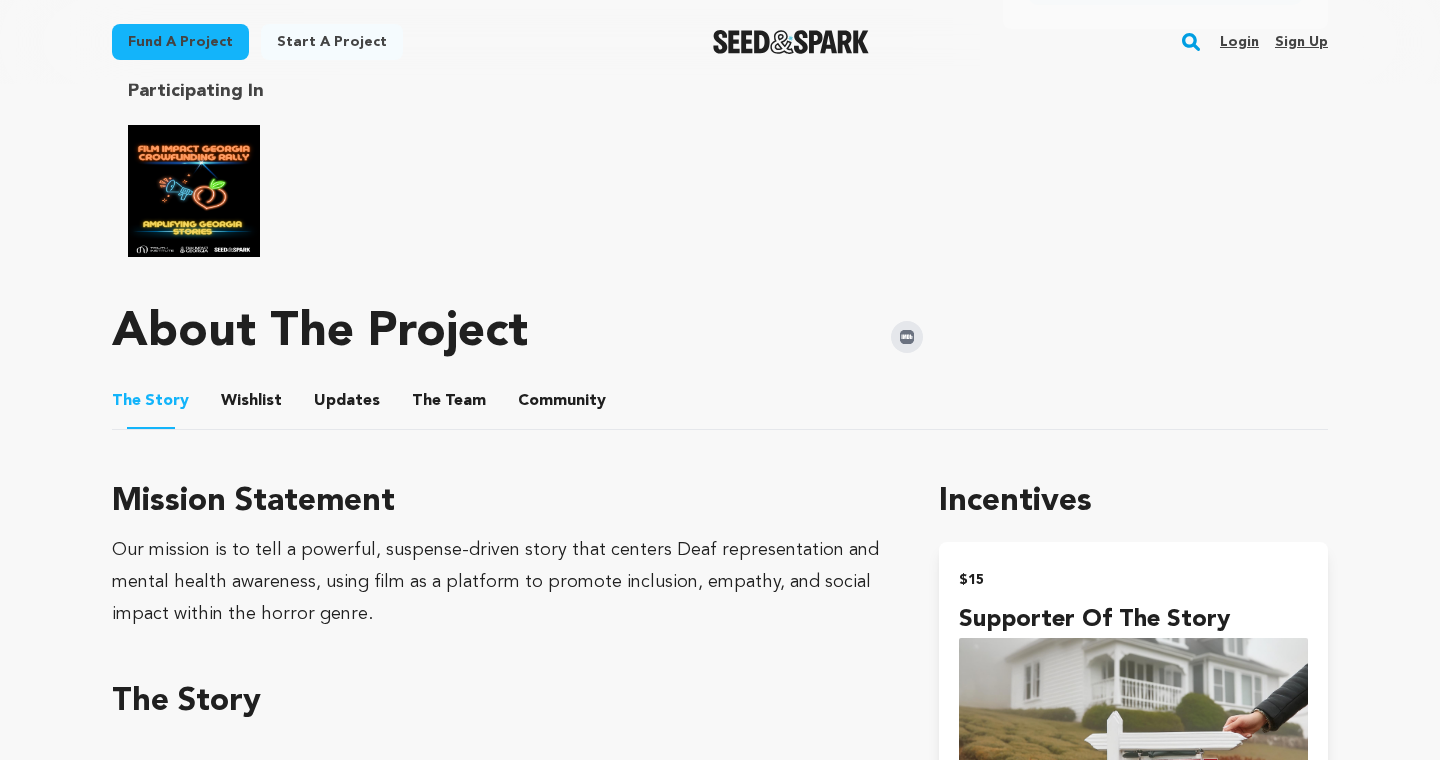 click on "Wishlist" at bounding box center (252, 405) 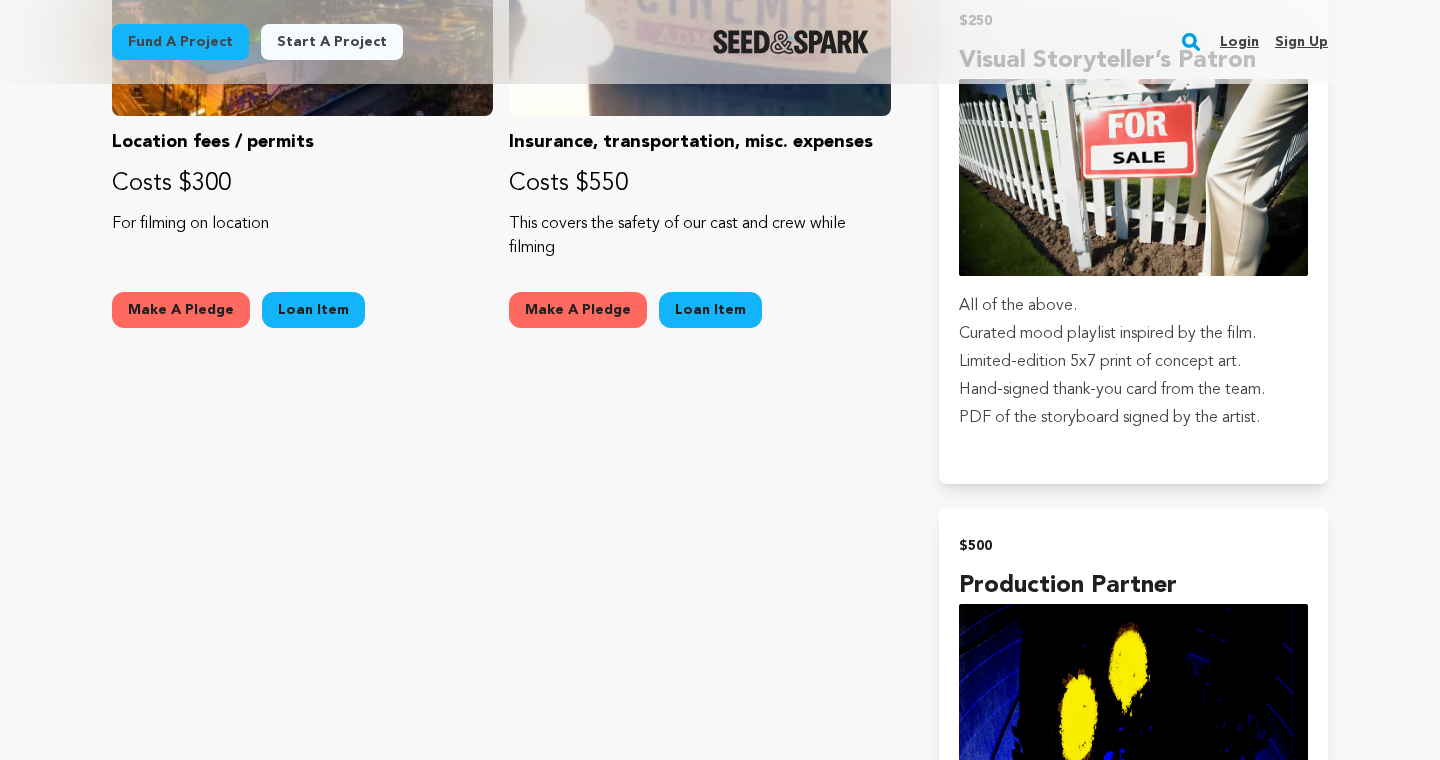 scroll, scrollTop: 3454, scrollLeft: 0, axis: vertical 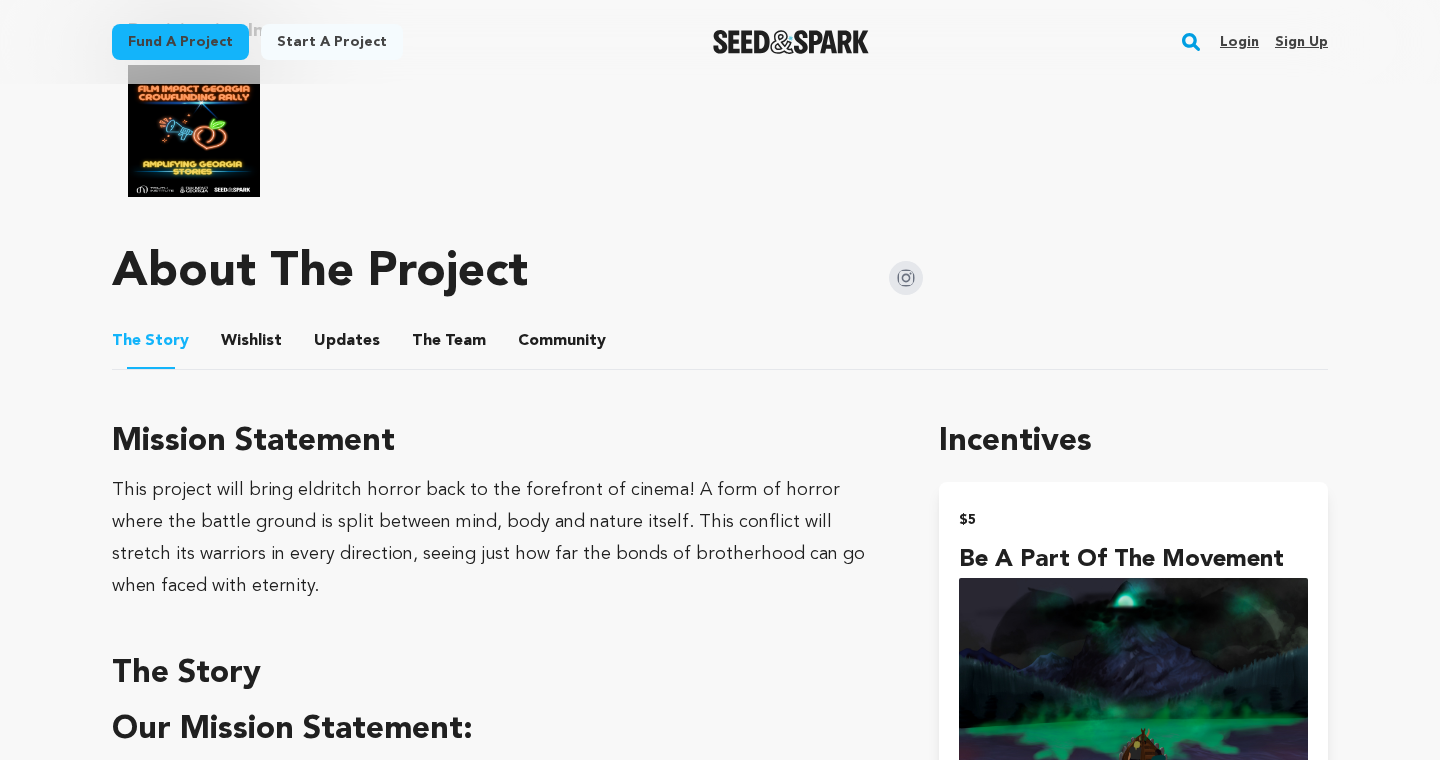 click on "Wishlist" at bounding box center (252, 345) 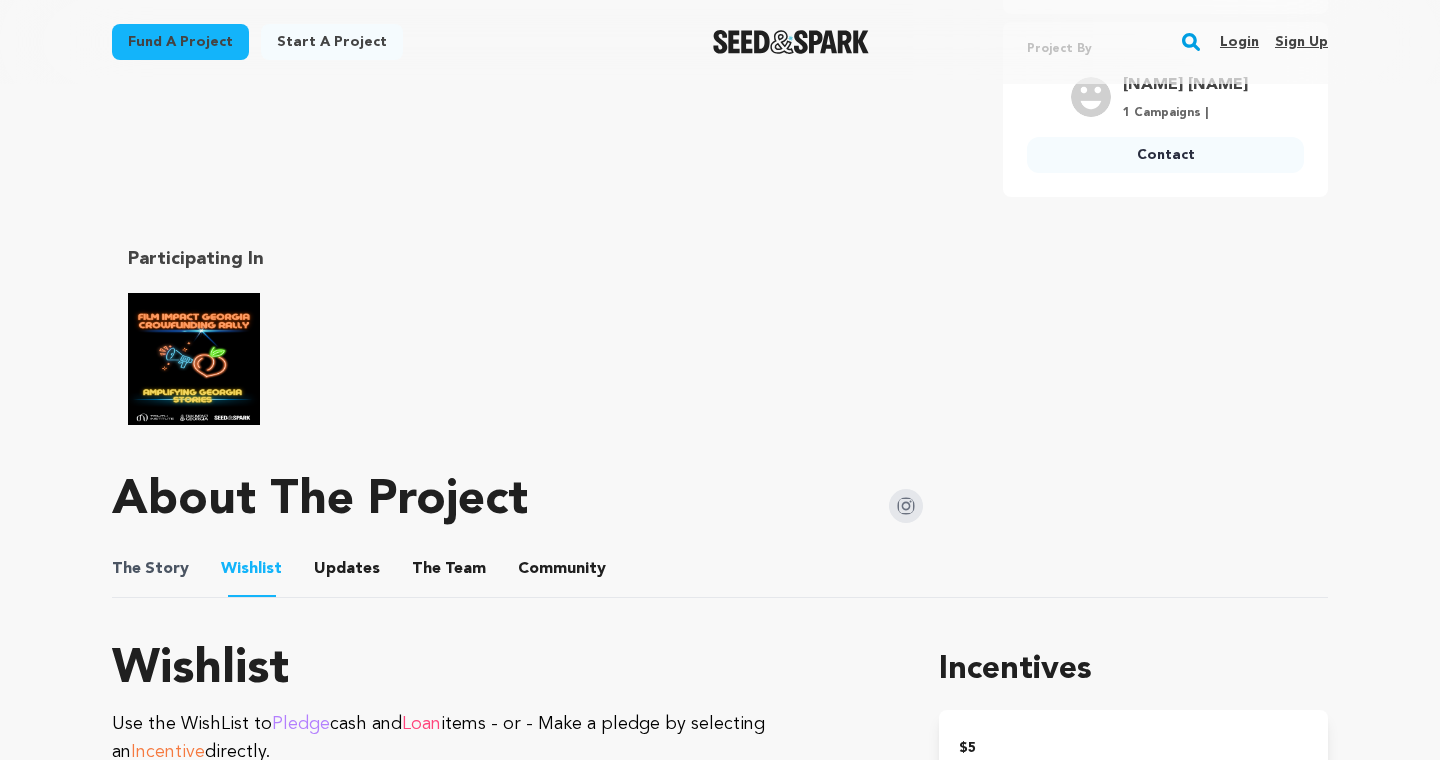 scroll, scrollTop: 813, scrollLeft: 0, axis: vertical 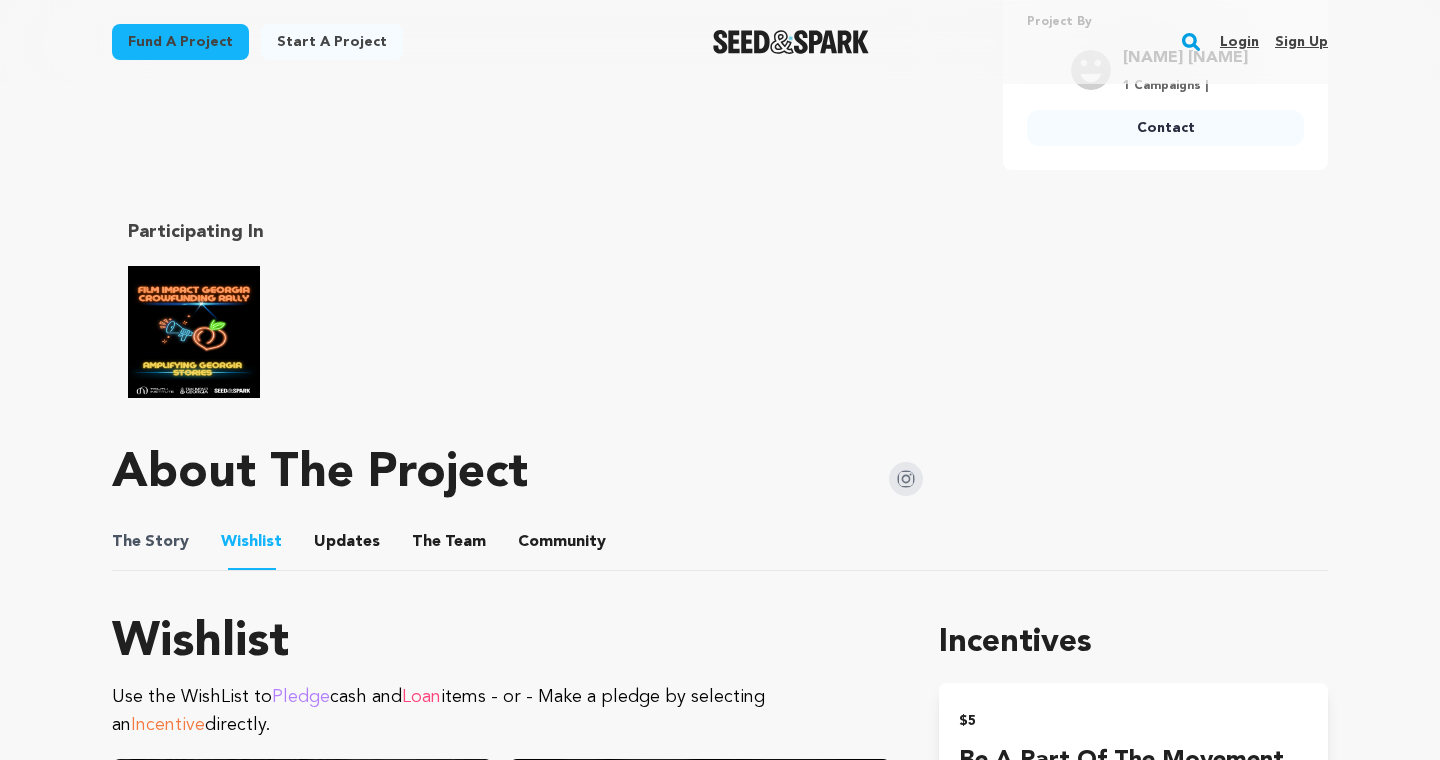 click on "The   Story" at bounding box center [150, 542] 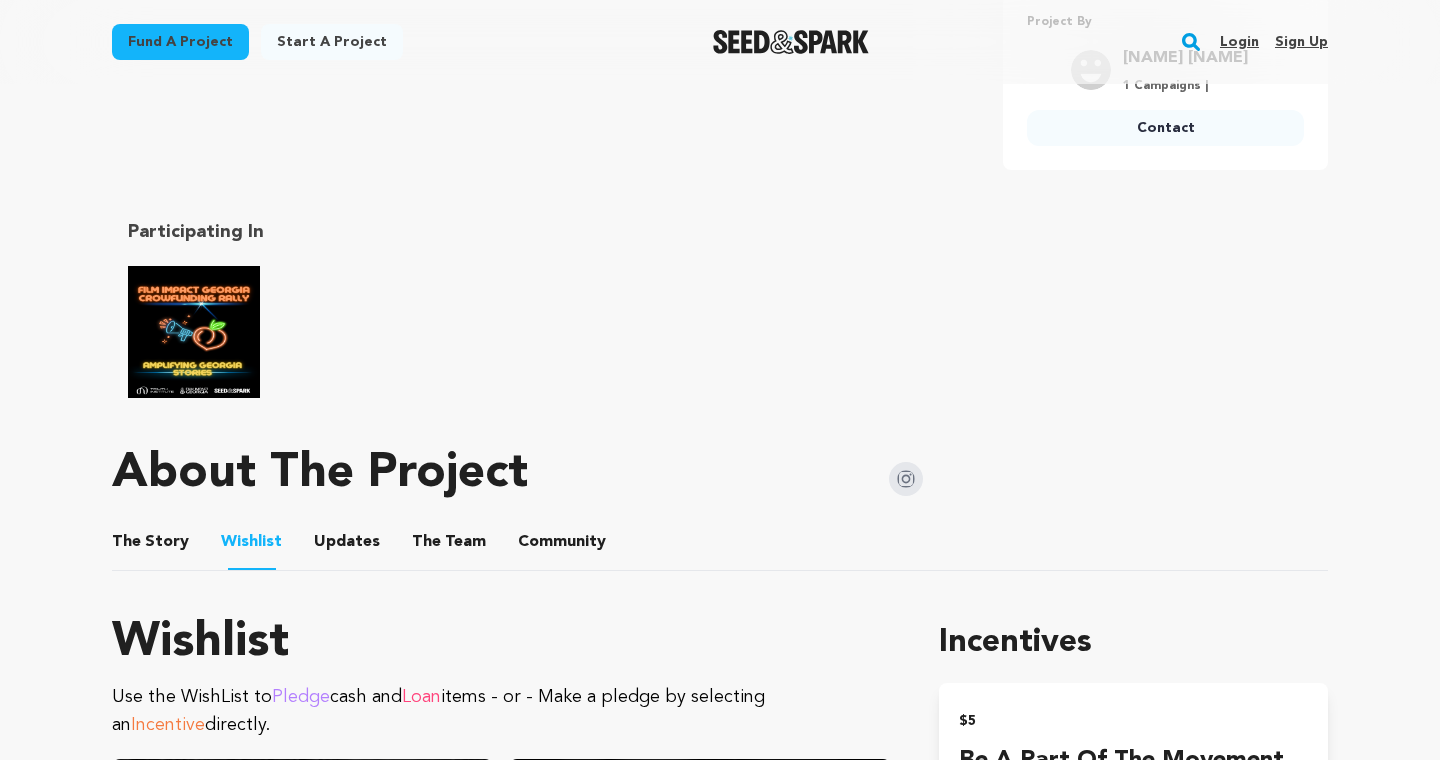 click on "The Story" at bounding box center [151, 546] 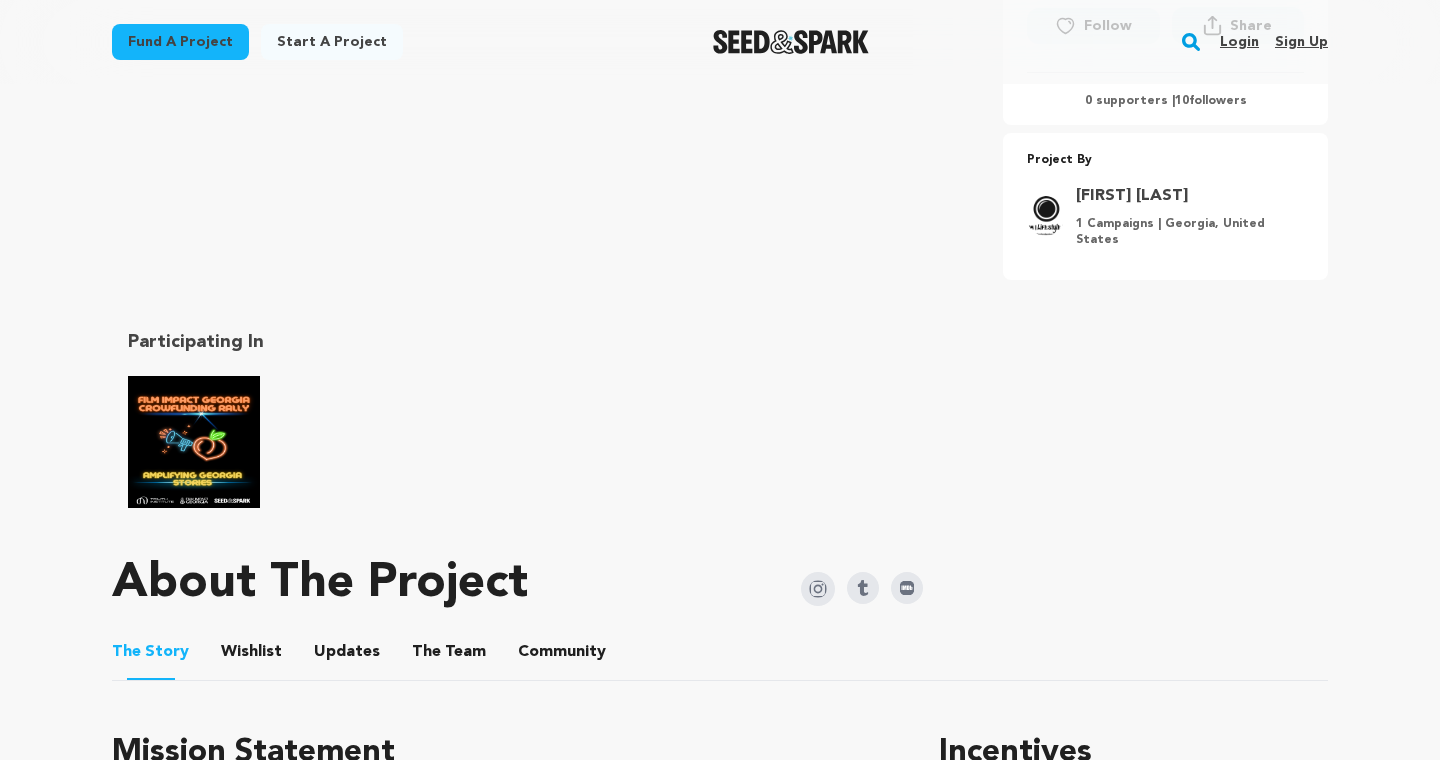 scroll, scrollTop: 718, scrollLeft: 0, axis: vertical 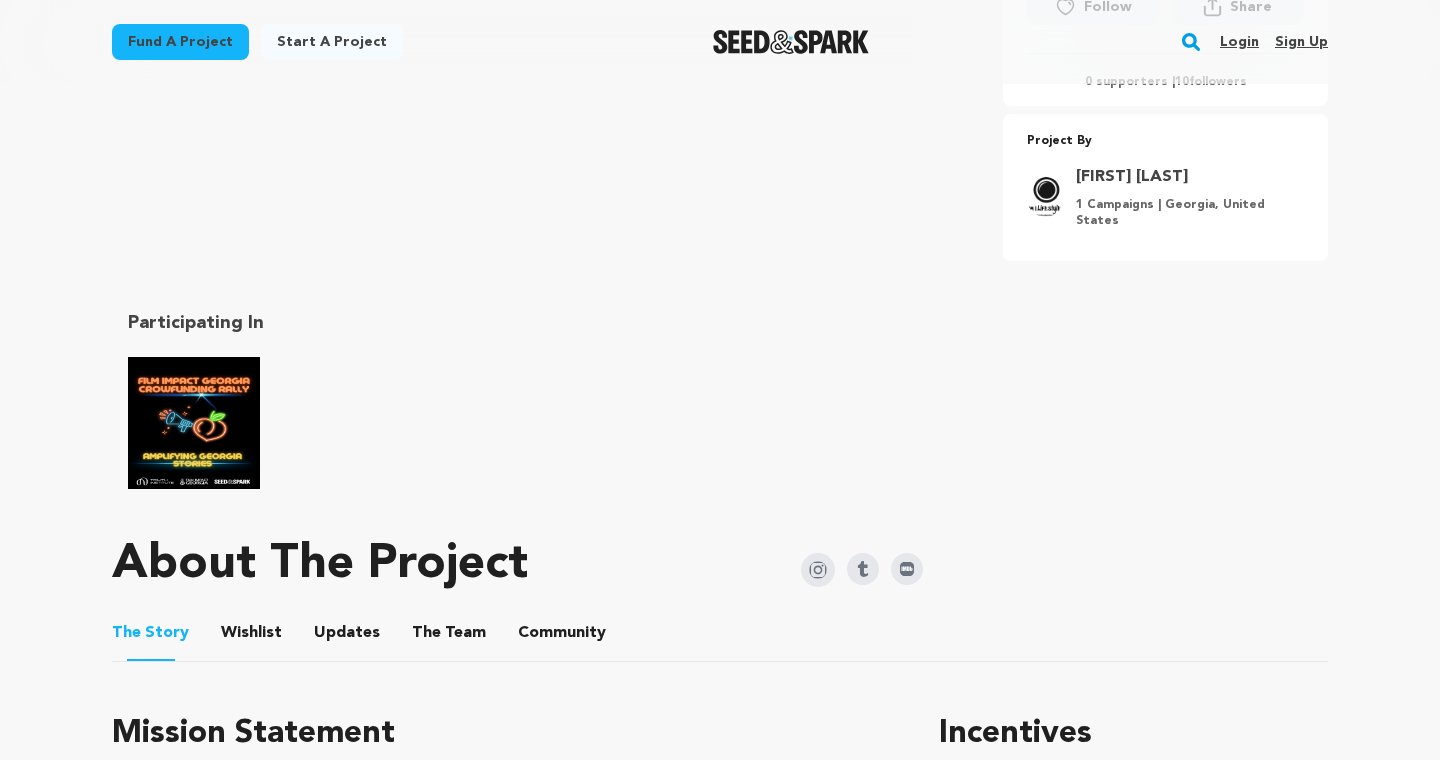 click on "Wishlist" at bounding box center (252, 637) 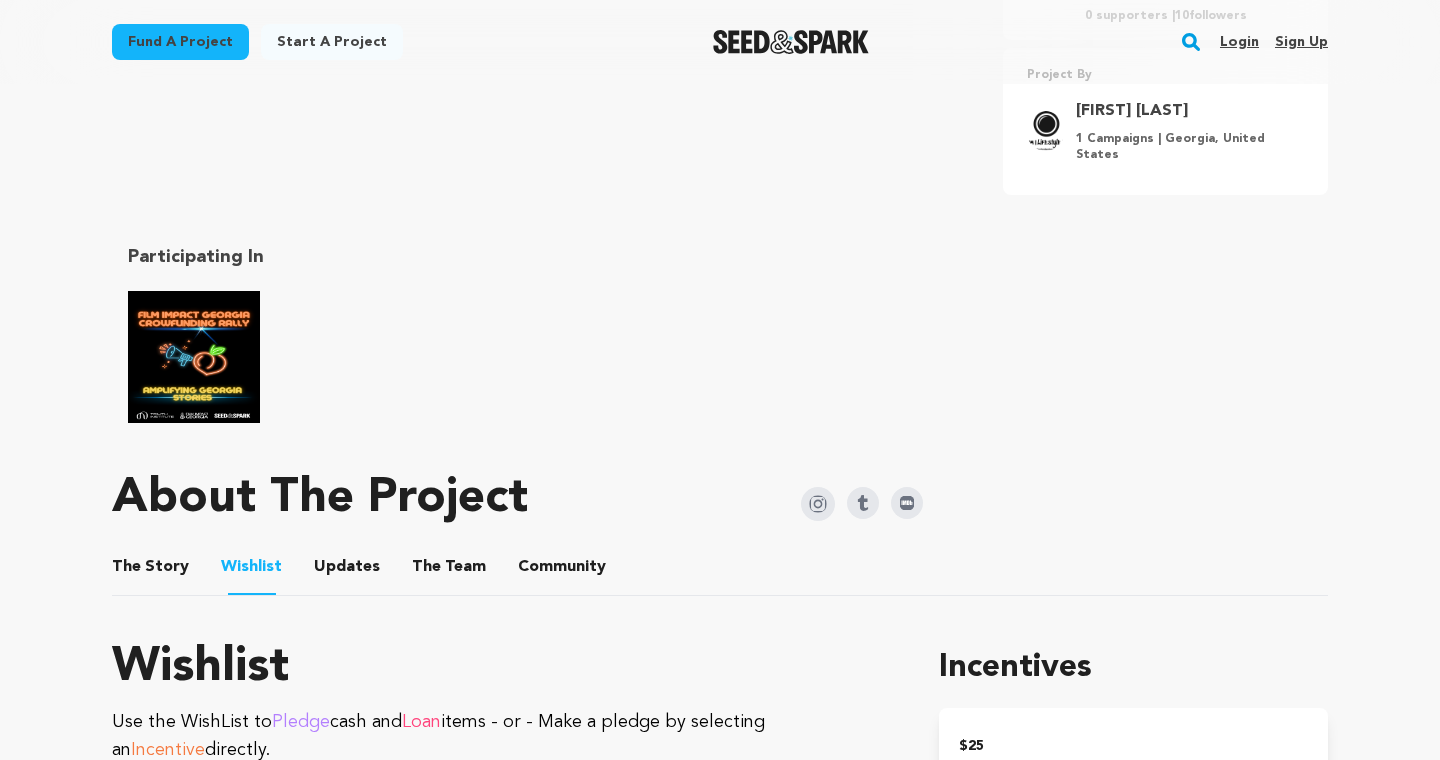scroll, scrollTop: 833, scrollLeft: 0, axis: vertical 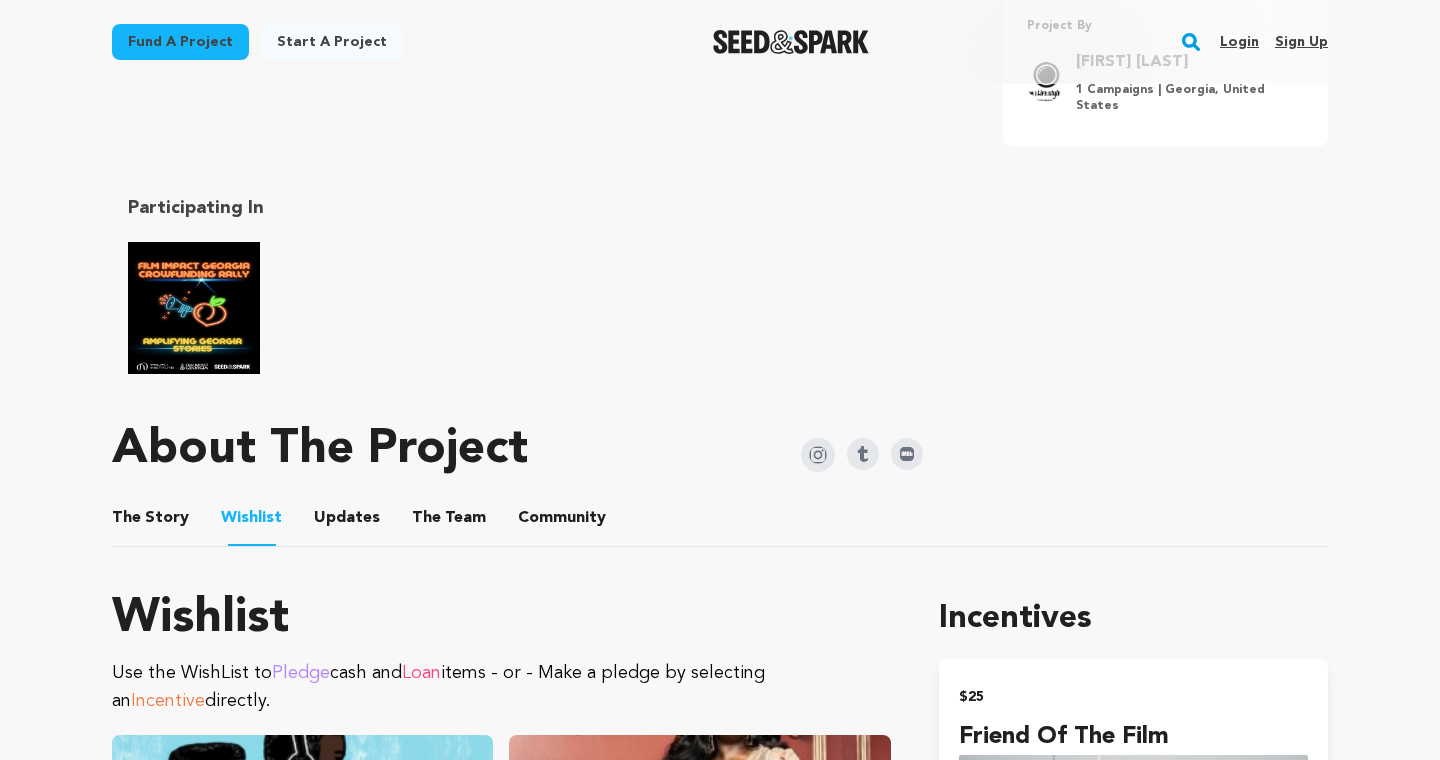 click on "The Story" at bounding box center [151, 522] 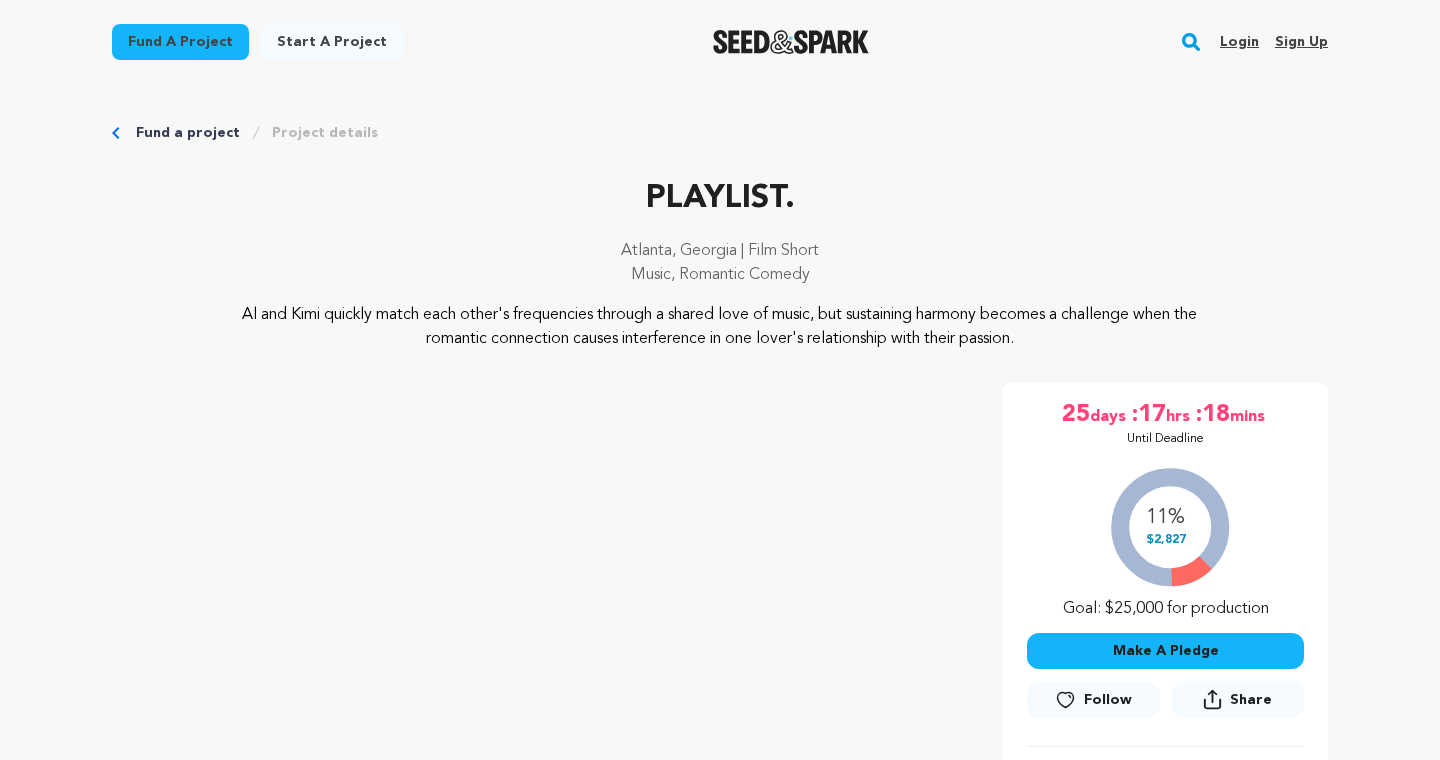 scroll, scrollTop: 0, scrollLeft: 0, axis: both 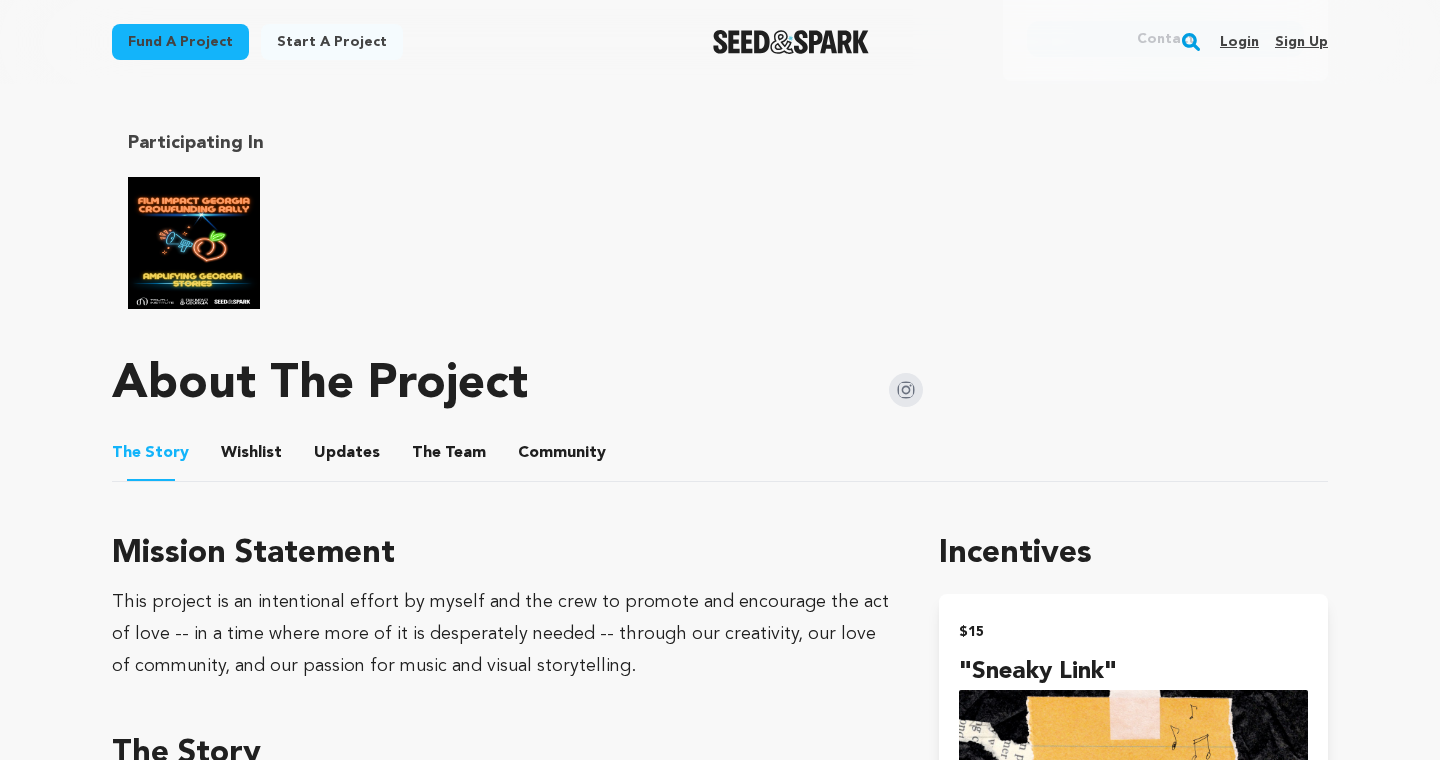 click on "Wishlist" at bounding box center (252, 457) 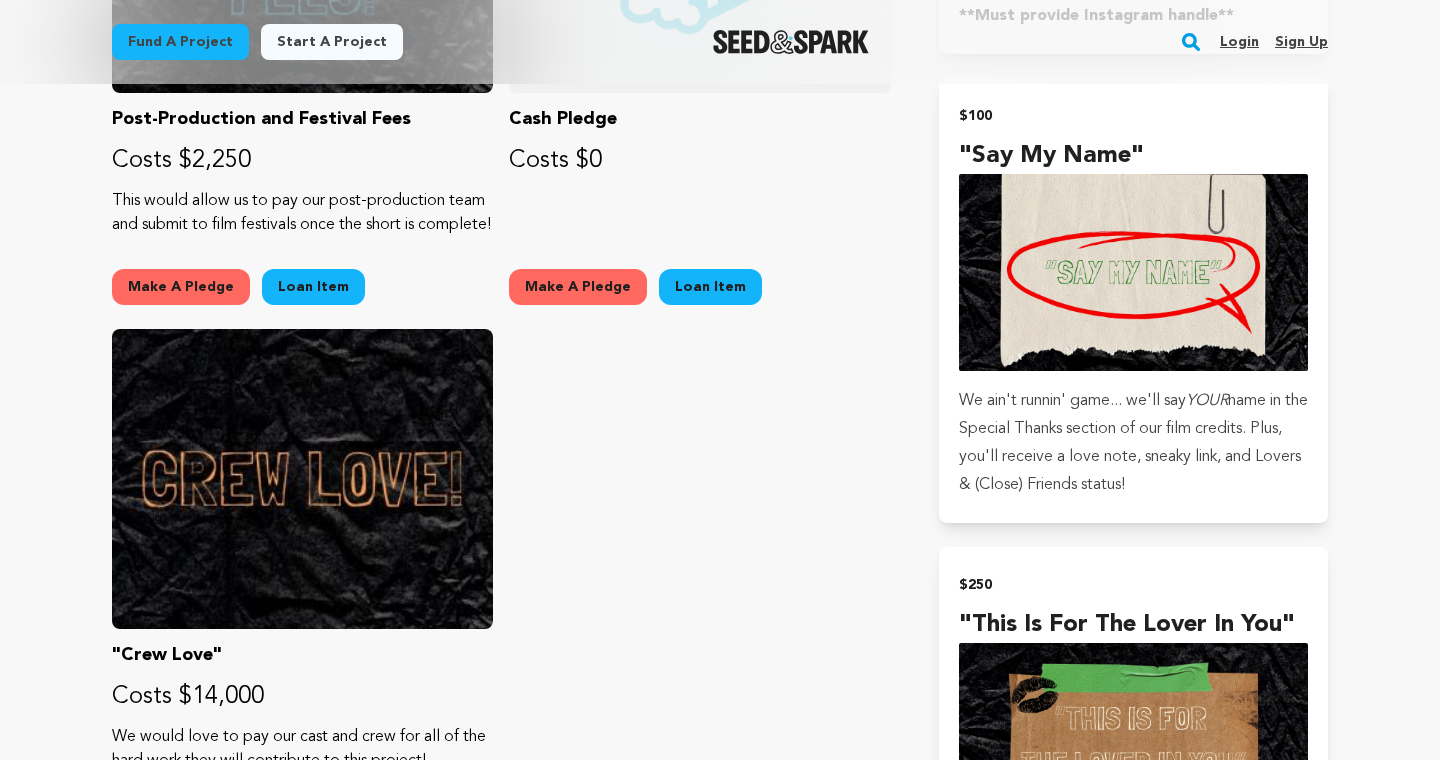 scroll, scrollTop: 0, scrollLeft: 0, axis: both 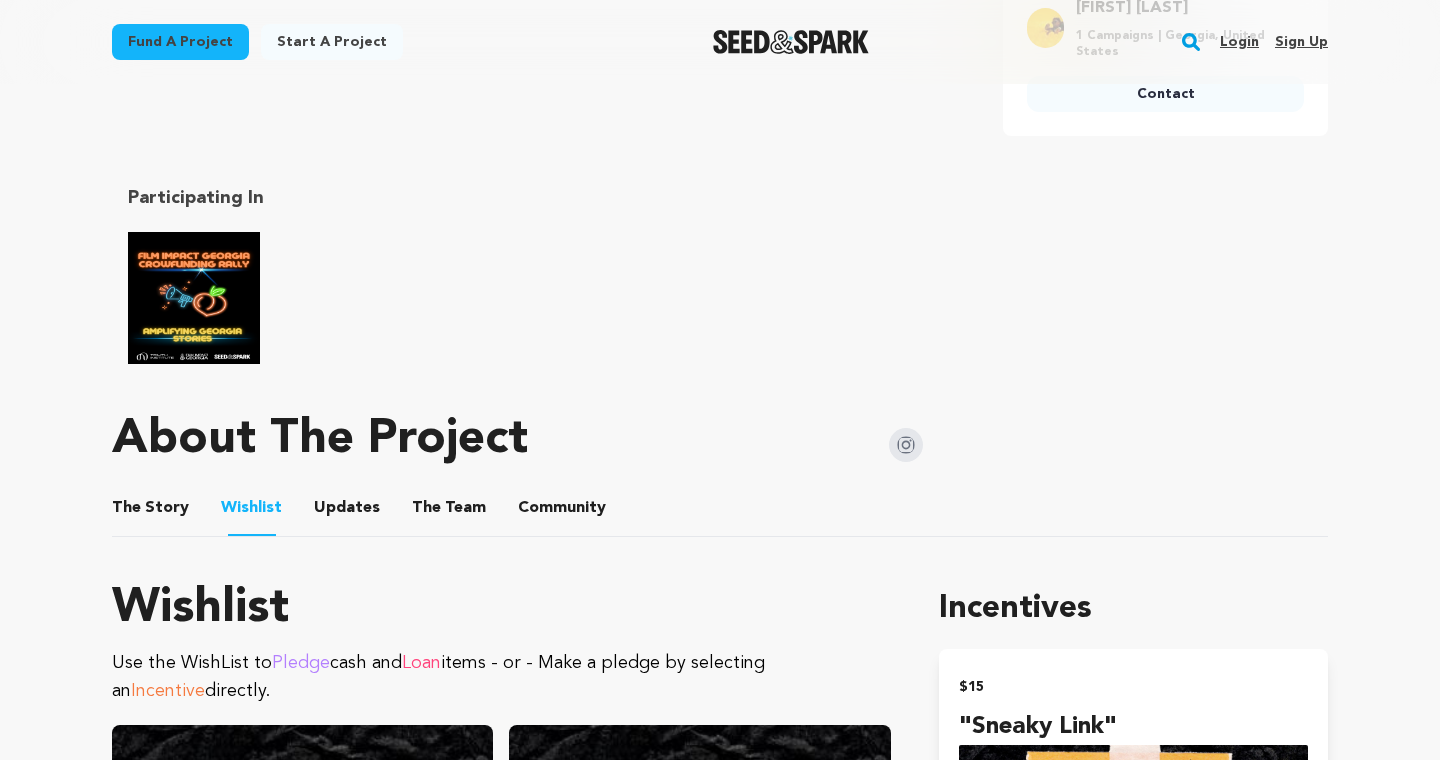 click on "The Team" at bounding box center [449, 512] 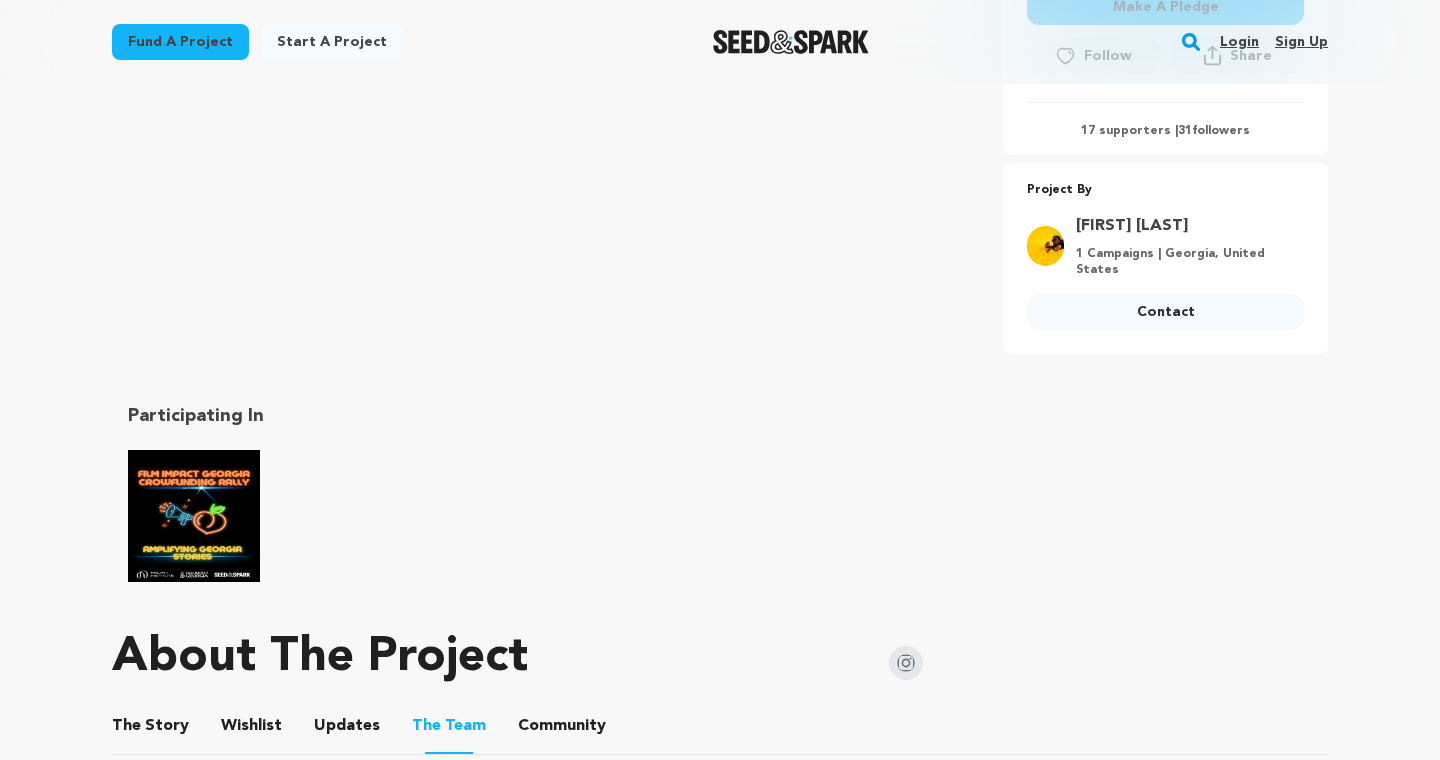 scroll, scrollTop: 728, scrollLeft: 0, axis: vertical 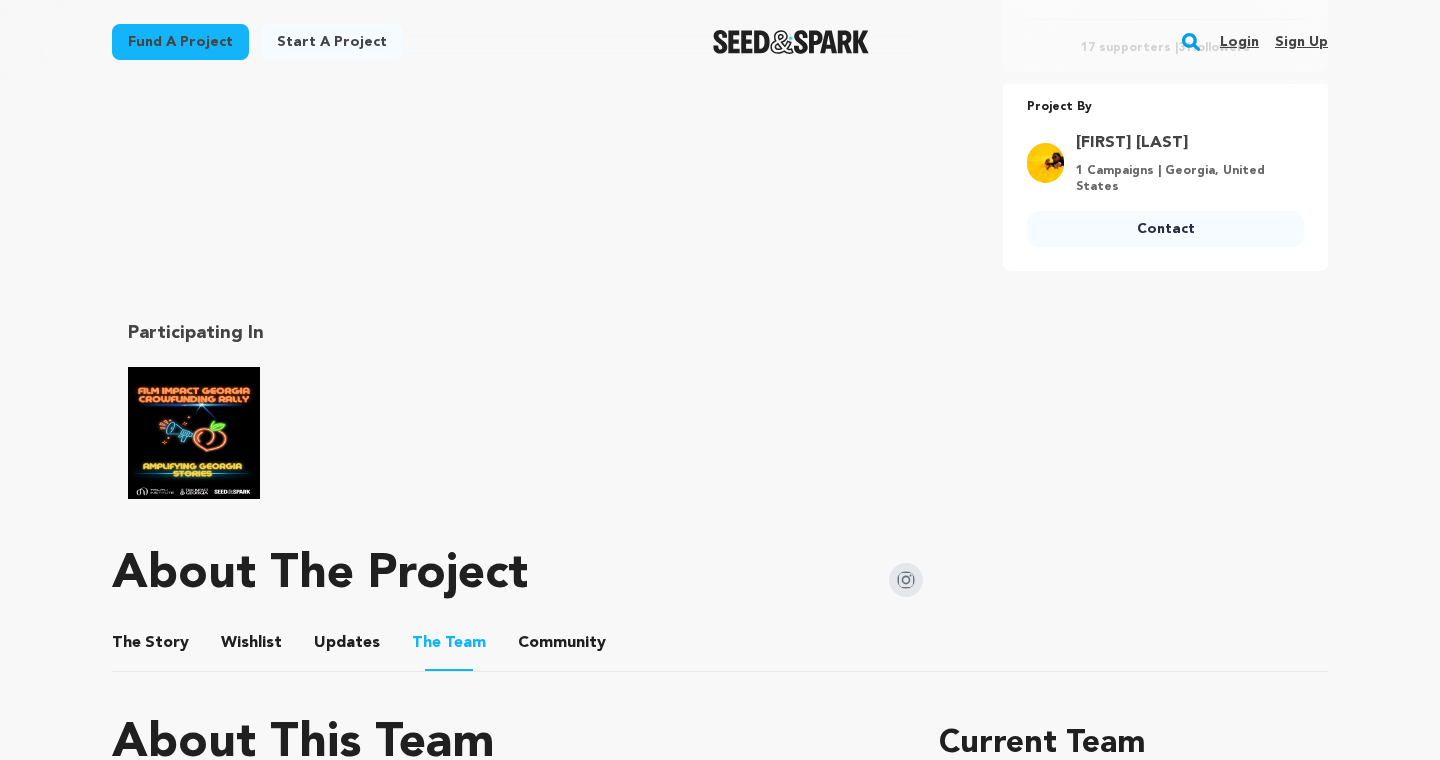 click on "The Story" at bounding box center (151, 647) 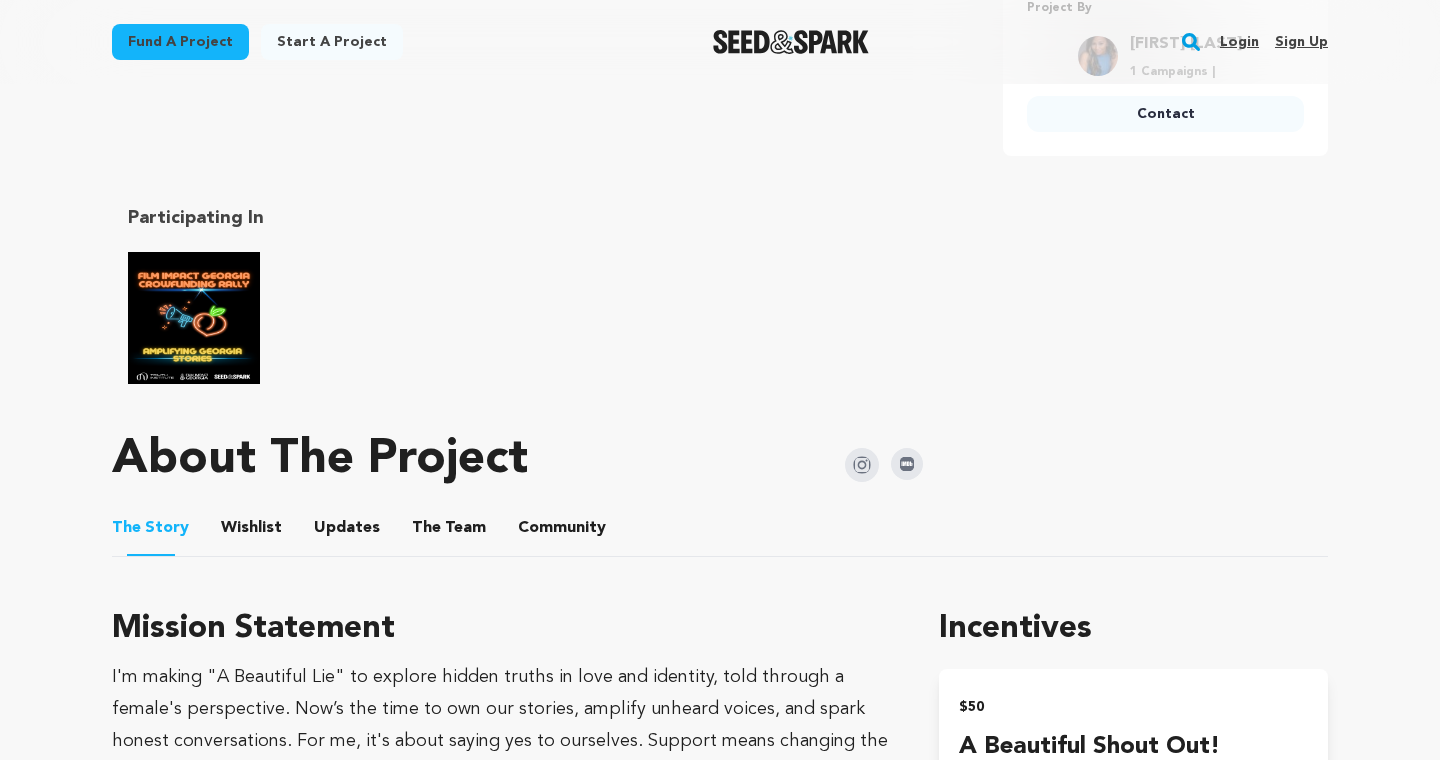 scroll, scrollTop: 853, scrollLeft: 0, axis: vertical 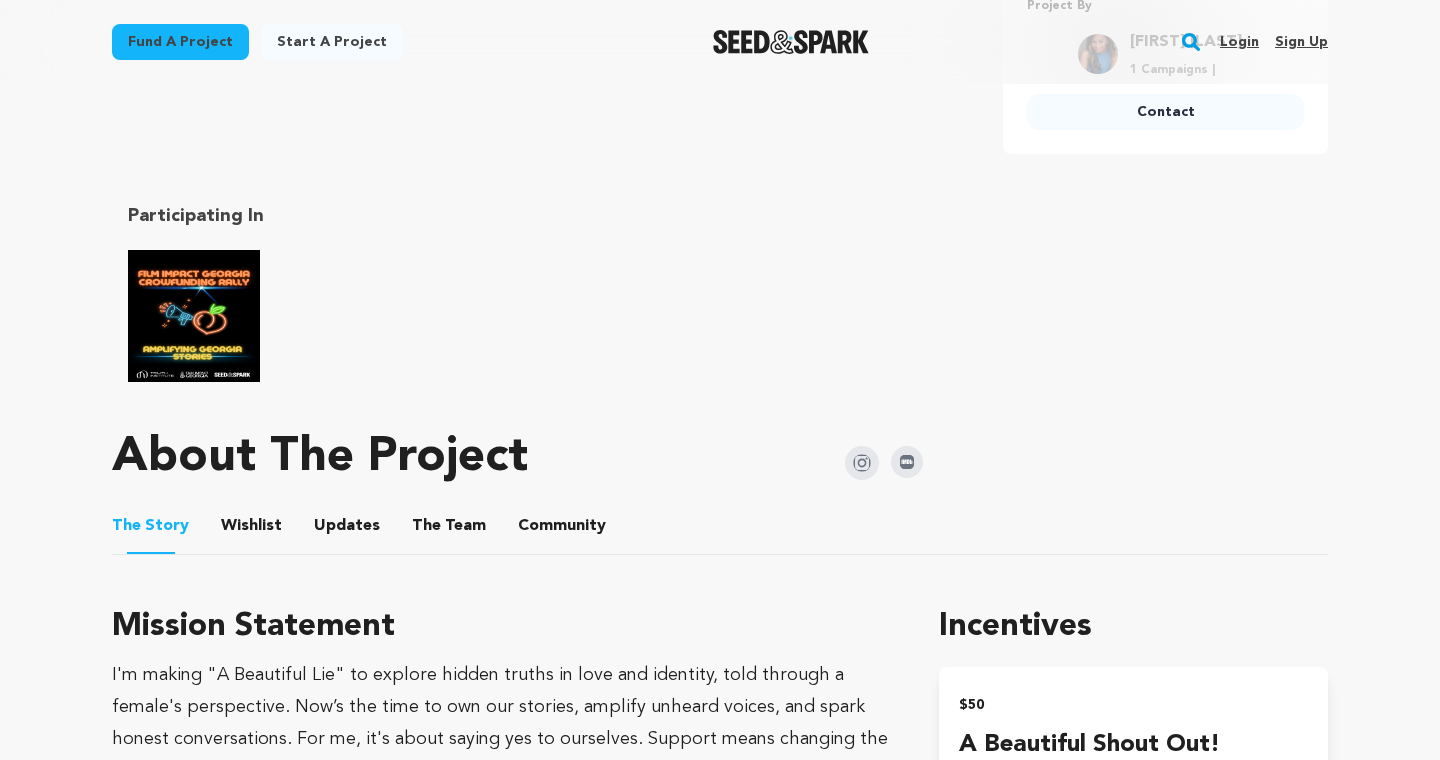 click on "Wishlist" at bounding box center [252, 530] 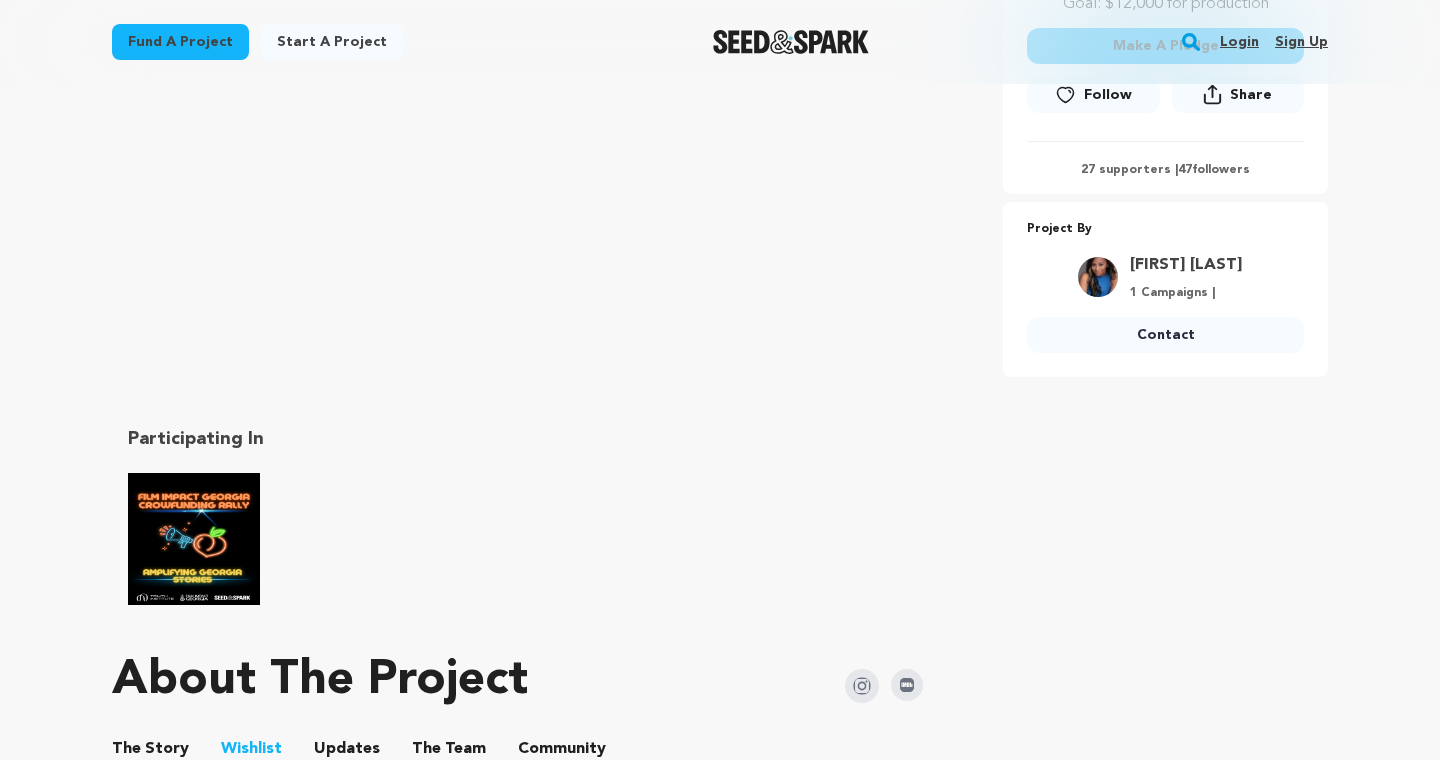 scroll, scrollTop: 659, scrollLeft: 0, axis: vertical 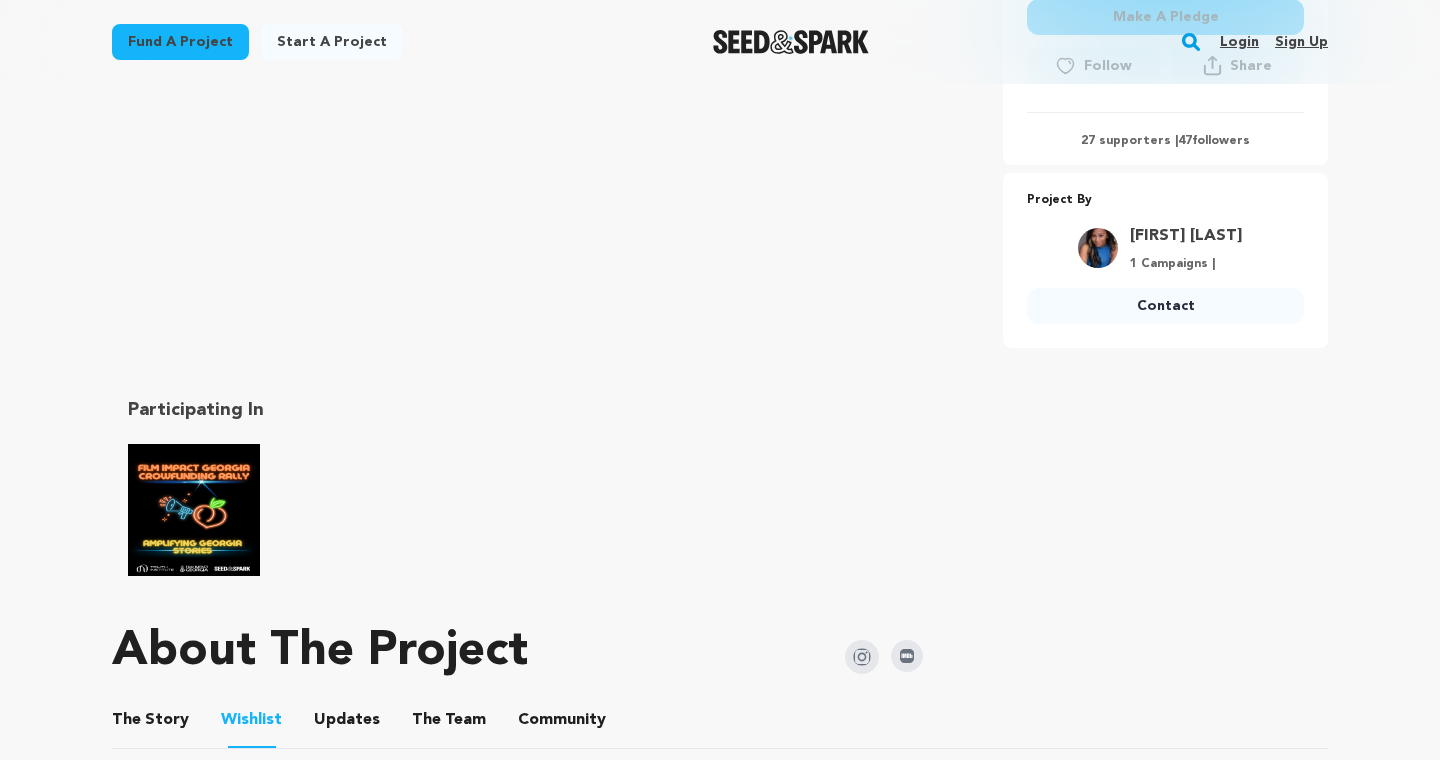 click on "The Story" at bounding box center [151, 724] 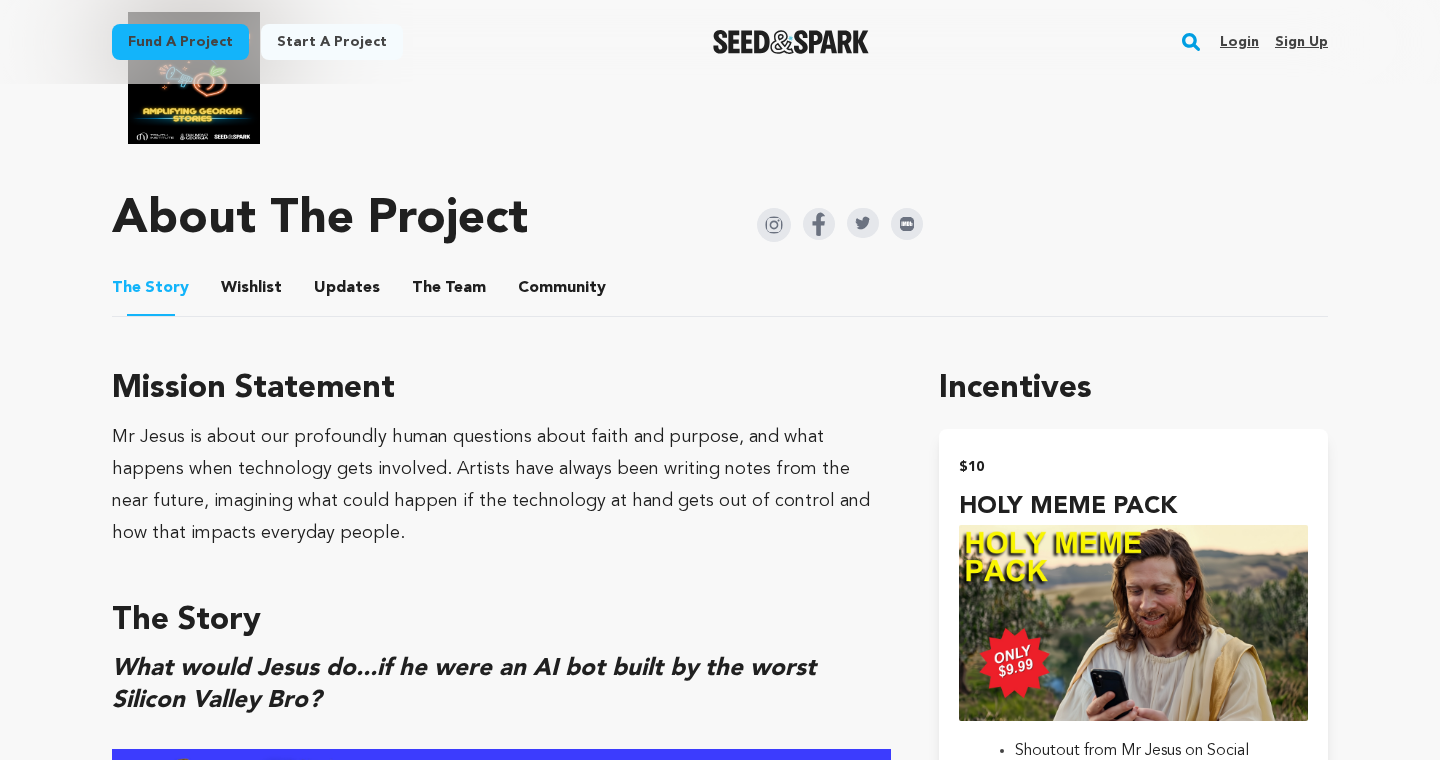 scroll, scrollTop: 1108, scrollLeft: 0, axis: vertical 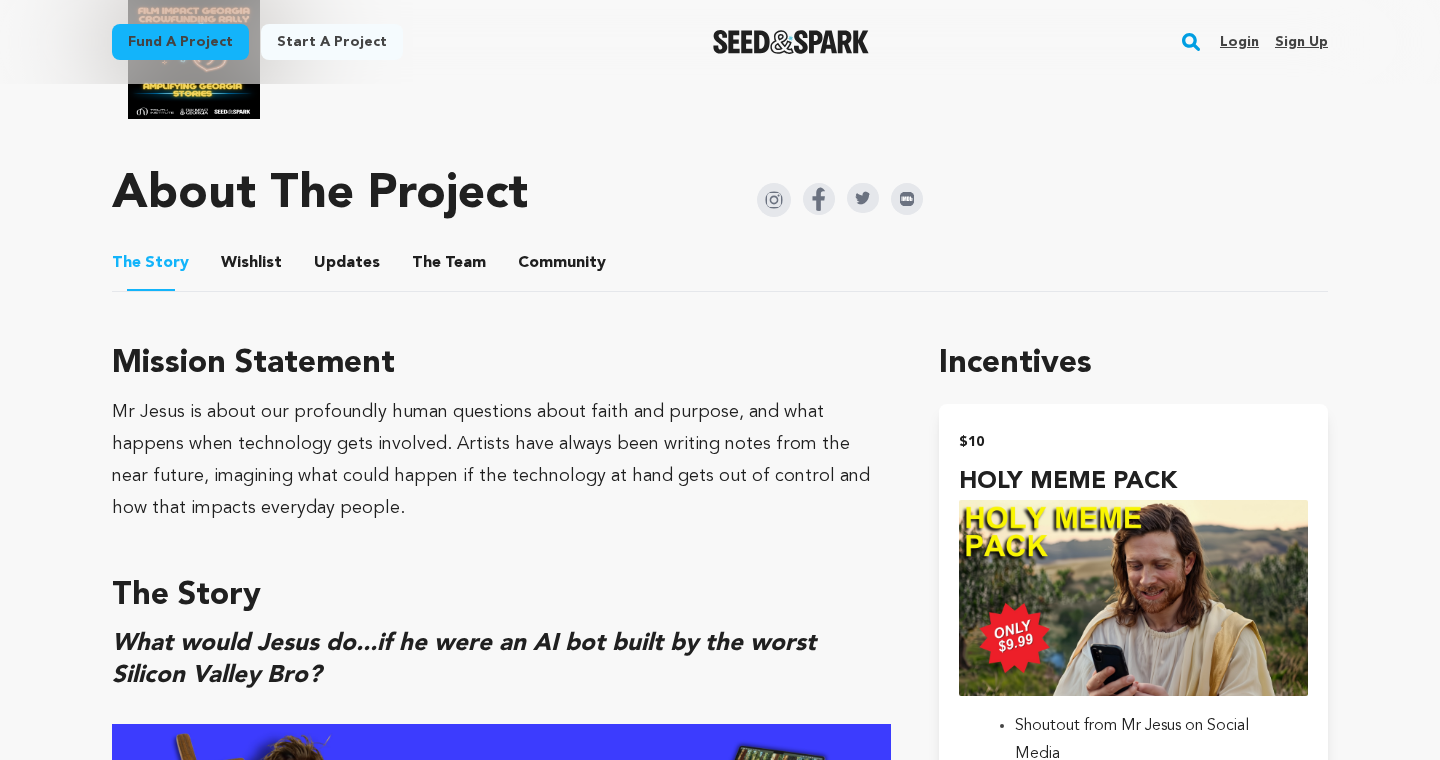 click on "Wishlist" at bounding box center (252, 267) 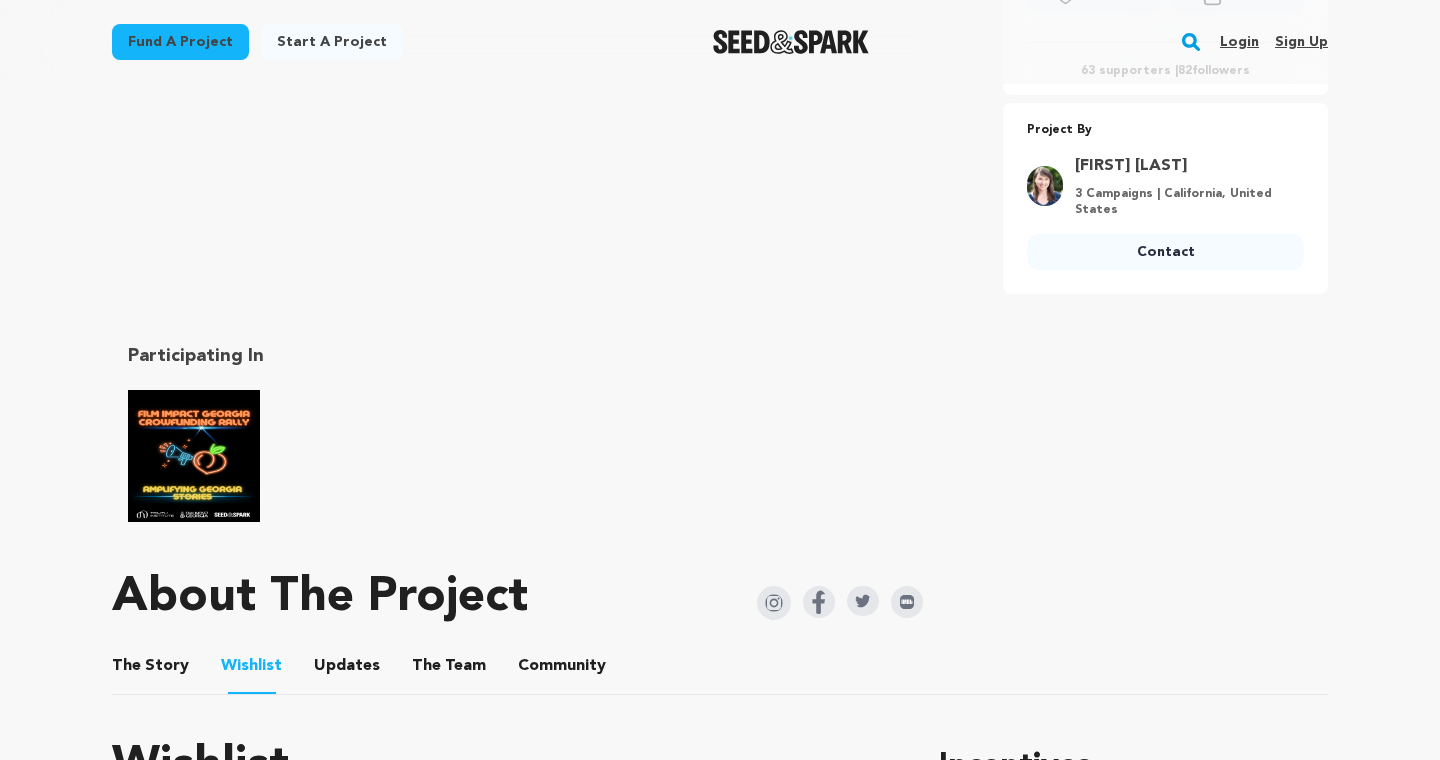scroll, scrollTop: 724, scrollLeft: 0, axis: vertical 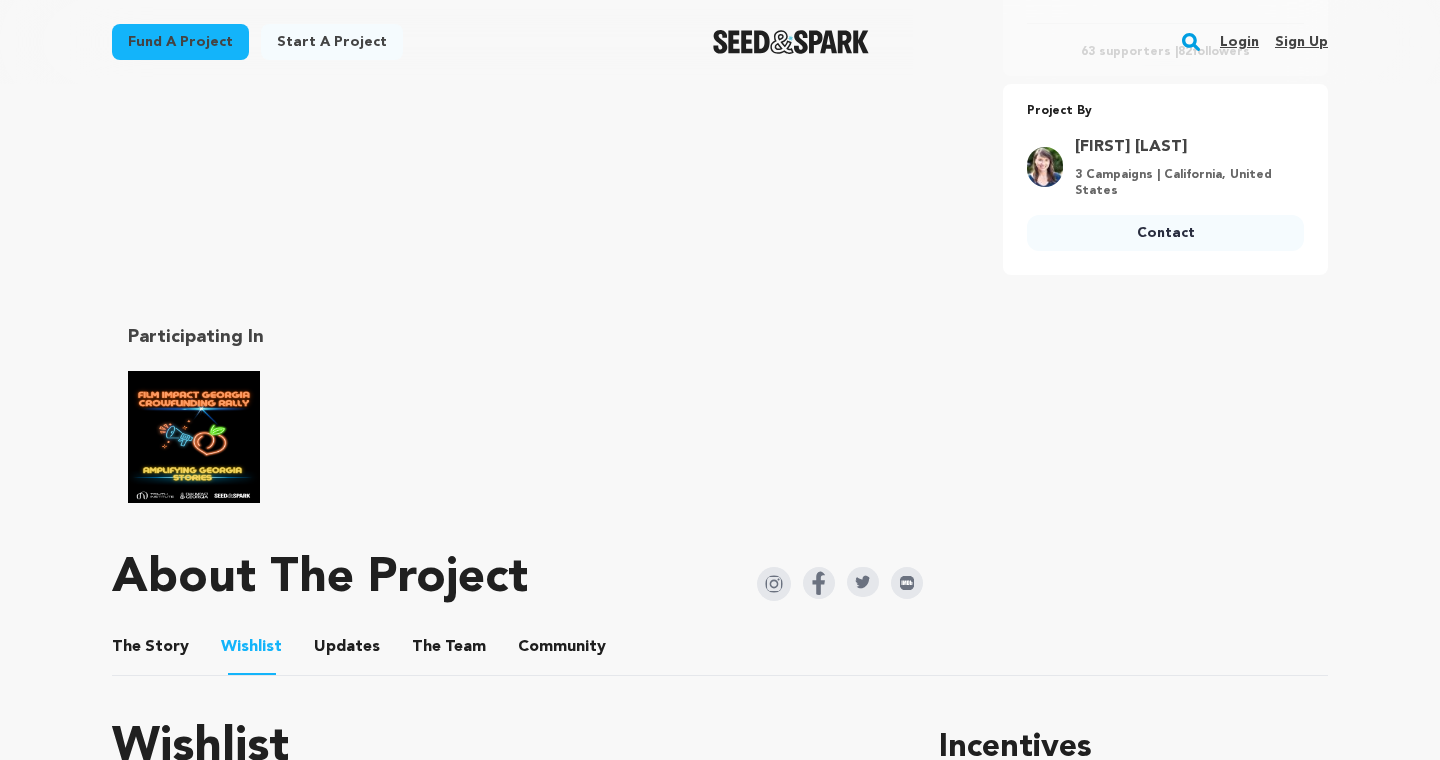 click on "The Story" at bounding box center (151, 651) 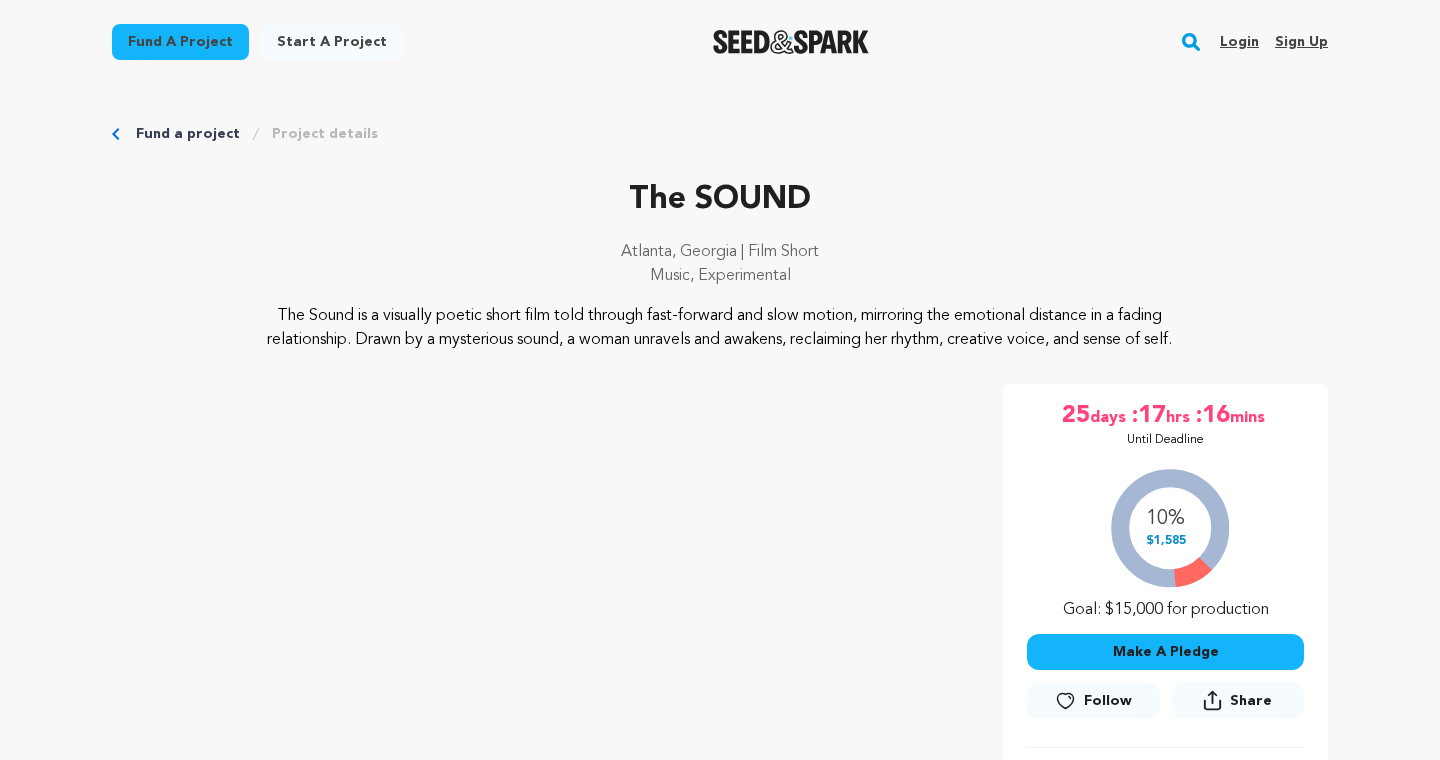 scroll, scrollTop: 0, scrollLeft: 0, axis: both 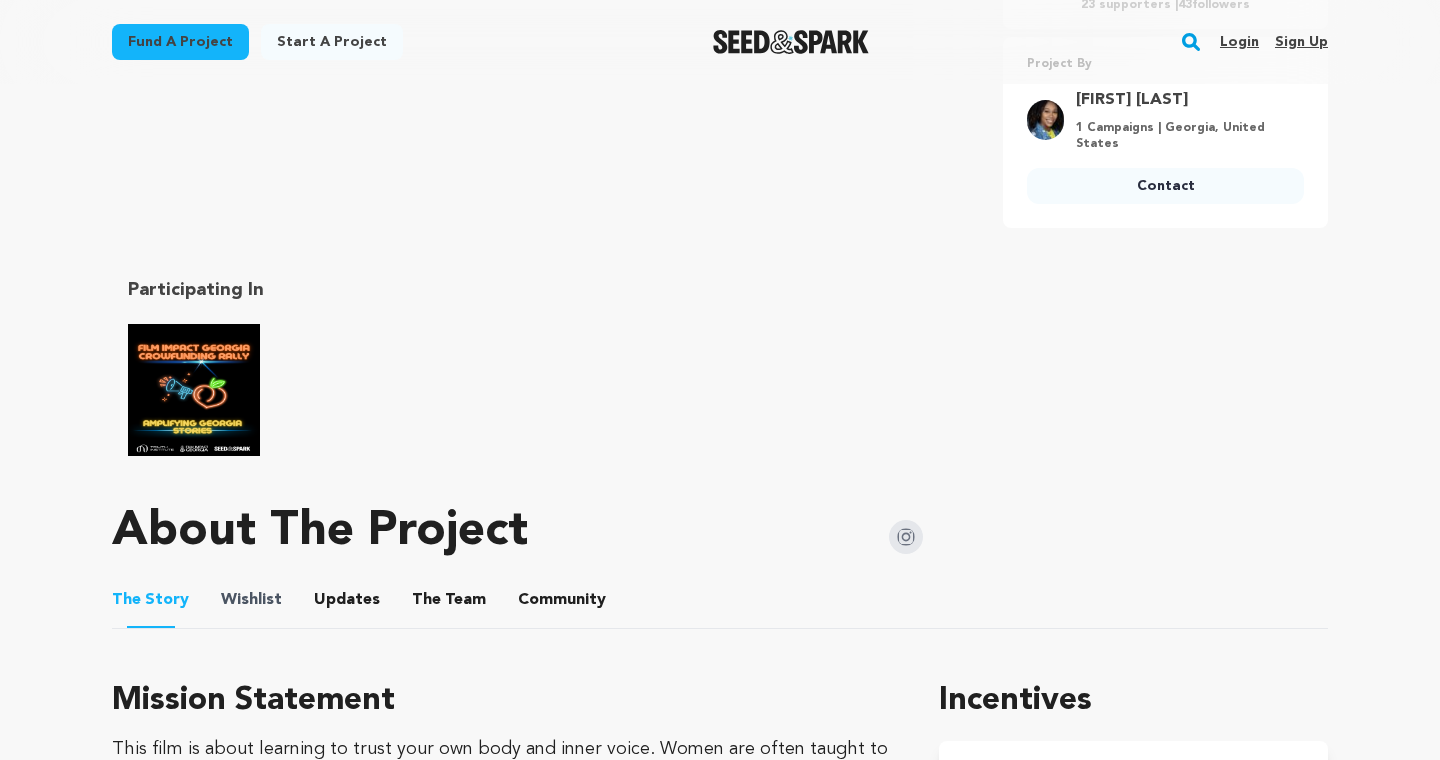 click on "Wishlist" at bounding box center [251, 600] 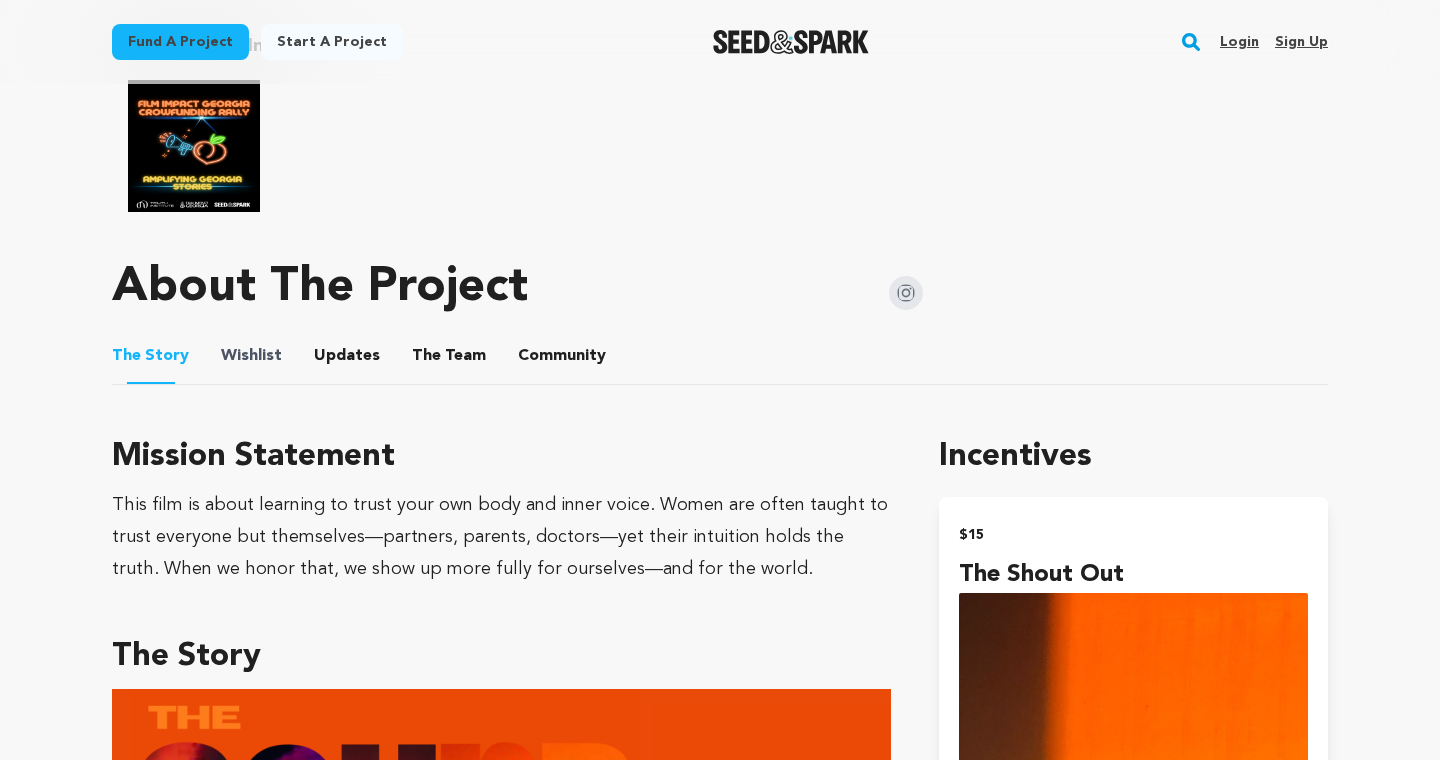 scroll, scrollTop: 1088, scrollLeft: 0, axis: vertical 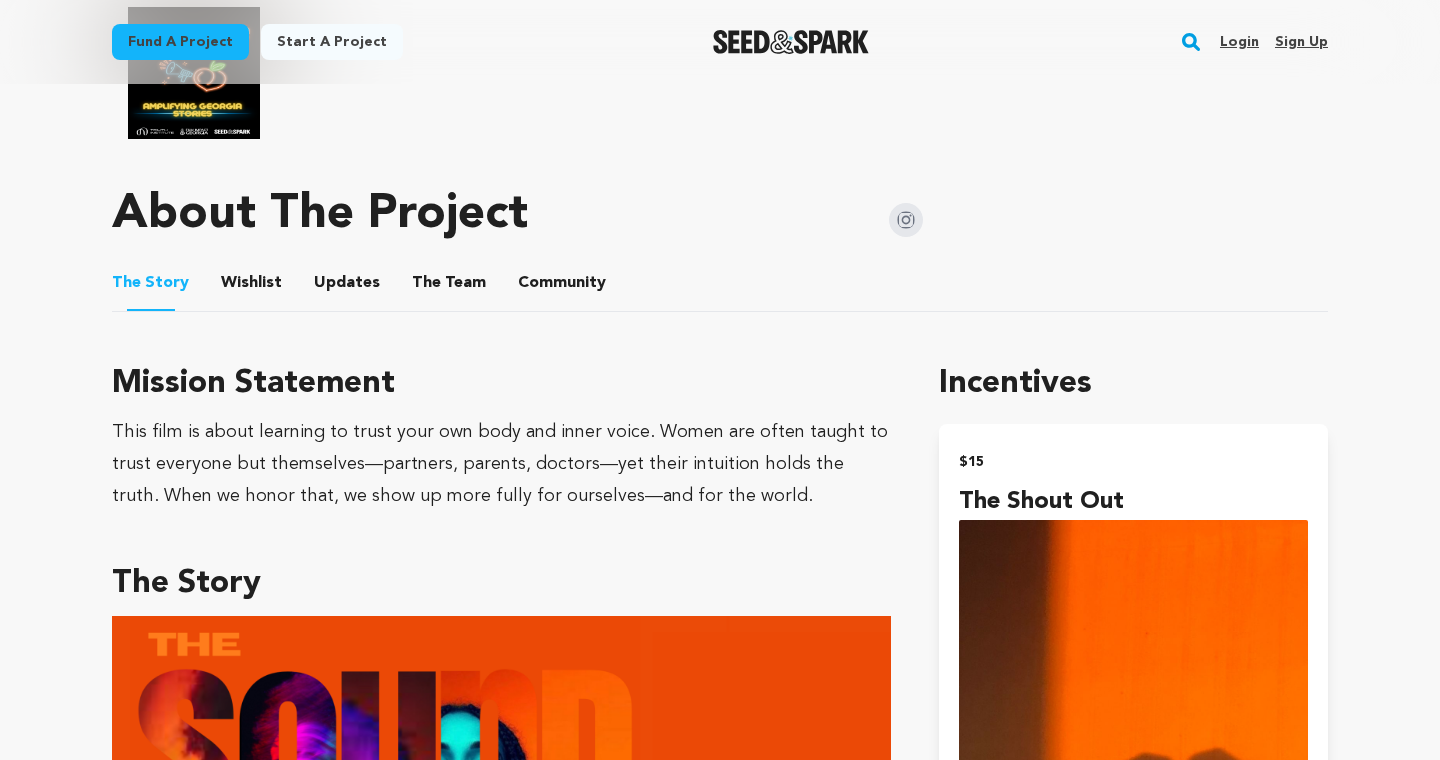 click on "Wishlist" at bounding box center (252, 287) 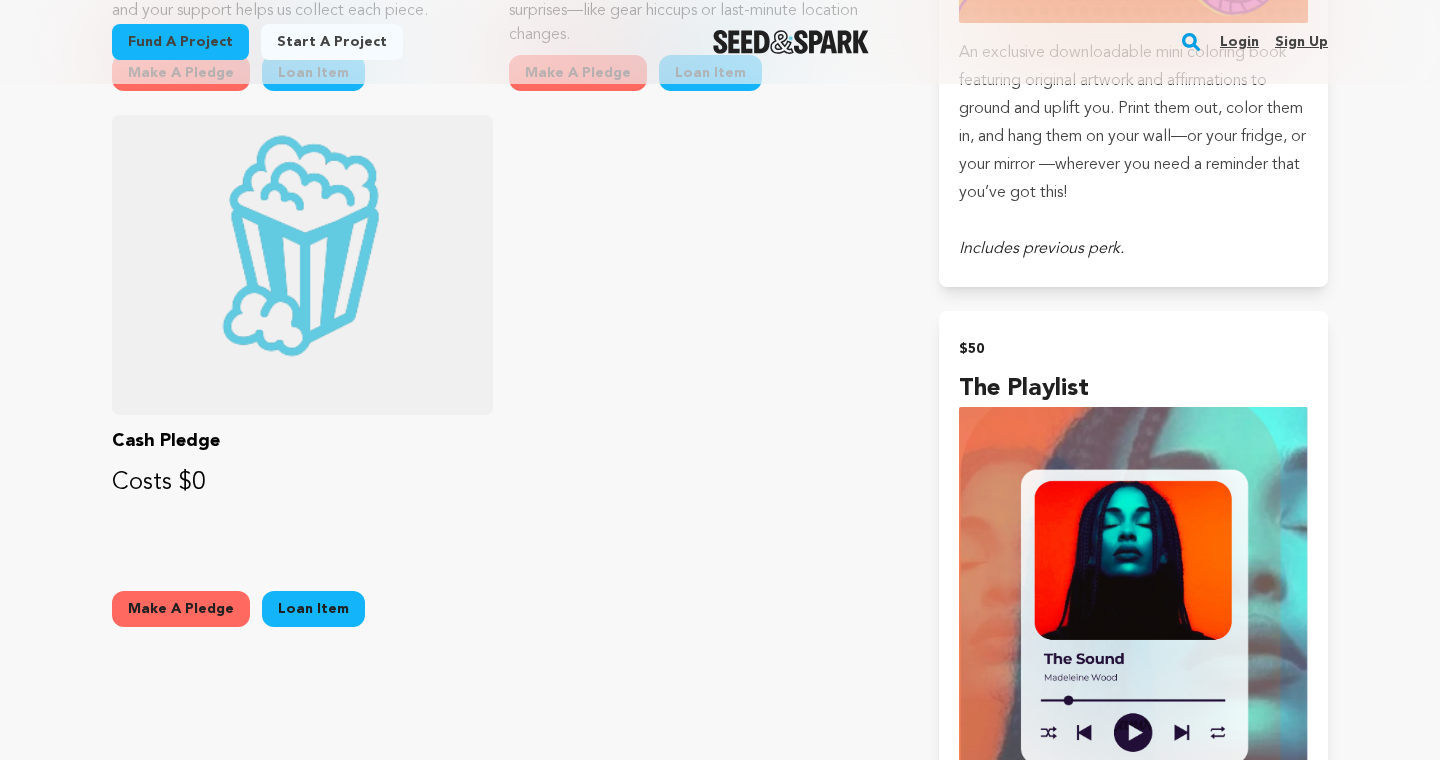 scroll, scrollTop: 2728, scrollLeft: 0, axis: vertical 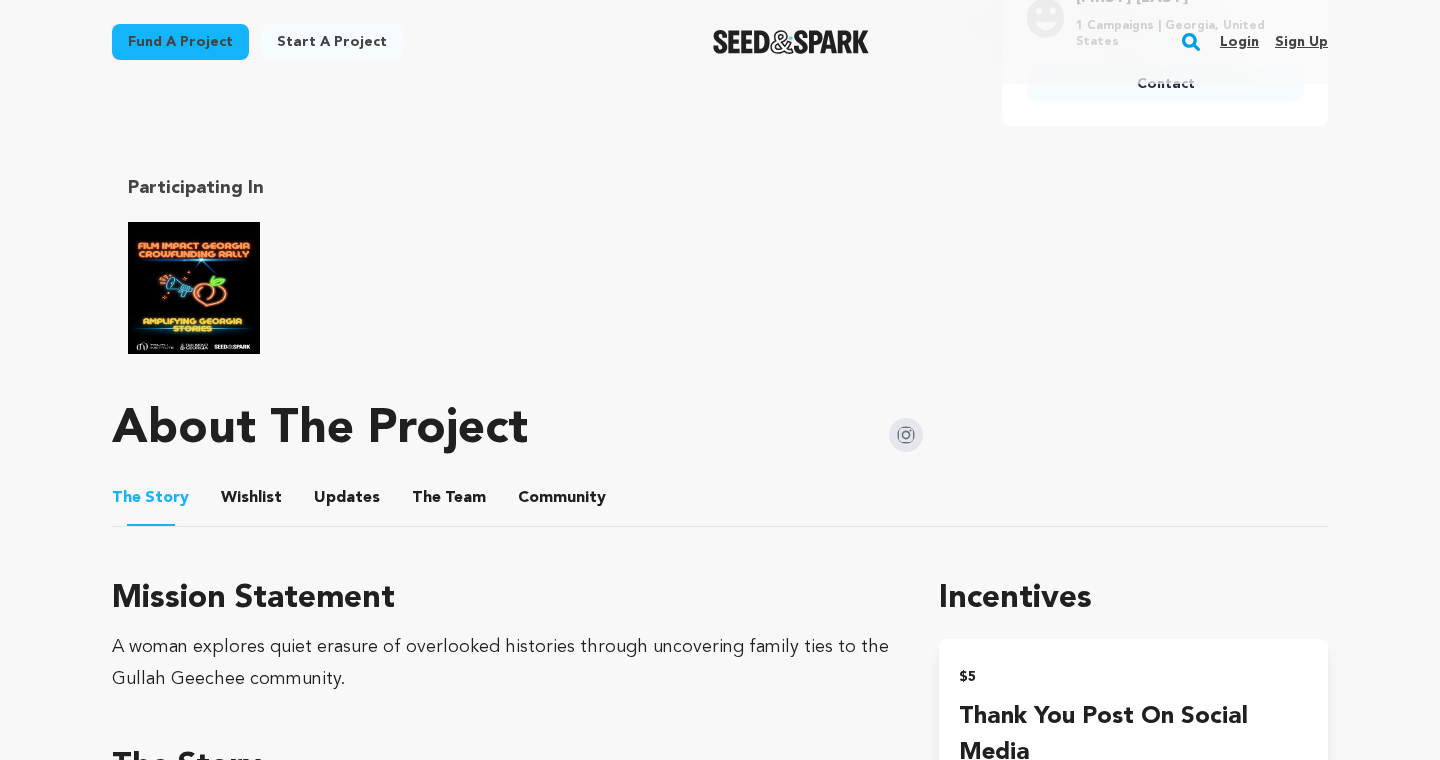 click on "Wishlist" at bounding box center (252, 502) 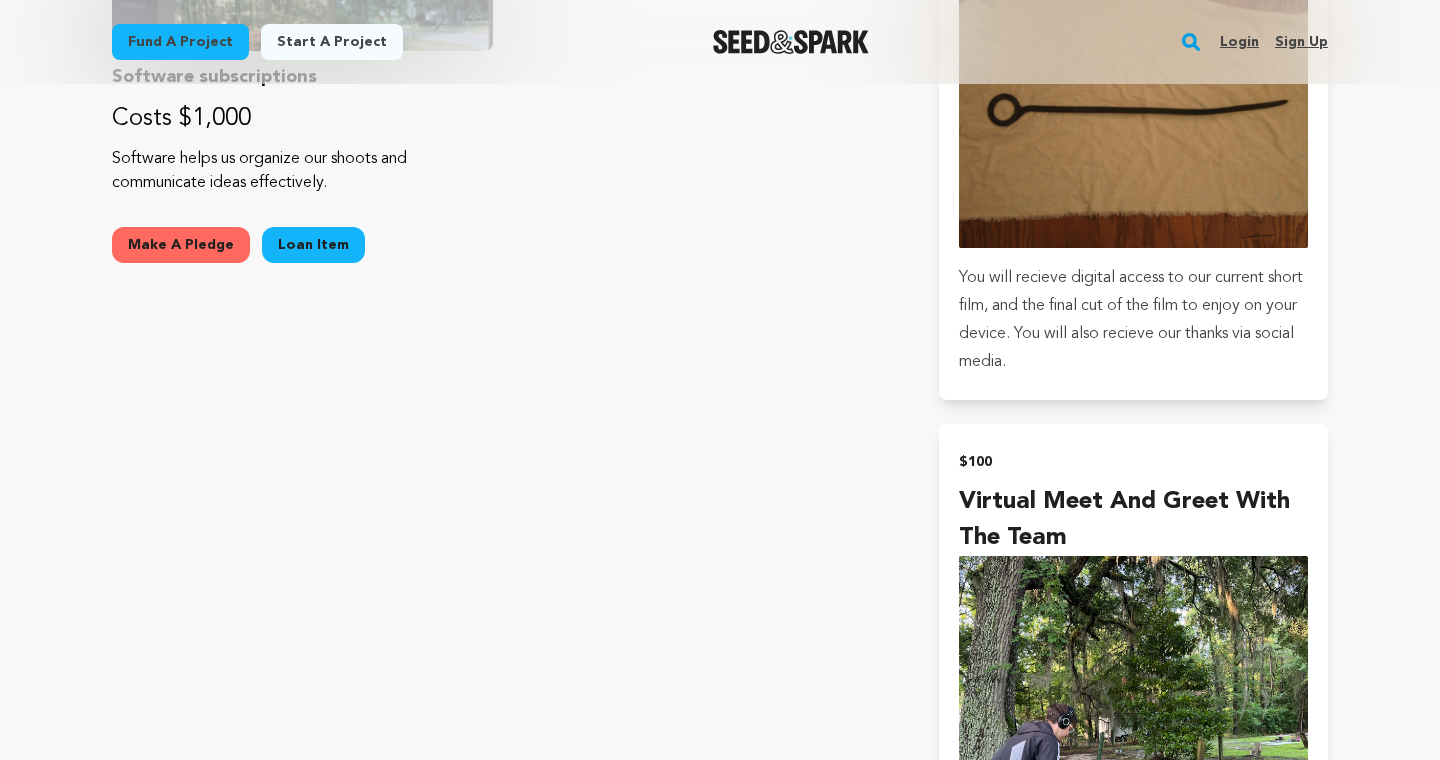 scroll, scrollTop: 2925, scrollLeft: 0, axis: vertical 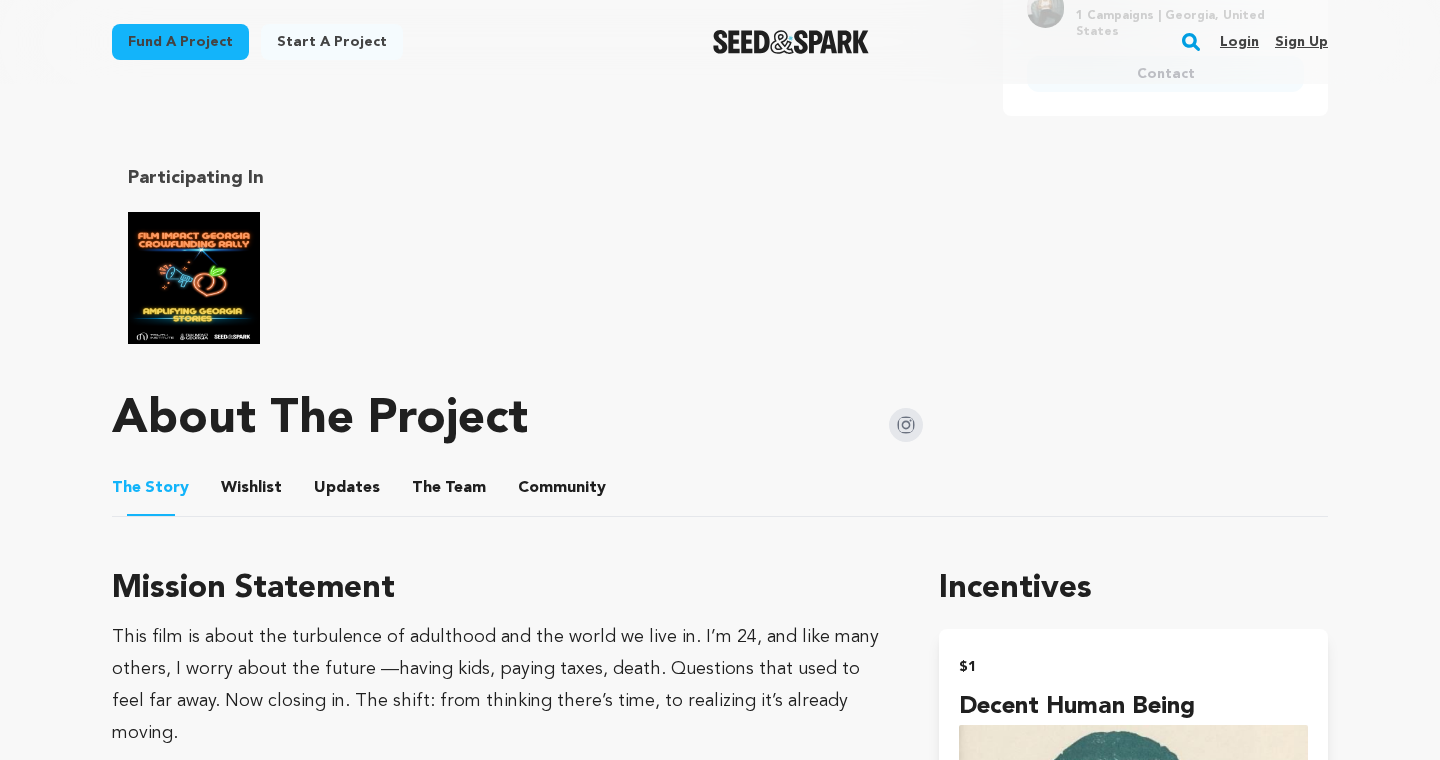 click on "Wishlist" at bounding box center [252, 492] 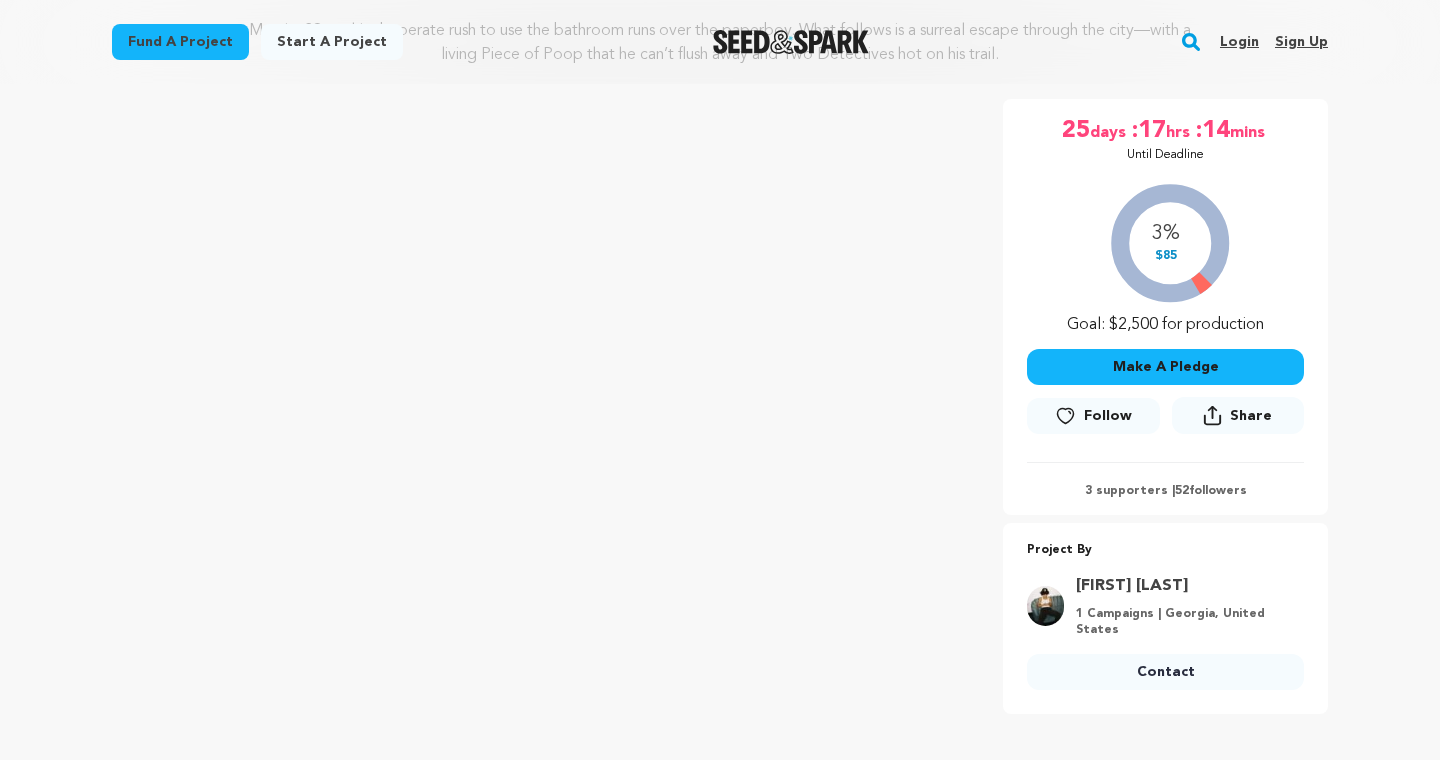 scroll, scrollTop: 66, scrollLeft: 0, axis: vertical 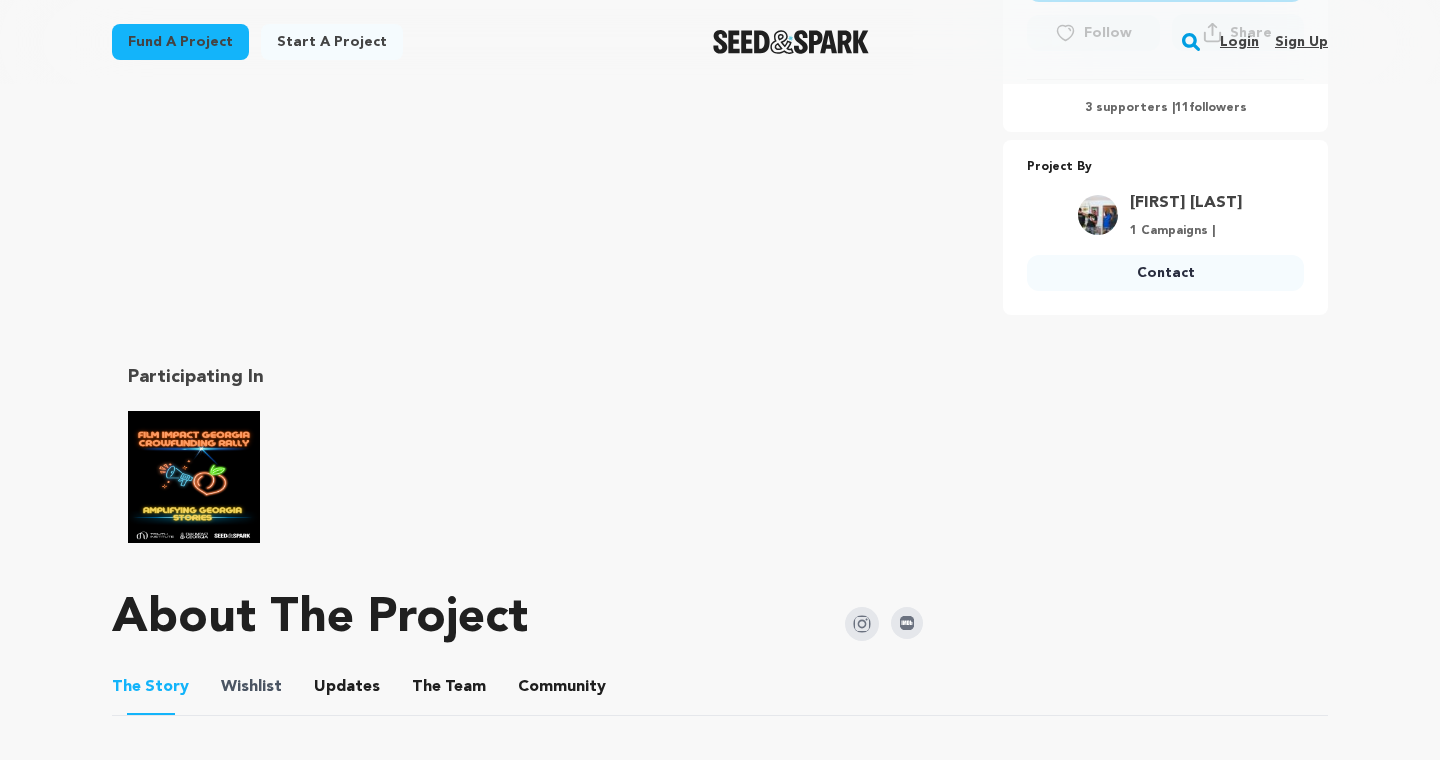 click on "Wishlist" at bounding box center (251, 687) 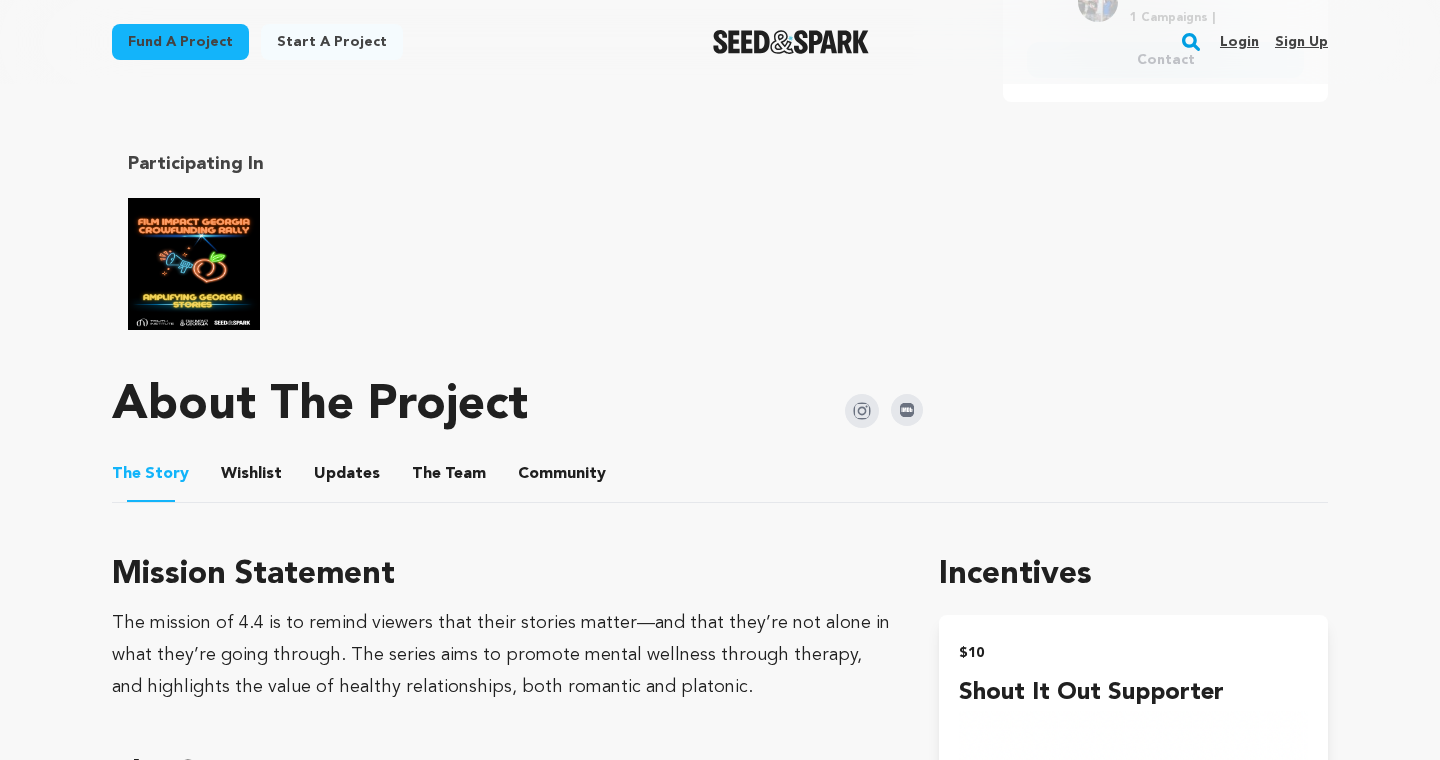 scroll, scrollTop: 932, scrollLeft: 0, axis: vertical 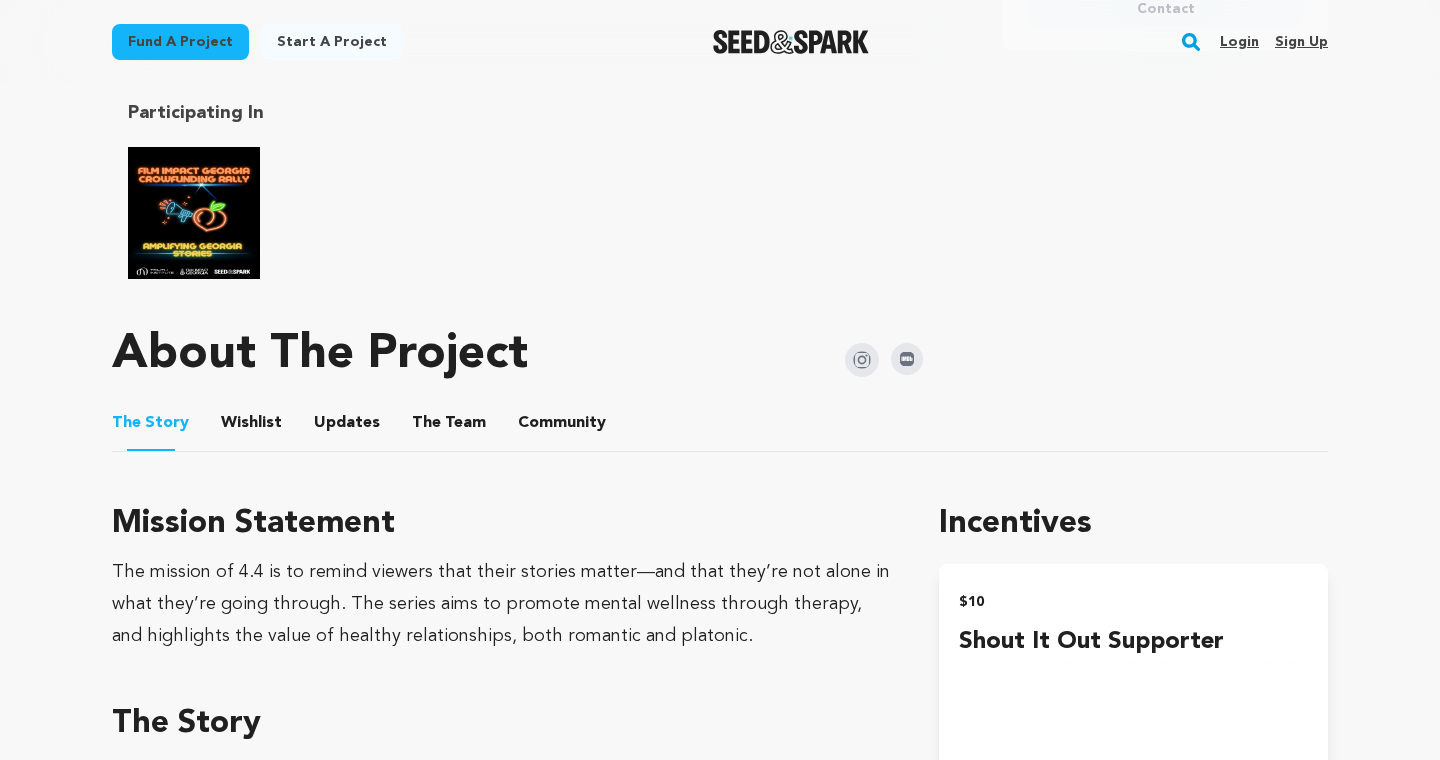 click on "Wishlist" at bounding box center [252, 427] 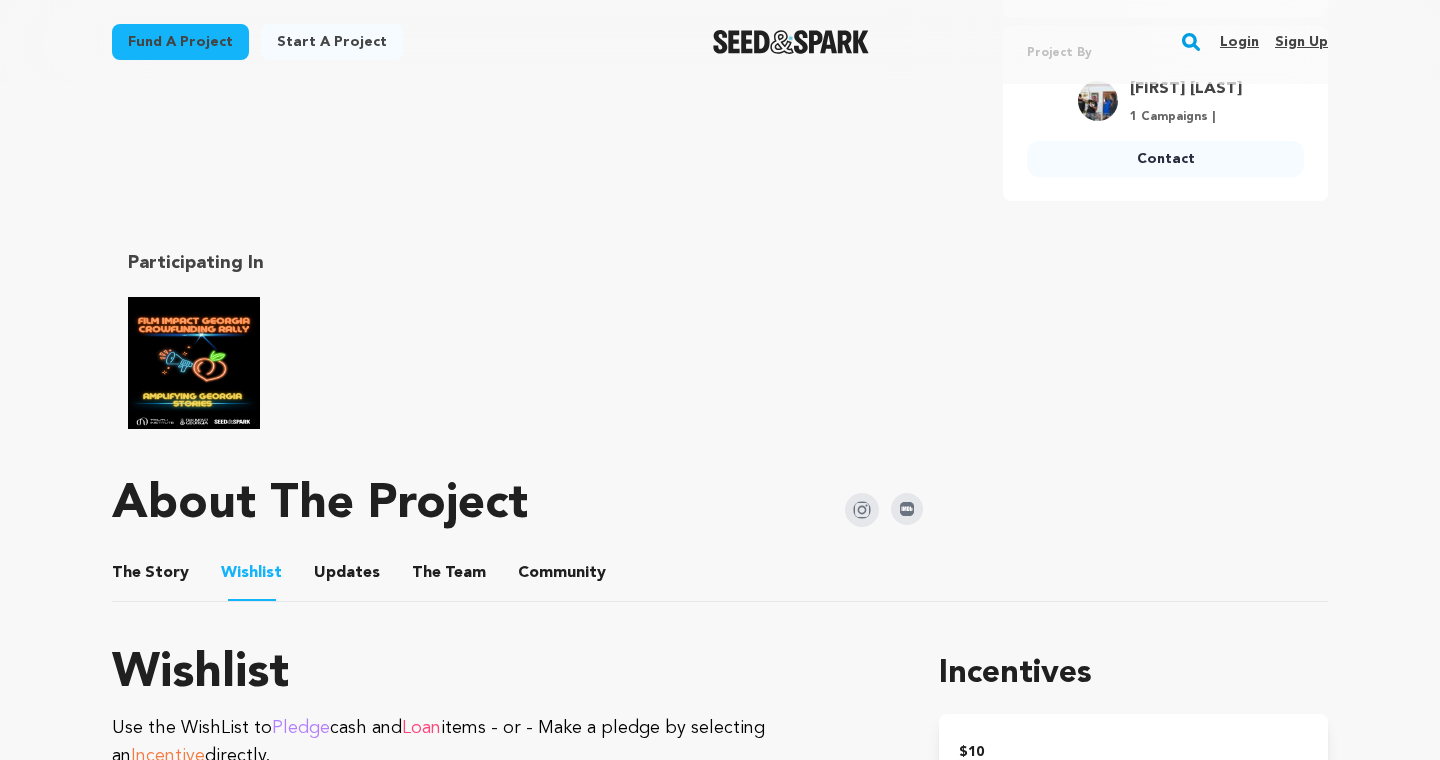 scroll, scrollTop: 0, scrollLeft: 0, axis: both 